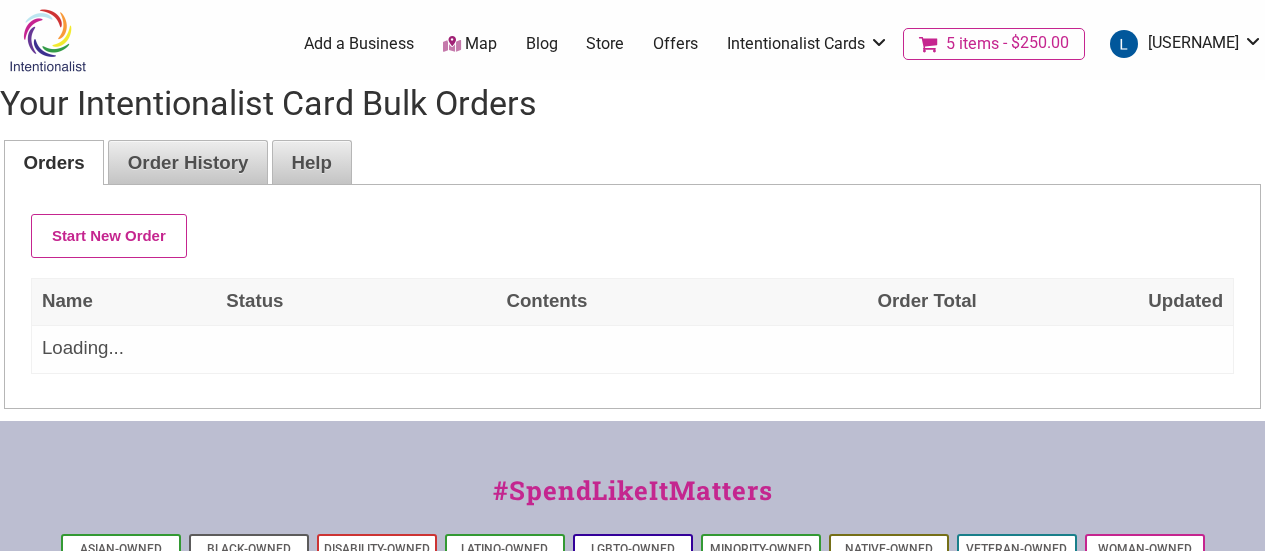 scroll, scrollTop: 0, scrollLeft: 0, axis: both 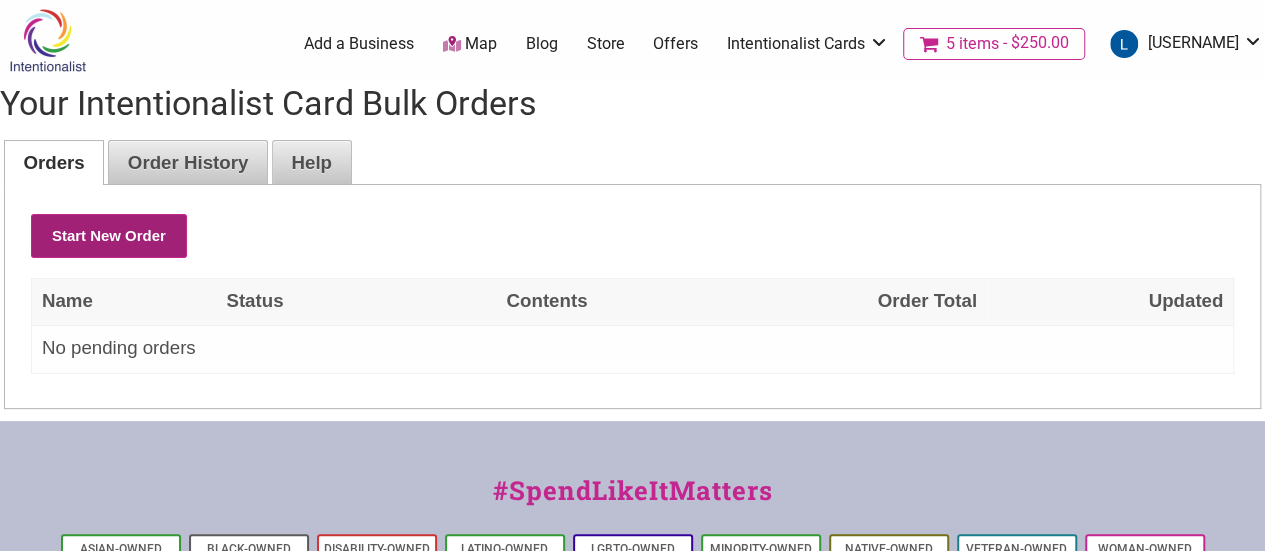 click on "Start New Order" at bounding box center (109, 236) 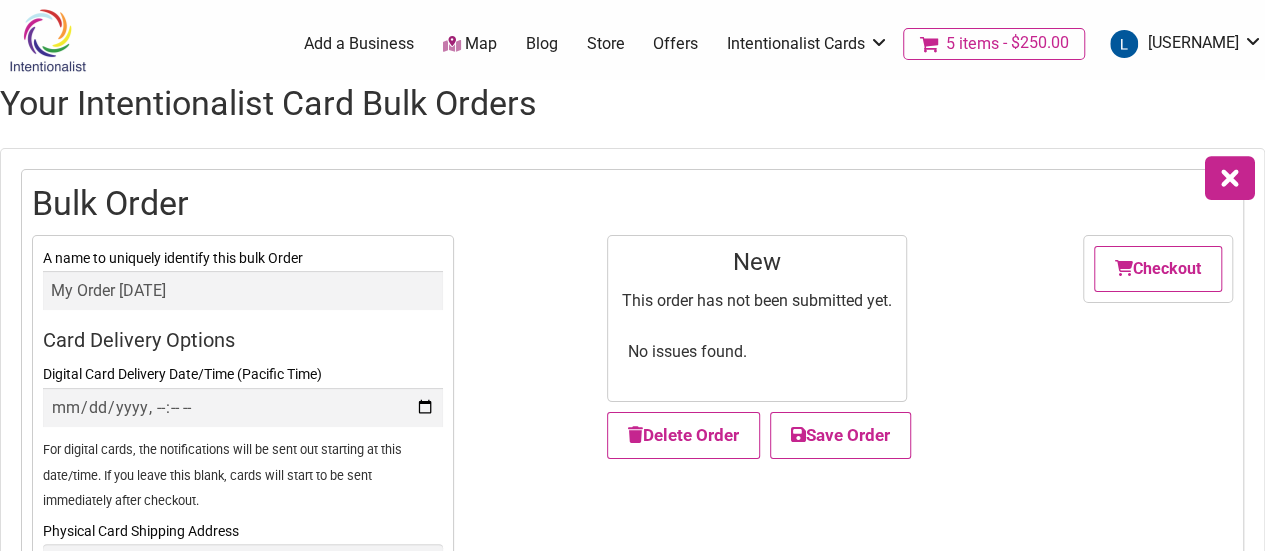 click on "5 items" at bounding box center [972, 44] 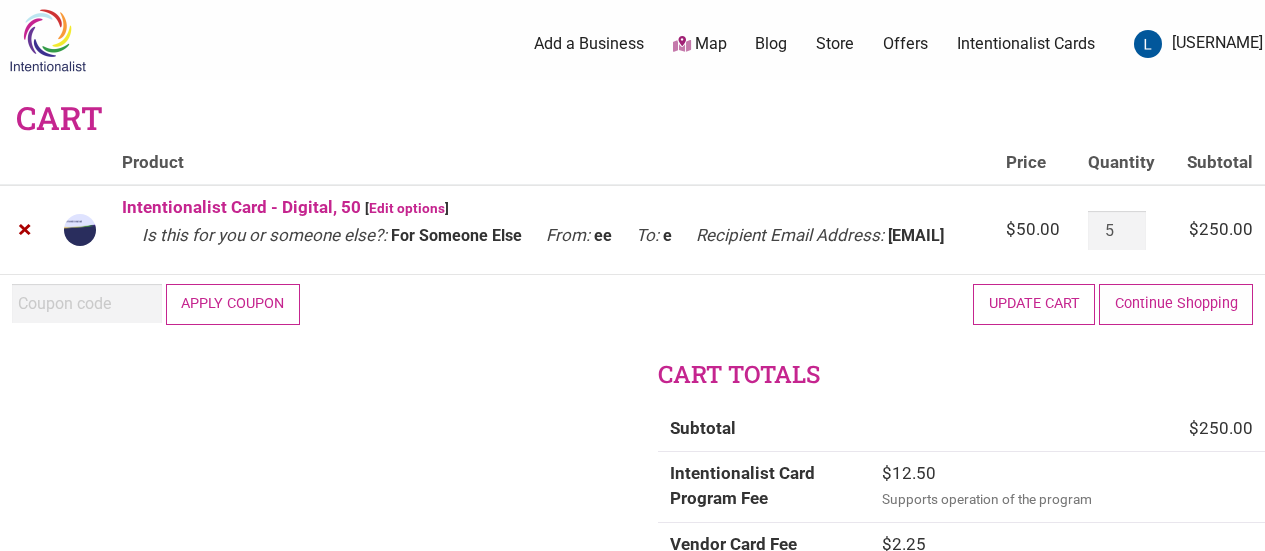 scroll, scrollTop: 0, scrollLeft: 0, axis: both 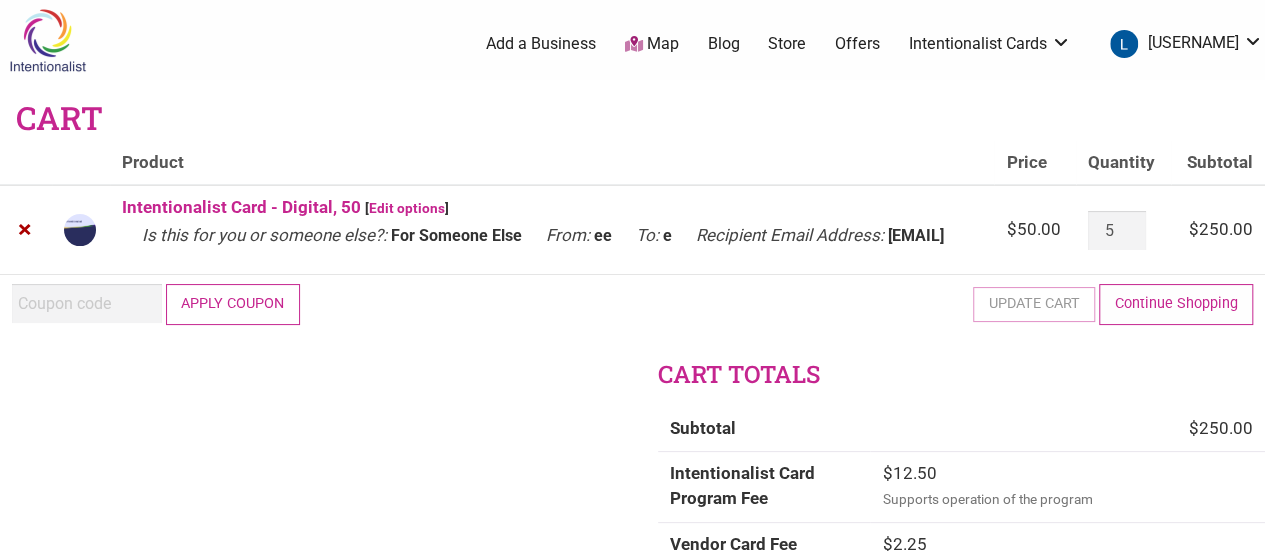 click on "×" at bounding box center [26, 229] 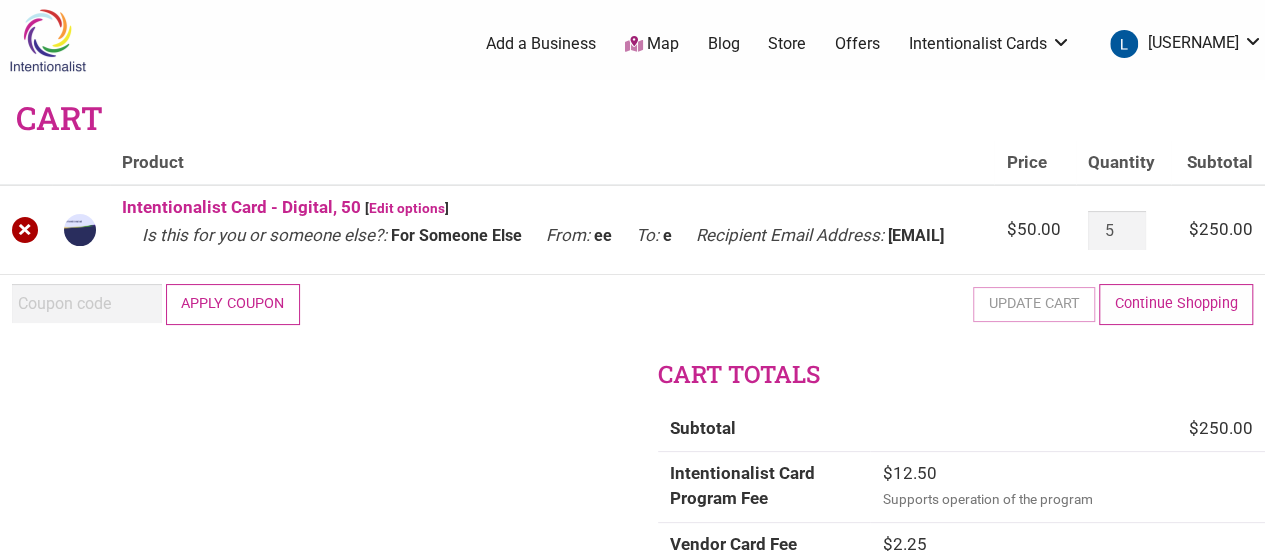 click on "×" at bounding box center (25, 230) 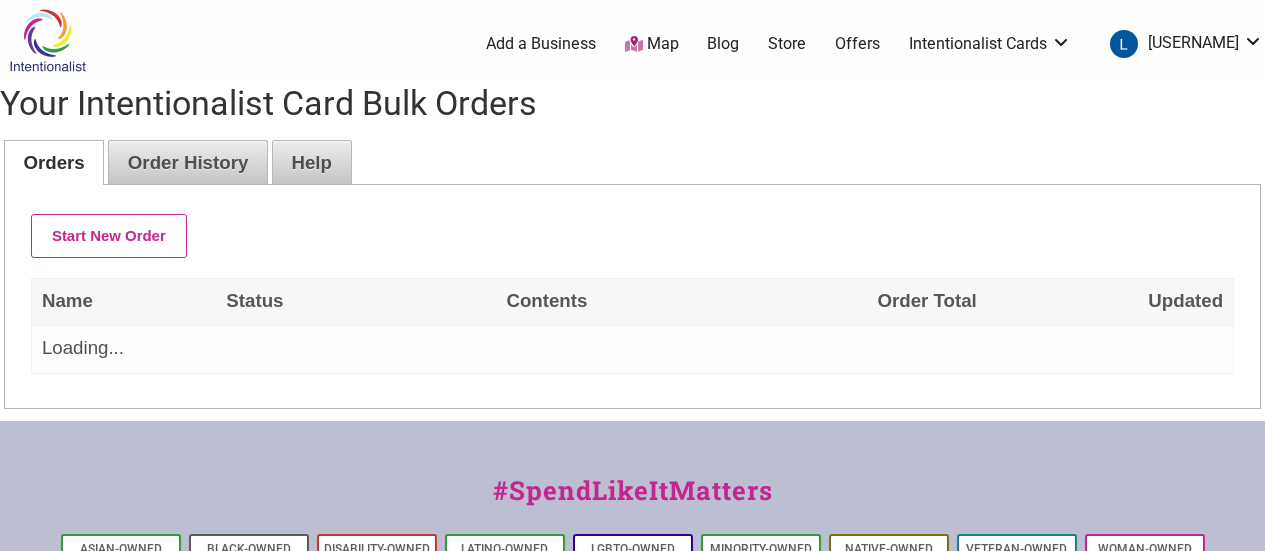 scroll, scrollTop: 0, scrollLeft: 0, axis: both 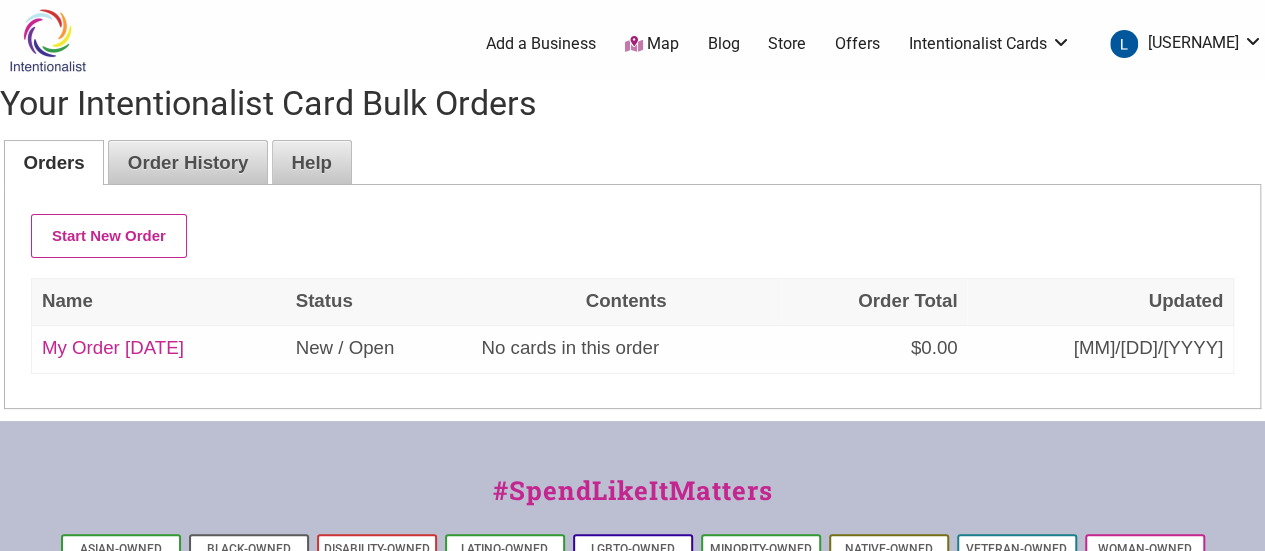 click on "My Order [DATE]" at bounding box center (113, 347) 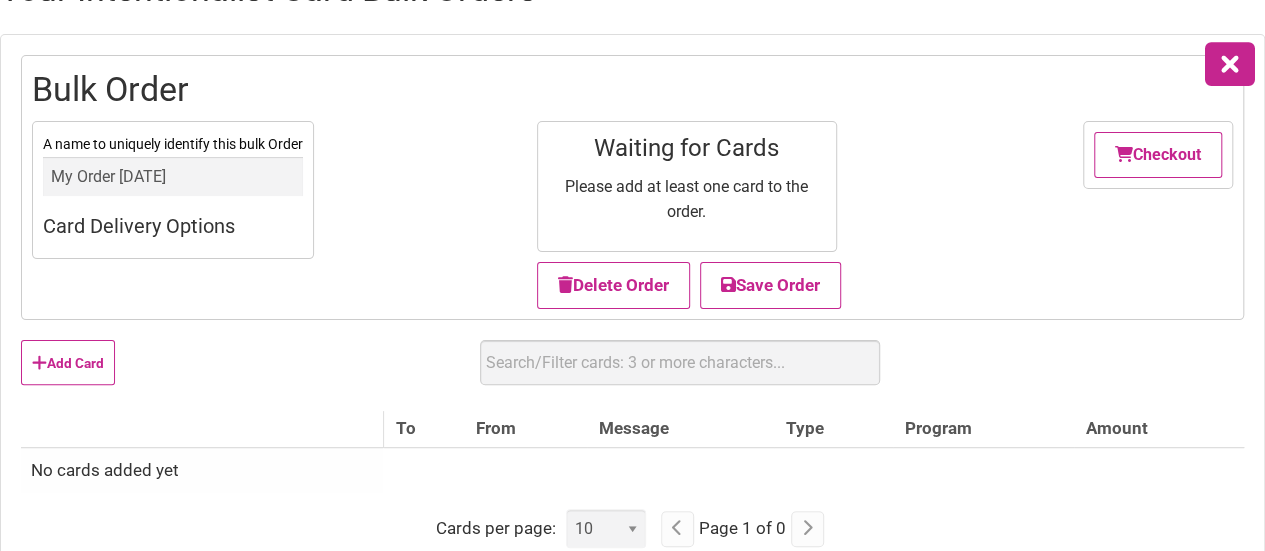 scroll, scrollTop: 118, scrollLeft: 0, axis: vertical 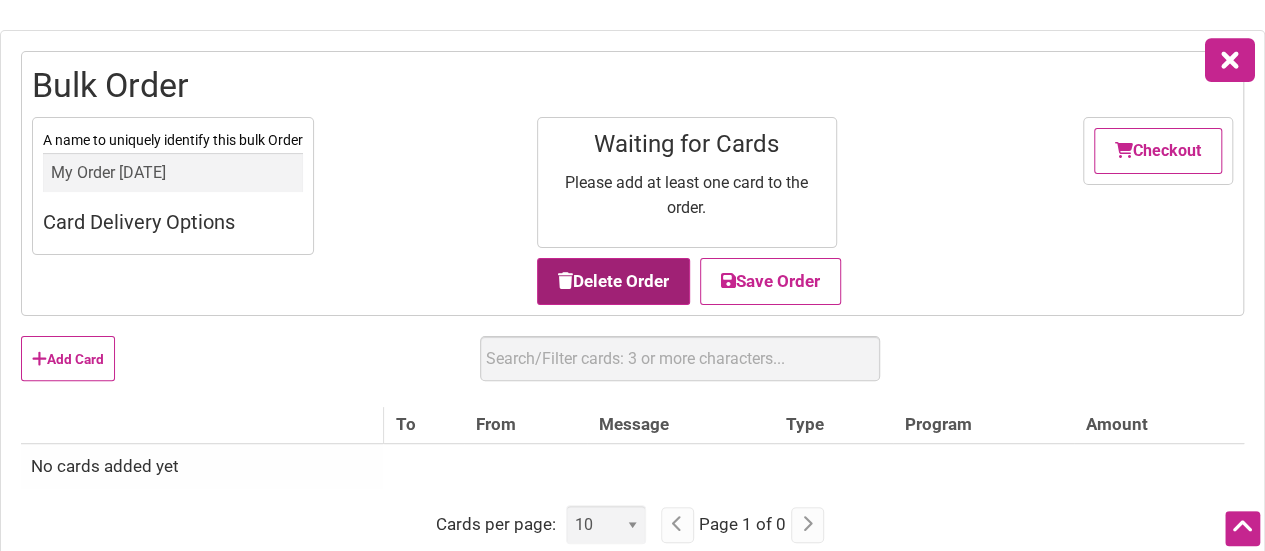 drag, startPoint x: 582, startPoint y: 315, endPoint x: 578, endPoint y: 297, distance: 18.439089 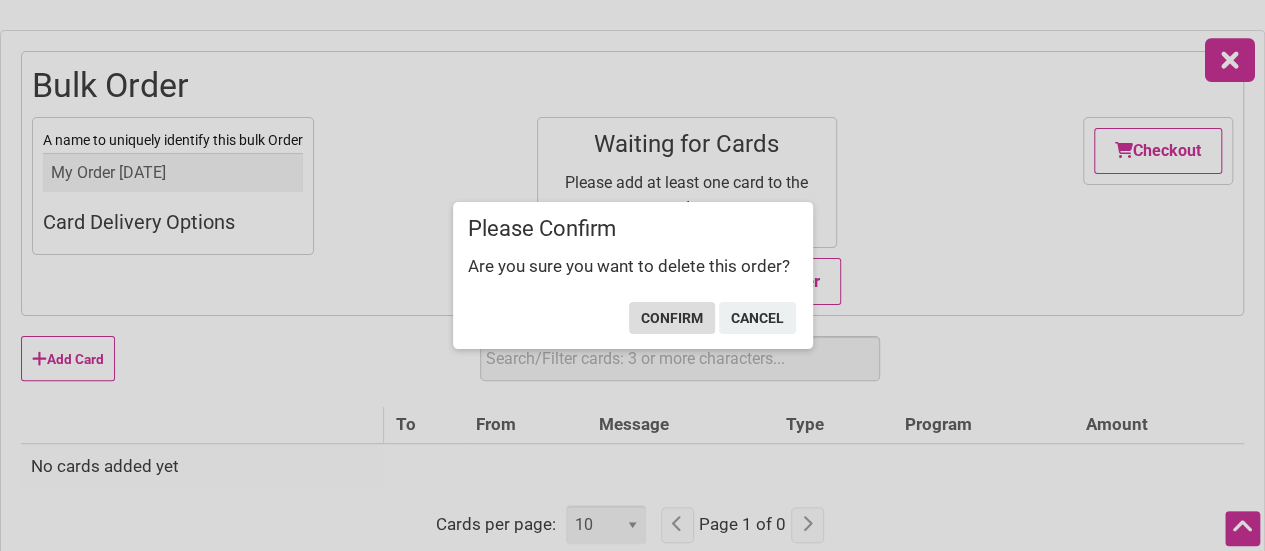 click on "confirm" at bounding box center [672, 318] 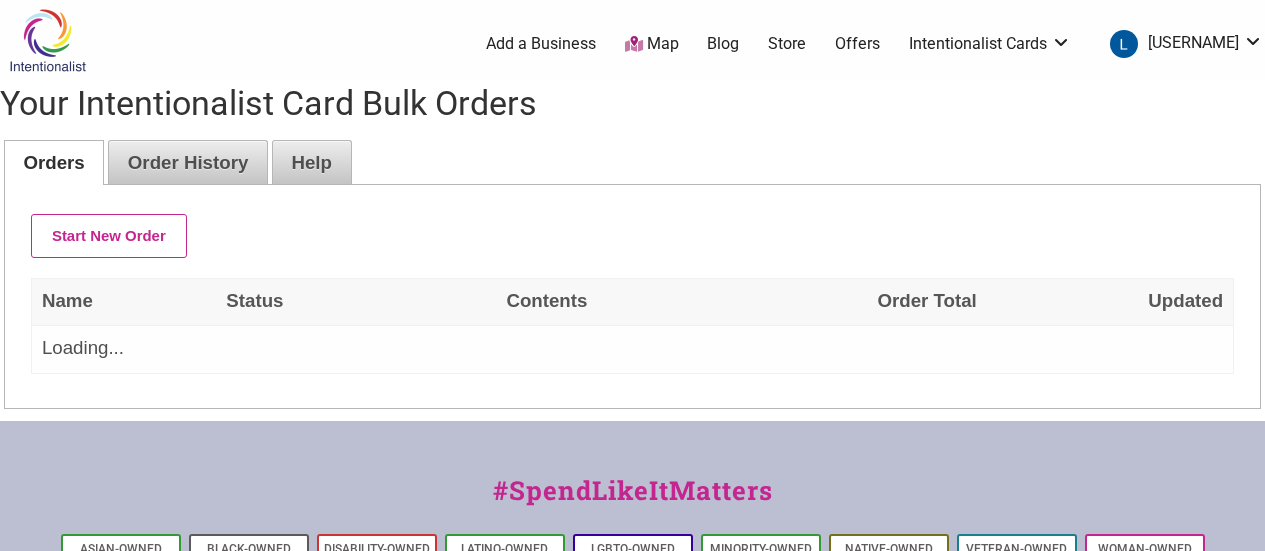 scroll, scrollTop: 0, scrollLeft: 0, axis: both 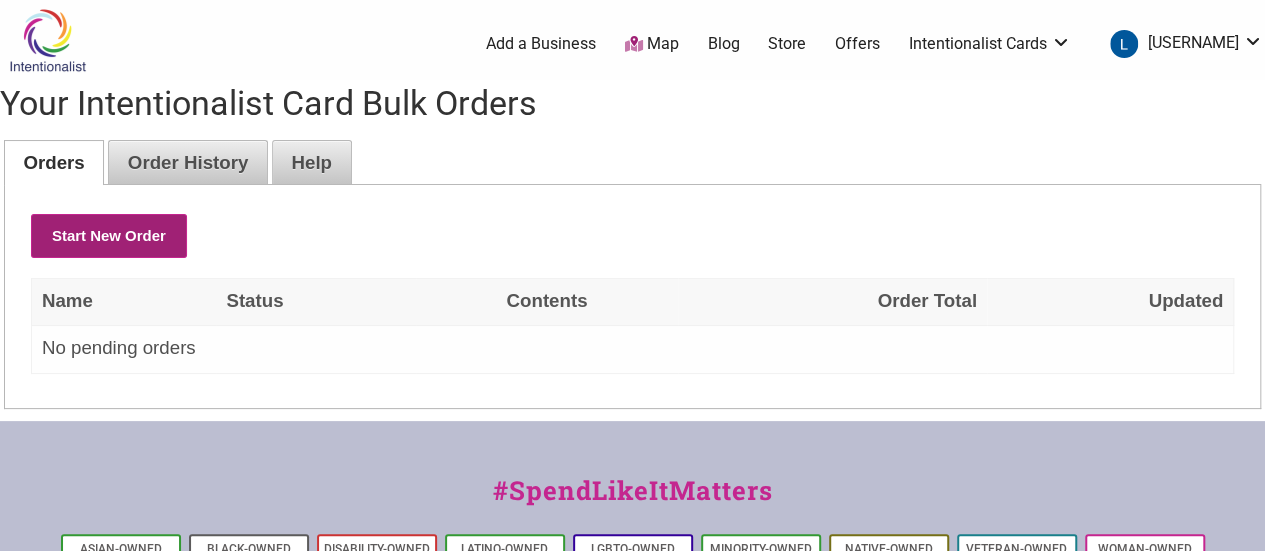 click on "Start New Order" at bounding box center (109, 236) 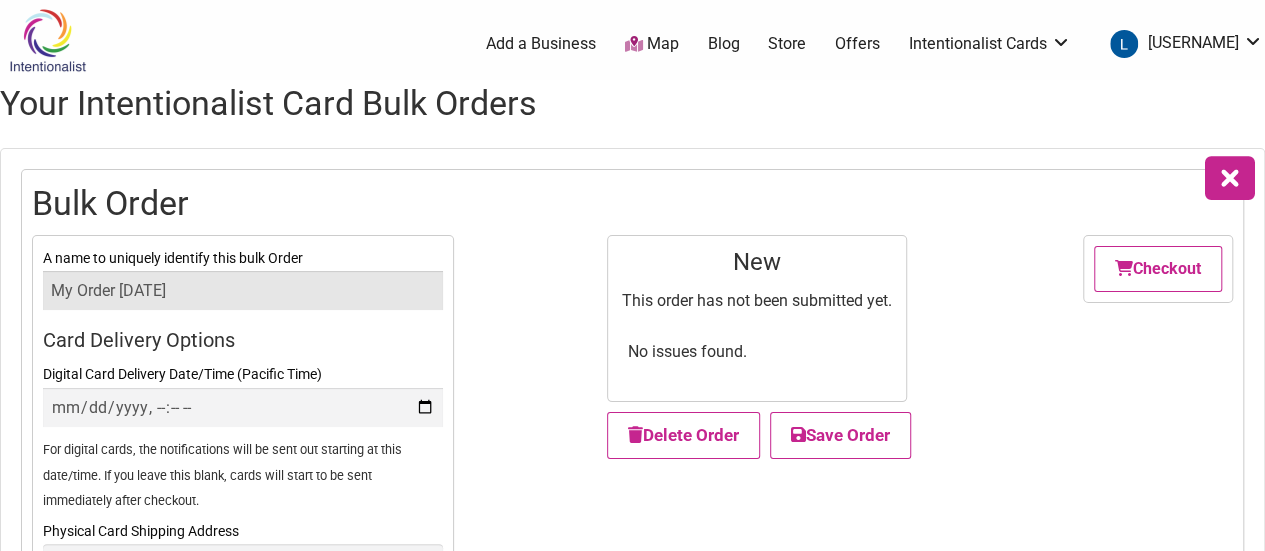 click on "My Order [DATE]" at bounding box center [243, 290] 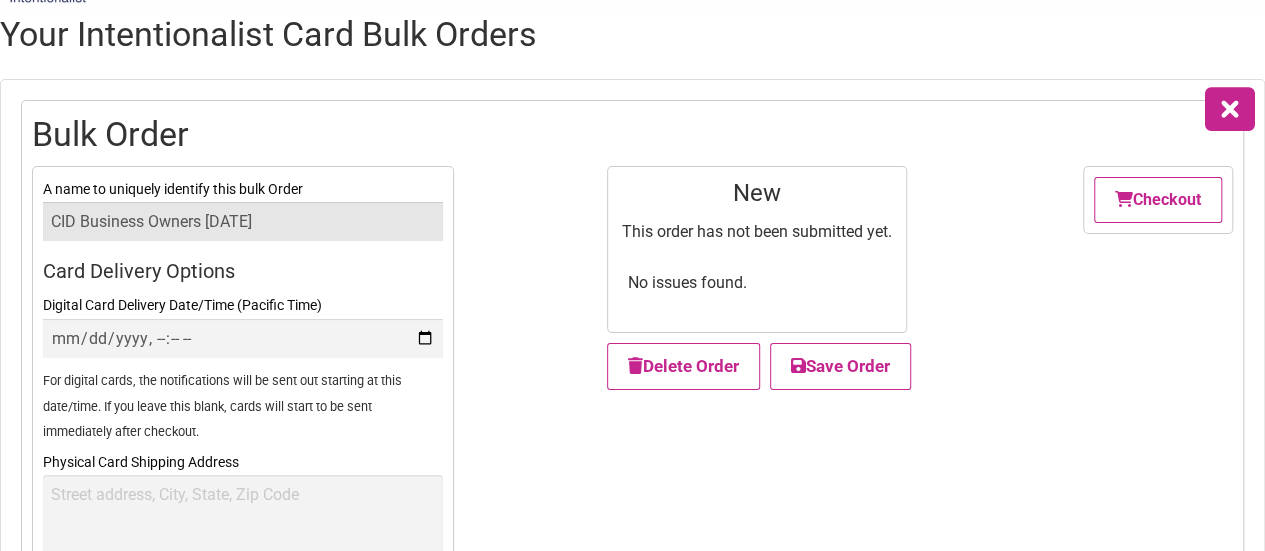 scroll, scrollTop: 71, scrollLeft: 0, axis: vertical 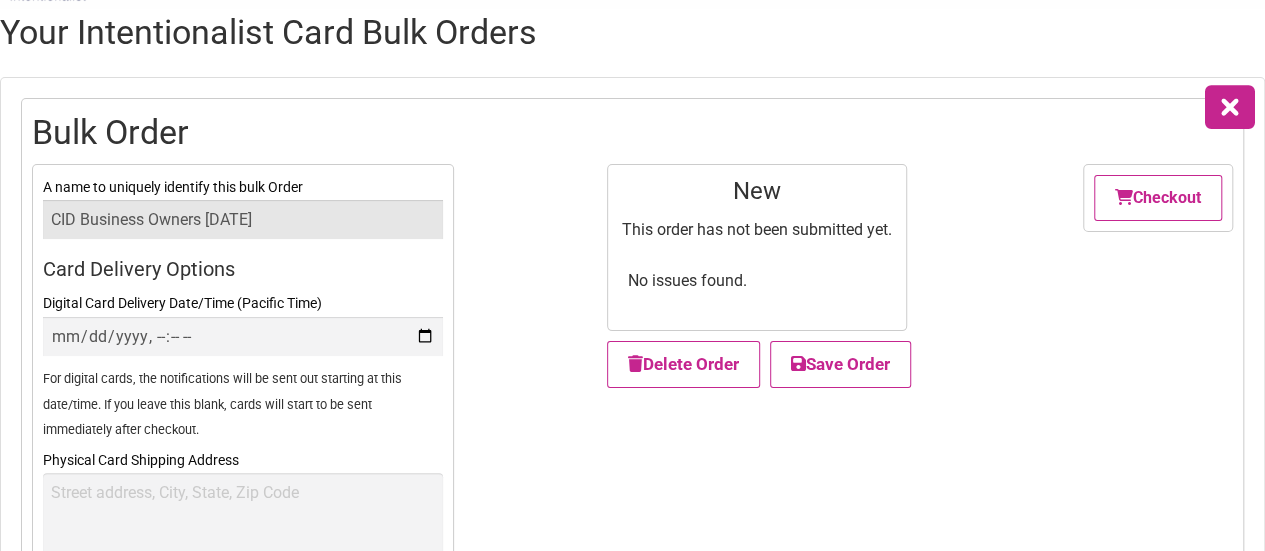 type on "CID Business Owners 2025-08-04" 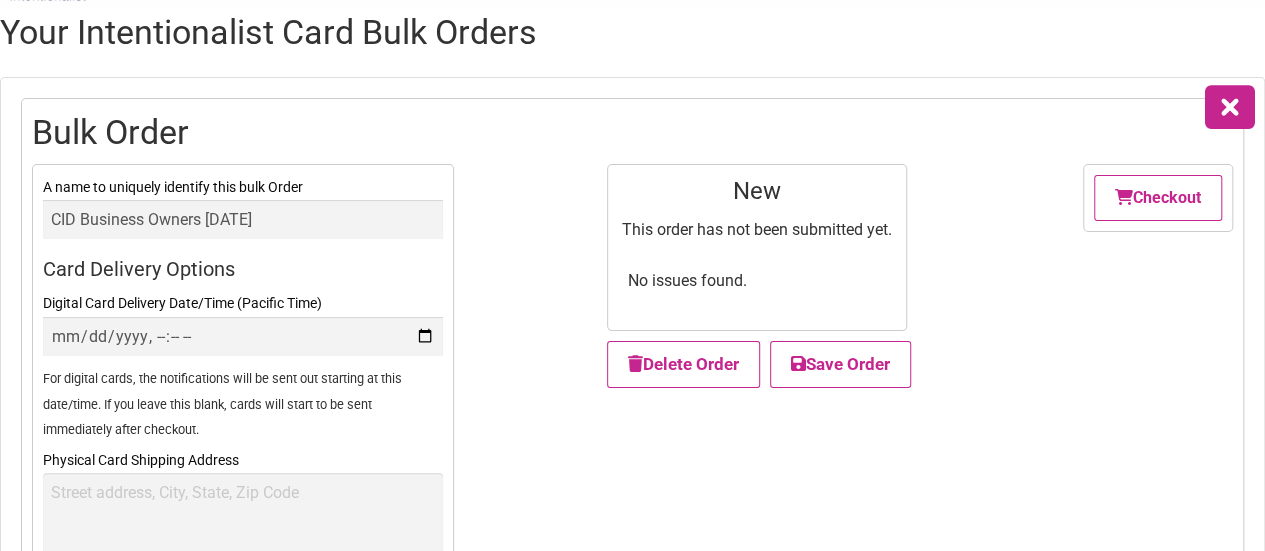 click on "A name to uniquely identify this bulk Order
CID Business Owners 2025-08-04
Card Delivery Options
Digital Card Delivery Date/Time (Pacific Time)
For digital cards, the notifications will be sent out starting at this date/time. If you leave this blank, cards will start to be sent immediately after checkout.
Physical Card Shipping Address
For physical cards, the cards will be shipped to this address.
New
This order has not been submitted yet." at bounding box center (632, 389) 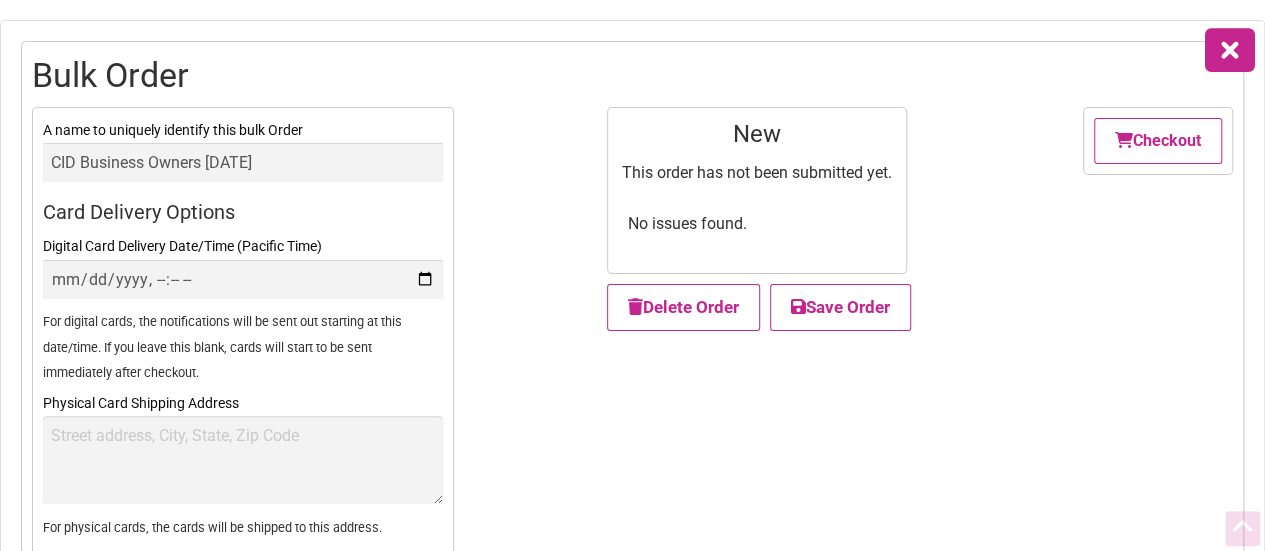 scroll, scrollTop: 134, scrollLeft: 0, axis: vertical 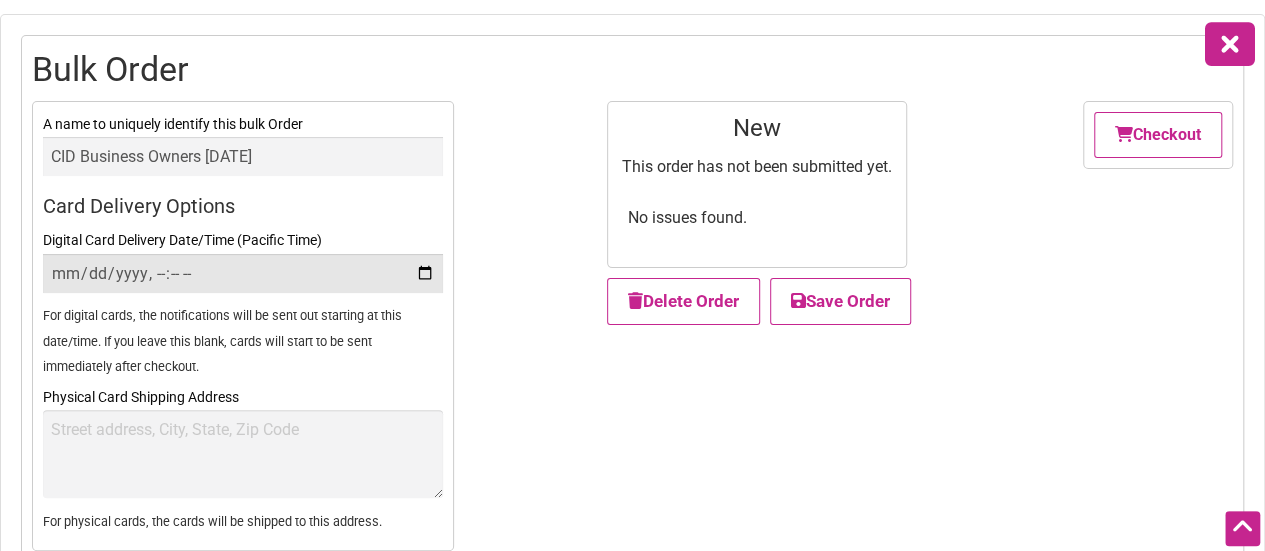 click on "Digital Card Delivery Date/Time (Pacific Time)" at bounding box center (243, 273) 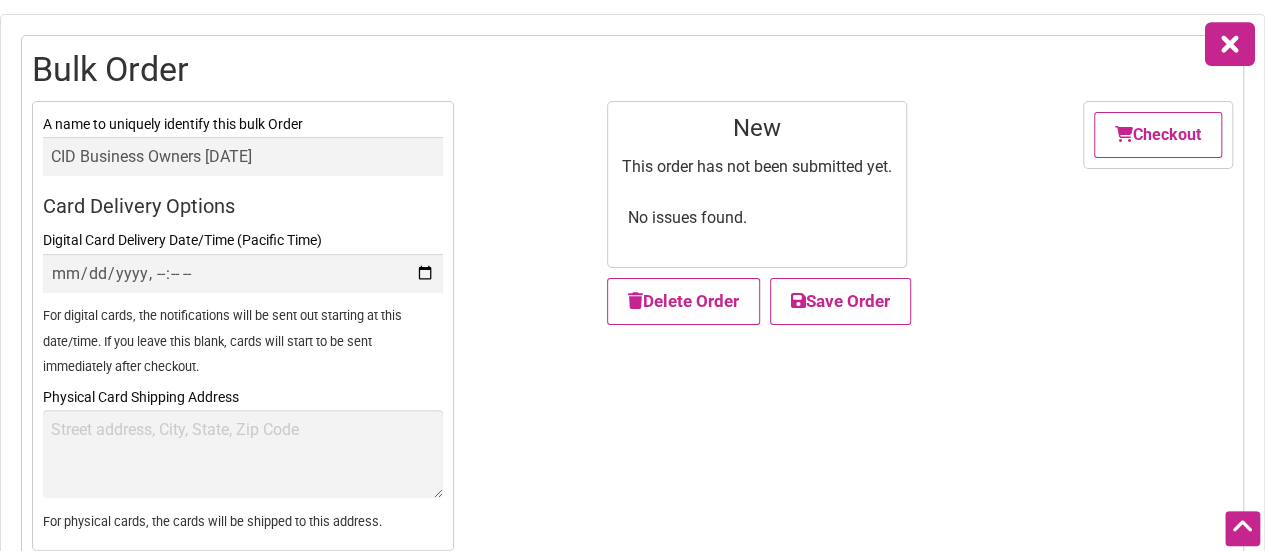 type on "2025-08-04T12:47" 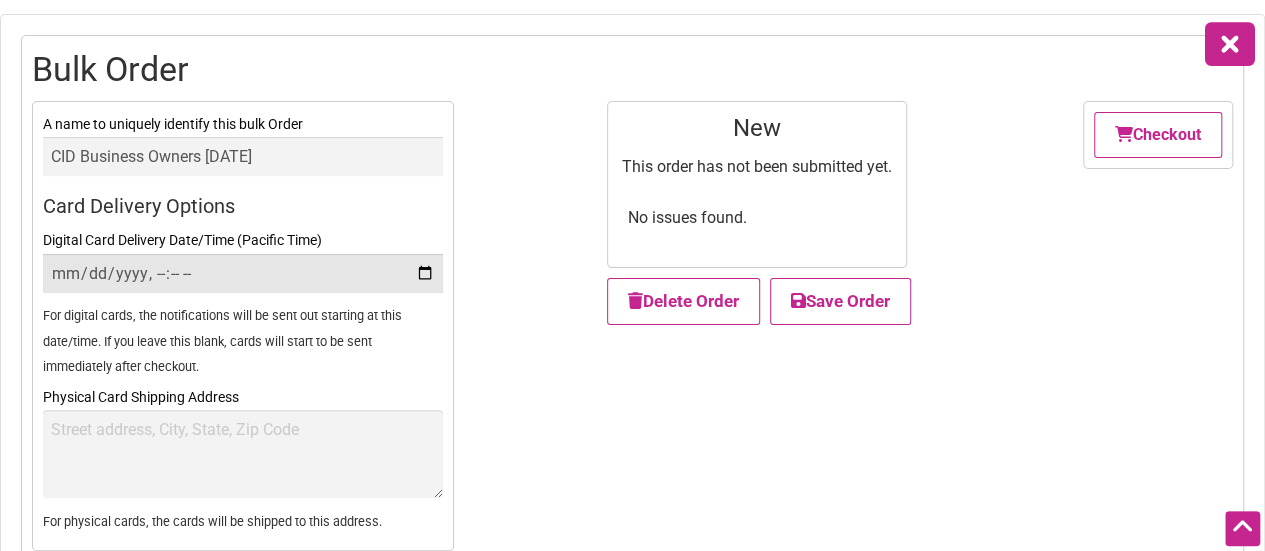 click on "Digital Card Delivery Date/Time (Pacific Time)" at bounding box center (243, 273) 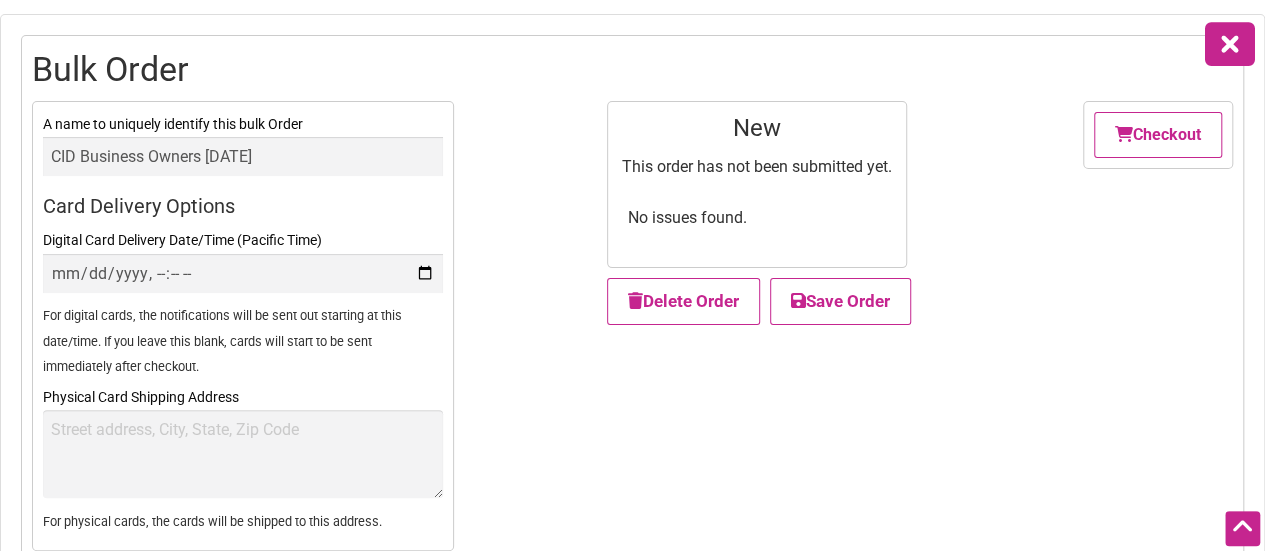 click on "A name to uniquely identify this bulk Order
CID Business Owners 2025-08-04
Card Delivery Options
Digital Card Delivery Date/Time (Pacific Time)
For digital cards, the notifications will be sent out starting at this date/time. If you leave this blank, cards will start to be sent immediately after checkout.
Physical Card Shipping Address
For physical cards, the cards will be shipped to this address.
New
This order has not been submitted yet." at bounding box center [632, 326] 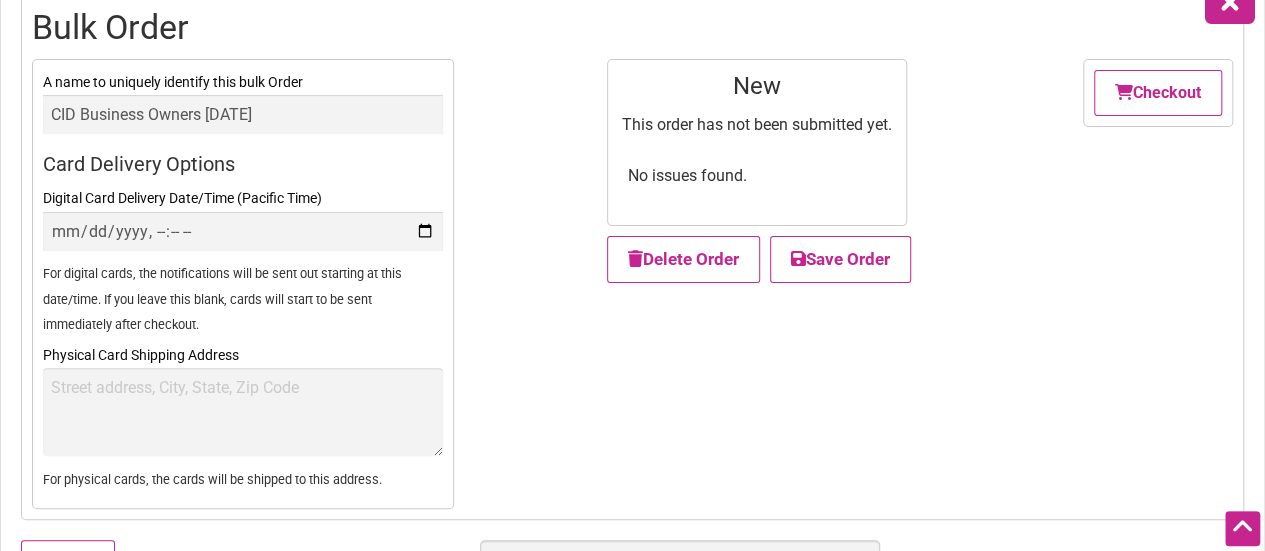 scroll, scrollTop: 177, scrollLeft: 0, axis: vertical 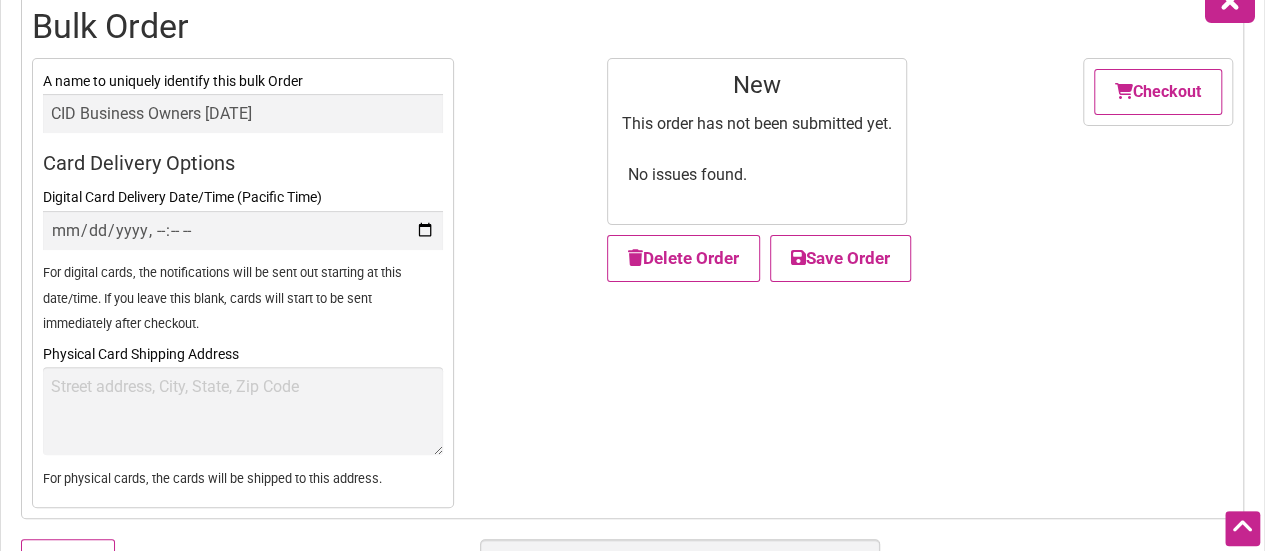 click on "A name to uniquely identify this bulk Order
CID Business Owners 2025-08-04
Card Delivery Options
Digital Card Delivery Date/Time (Pacific Time)
For digital cards, the notifications will be sent out starting at this date/time. If you leave this blank, cards will start to be sent immediately after checkout.
Physical Card Shipping Address
For physical cards, the cards will be shipped to this address.
New
This order has not been submitted yet." at bounding box center [632, 283] 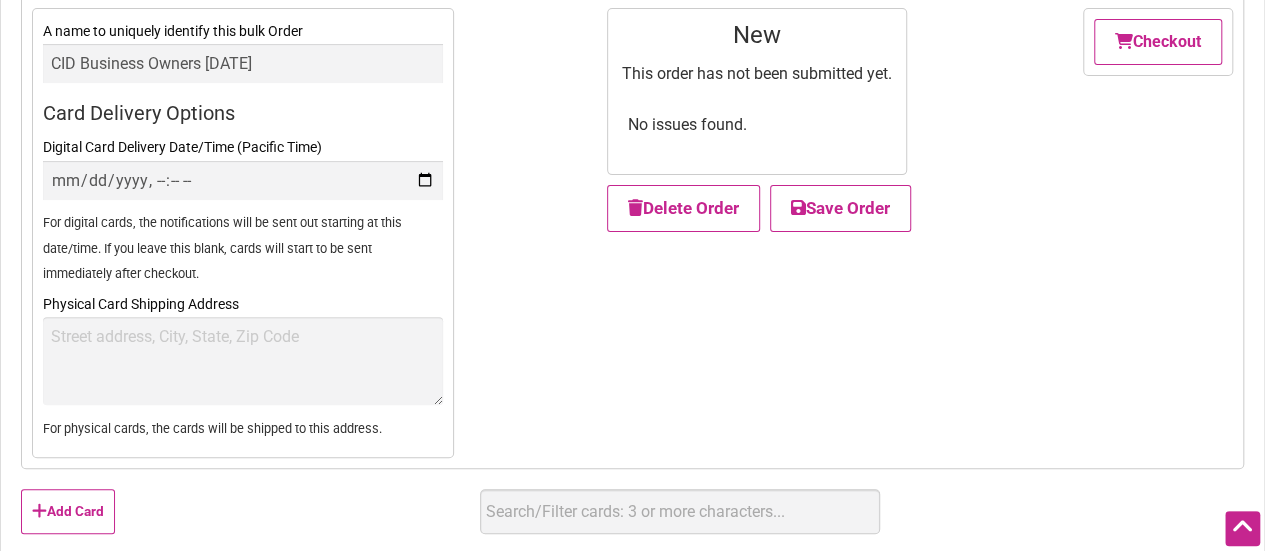 scroll, scrollTop: 228, scrollLeft: 0, axis: vertical 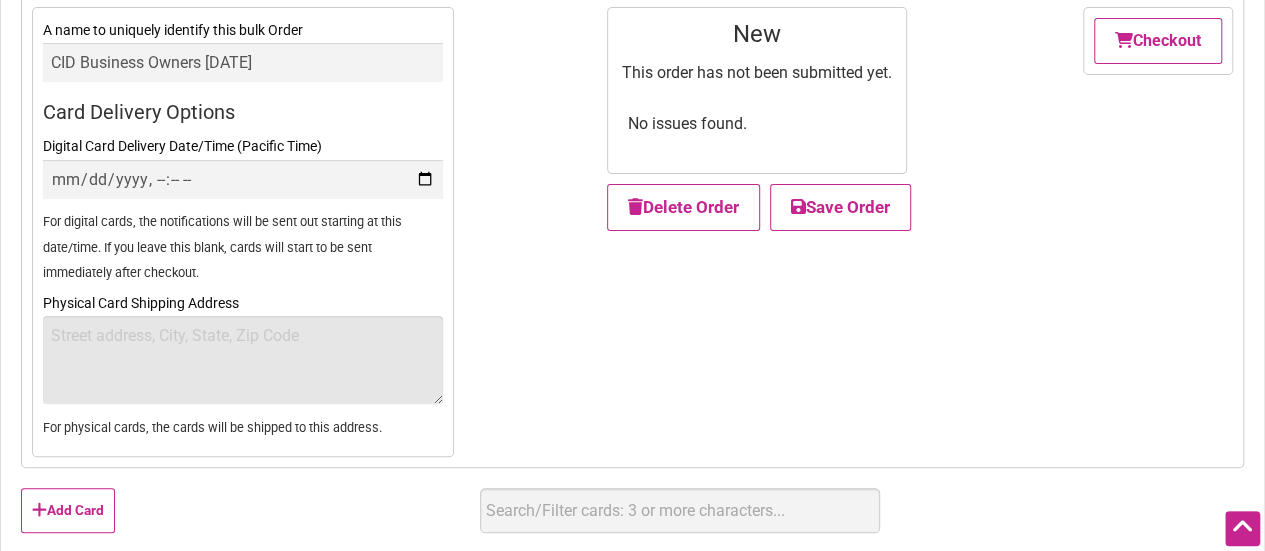 click on "Physical Card Shipping Address" at bounding box center [243, 360] 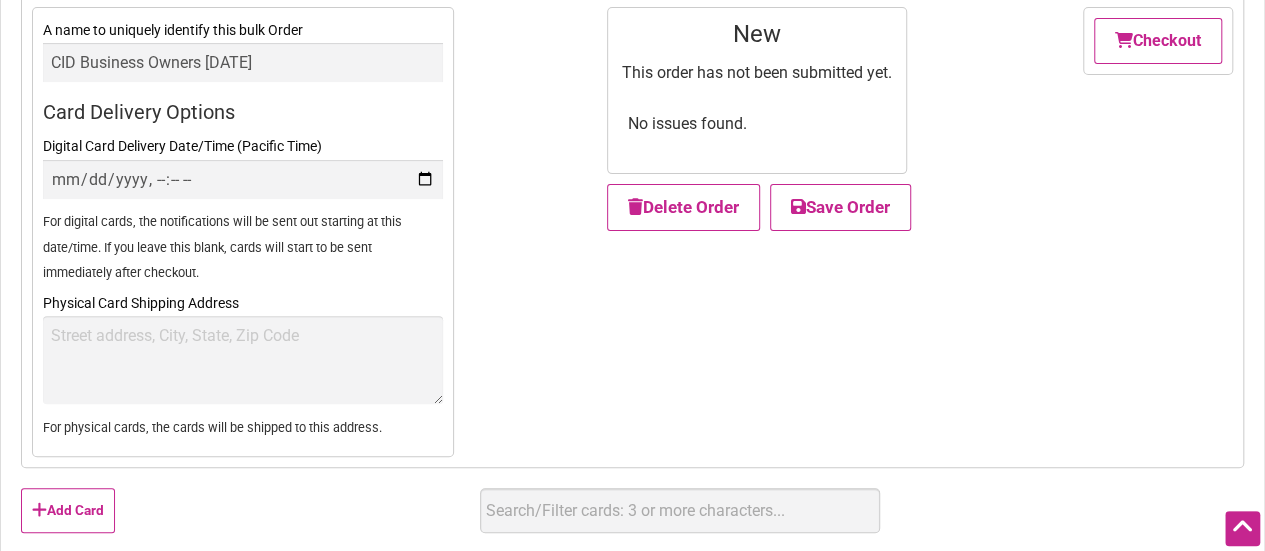 click on "A name to uniquely identify this bulk Order
CID Business Owners 2025-08-04
Card Delivery Options
Digital Card Delivery Date/Time (Pacific Time)
For digital cards, the notifications will be sent out starting at this date/time. If you leave this blank, cards will start to be sent immediately after checkout.
Physical Card Shipping Address
For physical cards, the cards will be shipped to this address.
New
This order has not been submitted yet." at bounding box center [632, 232] 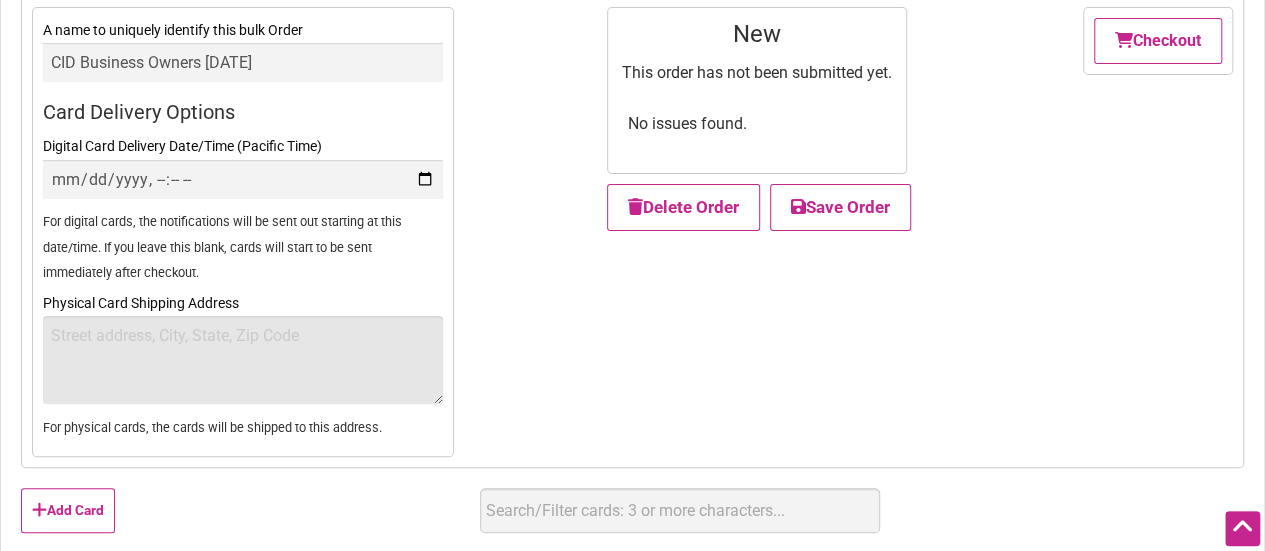 click on "Physical Card Shipping Address" at bounding box center (243, 360) 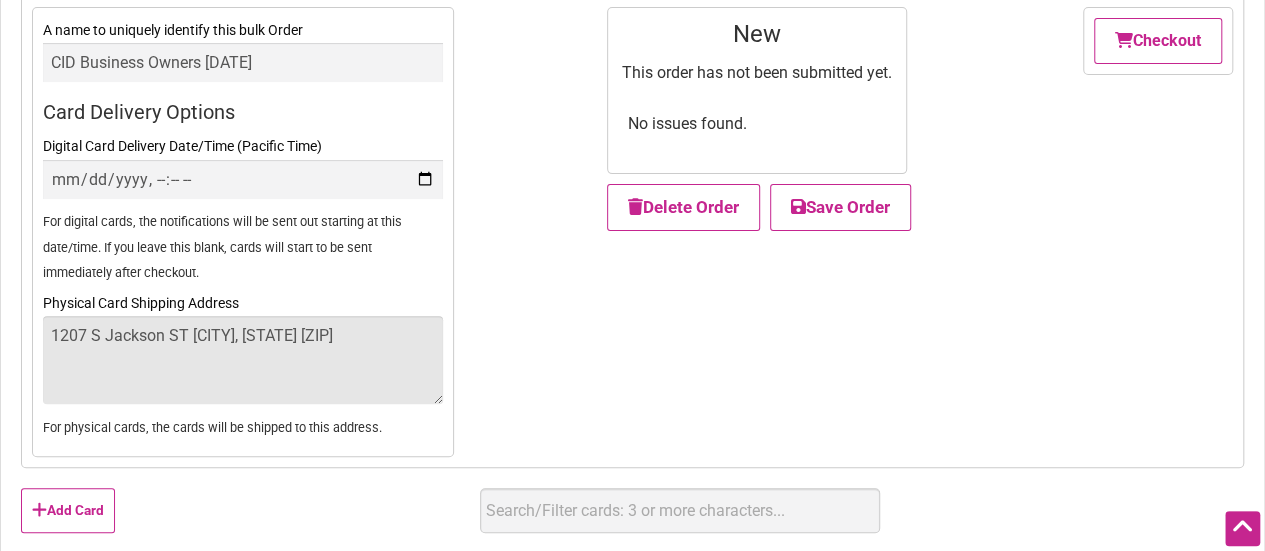 type on "[NUMBER] [STREET] [CITY] [STATE] [POSTALCODE]" 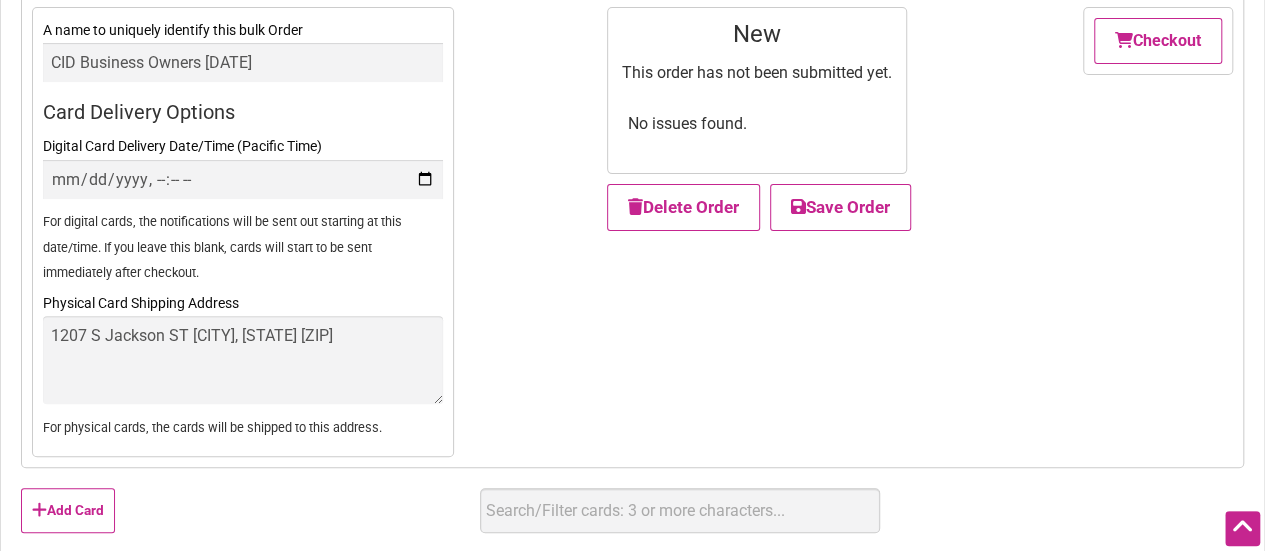 click on "A name to uniquely identify this bulk Order
CID Business Owners 2025-08-04
Card Delivery Options
Digital Card Delivery Date/Time (Pacific Time)
For digital cards, the notifications will be sent out starting at this date/time. If you leave this blank, cards will start to be sent immediately after checkout.
Physical Card Shipping Address
1207 S Jackson ST Seattle WA 98144
For physical cards, the cards will be shipped to this address.
New
This order has not been submitted yet.
No issues found. Subtotal $" at bounding box center [632, 232] 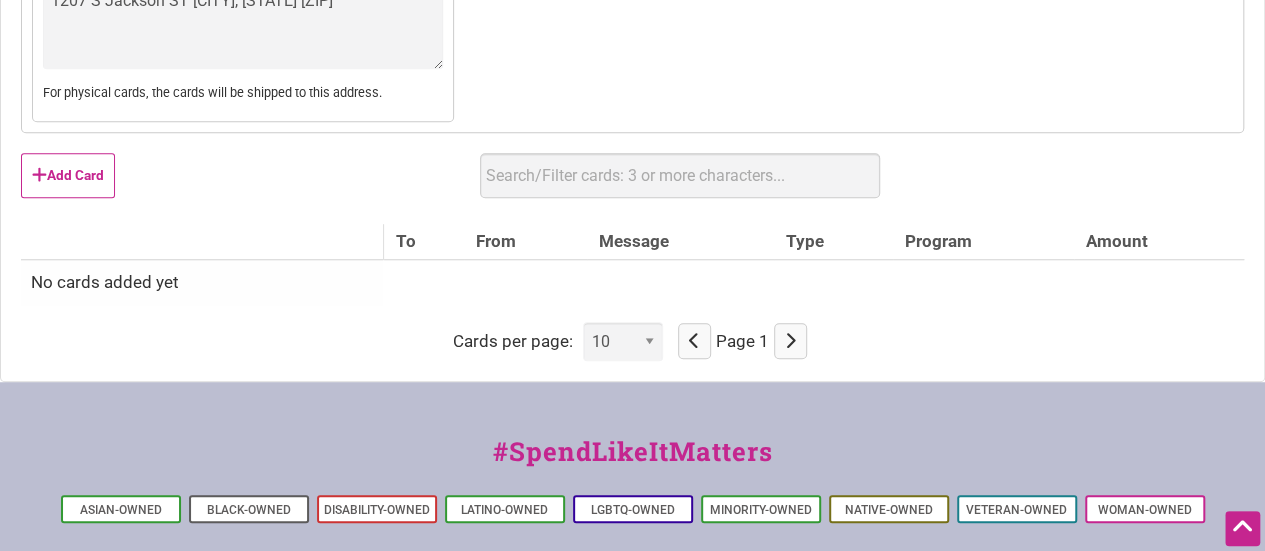 scroll, scrollTop: 564, scrollLeft: 0, axis: vertical 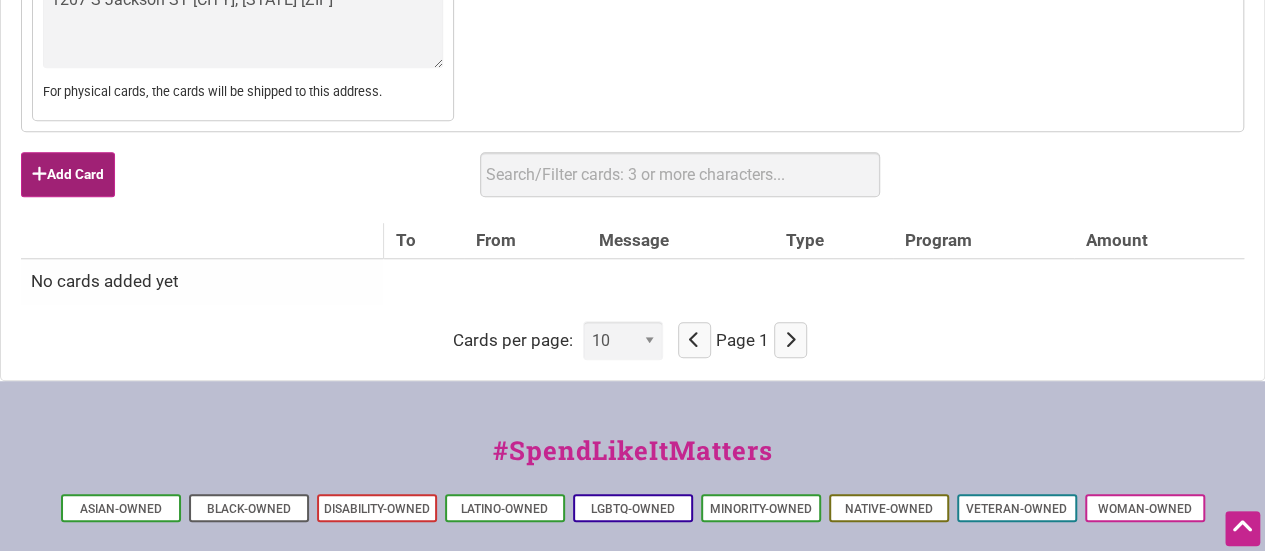click on "Add Card" at bounding box center (68, 174) 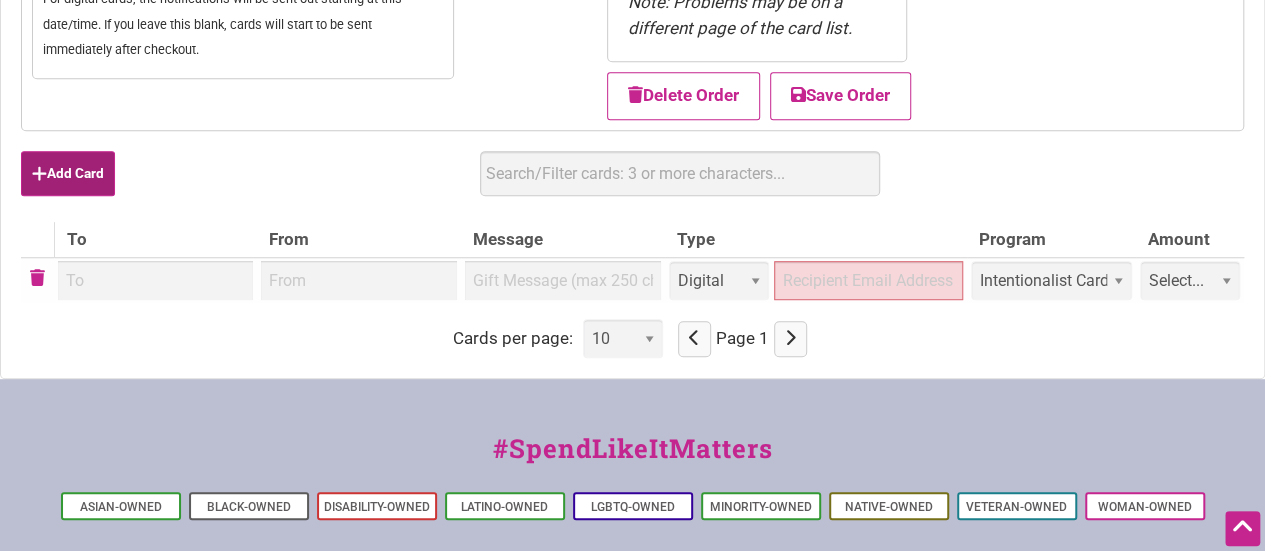 scroll, scrollTop: 450, scrollLeft: 0, axis: vertical 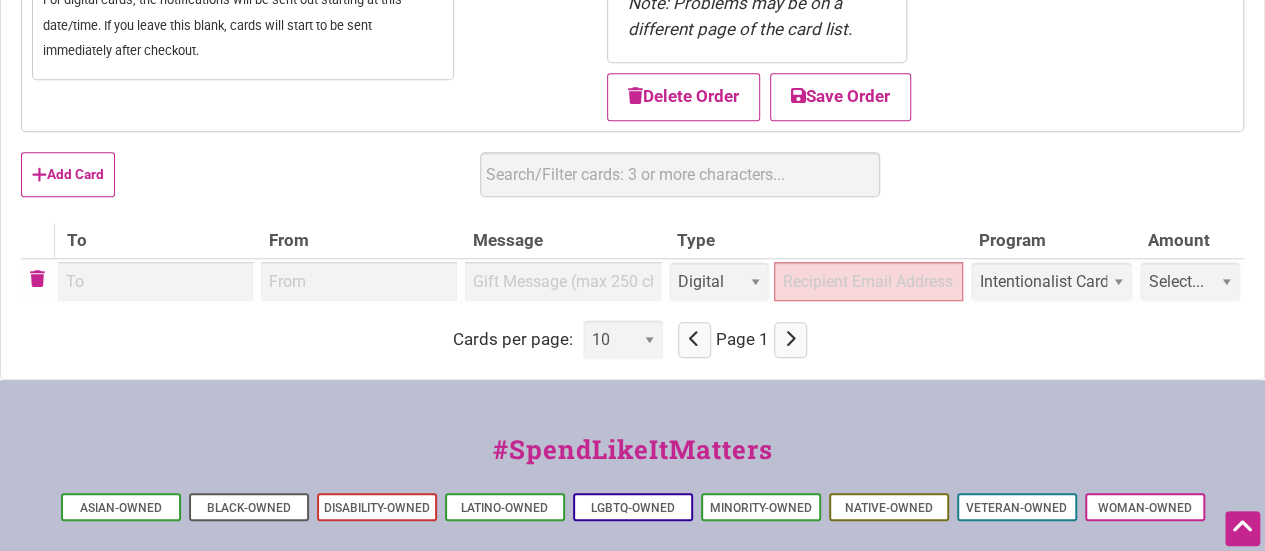 click on "Physical
Digital" at bounding box center [719, 281] 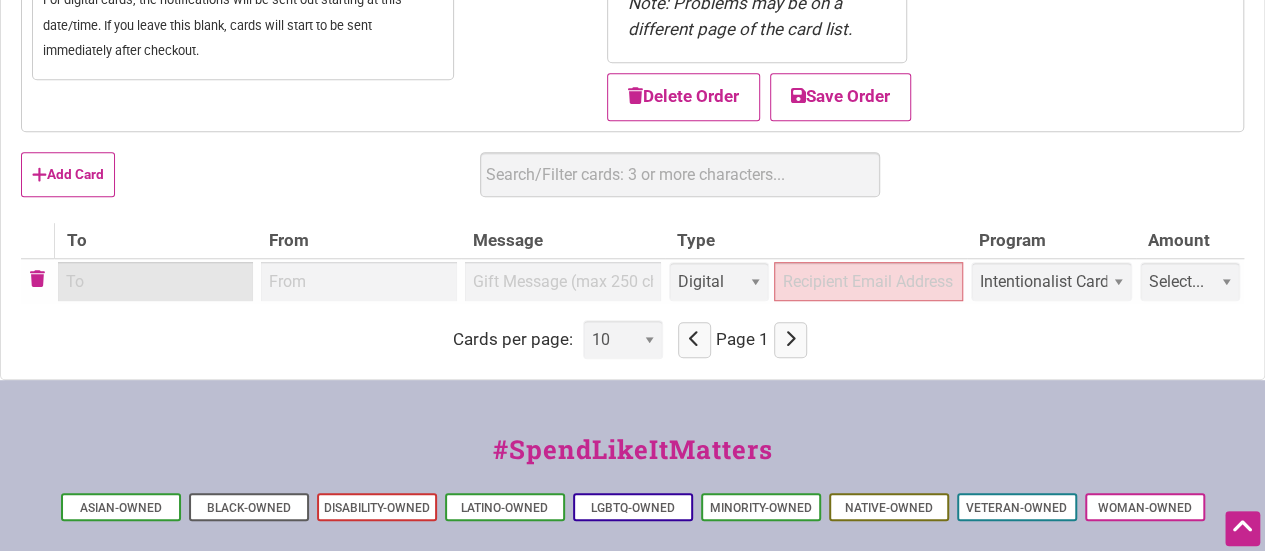 click at bounding box center (155, 281) 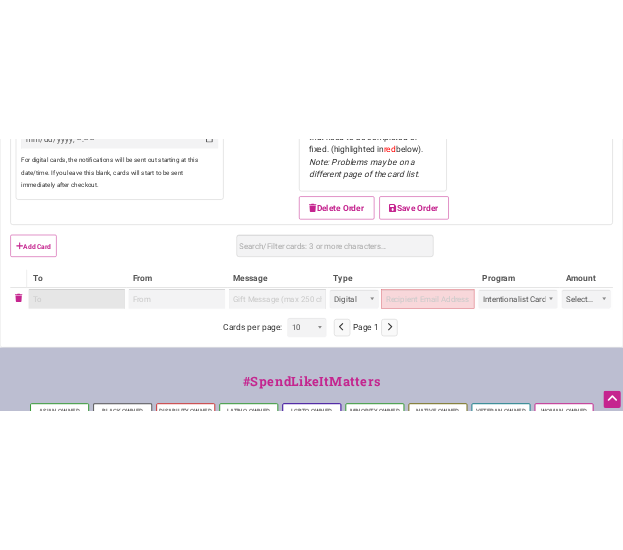 scroll, scrollTop: 492, scrollLeft: 0, axis: vertical 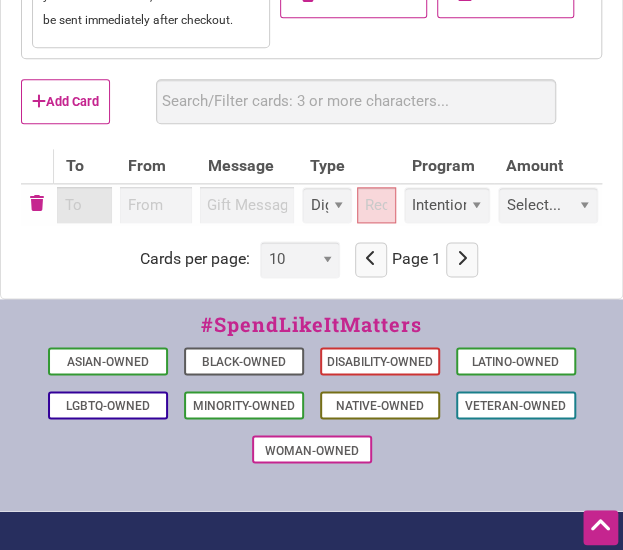 click at bounding box center [84, 205] 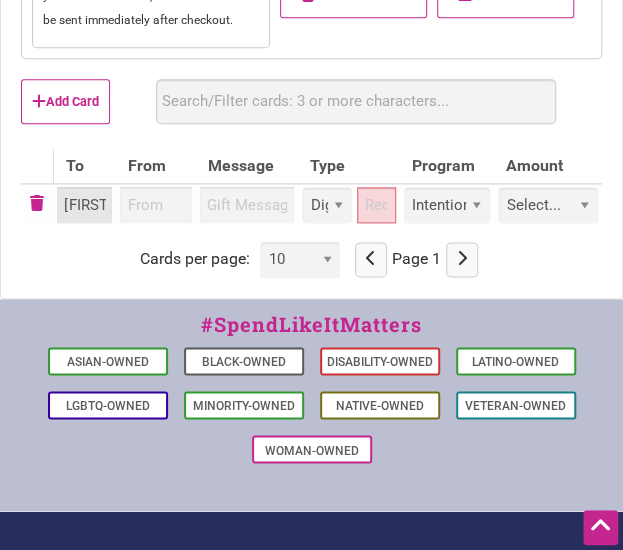scroll, scrollTop: 0, scrollLeft: 23, axis: horizontal 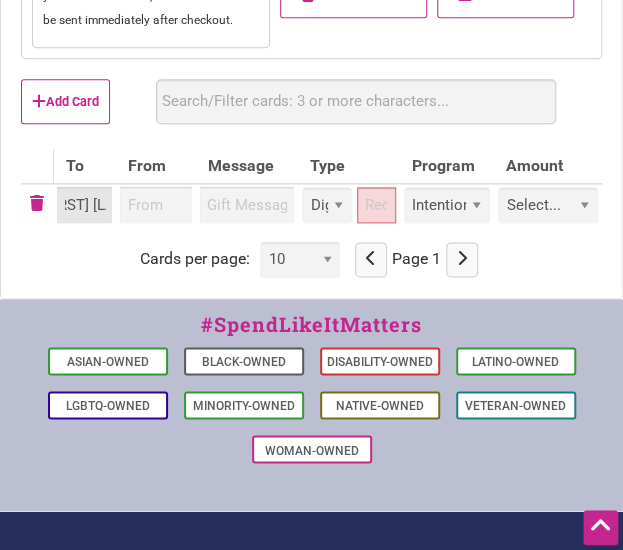 type on "Nghia Bui" 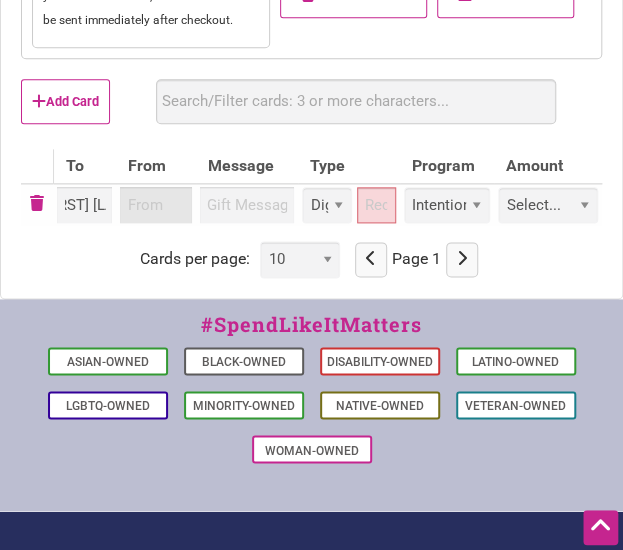 scroll, scrollTop: 0, scrollLeft: 0, axis: both 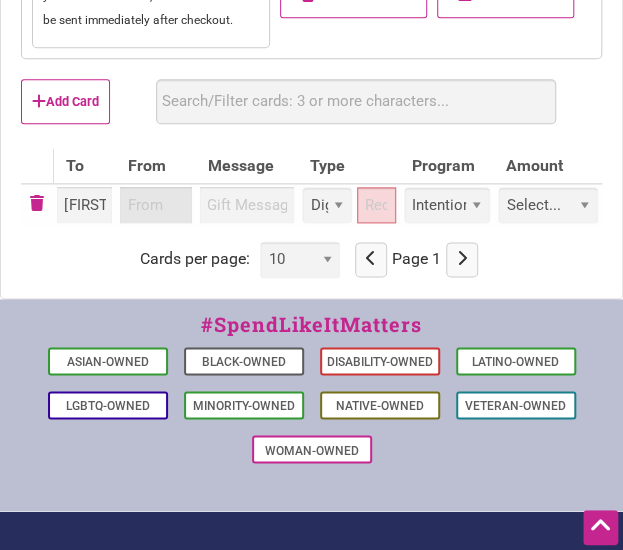 click at bounding box center [155, 205] 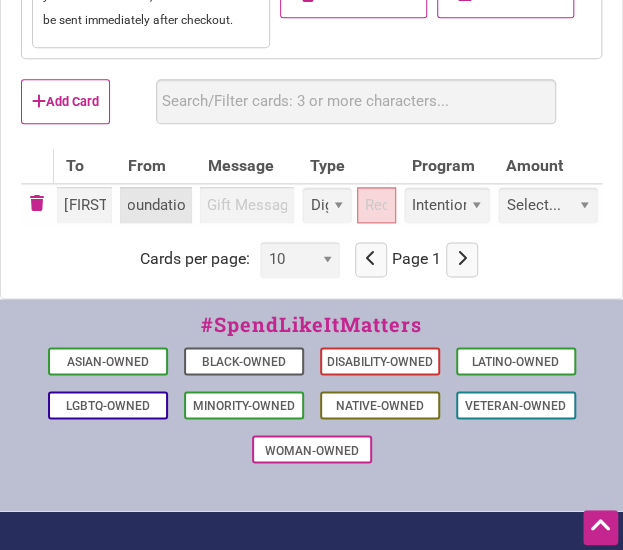 scroll, scrollTop: 0, scrollLeft: 157, axis: horizontal 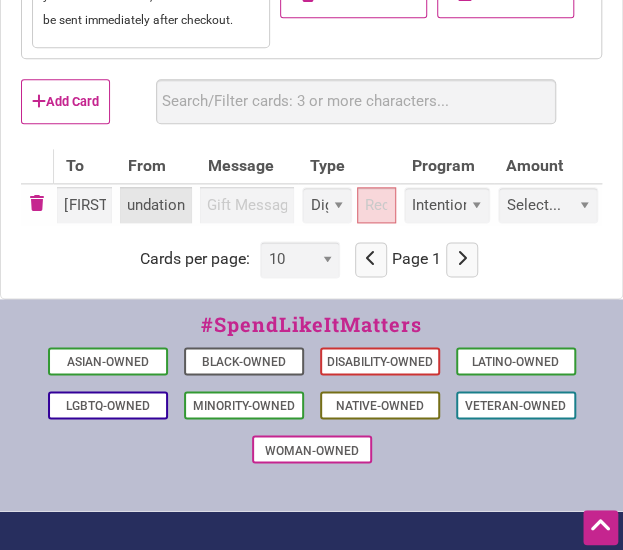 type on "The Asian American Foundation" 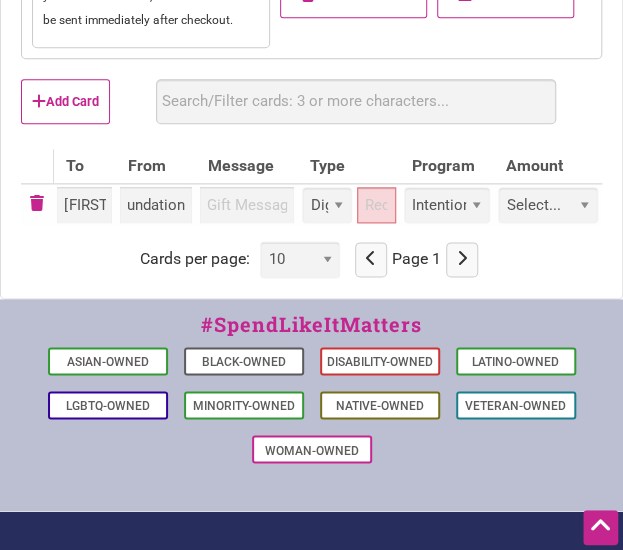 scroll, scrollTop: 0, scrollLeft: 0, axis: both 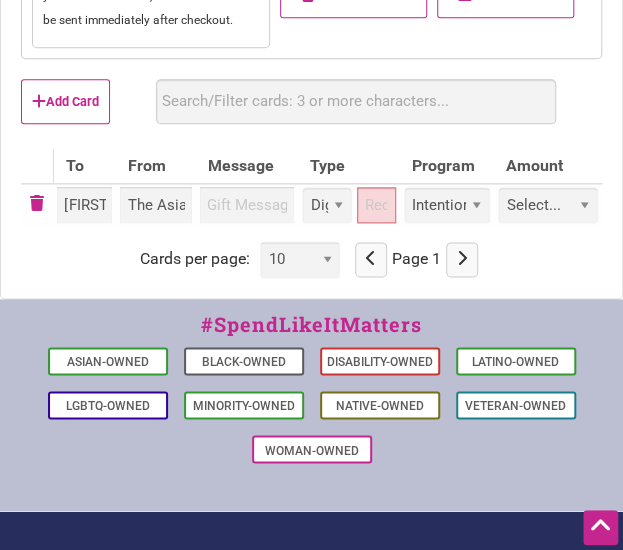 click on "Cards per page:
10
25
50
100
200
500
Page 1" at bounding box center (311, 259) 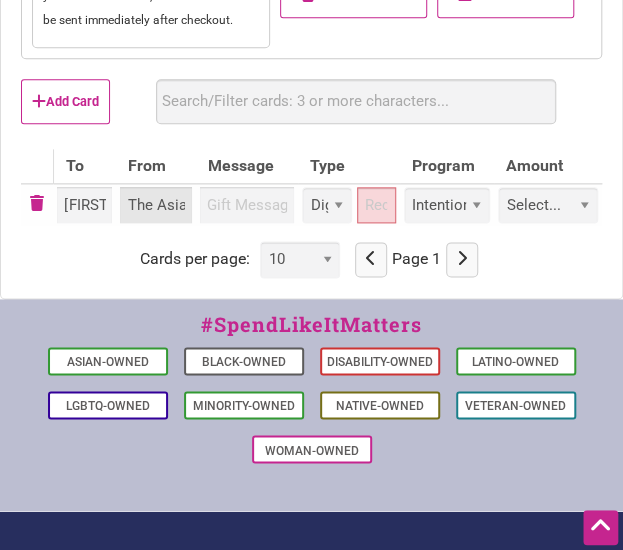 scroll, scrollTop: 0, scrollLeft: 157, axis: horizontal 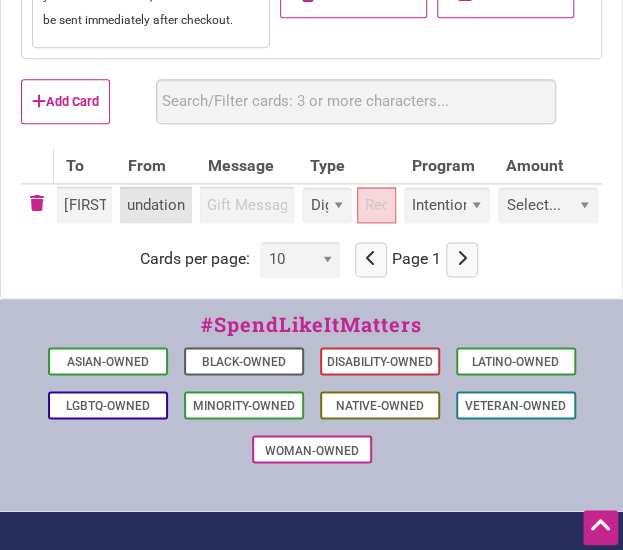 drag, startPoint x: 148, startPoint y: 205, endPoint x: 230, endPoint y: 197, distance: 82.38932 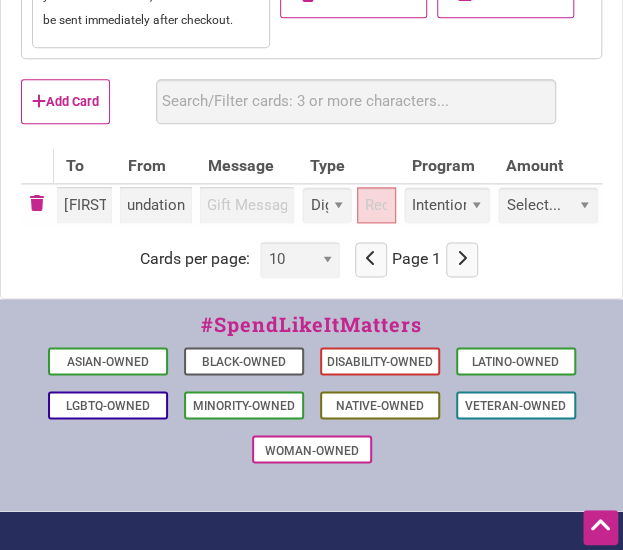 scroll, scrollTop: 0, scrollLeft: 0, axis: both 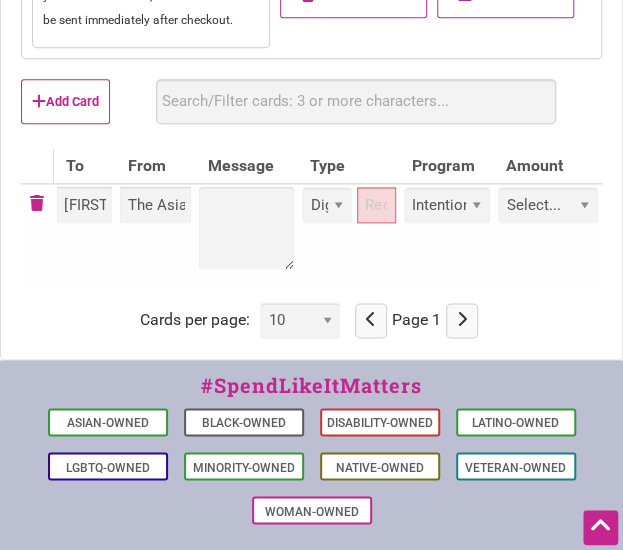 click at bounding box center [246, 235] 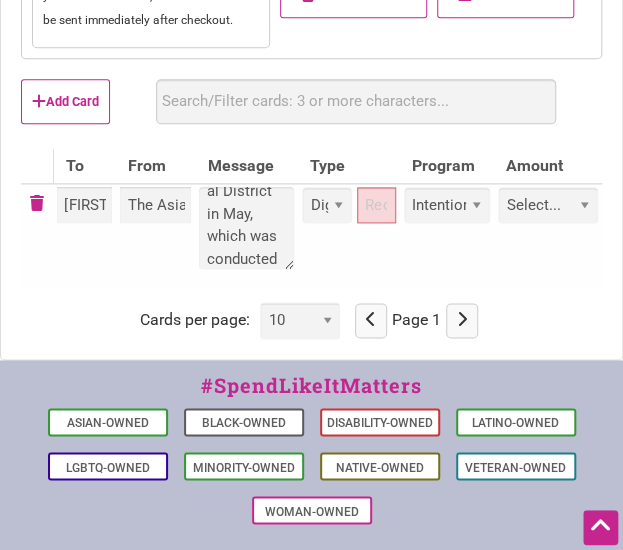scroll, scrollTop: 0, scrollLeft: 0, axis: both 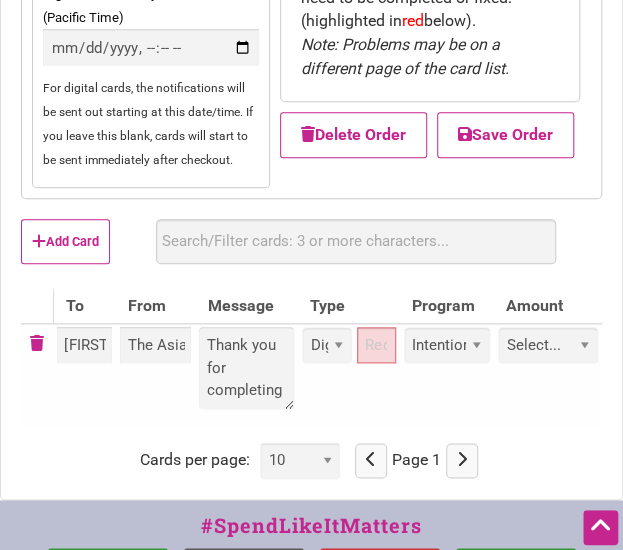 type on "Thank you for completing our survey on safety in the Chinatown-International District in May, which was conducted by the Asian American Foundation and CIDBIA." 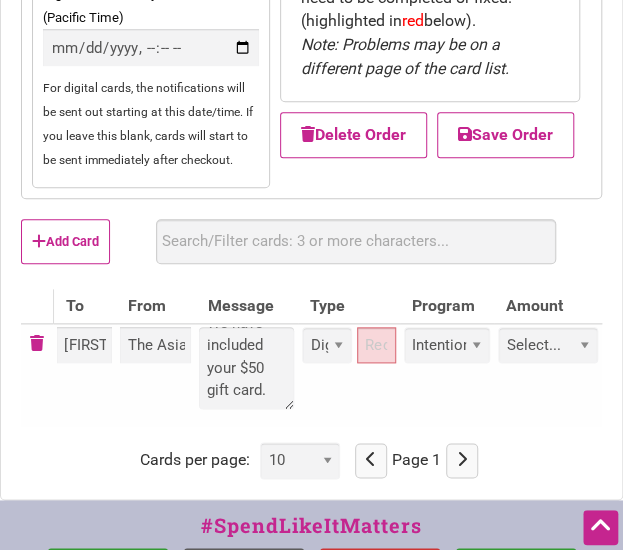 scroll, scrollTop: 530, scrollLeft: 0, axis: vertical 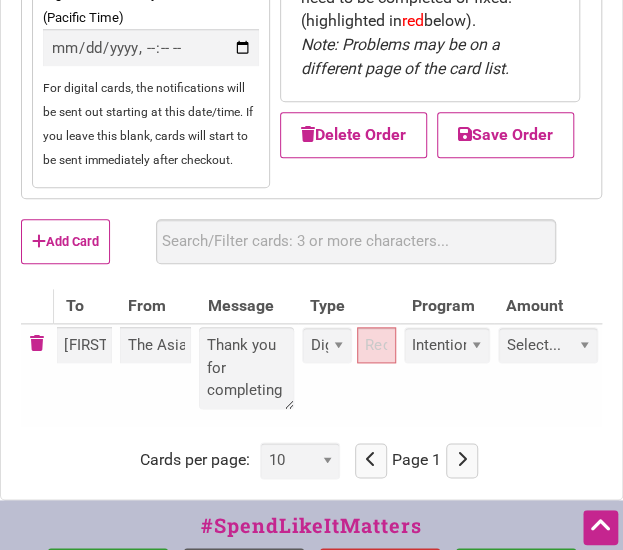 click on "Thank you for completing our survey on safety in the Chinatown-International District in May, which was conducted by the Asian American Foundation and CIDBIA." at bounding box center (246, 368) 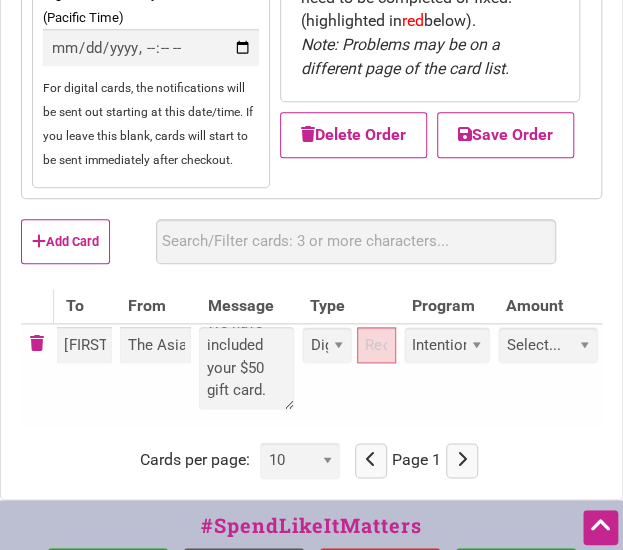 scroll, scrollTop: 530, scrollLeft: 0, axis: vertical 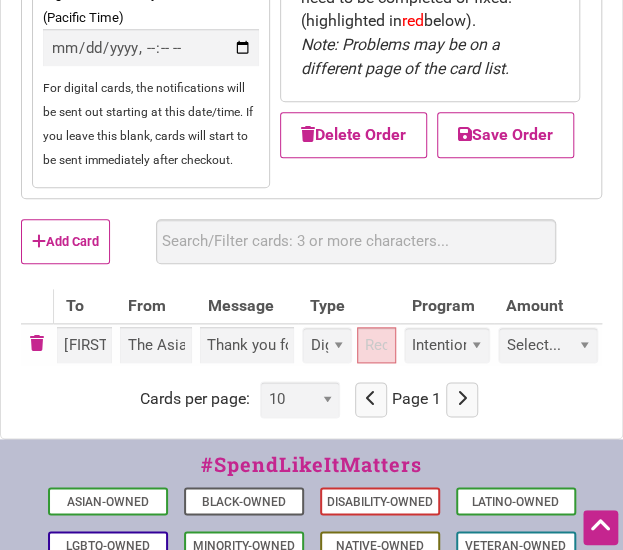 type on "Thank you for completing our survey on safety in the Chinatown-International District in May, which was conducted by the Asian American Foundation and CIDBIA. We have included your $50 gift card." 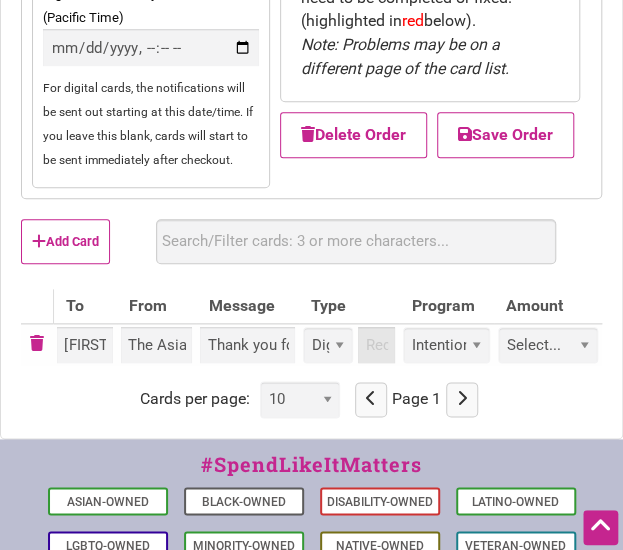 click at bounding box center (377, 345) 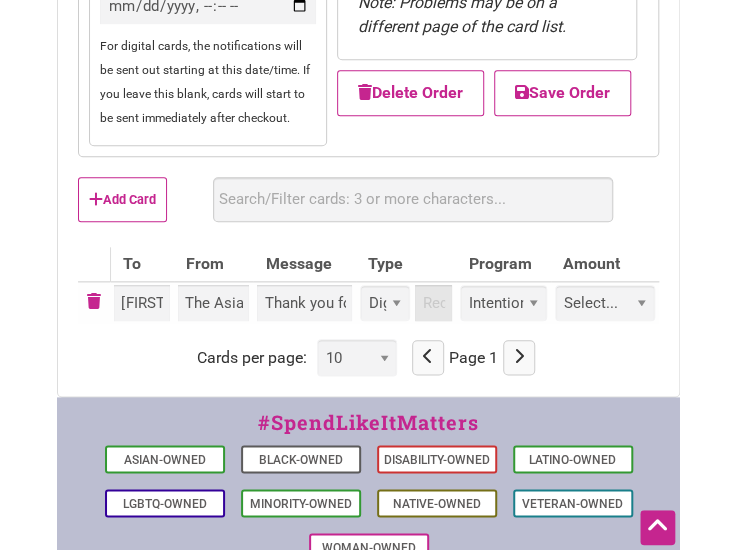 scroll, scrollTop: 390, scrollLeft: 0, axis: vertical 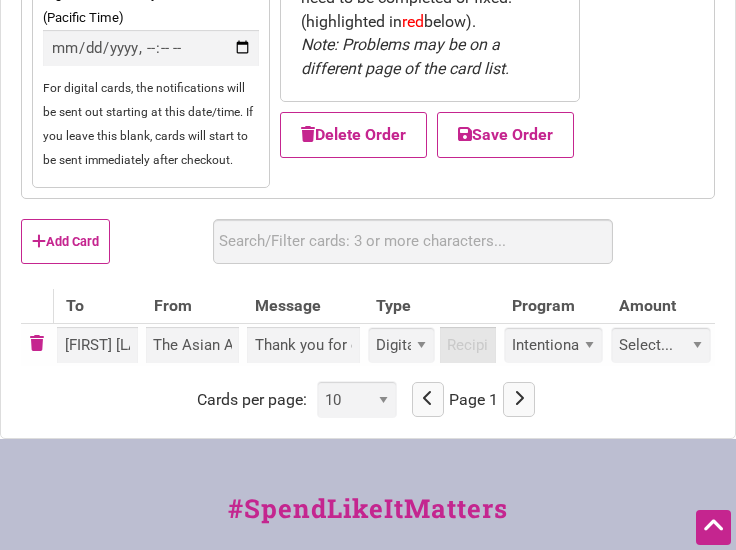 click at bounding box center [468, 345] 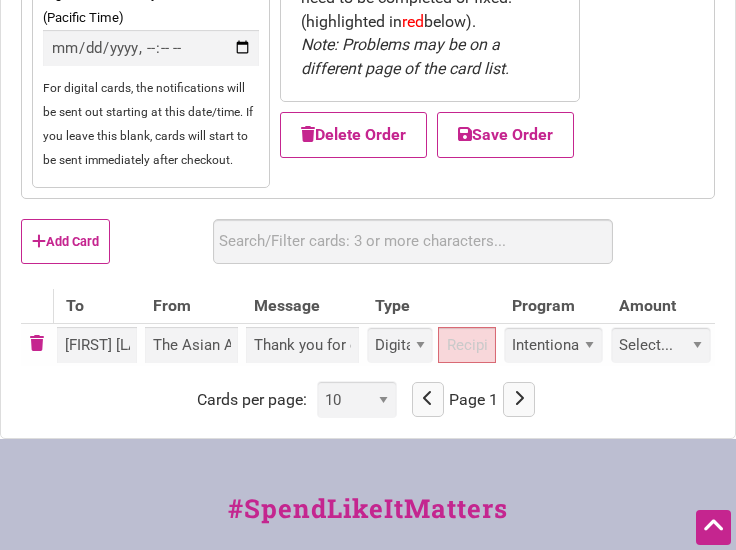 click on "Type" at bounding box center (431, 306) 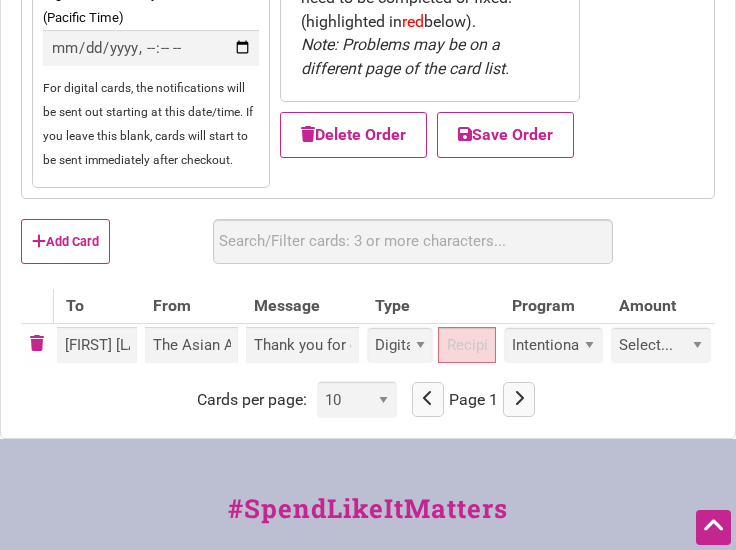 click on "Intentionalist Card
Buy Black Card" at bounding box center (553, 345) 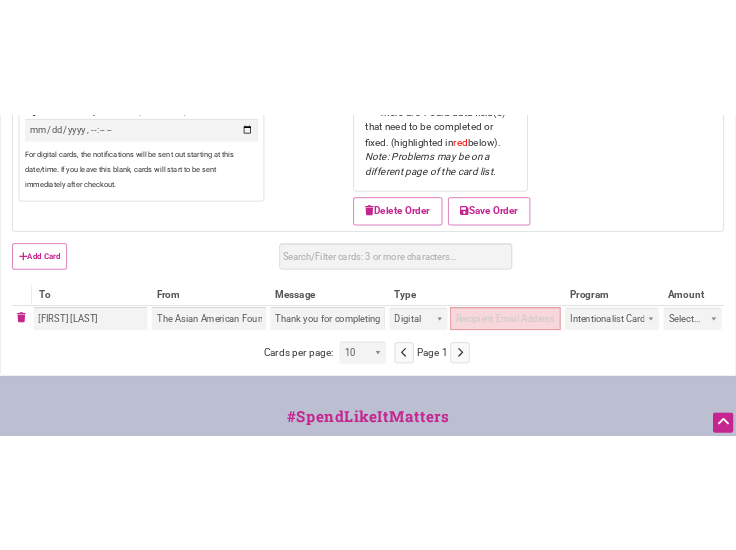 scroll, scrollTop: 390, scrollLeft: 0, axis: vertical 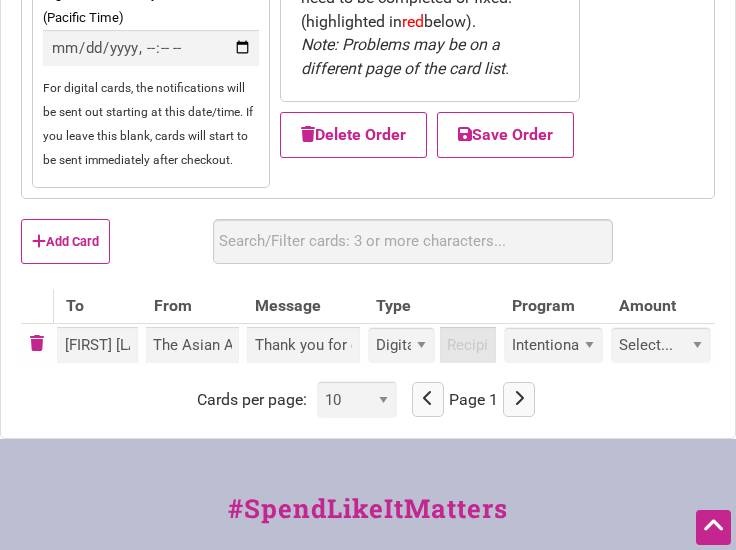 click at bounding box center [468, 345] 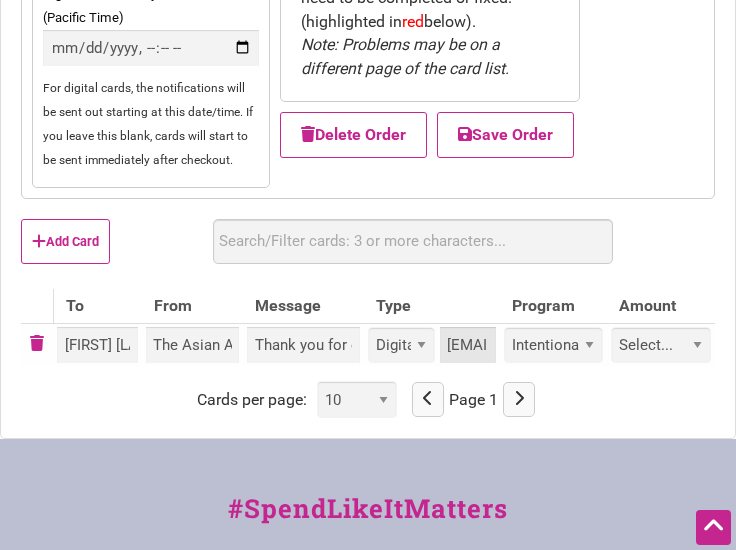 scroll, scrollTop: 0, scrollLeft: 136, axis: horizontal 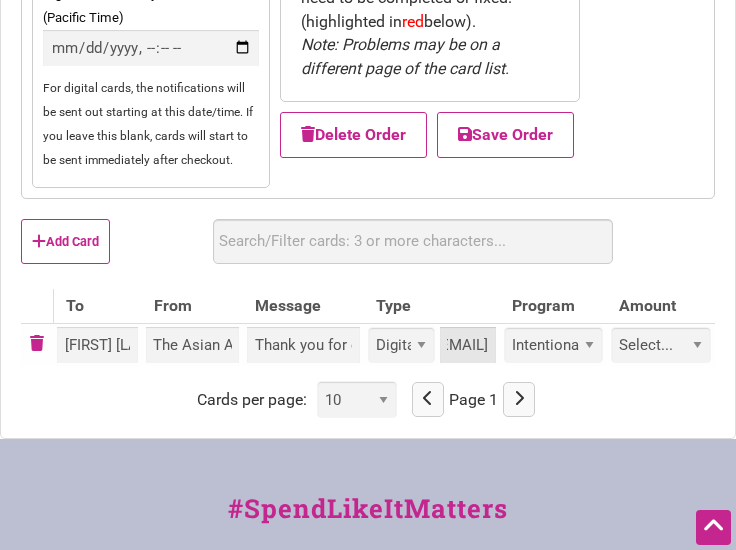 type on "nghiaxbui@helloem.coffee" 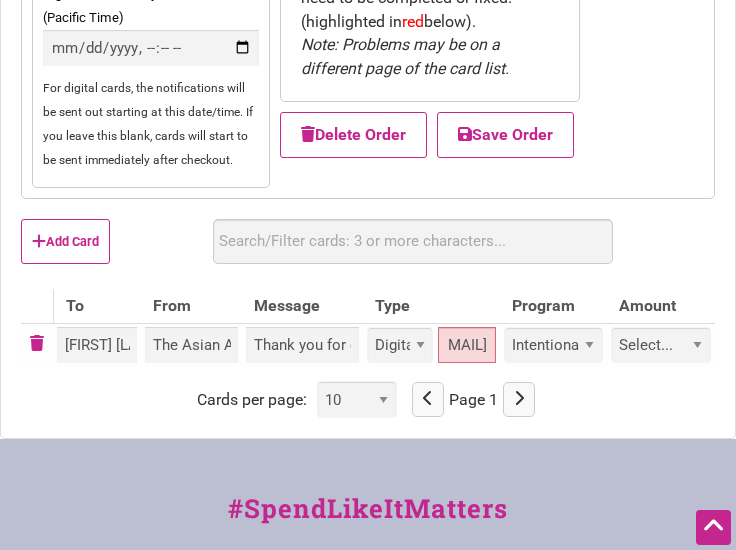 scroll, scrollTop: 0, scrollLeft: 0, axis: both 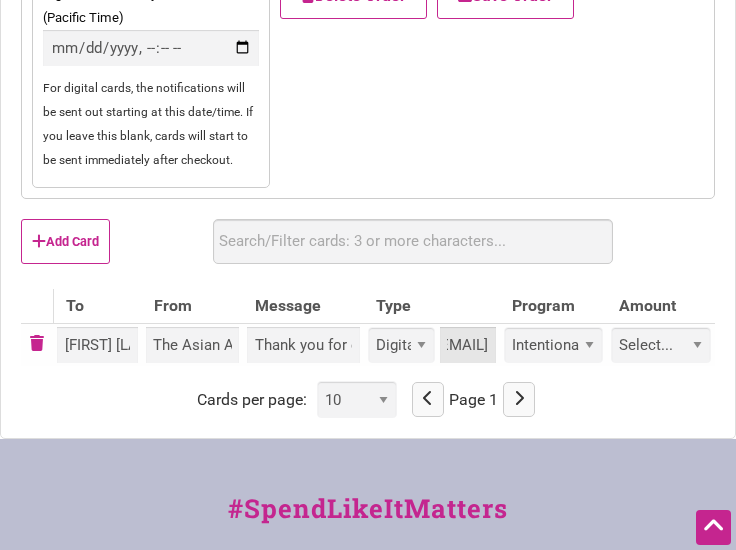 drag, startPoint x: 461, startPoint y: 339, endPoint x: 615, endPoint y: 350, distance: 154.39236 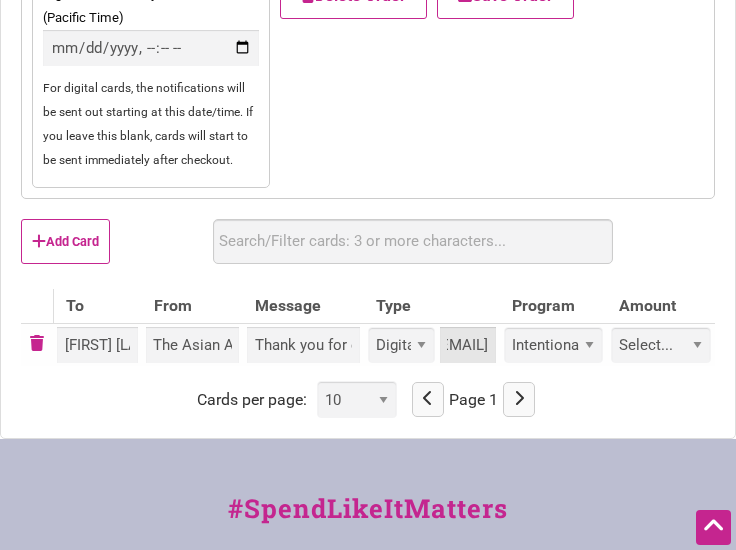 click on "Nghia Bui
The Asian American Foundation
Thank you for completing our survey on safety in the Chinatown-International District in May, which was conducted by the Asian American Foundation and CIDBIA. We have included your $50 gift card.
Physical
Digital
nghiaxbui@helloem.coffee
Intentionalist Card
Buy Black Card
Select...
Custom" at bounding box center (368, 344) 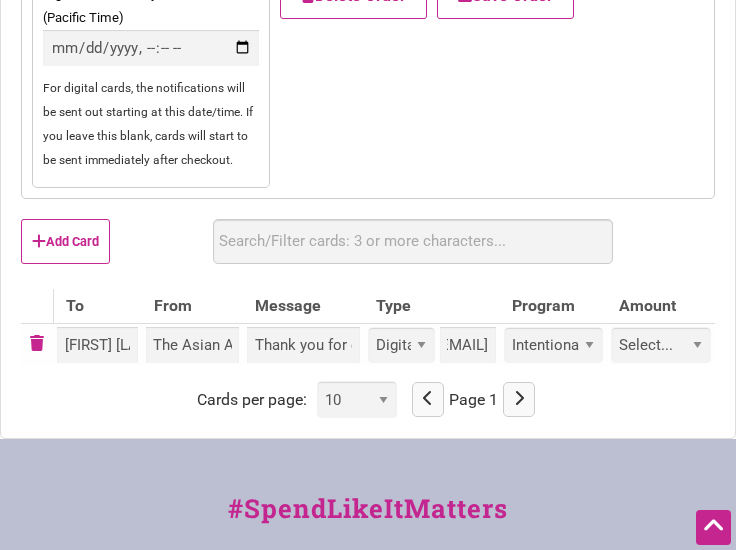 scroll, scrollTop: 0, scrollLeft: 0, axis: both 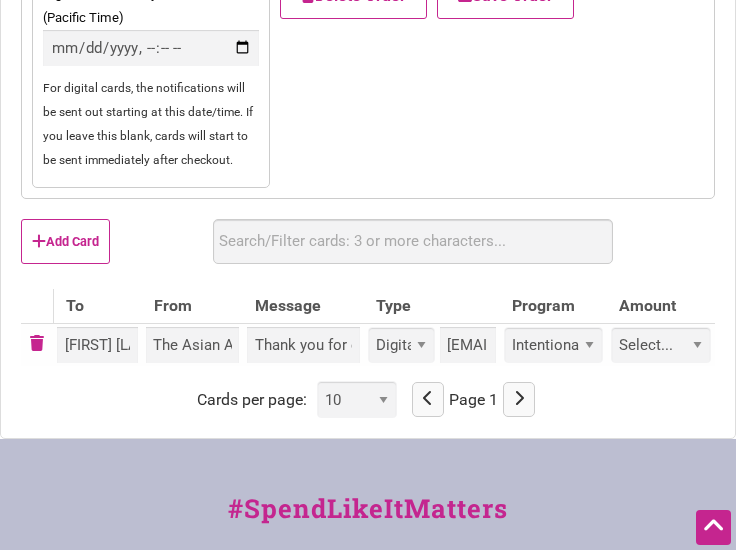 click on "Select...
Custom
$25
$50
$100
$150
$200
$250
$500" at bounding box center [661, 345] 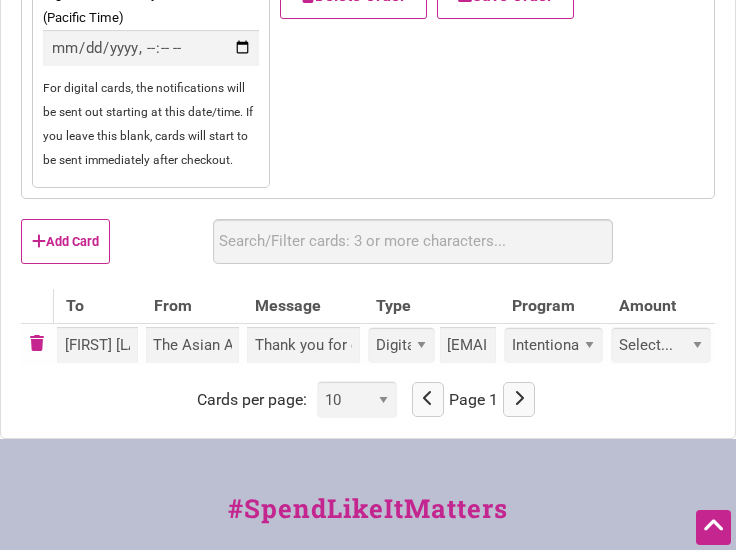 select on "50" 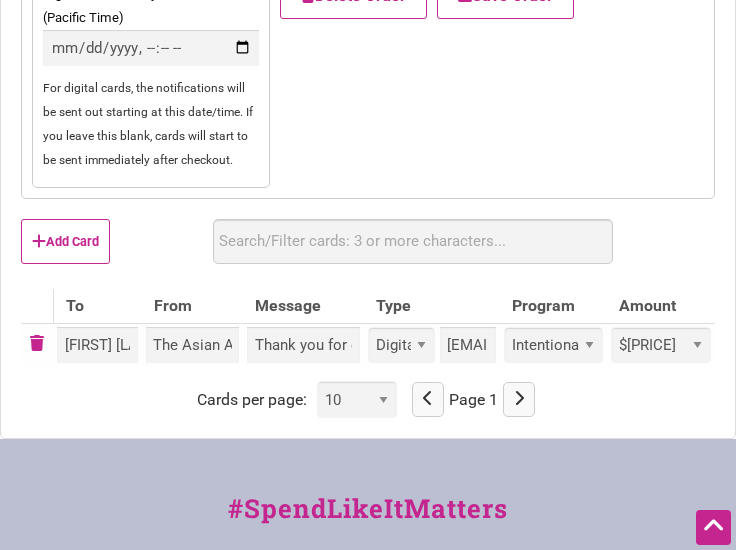 click on "Select...
Custom
$25
$50
$100
$150
$200
$250
$500" at bounding box center (661, 345) 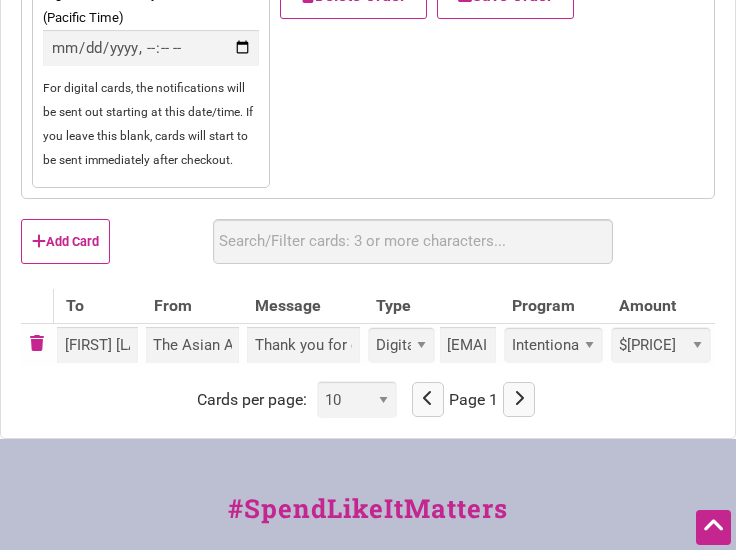 click on "A name to uniquely identify this bulk Order
CID Business Owners 2025-08-04
Card Delivery Options
Digital Card Delivery Date/Time (Pacific Time)
For digital cards, the notifications will be sent out starting at this date/time. If you leave this blank, cards will start to be sent immediately after checkout.
Physical Card Shipping Address
1207 S Jackson ST Seattle WA 98144
For physical cards, the cards will be shipped to this address.
Issues Found
Please fix the highlighted issues before proceeding to checkout.
$" at bounding box center (368, 13) 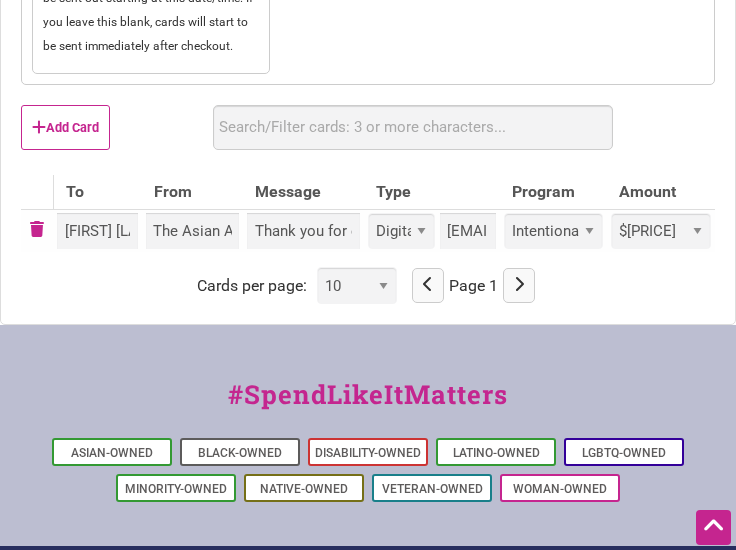 scroll, scrollTop: 506, scrollLeft: 0, axis: vertical 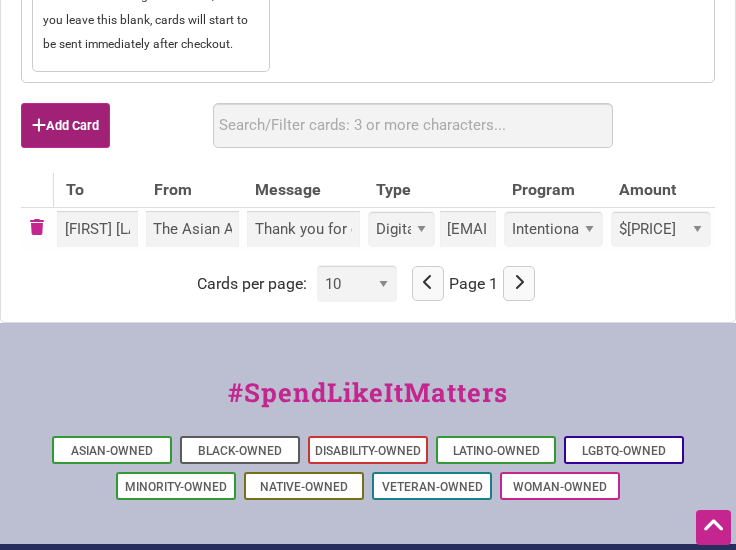 click on "Add Card" at bounding box center (65, 125) 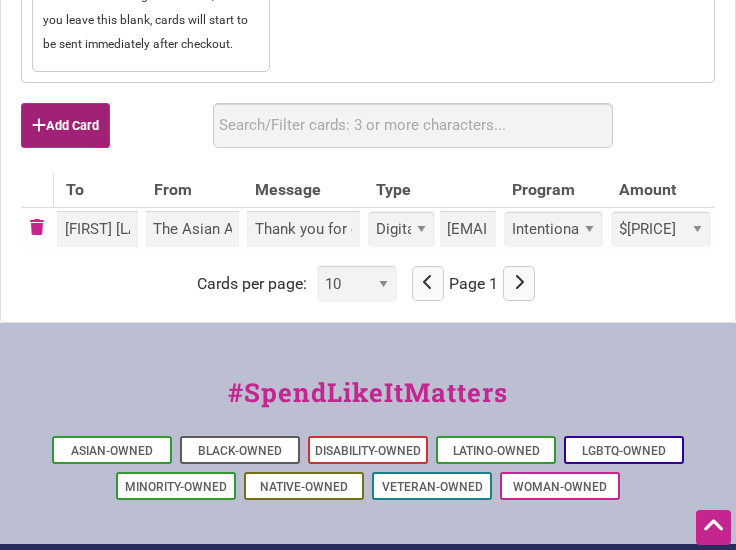 select on "Digital" 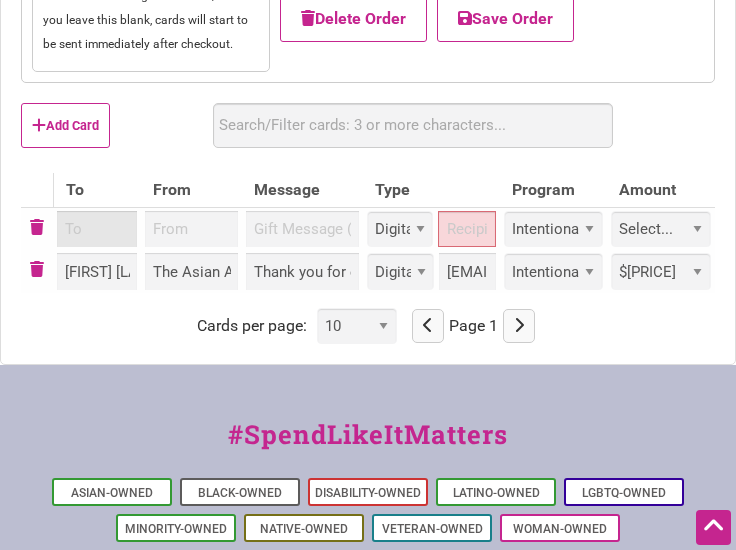 click at bounding box center (97, 229) 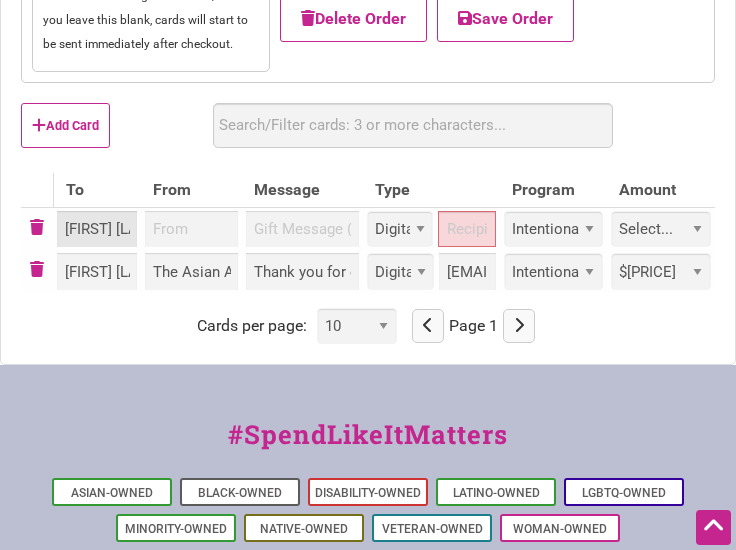 type on "[FIRST] [LAST]" 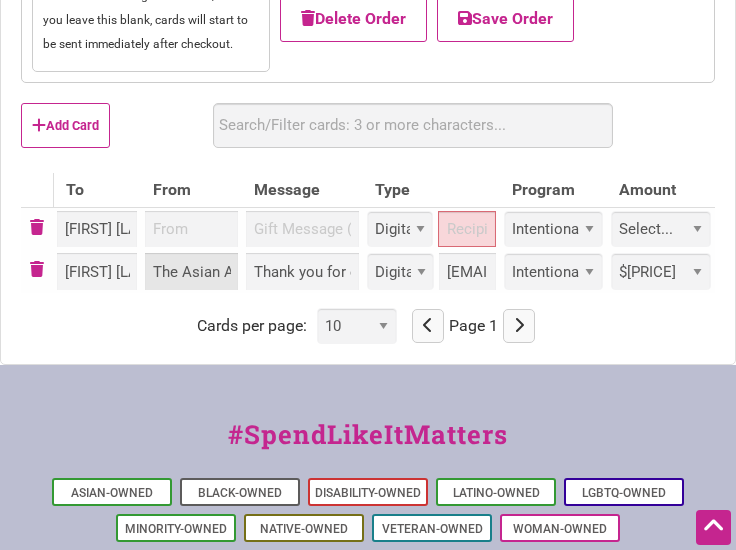 click on "The Asian American Foundation" at bounding box center [191, 271] 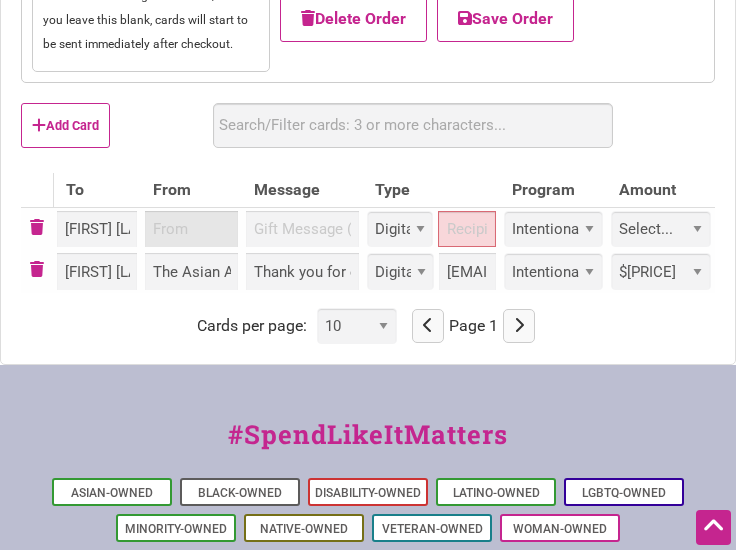 click at bounding box center (191, 229) 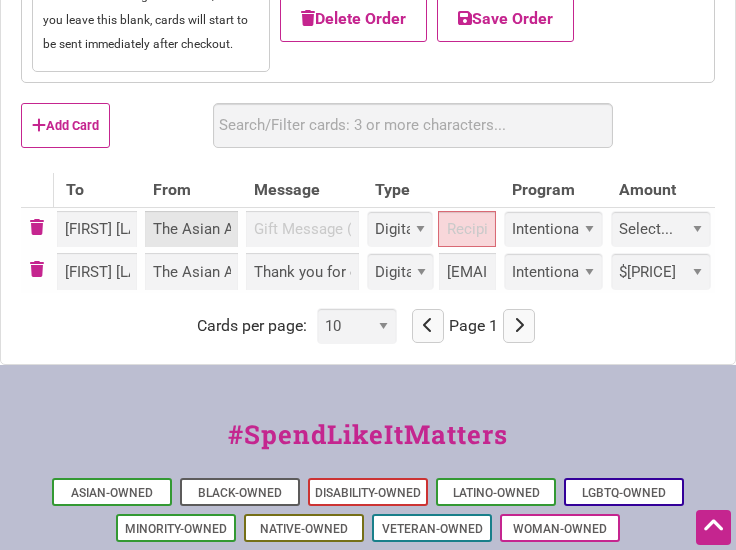 scroll, scrollTop: 0, scrollLeft: 135, axis: horizontal 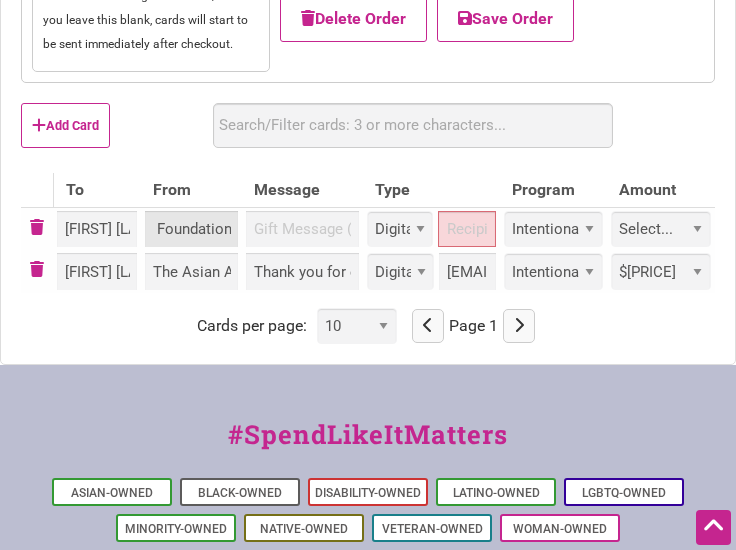 type on "The Asian American Foundation" 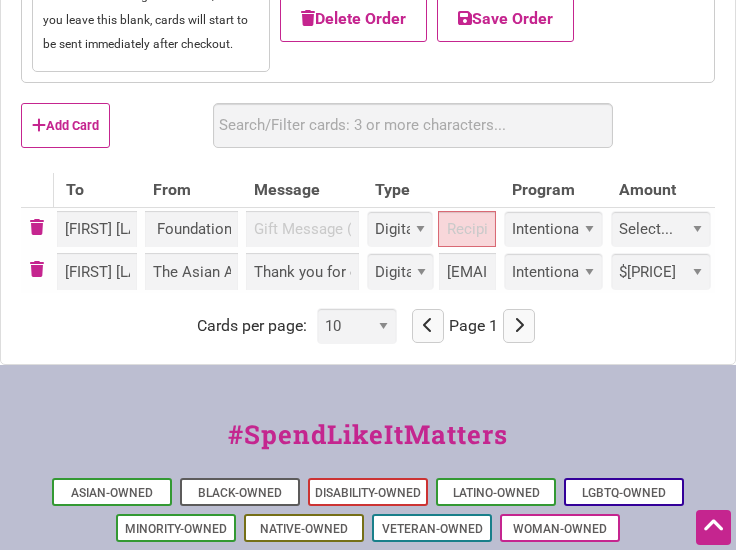 scroll, scrollTop: 0, scrollLeft: 0, axis: both 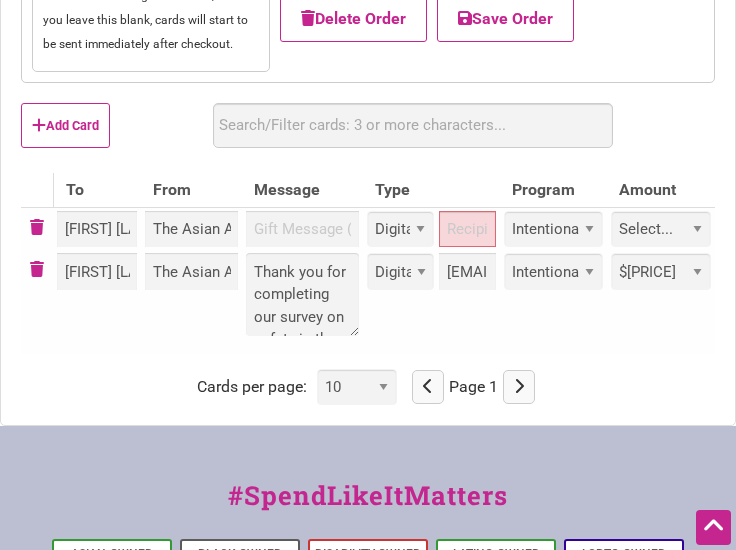click on "Thank you for completing our survey on safety in the Chinatown-International District in May, which was conducted by the Asian American Foundation and CIDBIA. We have included your $50 gift card. Thank you for completing our survey on safety in the Chinatown-International District in May, which was conducted by the Asian American Foundation and CIDBIA. We have included your $50 gift card." at bounding box center [302, 302] 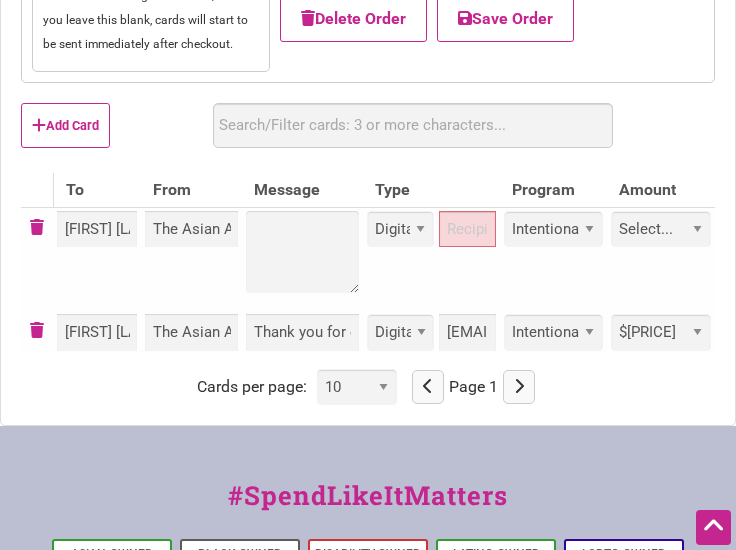 click at bounding box center (302, 259) 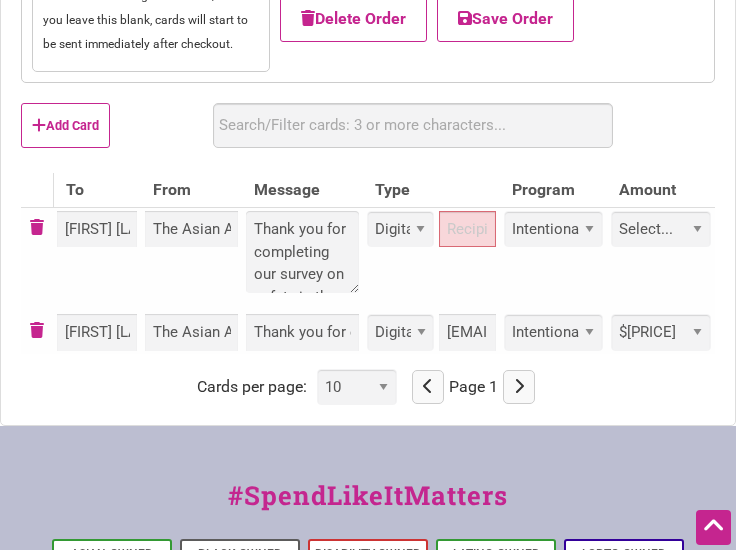 scroll, scrollTop: 395, scrollLeft: 0, axis: vertical 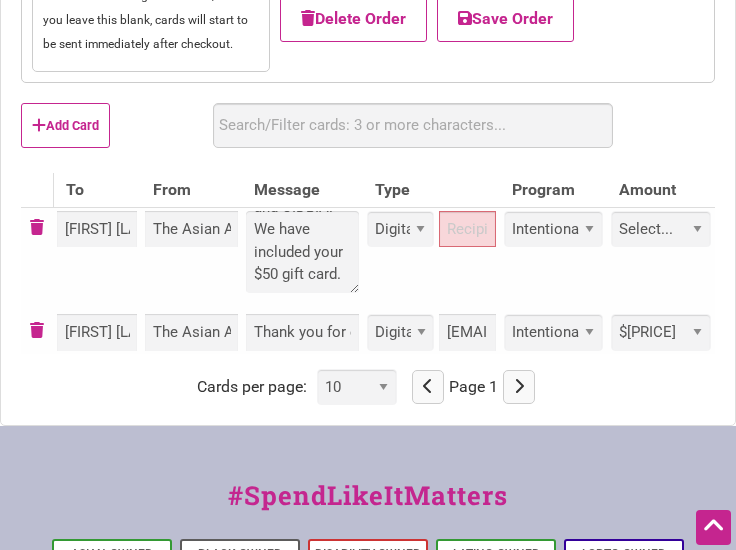 type on "Thank you for completing our survey on safety in the Chinatown-International District in May, which was conducted by the Asian American Foundation and CIDBIA. We have included your $50 gift card." 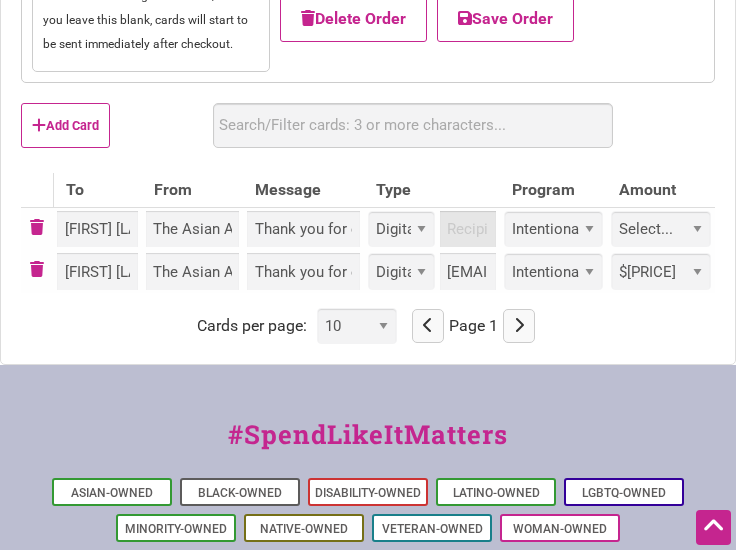 click at bounding box center (468, 229) 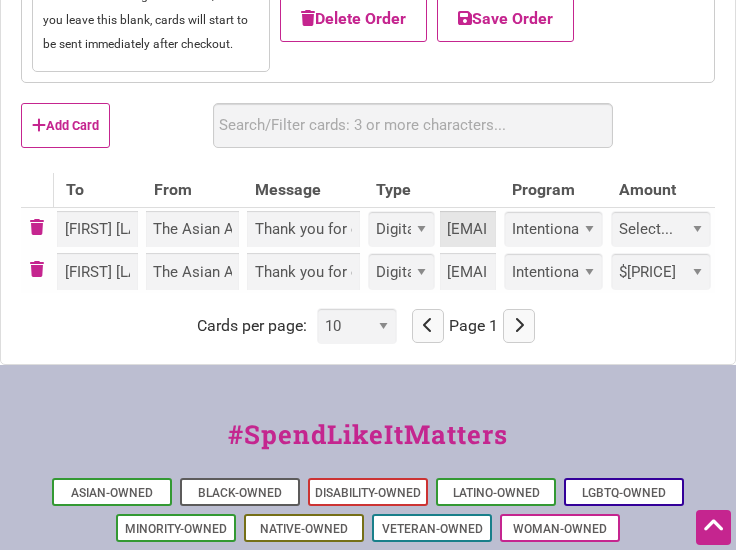 scroll, scrollTop: 0, scrollLeft: 221, axis: horizontal 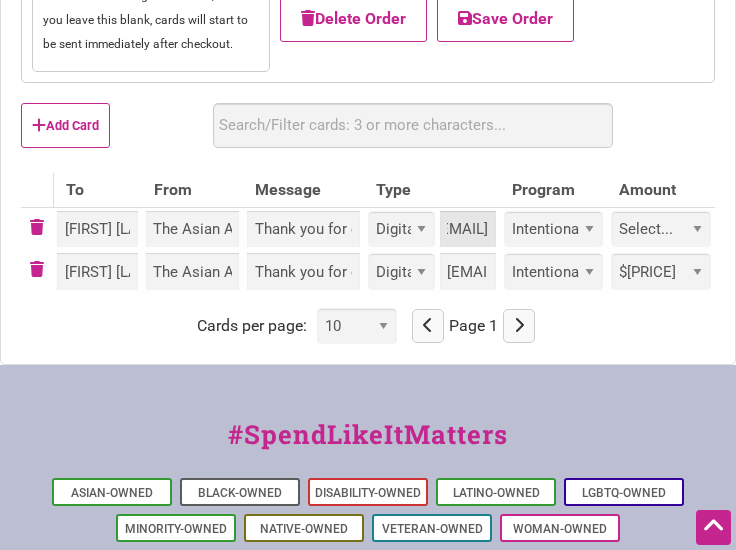 type on "phnompenhnoodlehouse@[EXAMPLE_DOMAIN]" 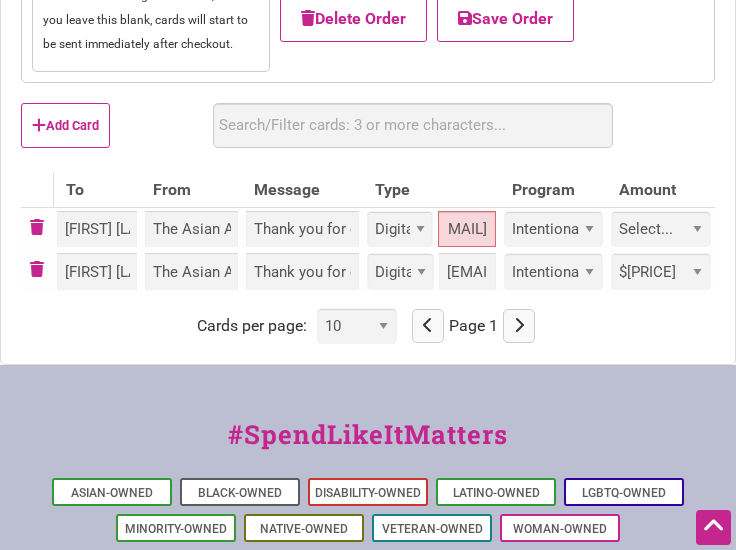 scroll, scrollTop: 0, scrollLeft: 0, axis: both 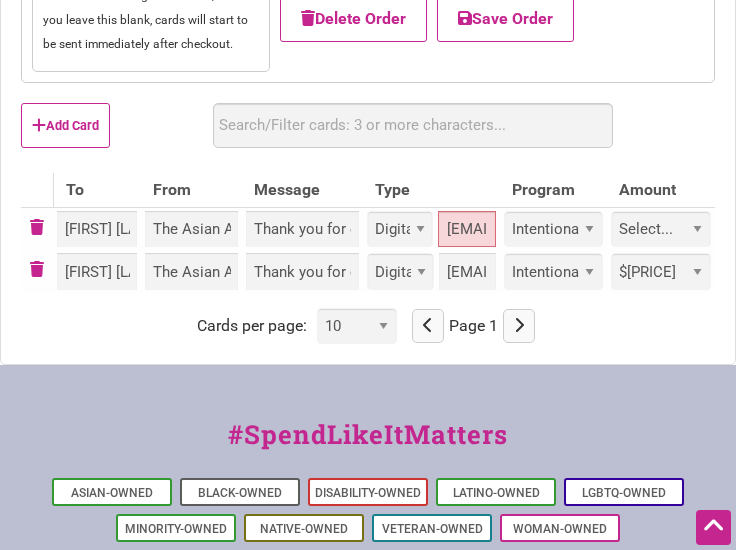 click on "Select...
Custom
$25
$50
$100
$150
$200
$250
$500" at bounding box center [661, 229] 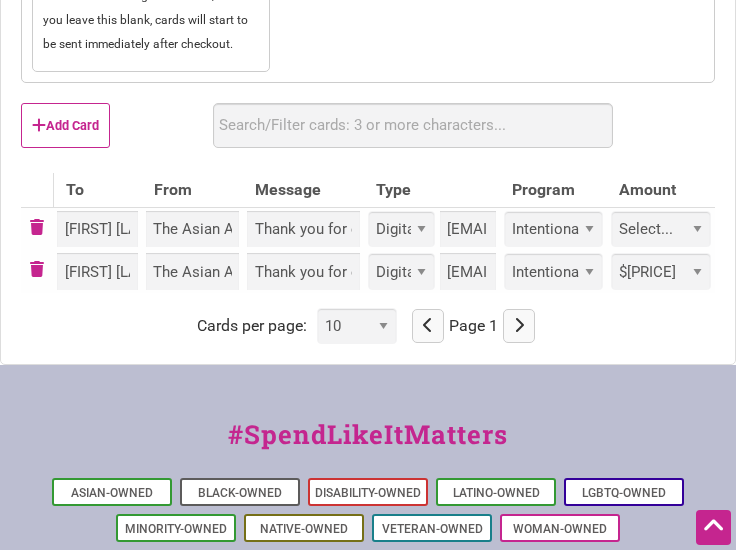 select on "50" 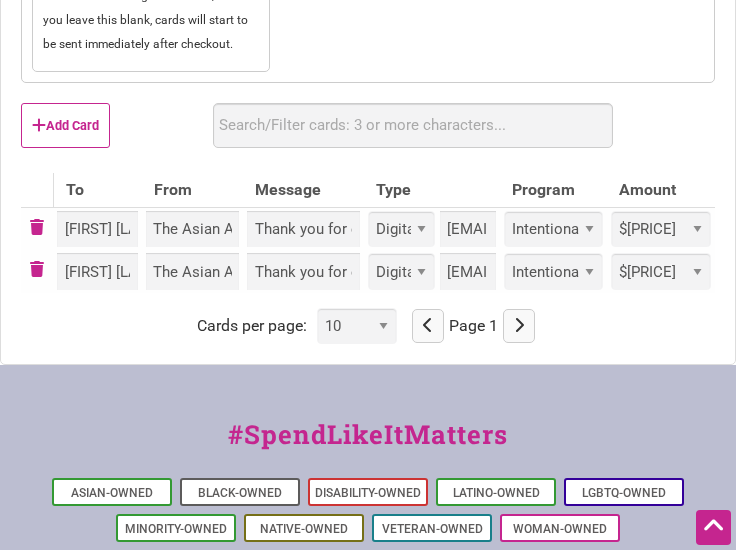 click on "Select...
Custom
$25
$50
$100
$150
$200
$250
$500" at bounding box center [661, 229] 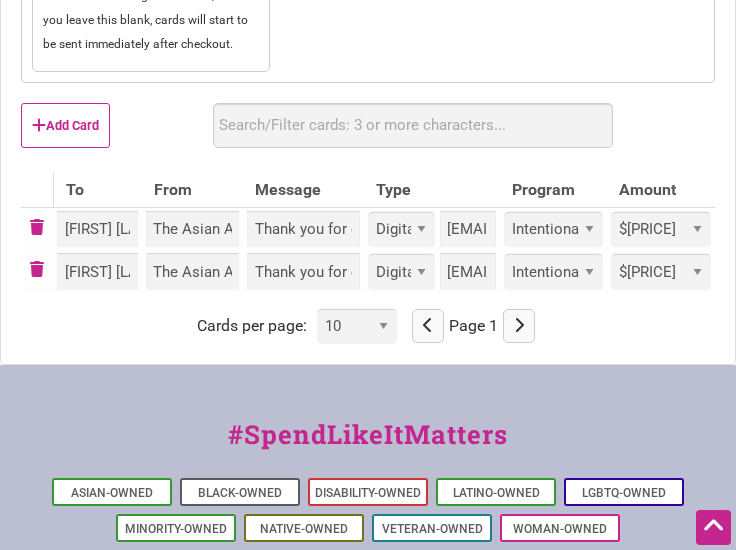 click on "Add Card
Use a spreadsheet?
Upload
Download
Get Template" at bounding box center (368, 133) 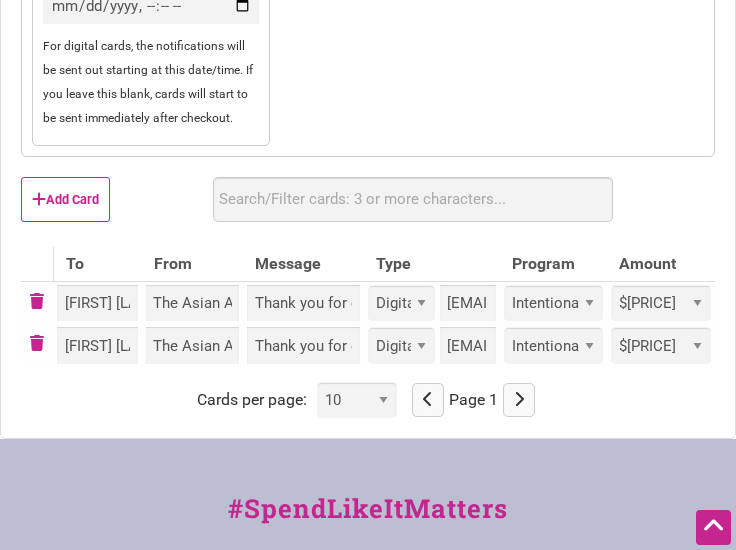 scroll, scrollTop: 436, scrollLeft: 0, axis: vertical 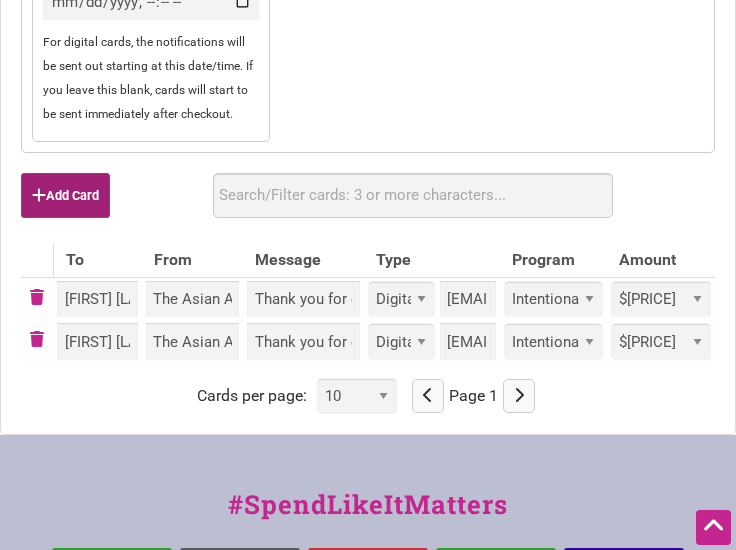 click on "Add Card" at bounding box center [65, 195] 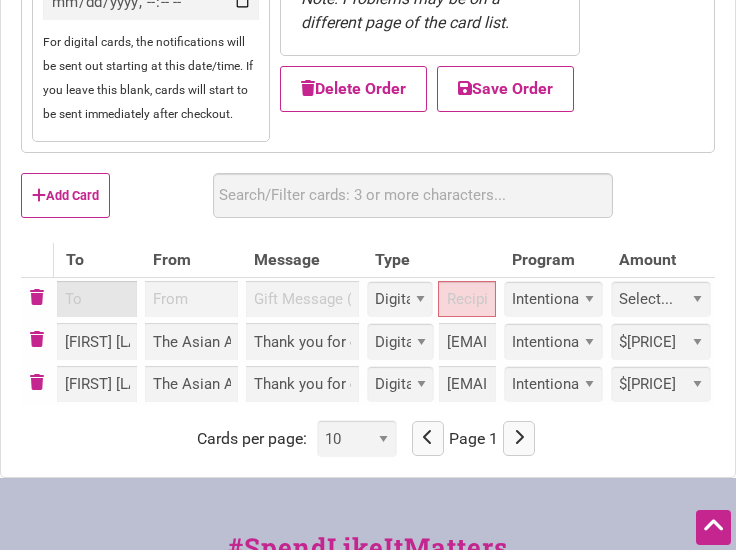 click at bounding box center [97, 299] 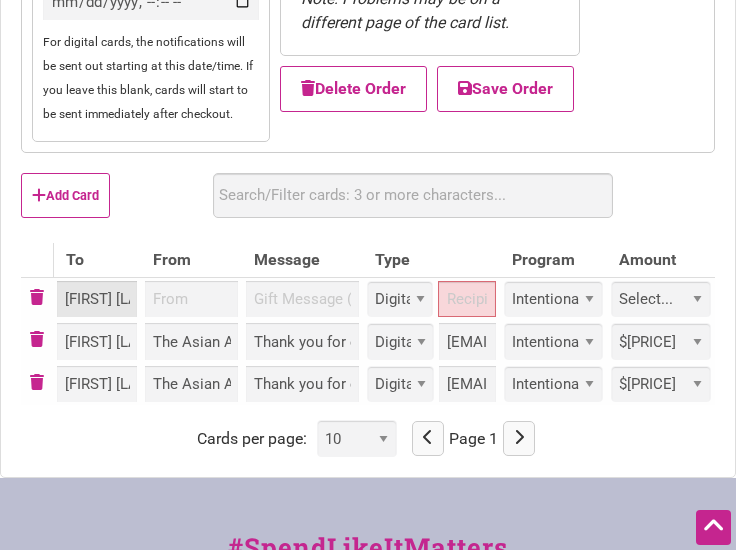scroll, scrollTop: 0, scrollLeft: 85, axis: horizontal 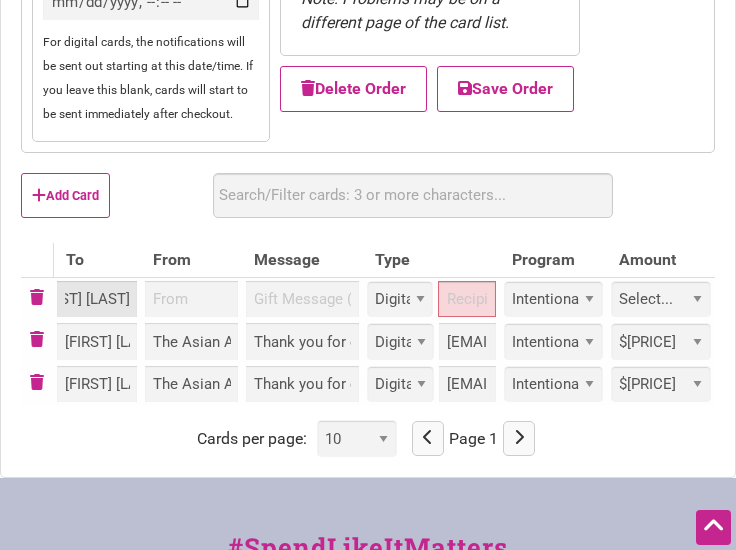 type on "[FIRST] [LAST]" 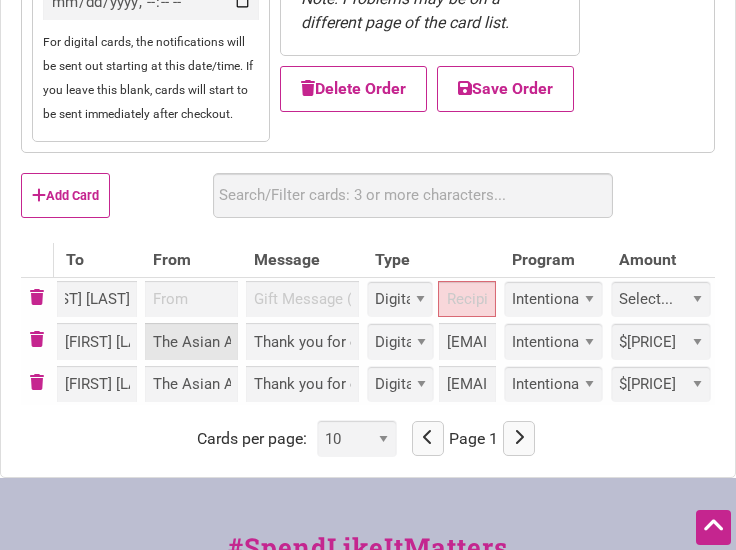 scroll, scrollTop: 0, scrollLeft: 0, axis: both 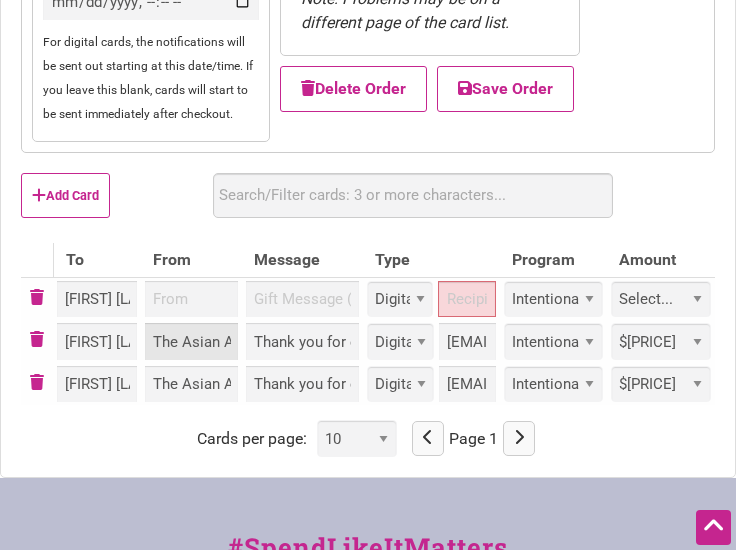 click on "The Asian American Foundation" at bounding box center (191, 341) 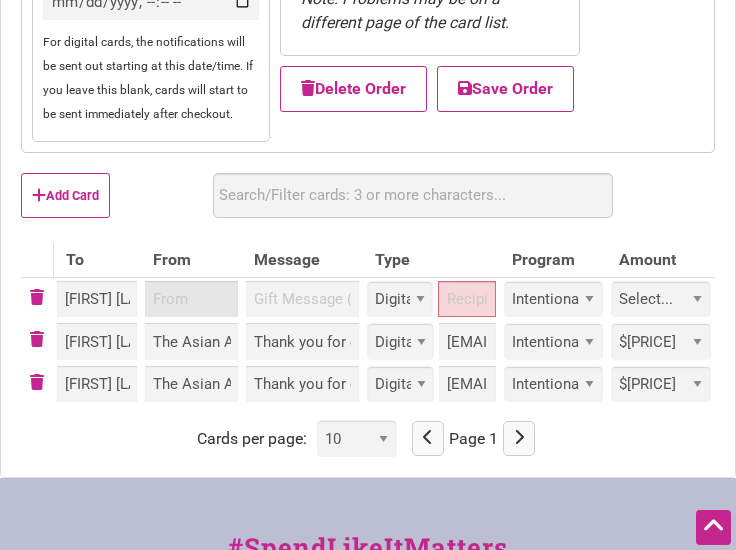 click at bounding box center (191, 299) 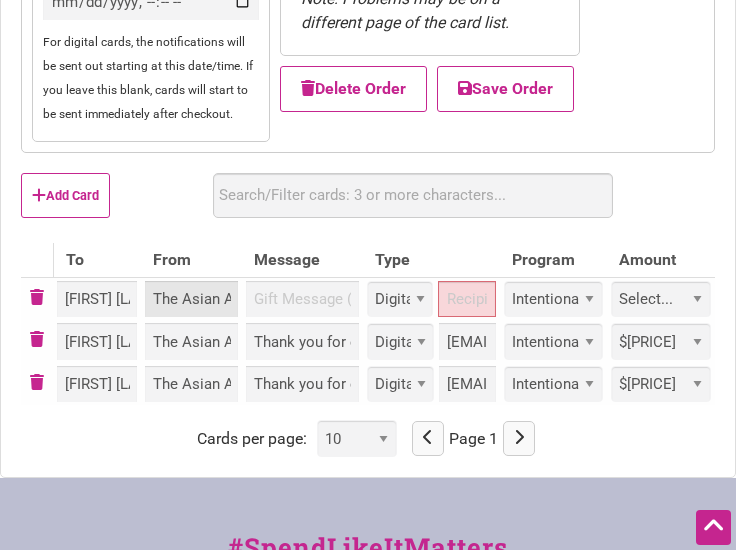 scroll, scrollTop: 0, scrollLeft: 135, axis: horizontal 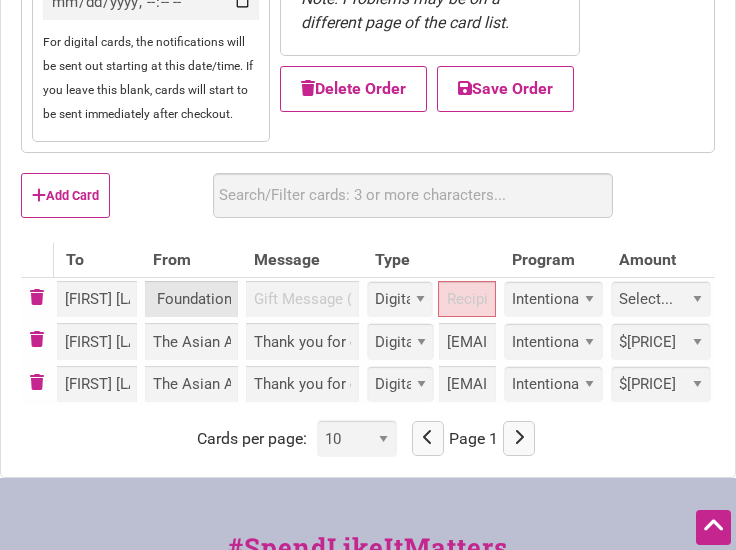 type on "The Asian American Foundation" 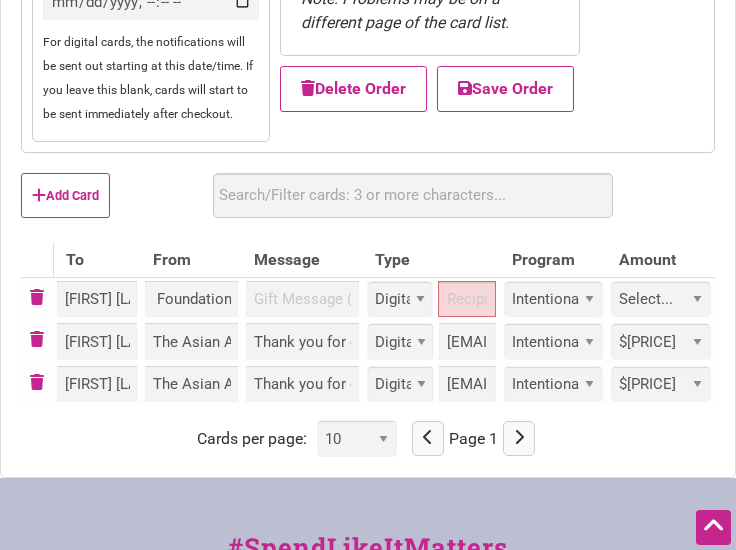scroll, scrollTop: 0, scrollLeft: 0, axis: both 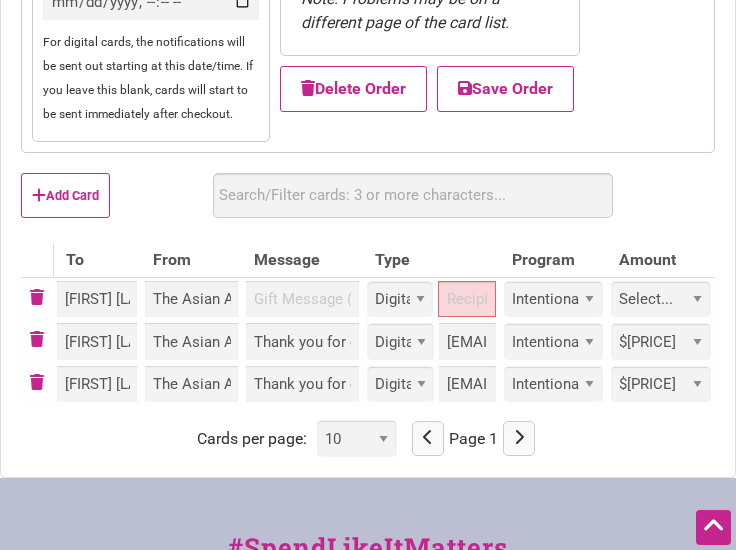 click on "Thank you for completing our survey on safety in the Chinatown-International District in May, which was conducted by the Asian American Foundation and CIDBIA. We have included your $50 gift card." at bounding box center [302, 341] 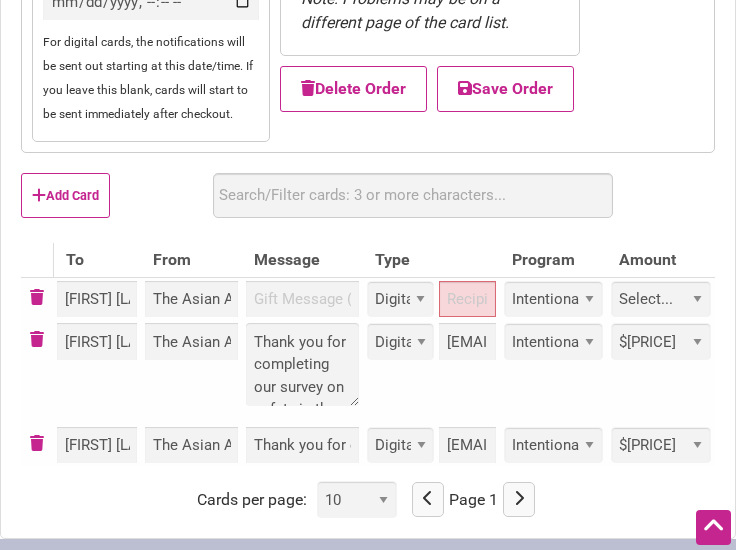 click on "Thank you for completing our survey on safety in the Chinatown-International District in May, which was conducted by the Asian American Foundation and CIDBIA. We have included your $50 gift card." at bounding box center (302, 364) 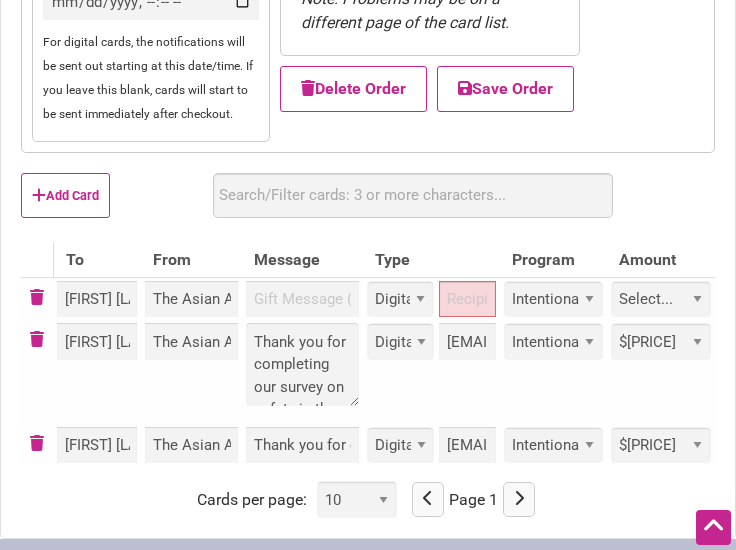 click on "Thank you for completing our survey on safety in the Chinatown-International District in May, which was conducted by the Asian American Foundation and CIDBIA. We have included your $50 gift card." at bounding box center (302, 364) 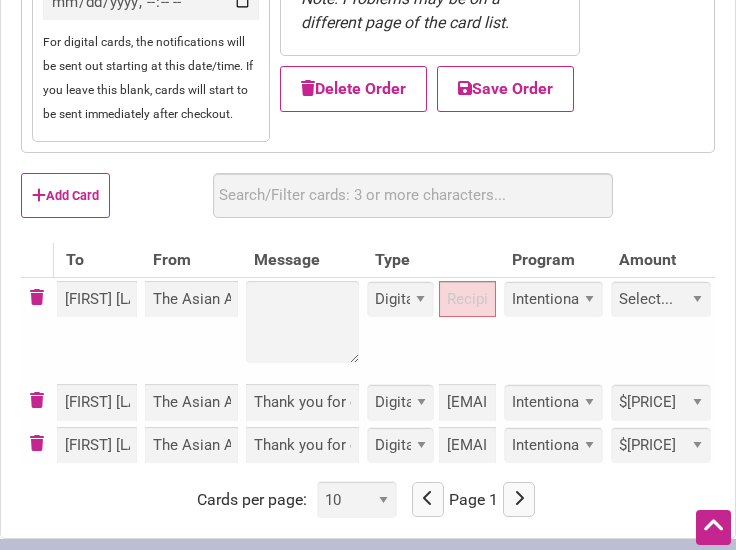 click at bounding box center [302, 329] 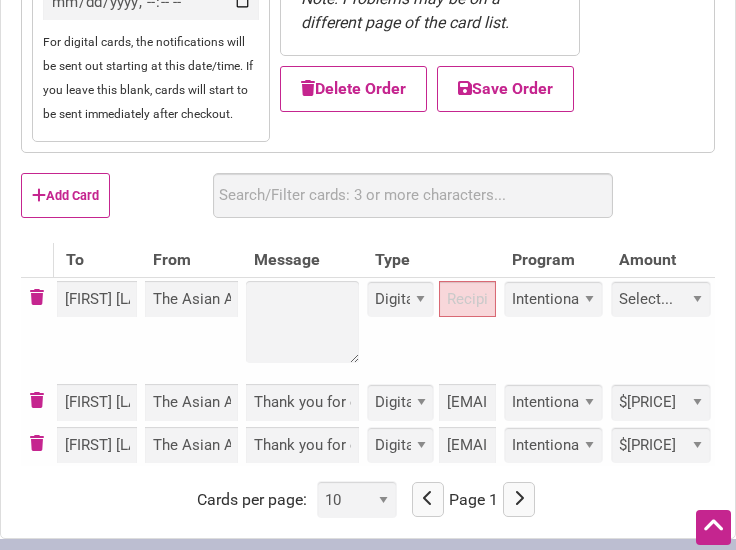 type on "Thank you for completing our survey on safety in the Chinatown-International District in May, which was conducted by the Asian American Foundation and CIDBIA. We have included your $50 gift card." 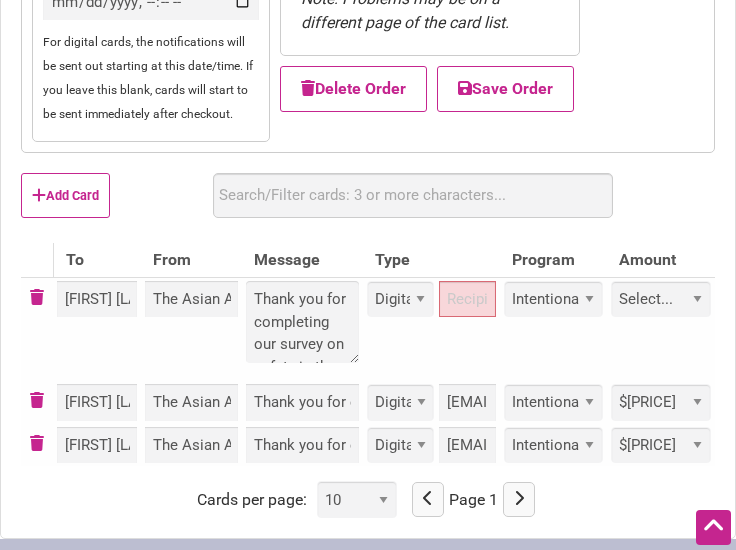 scroll, scrollTop: 395, scrollLeft: 0, axis: vertical 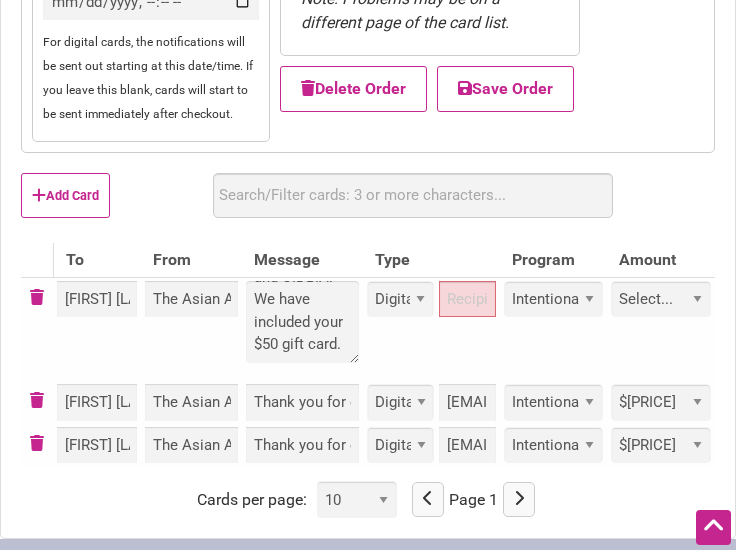 type on "Thank you for completing our survey on safety in the Chinatown-International District in May, which was conducted by the Asian American Foundation and CIDBIA. We have included your $50 gift card." 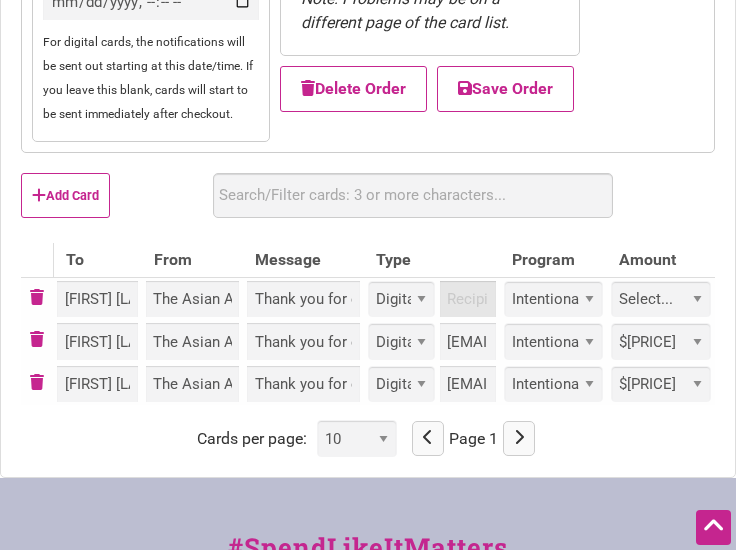 click at bounding box center [468, 299] 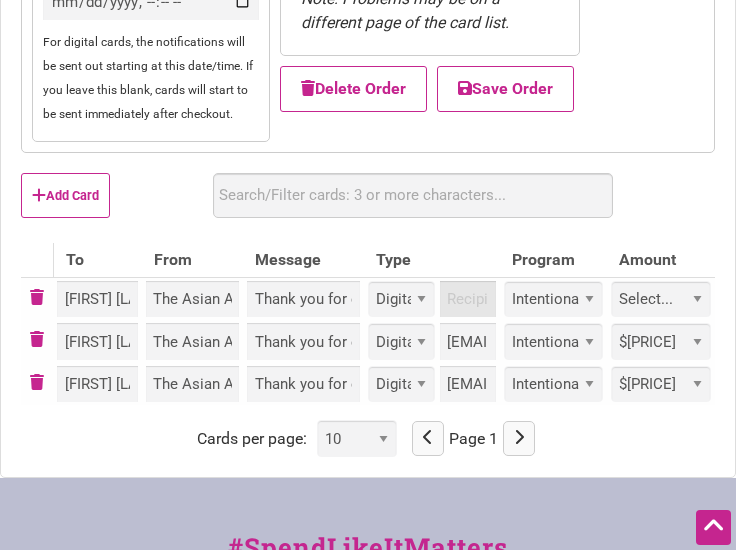 paste on "Eatatejae@[EXAMPLE_DOMAIN]" 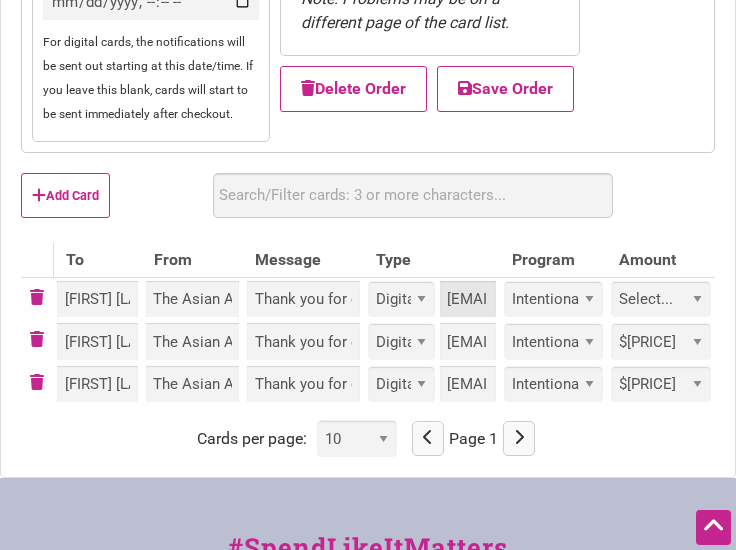 scroll, scrollTop: 0, scrollLeft: 104, axis: horizontal 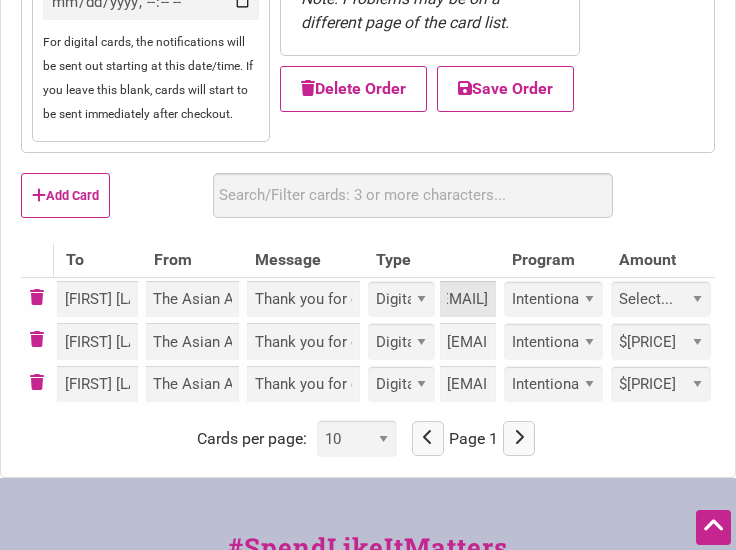 type on "Eatatejae@[EXAMPLE_DOMAIN]" 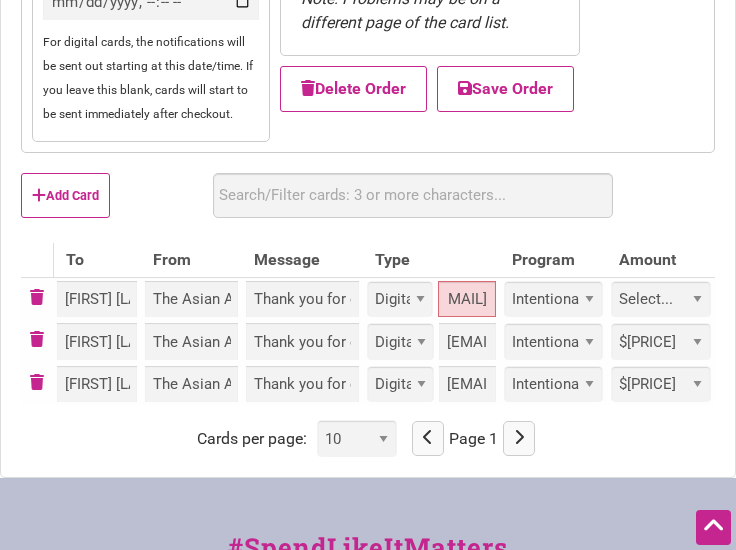 scroll, scrollTop: 0, scrollLeft: 0, axis: both 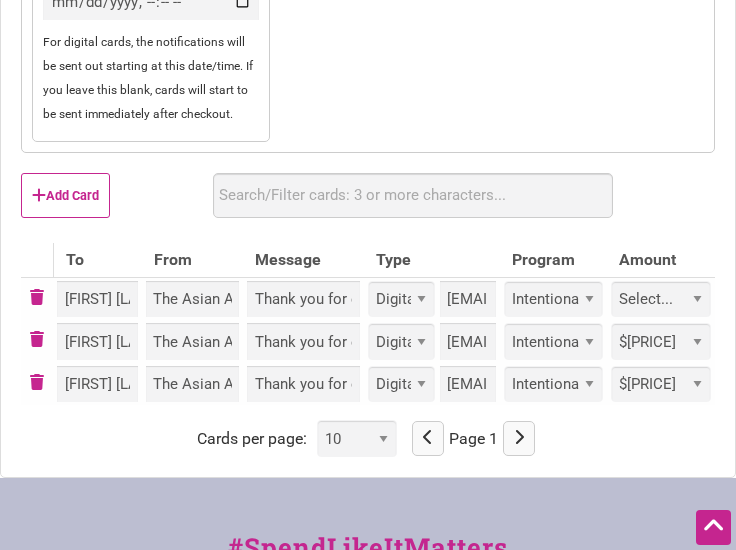 click on "Select...
Custom
$25
$50
$100
$150
$200
$250
$500" at bounding box center (661, 299) 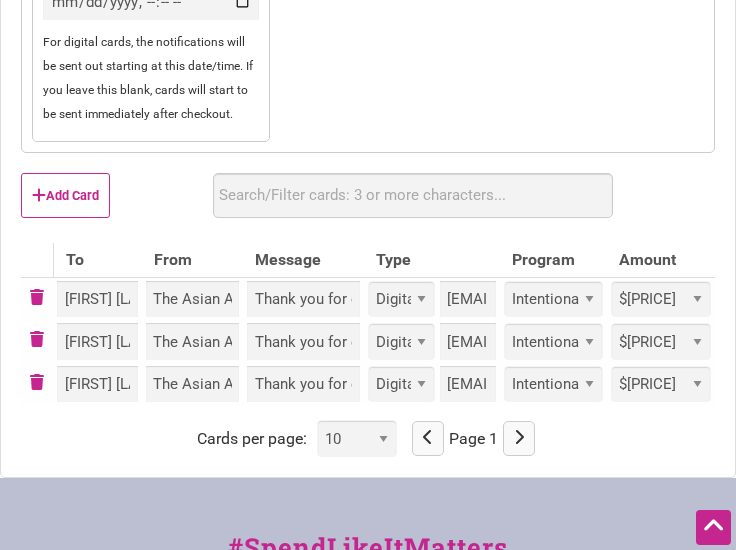 click on "Select...
Custom
$25
$50
$100
$150
$200
$250
$500" at bounding box center [661, 299] 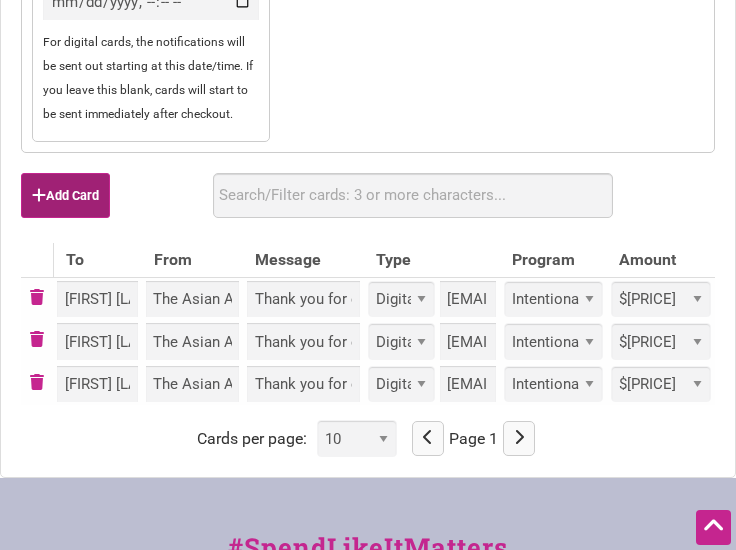 click on "Add Card" at bounding box center (65, 195) 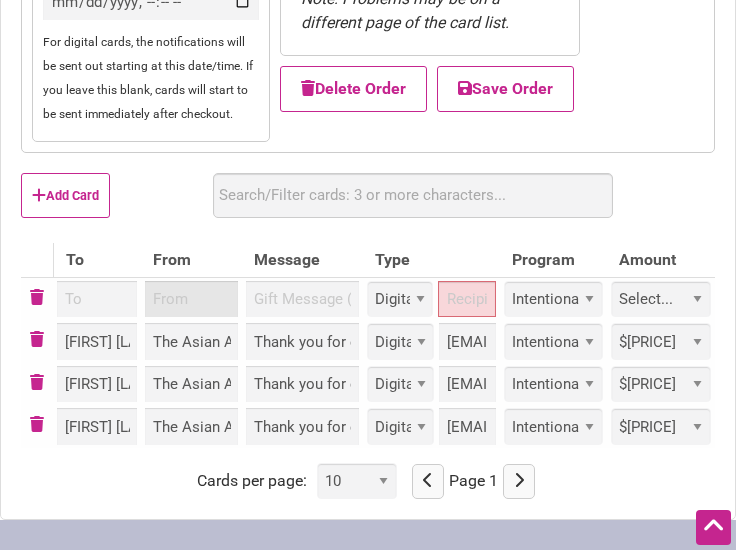 click at bounding box center [191, 299] 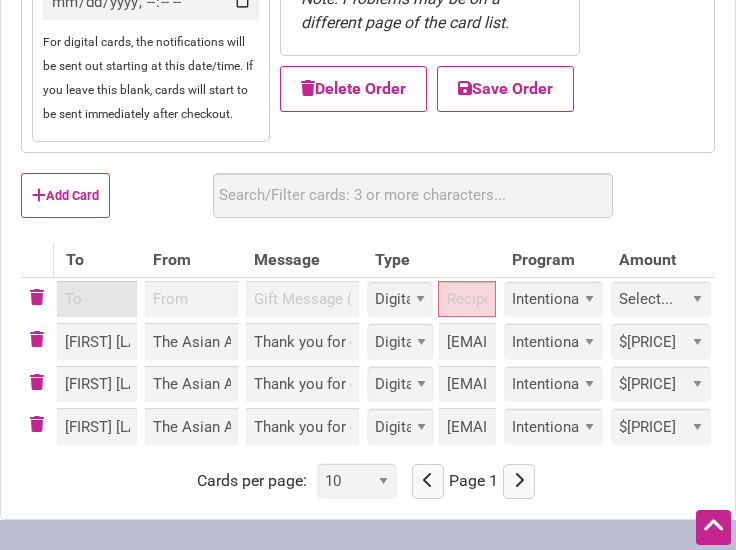 click at bounding box center (97, 299) 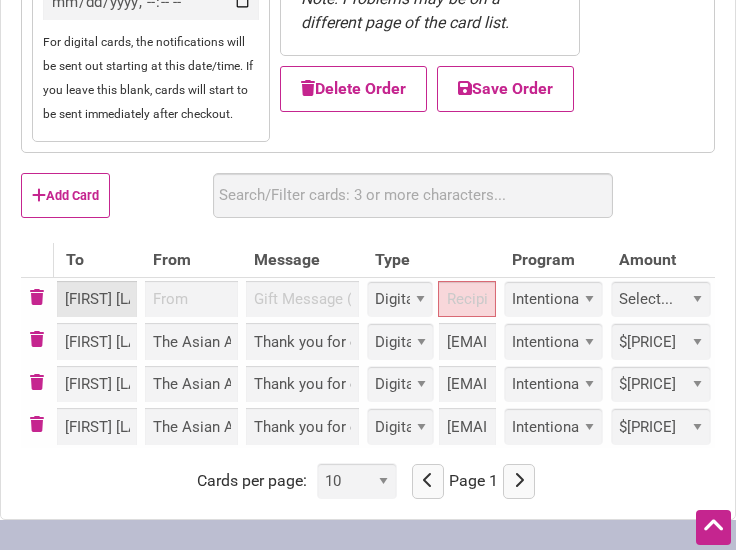 scroll, scrollTop: 0, scrollLeft: 9, axis: horizontal 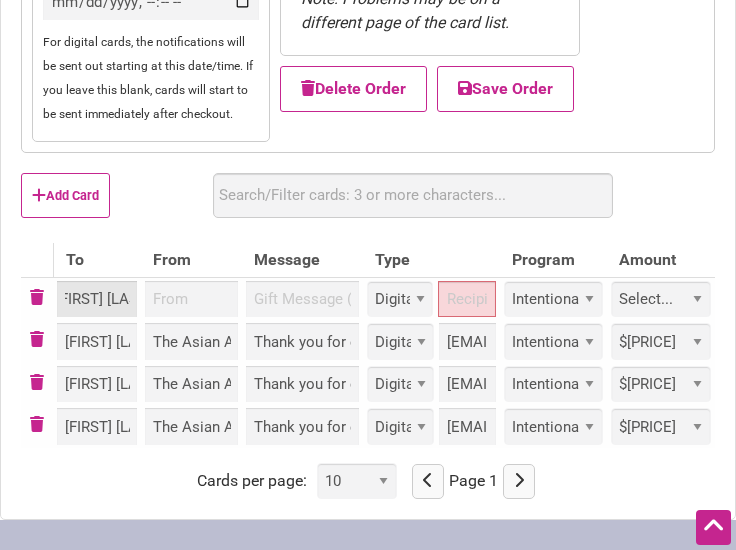 type on "[FIRST] [LAST]" 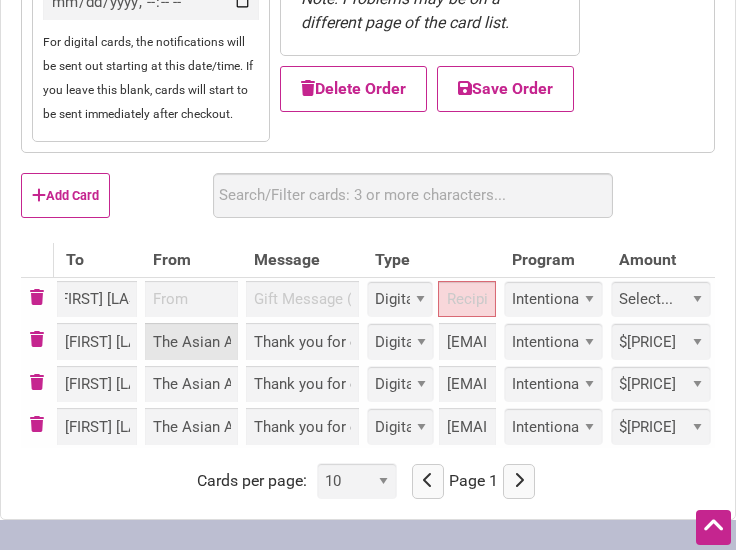 scroll, scrollTop: 0, scrollLeft: 0, axis: both 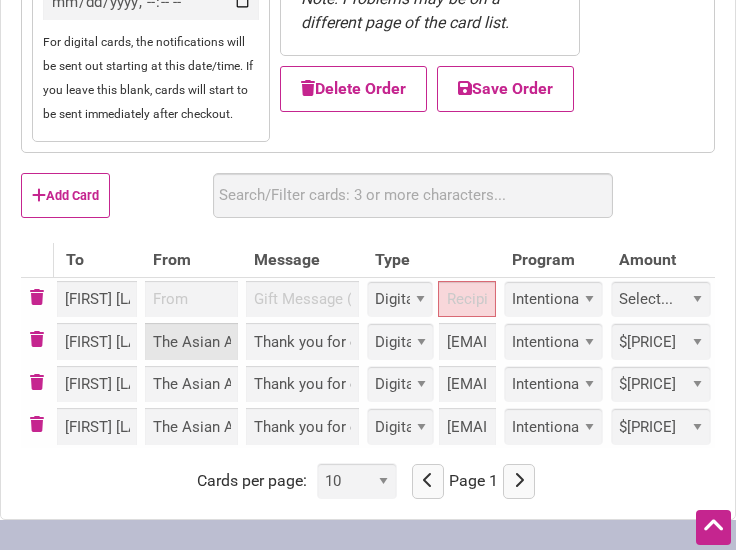 click on "The Asian American Foundation" at bounding box center [191, 341] 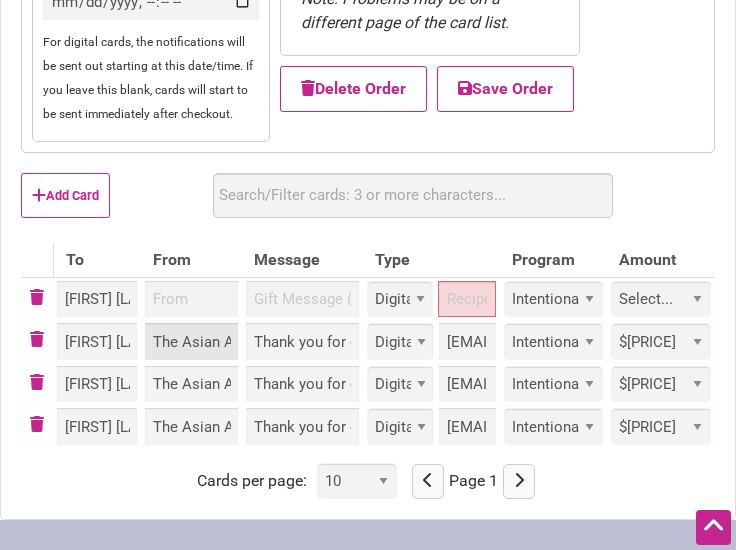 click on "The Asian American Foundation" at bounding box center (191, 341) 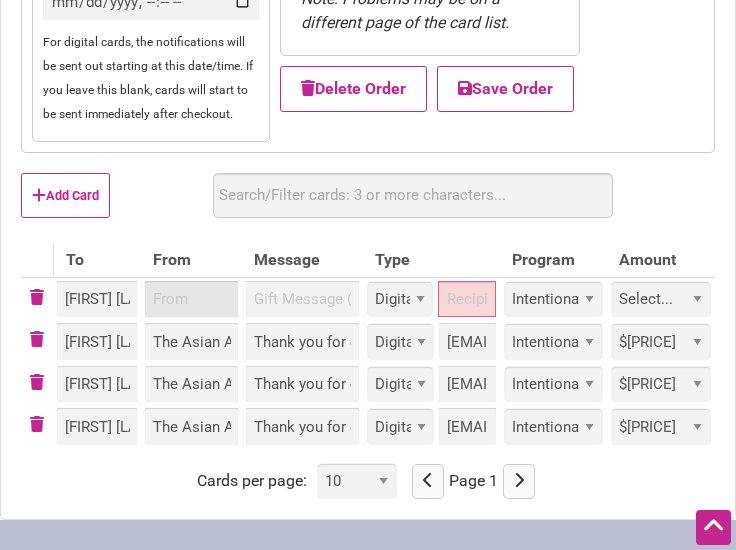 click at bounding box center [191, 299] 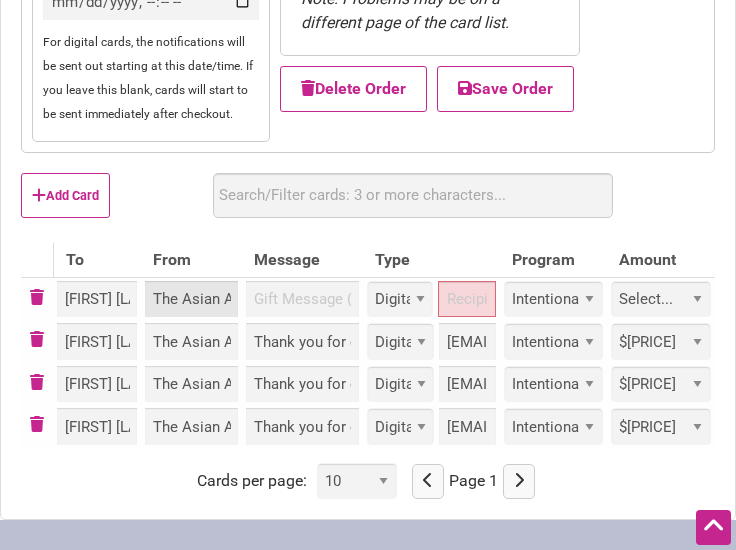 scroll, scrollTop: 0, scrollLeft: 135, axis: horizontal 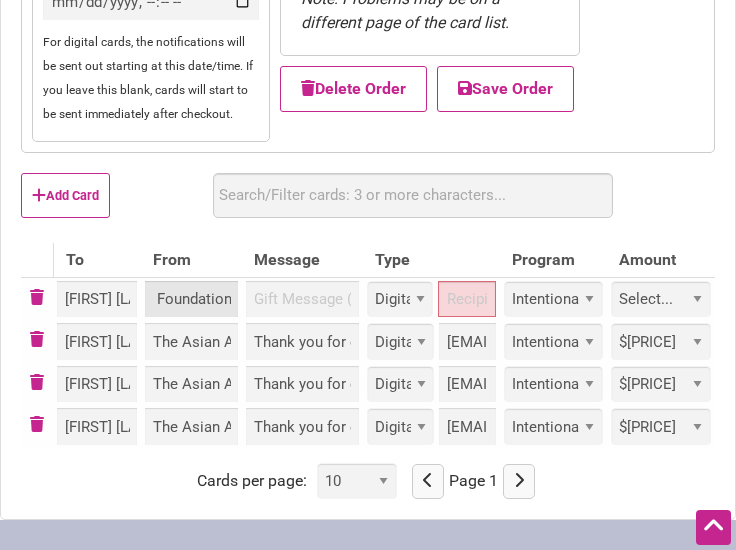 type on "The Asian American Foundation" 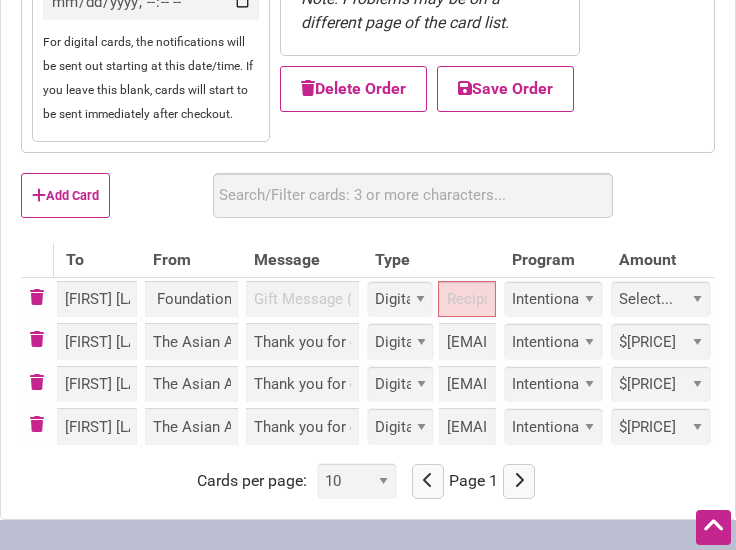 scroll, scrollTop: 0, scrollLeft: 0, axis: both 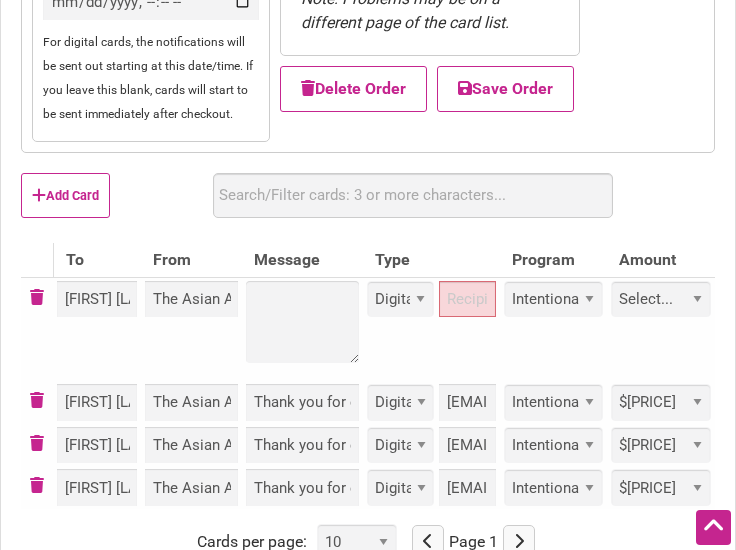 click at bounding box center [302, 329] 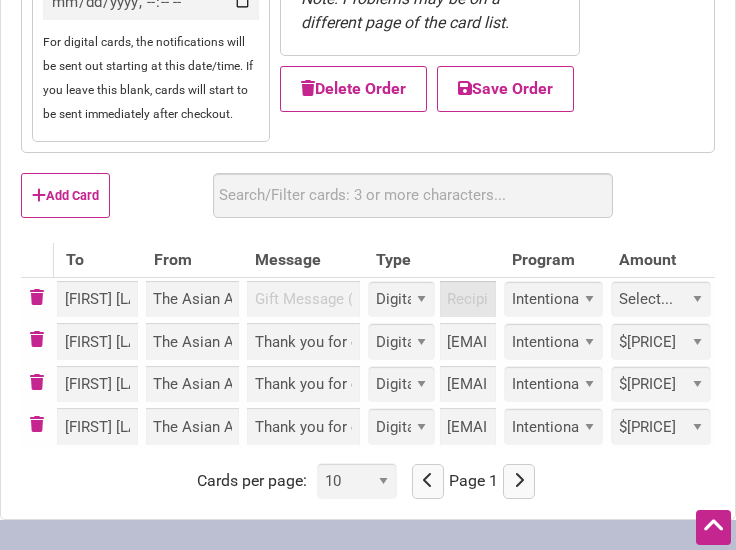 click at bounding box center [468, 299] 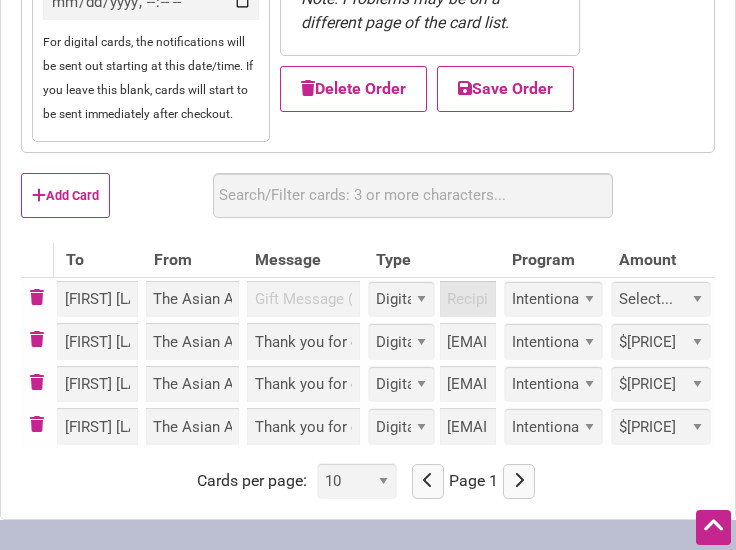 paste on "tpdoc@[EXAMPLE_DOMAIN]" 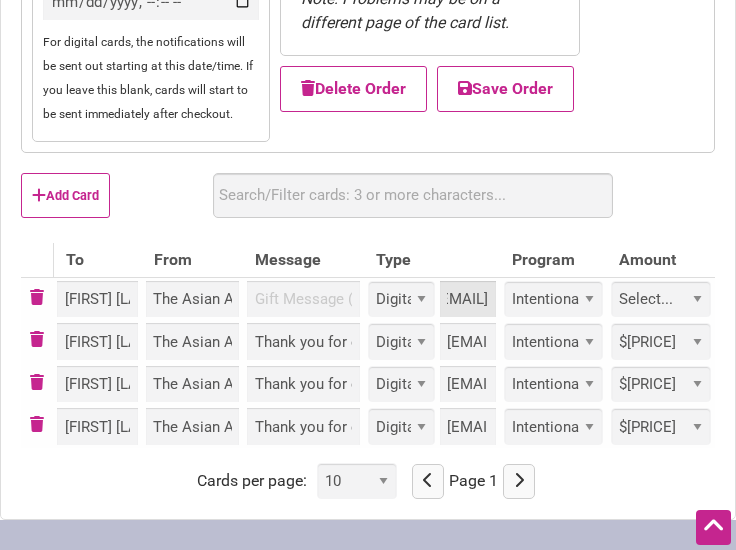 scroll, scrollTop: 0, scrollLeft: 0, axis: both 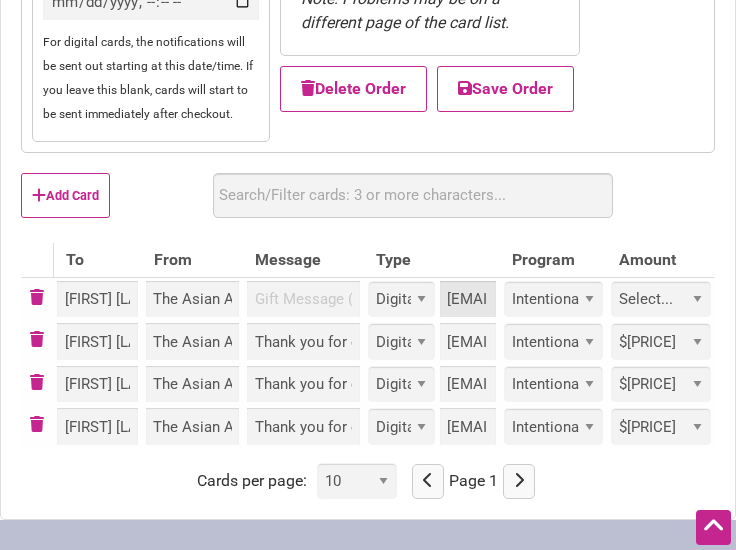 drag, startPoint x: 452, startPoint y: 299, endPoint x: 366, endPoint y: 305, distance: 86.209045 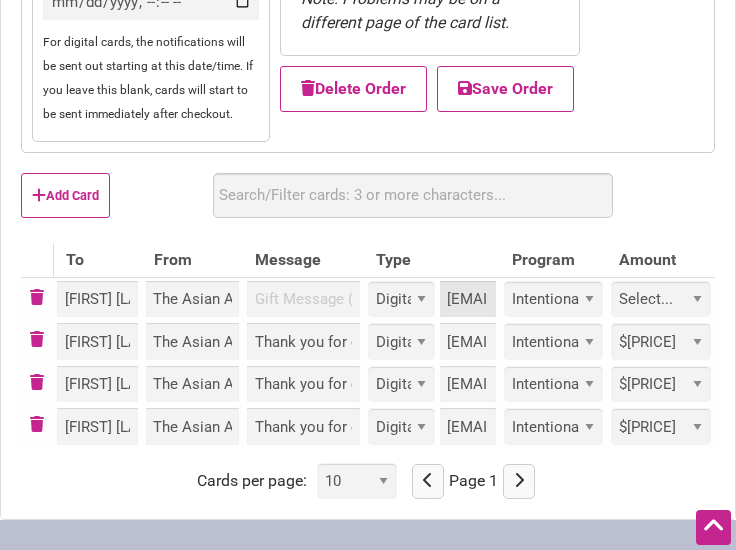 type on "tpdoc@[EXAMPLE_DOMAIN]" 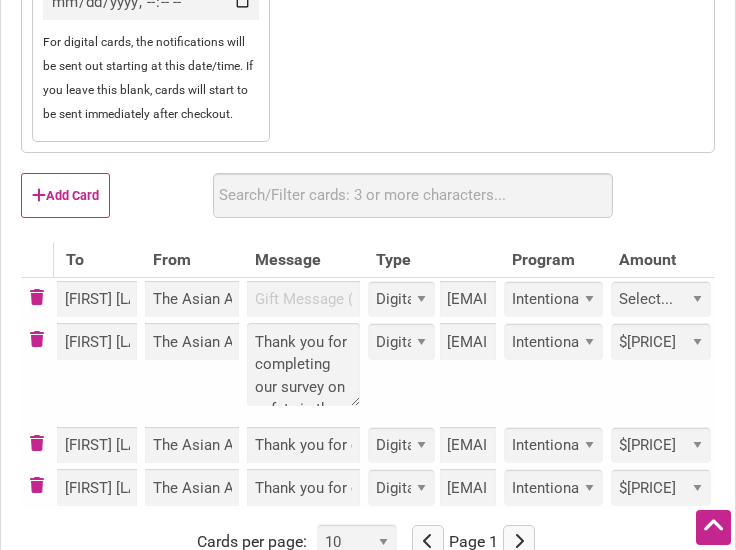 click on "Thank you for completing our survey on safety in the Chinatown-International District in May, which was conducted by the Asian American Foundation and CIDBIA. We have included your $50 gift card. Thank you for completing our survey on safety in the Chinatown-International District in May, which was conducted by the Asian American Foundation and CIDBIA. We have included your $50 gift card." at bounding box center (303, 372) 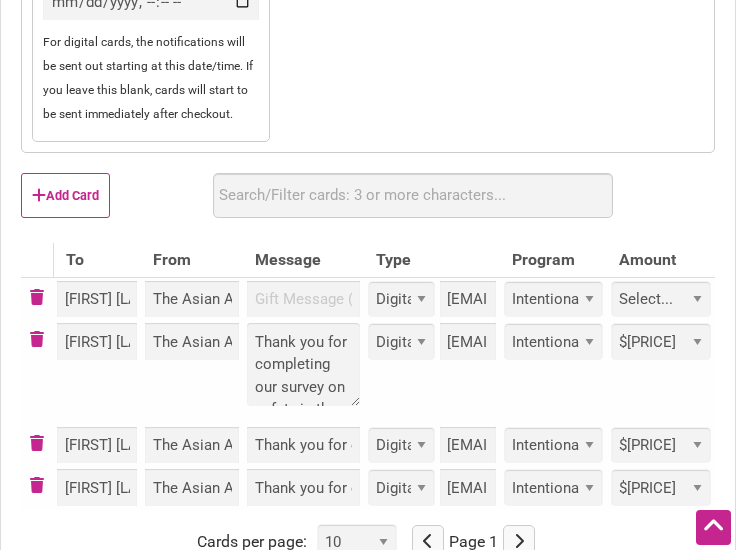 click on "Thank you for completing our survey on safety in the Chinatown-International District in May, which was conducted by the Asian American Foundation and CIDBIA. We have included your $50 gift card." at bounding box center (303, 364) 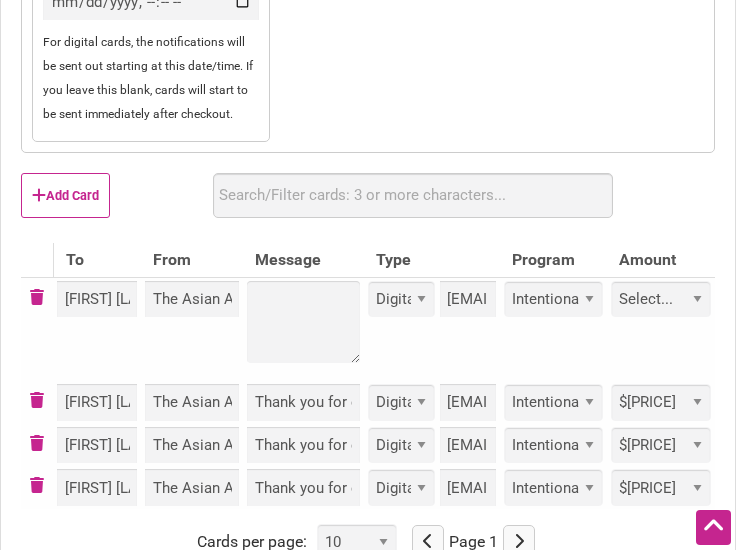 click at bounding box center (303, 329) 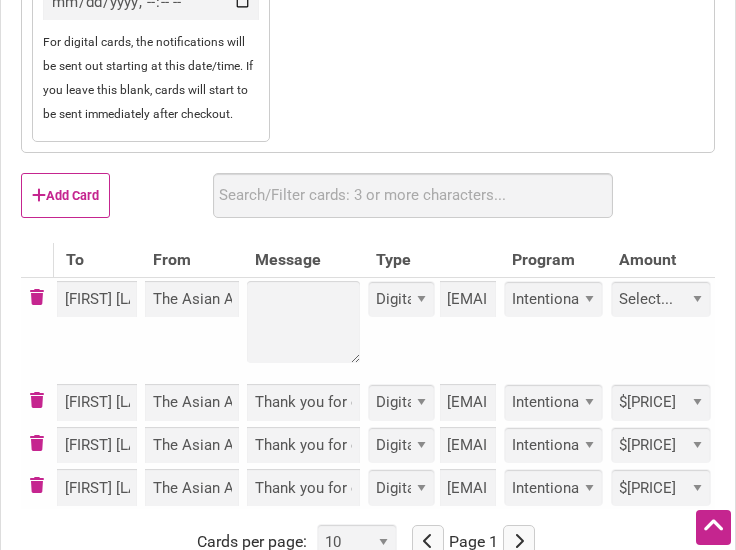 type on "Thank you for completing our survey on safety in the Chinatown-International District in May, which was conducted by the Asian American Foundation and CIDBIA. We have included your $50 gift card." 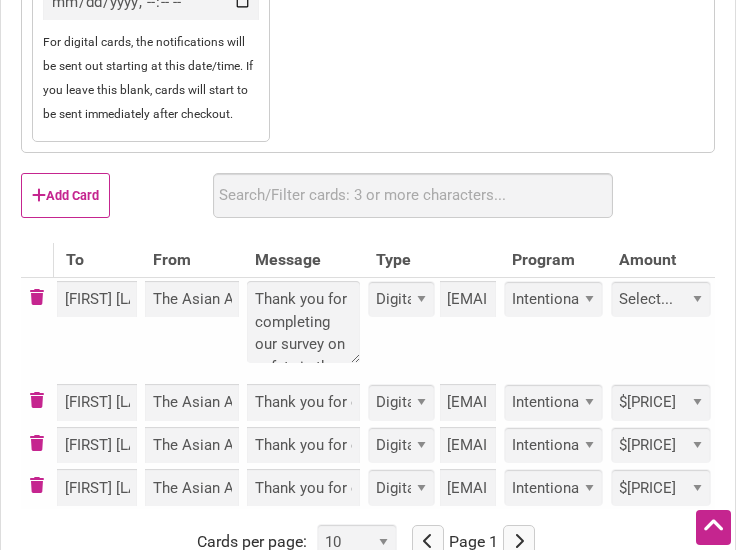 scroll, scrollTop: 395, scrollLeft: 0, axis: vertical 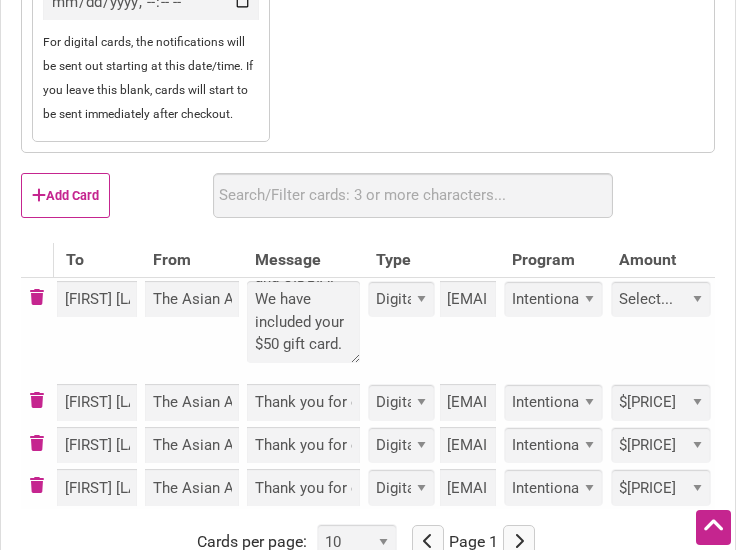 type on "Thank you for completing our survey on safety in the Chinatown-International District in May, which was conducted by the Asian American Foundation and CIDBIA. We have included your $50 gift card." 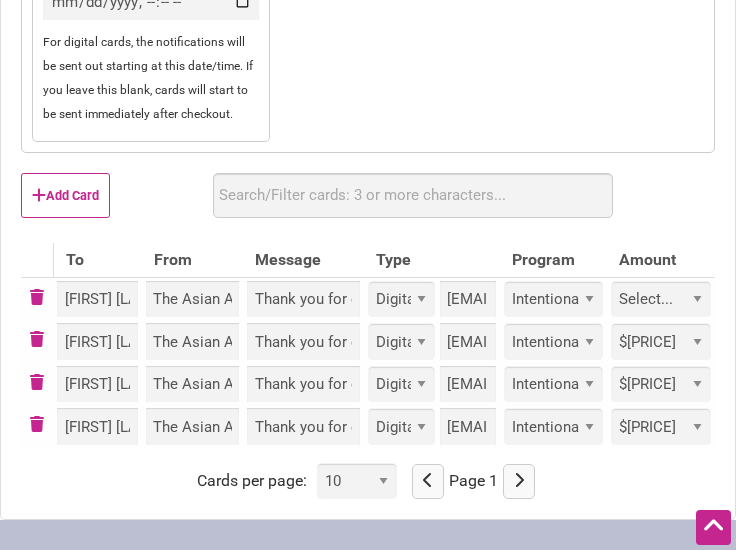 click on "Add Card
Use a spreadsheet?
Upload
Download
Get Template" at bounding box center [368, 203] 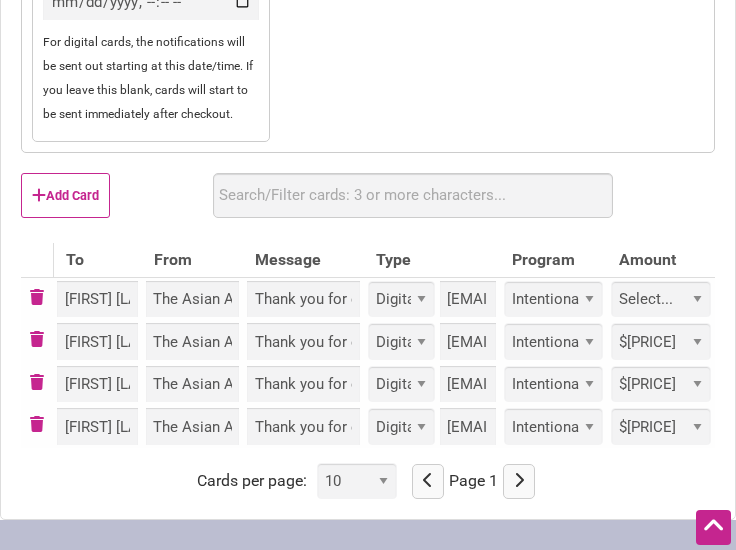 click on "Select...
Custom
$25
$50
$100
$150
$200
$250
$500" at bounding box center [661, 299] 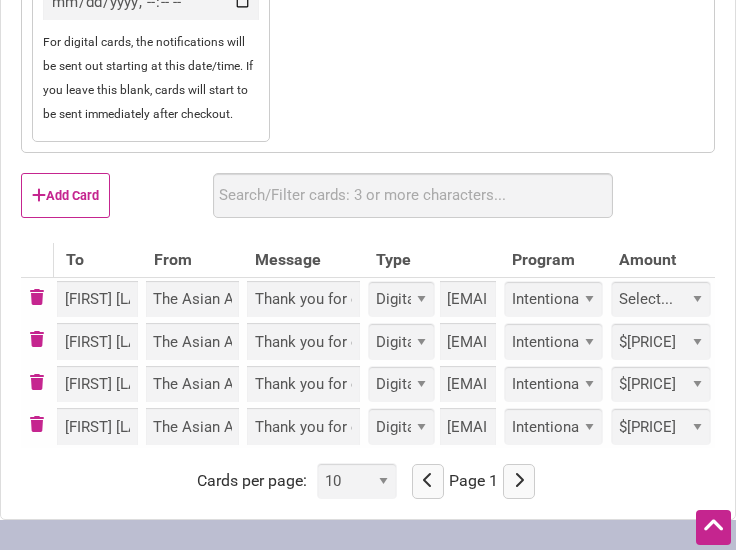 select on "50" 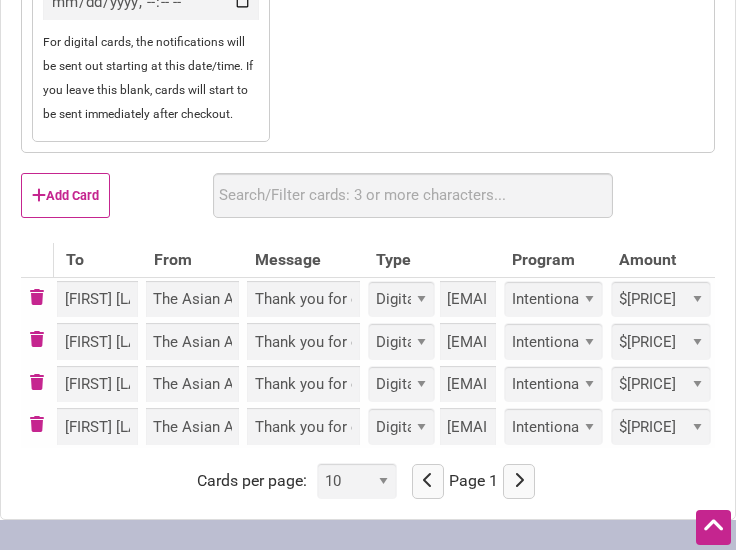 click on "Select...
Custom
$25
$50
$100
$150
$200
$250
$500" at bounding box center [661, 299] 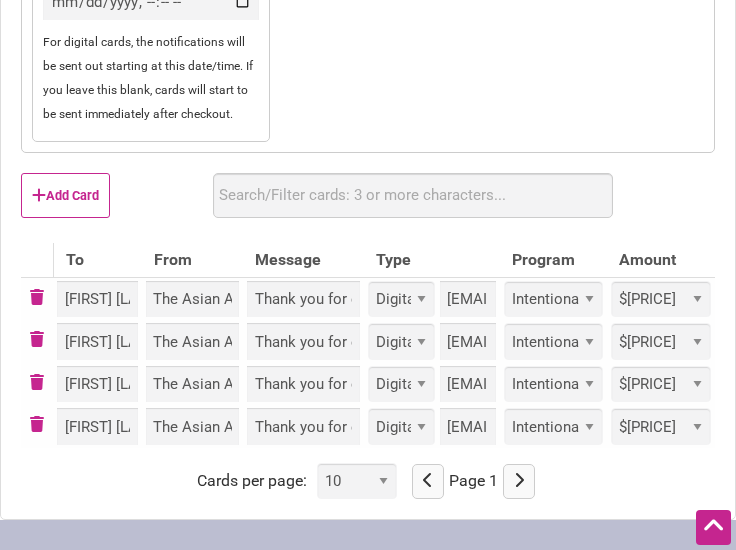 scroll, scrollTop: 472, scrollLeft: 0, axis: vertical 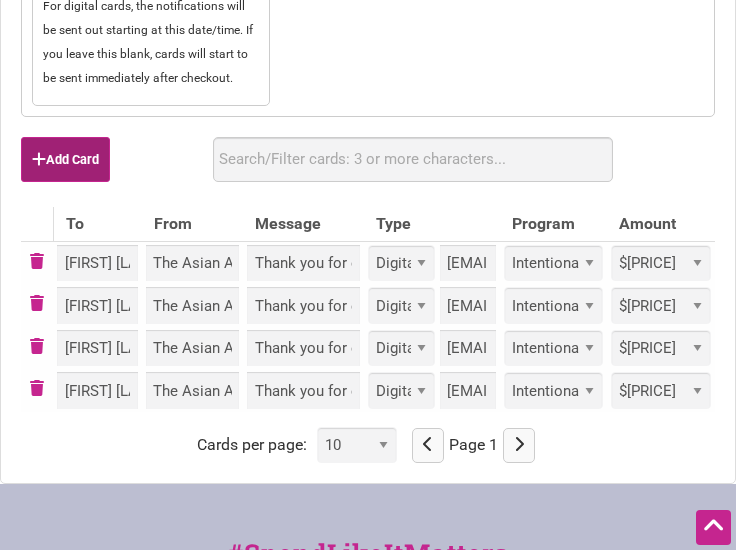 click on "Add Card" at bounding box center (65, 159) 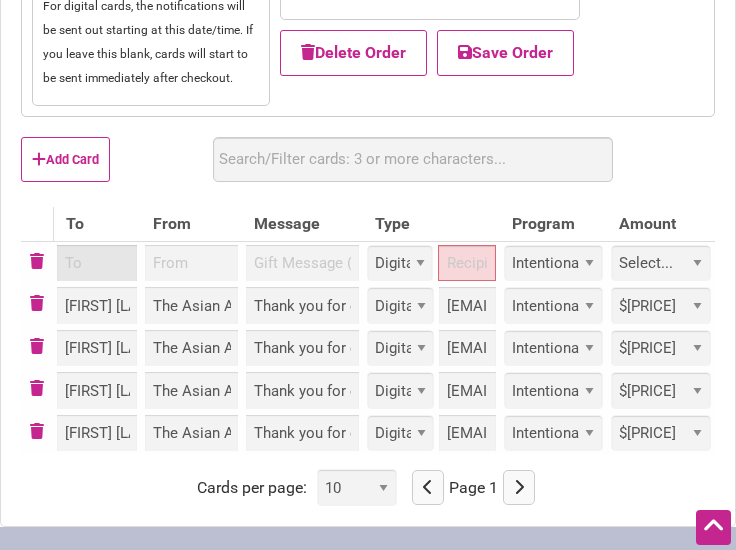 click at bounding box center (97, 263) 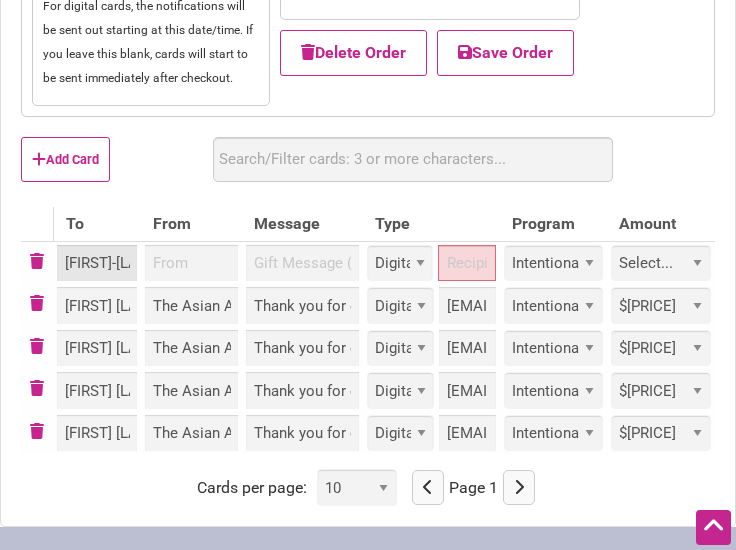 scroll, scrollTop: 0, scrollLeft: 36, axis: horizontal 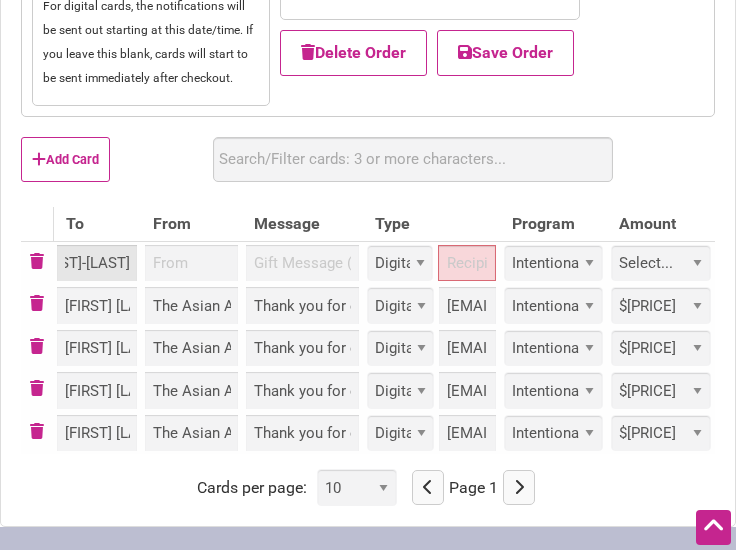 type on "[FIRST]-[LAST] [LAST]" 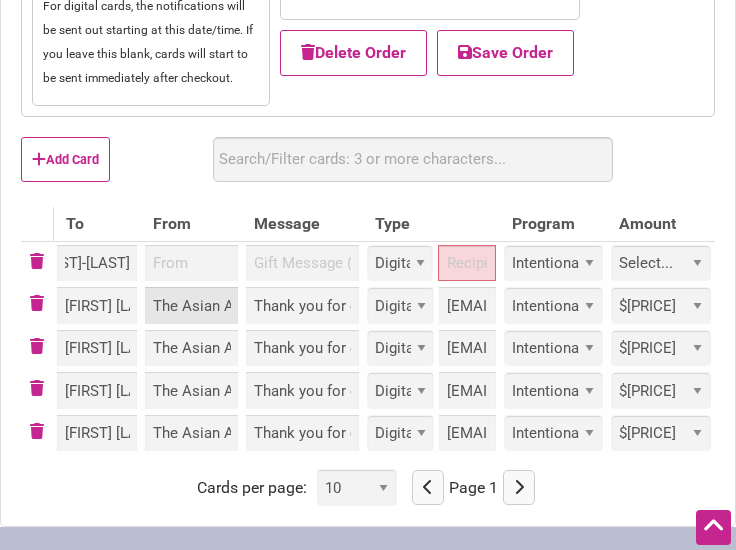 scroll, scrollTop: 0, scrollLeft: 0, axis: both 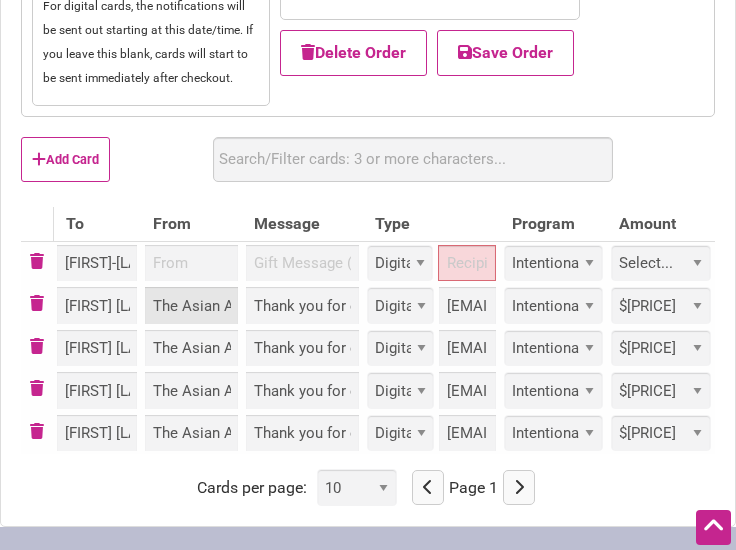click on "The Asian American Foundation" at bounding box center [191, 305] 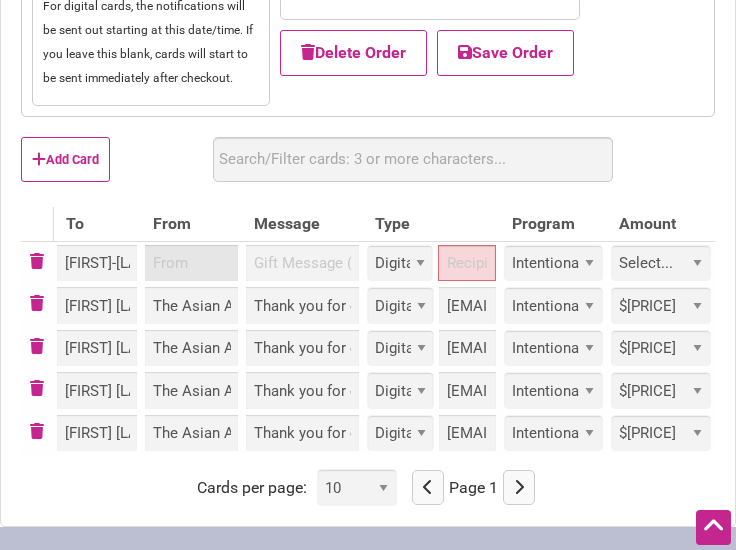 click at bounding box center (191, 263) 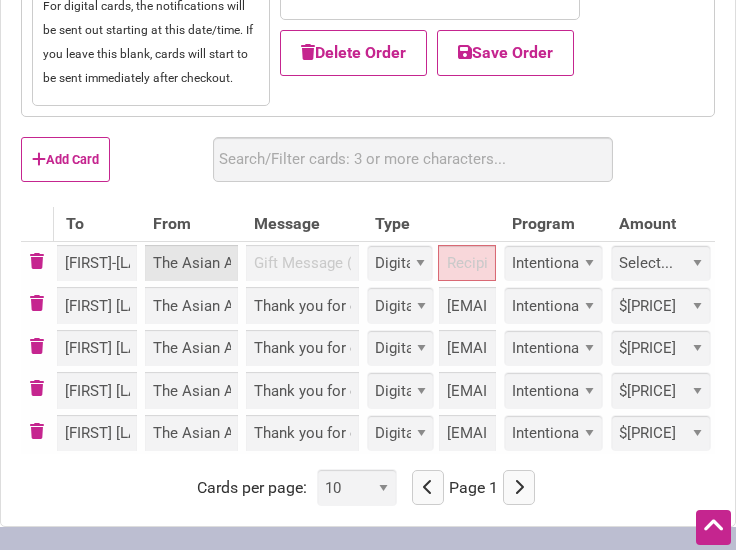scroll, scrollTop: 0, scrollLeft: 135, axis: horizontal 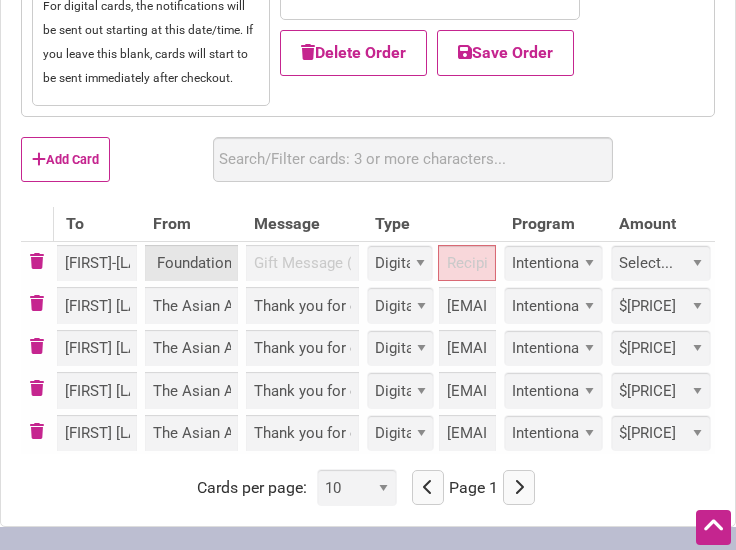 type on "The Asian American Foundation" 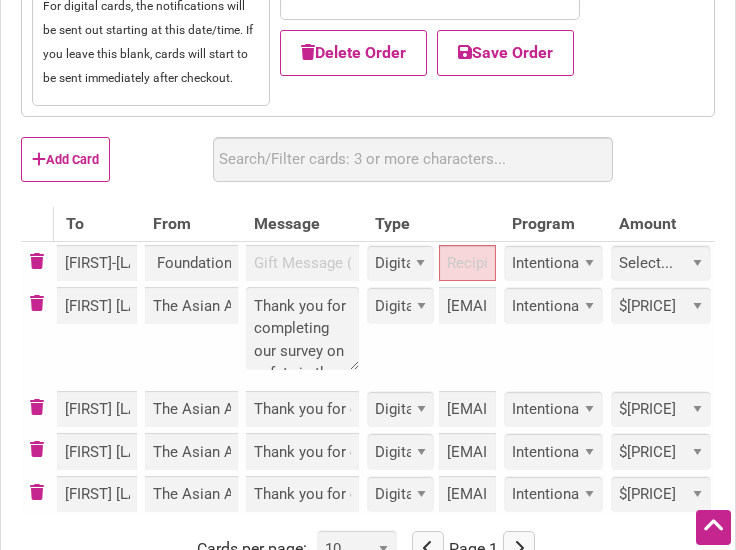 scroll, scrollTop: 0, scrollLeft: 0, axis: both 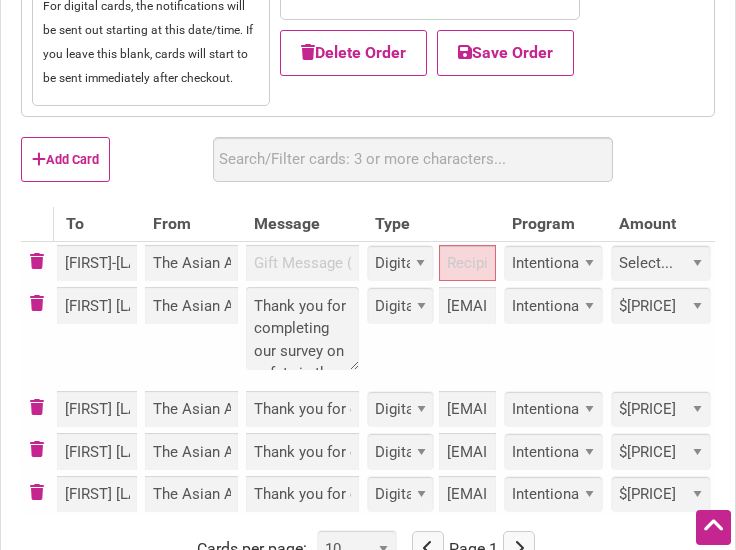 click on "Thank you for completing our survey on safety in the Chinatown-International District in May, which was conducted by the Asian American Foundation and CIDBIA. We have included your $50 gift card. Thank you for completing our survey on safety in the Chinatown-International District in May, which was conducted by the Asian American Foundation and CIDBIA. We have included your $50 gift card." at bounding box center (302, 336) 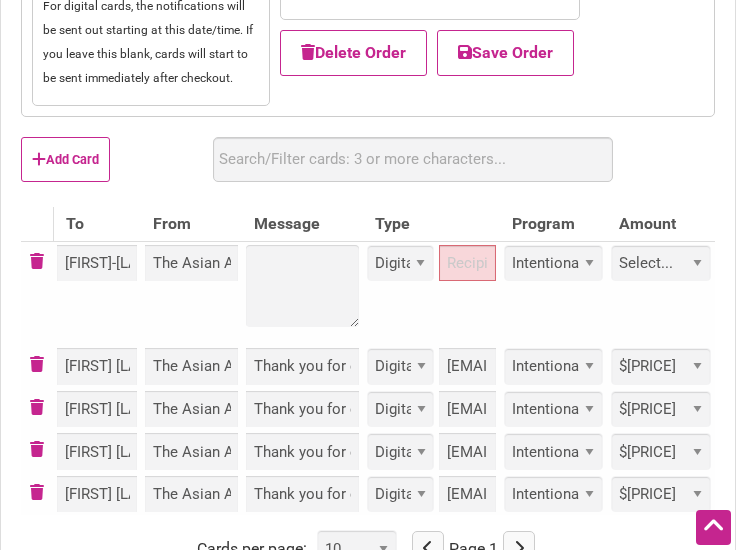 click at bounding box center [302, 293] 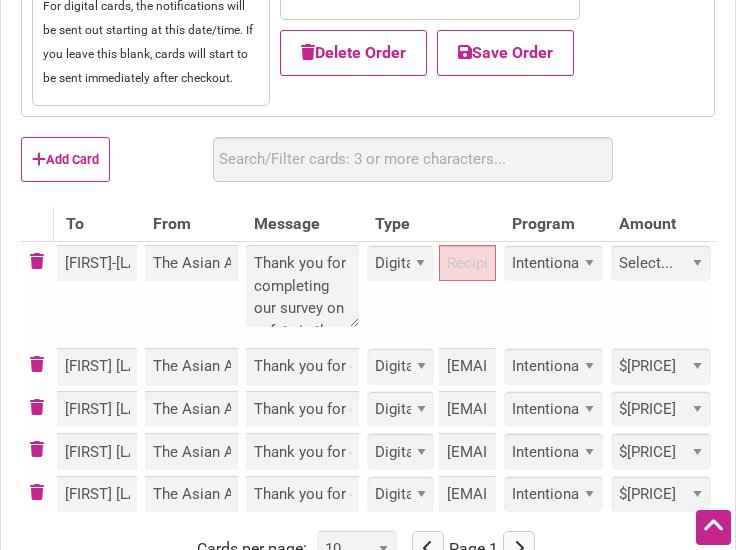 scroll, scrollTop: 395, scrollLeft: 0, axis: vertical 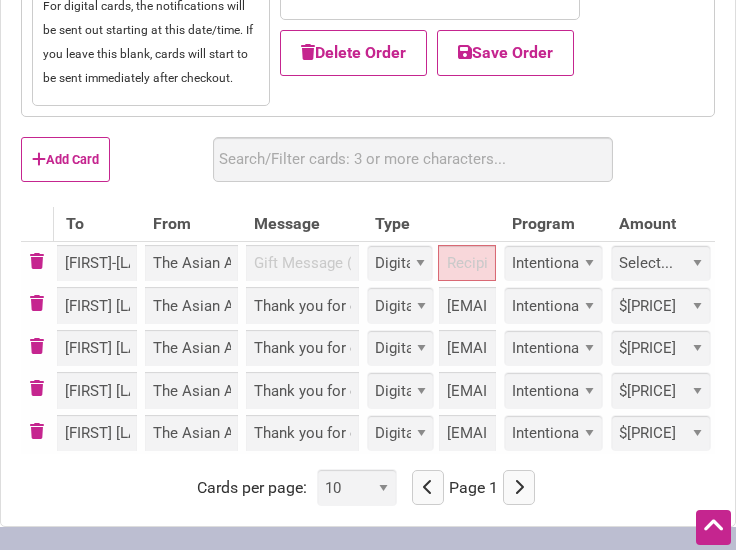 type on "Thank you for completing our survey on safety in the Chinatown-International District in May, which was conducted by the Asian American Foundation and CIDBIA. We have included your $50 gift card." 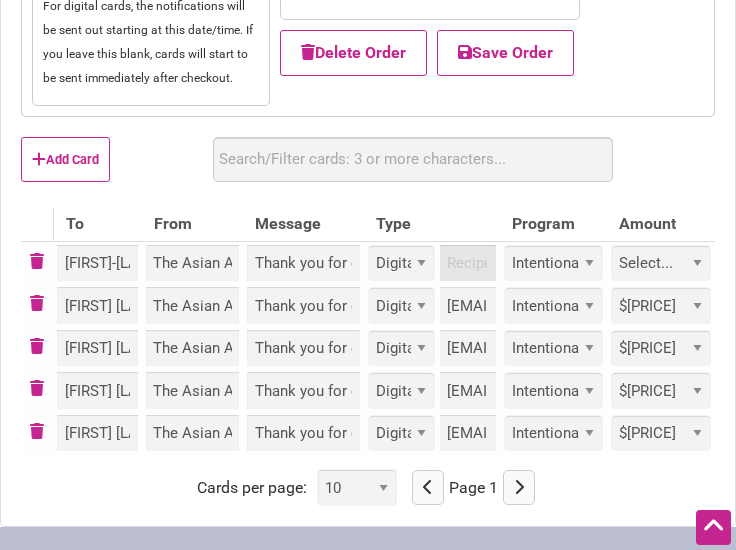 click at bounding box center (468, 263) 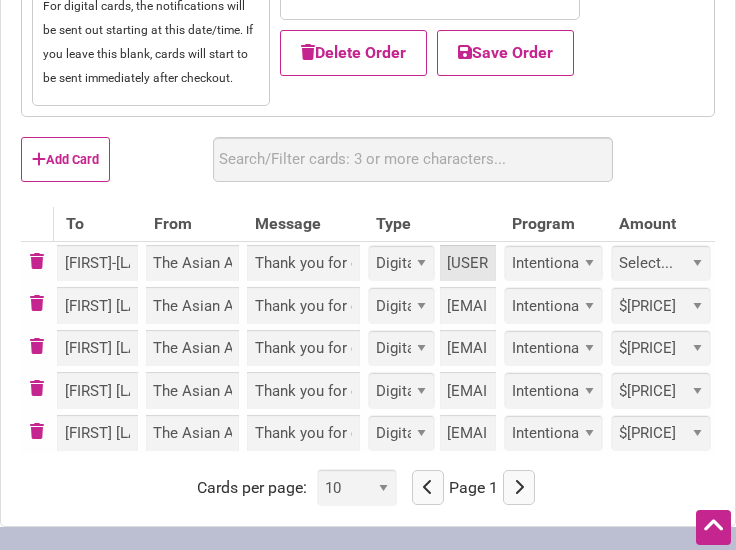 scroll, scrollTop: 0, scrollLeft: 102, axis: horizontal 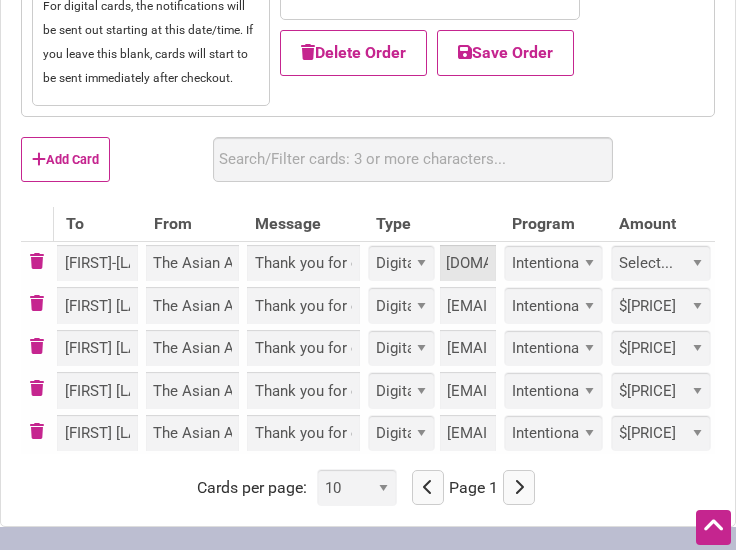 type on "Pljvdang@[EXAMPLE_DOMAIN]" 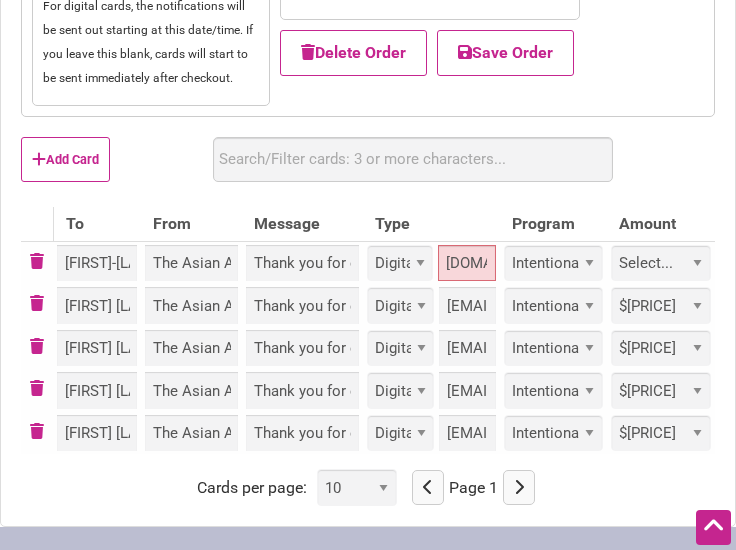 scroll, scrollTop: 0, scrollLeft: 0, axis: both 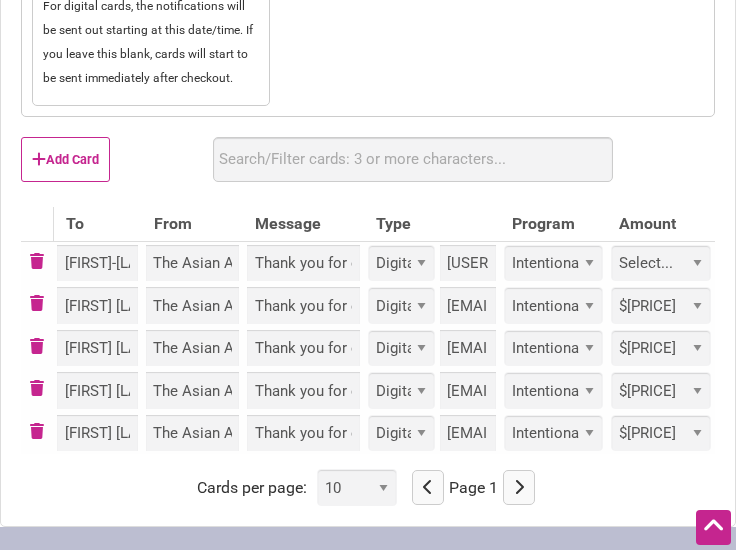 click on "Select...
Custom
$25
$50
$100
$150
$200
$250
$500" at bounding box center (661, 263) 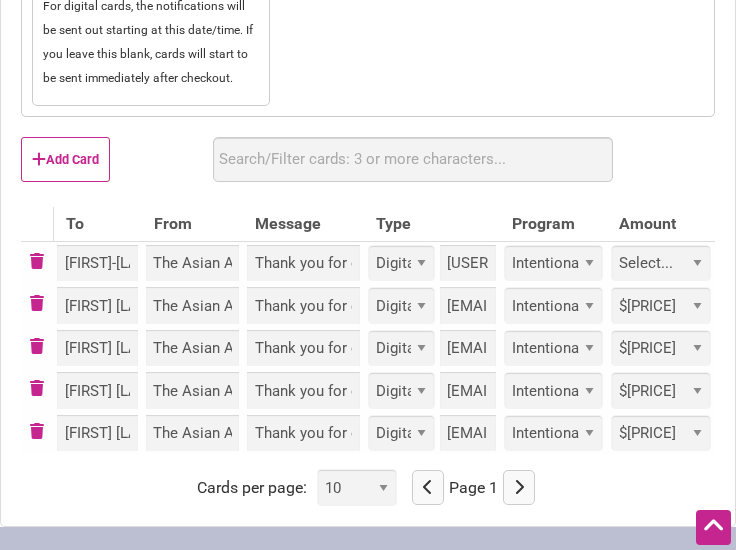 select on "50" 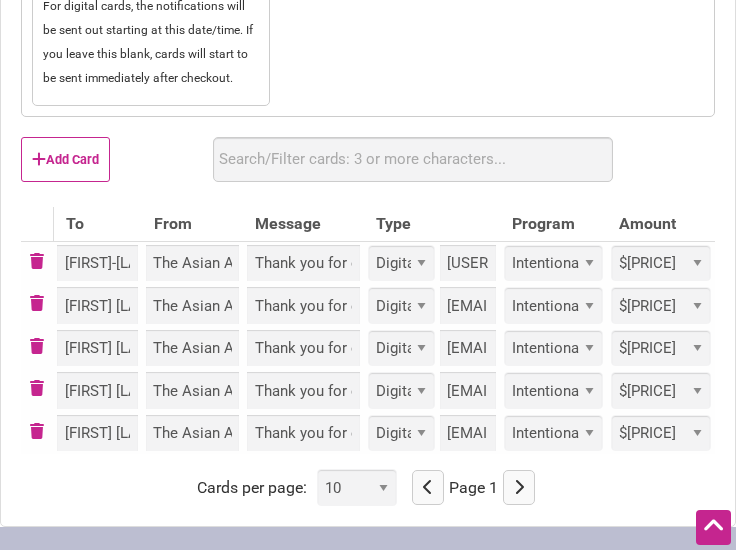 click on "Select...
Custom
$25
$50
$100
$150
$200
$250
$500" at bounding box center [661, 263] 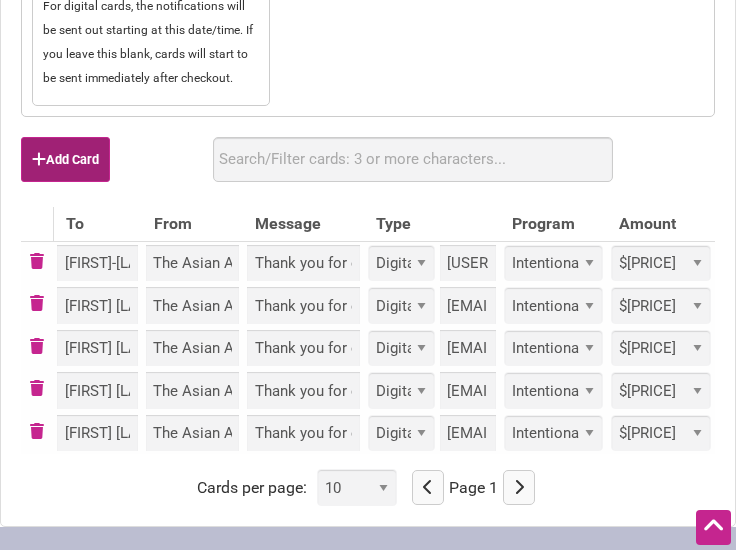 click on "Add Card" at bounding box center [65, 159] 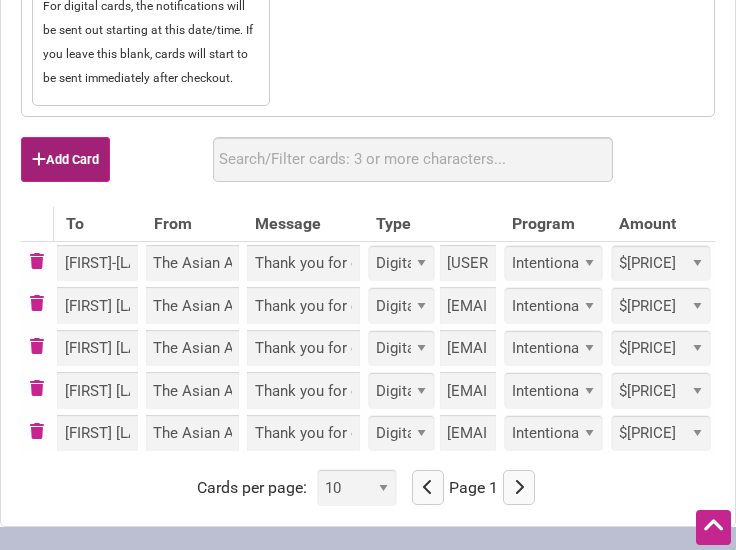 select on "Digital" 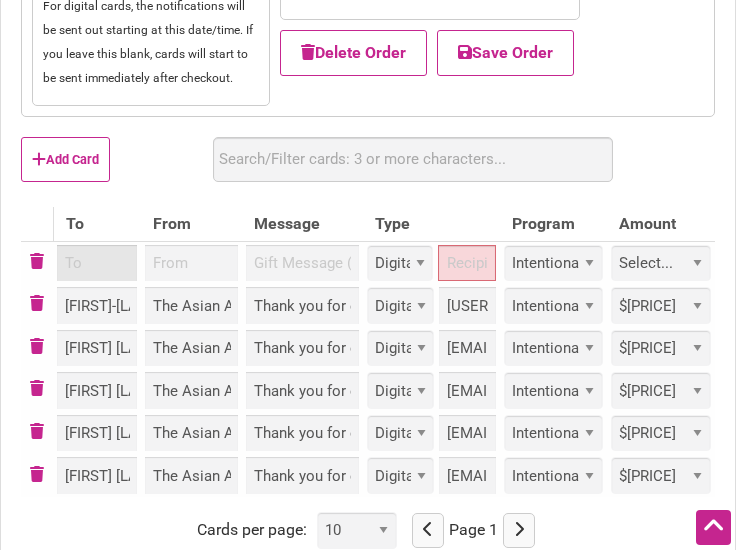 click at bounding box center (97, 263) 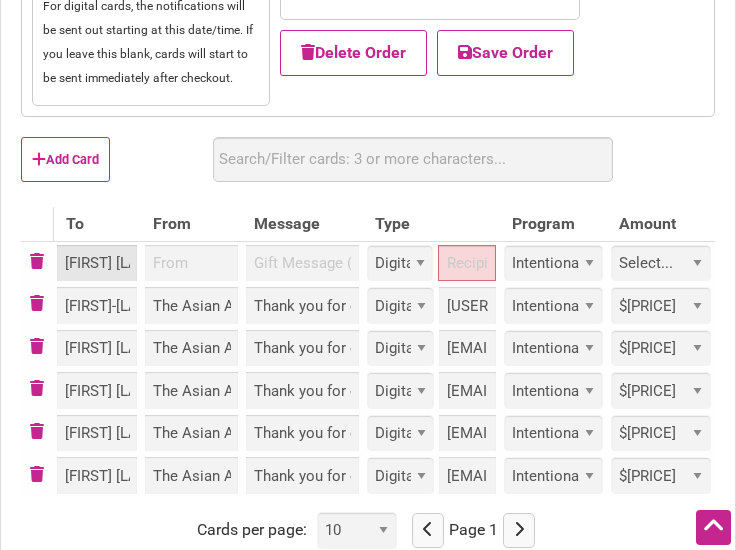type on "[FIRST] [LAST]" 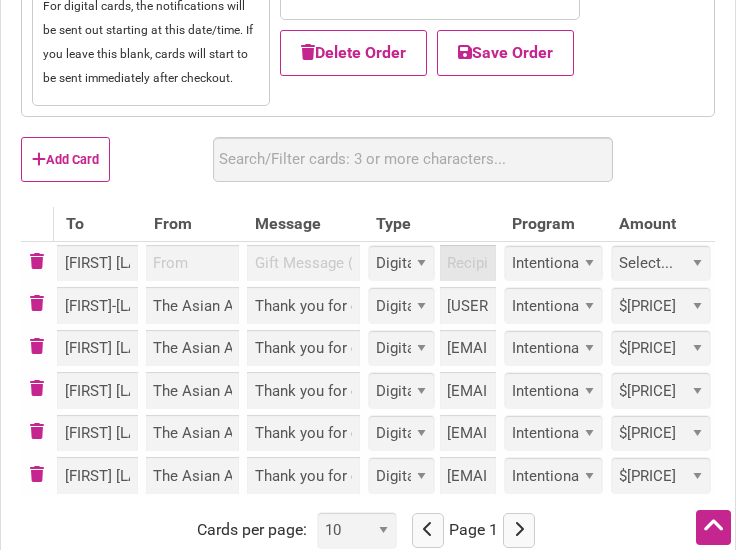click at bounding box center [468, 263] 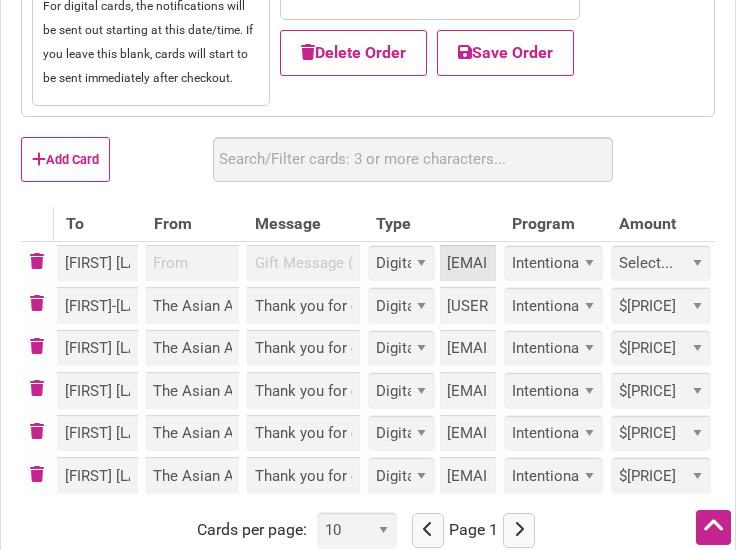 scroll, scrollTop: 0, scrollLeft: 108, axis: horizontal 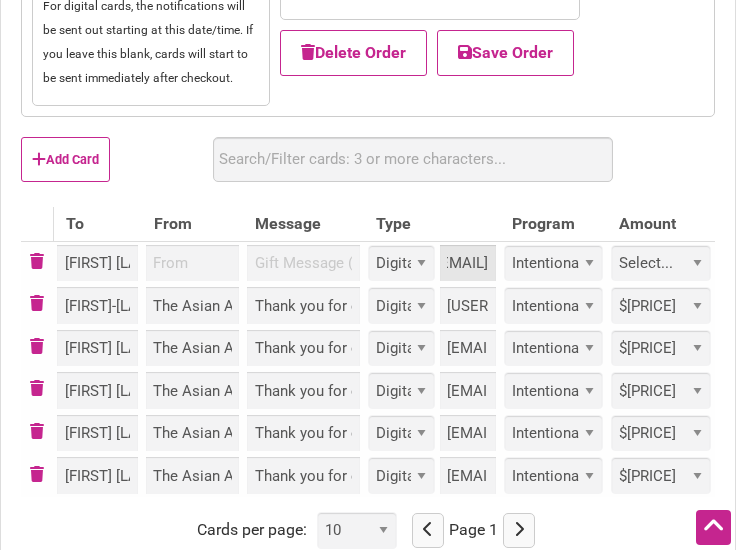 type on "Alancaimi@[EXAMPLE_DOMAIN]" 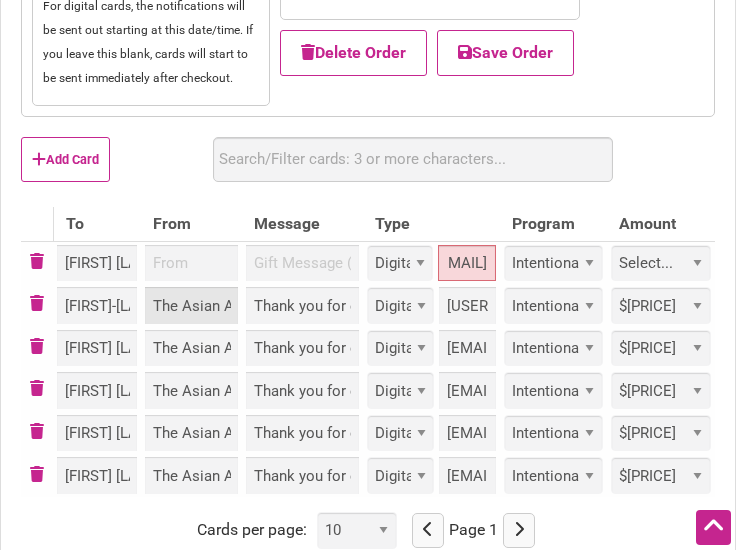 scroll, scrollTop: 0, scrollLeft: 0, axis: both 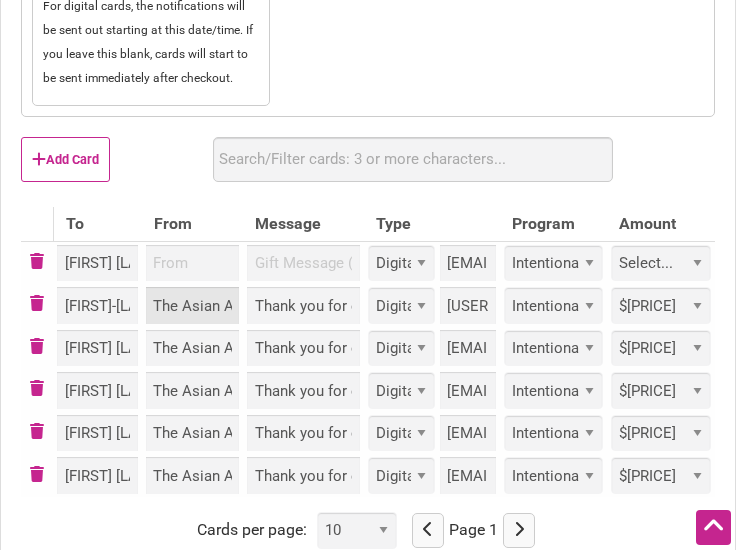 click on "The Asian American Foundation" at bounding box center (193, 305) 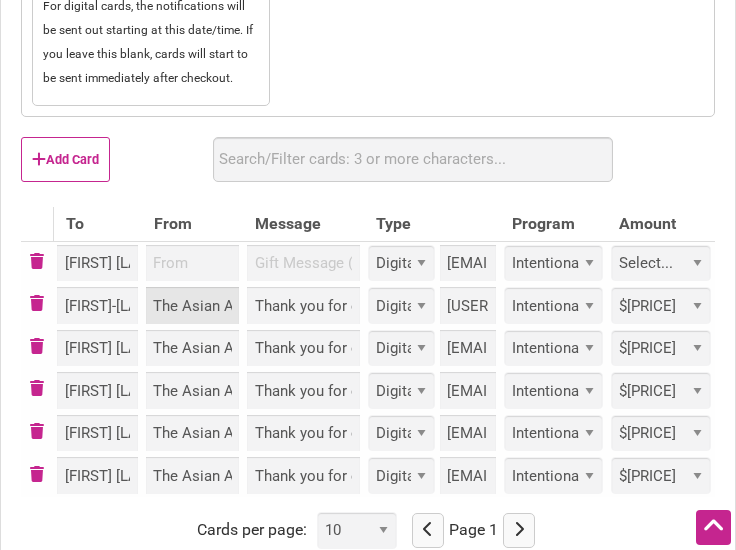 click on "The Asian American Foundation" at bounding box center [193, 305] 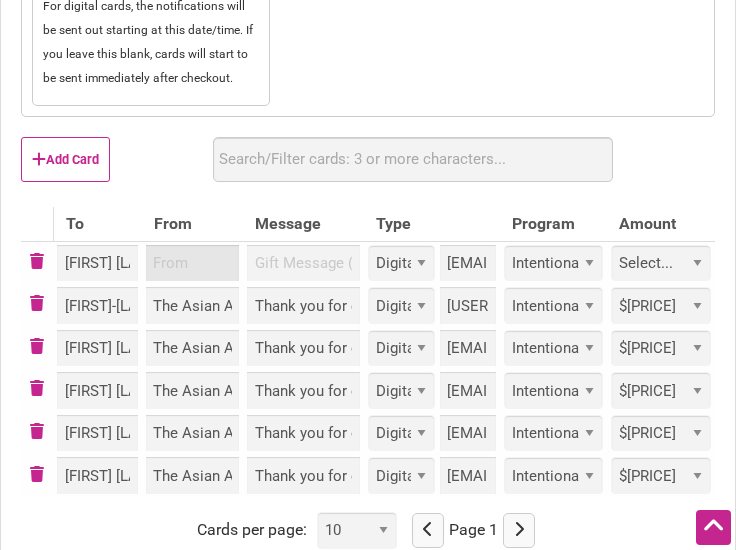 click at bounding box center (193, 263) 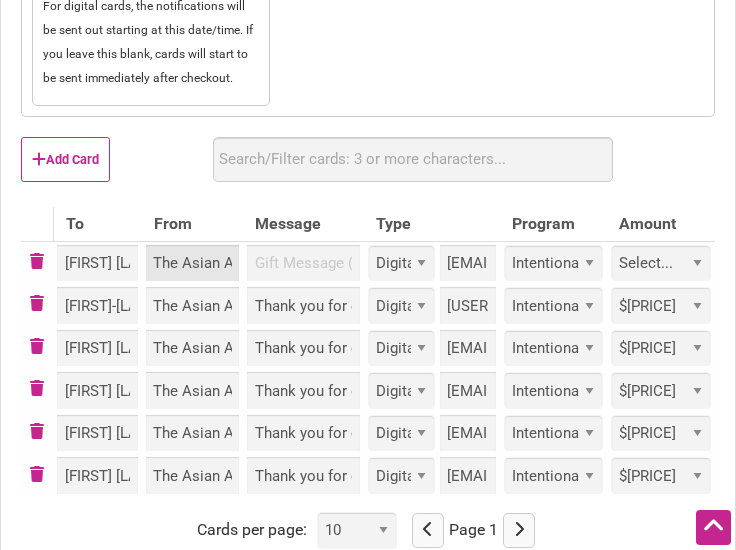 scroll, scrollTop: 0, scrollLeft: 135, axis: horizontal 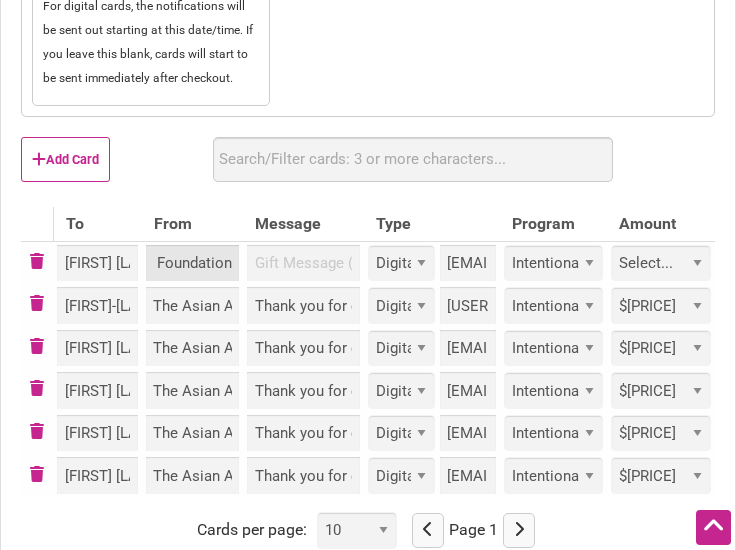 type on "The Asian American Foundation" 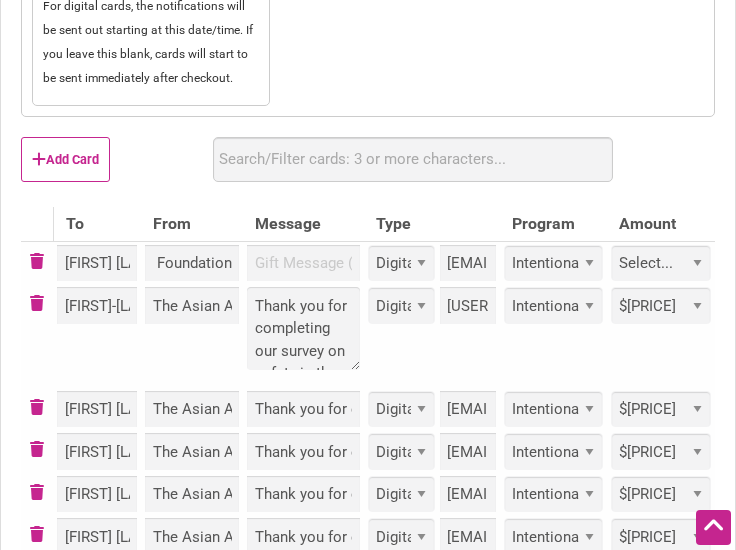 scroll, scrollTop: 0, scrollLeft: 0, axis: both 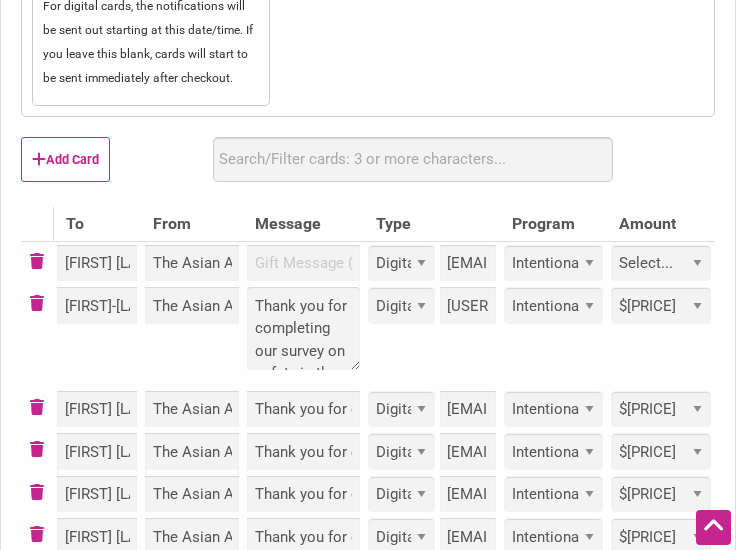 click on "Thank you for completing our survey on safety in the Chinatown-International District in May, which was conducted by the Asian American Foundation and CIDBIA. We have included your $50 gift card. Thank you for completing our survey on safety in the Chinatown-International District in May, which was conducted by the Asian American Foundation and CIDBIA. We have included your $50 gift card." at bounding box center [303, 336] 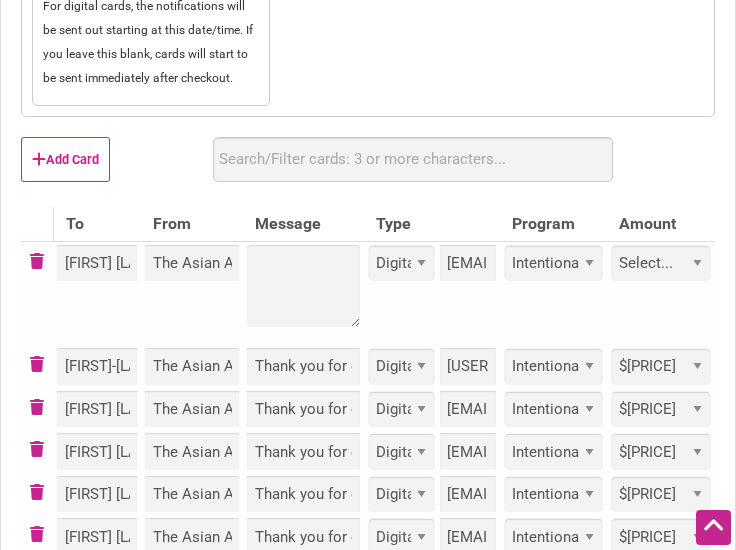 click at bounding box center [303, 293] 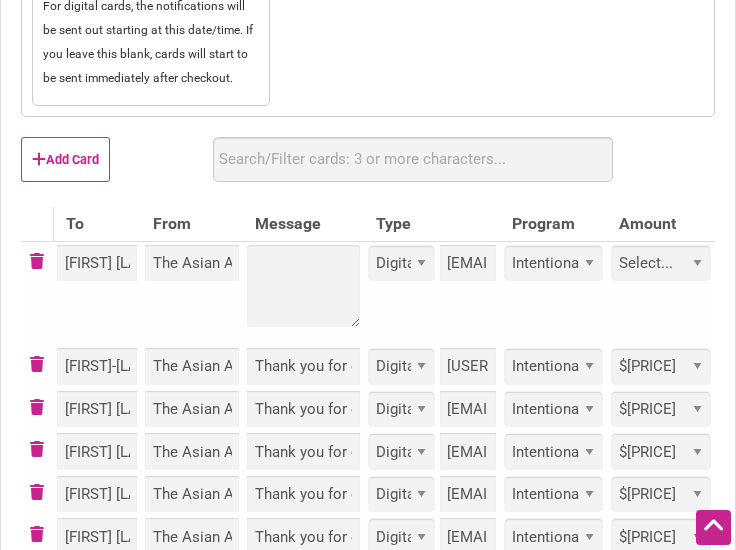 type on "Thank you for completing our survey on safety in the Chinatown-International District in May, which was conducted by the Asian American Foundation and CIDBIA. We have included your $50 gift card." 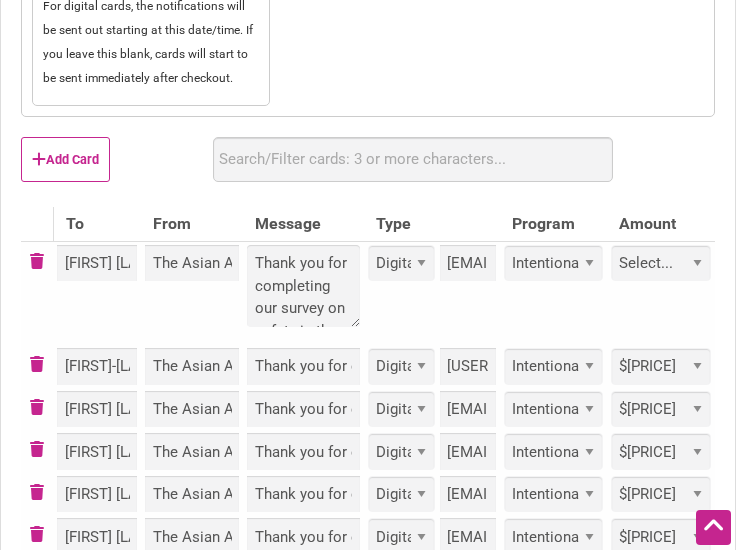scroll, scrollTop: 395, scrollLeft: 0, axis: vertical 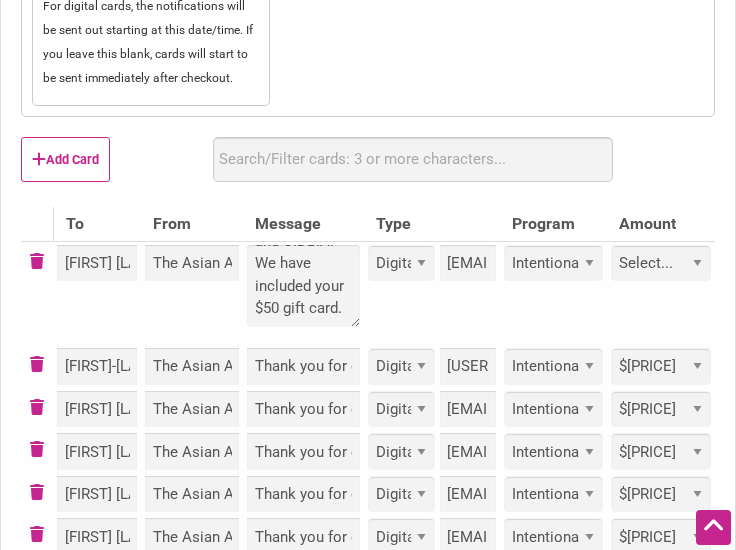type on "Thank you for completing our survey on safety in the Chinatown-International District in May, which was conducted by the Asian American Foundation and CIDBIA. We have included your $50 gift card." 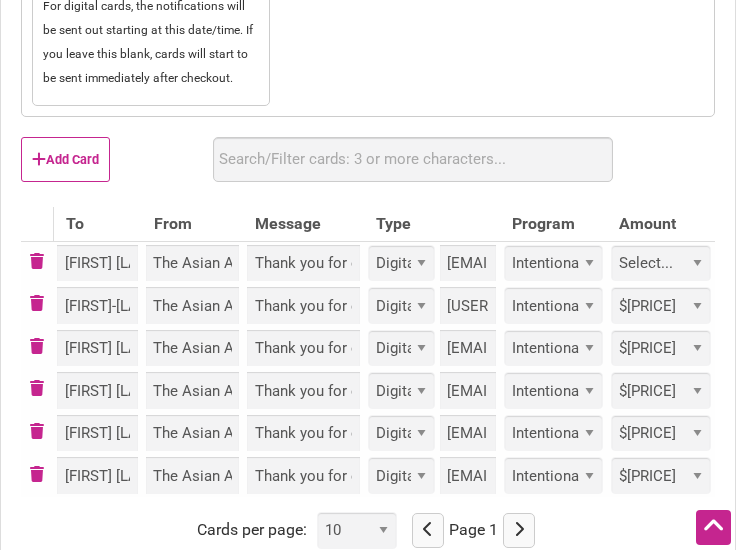 click on "Select...
Custom
$25
$50
$100
$150
$200
$250
$500" at bounding box center (661, 263) 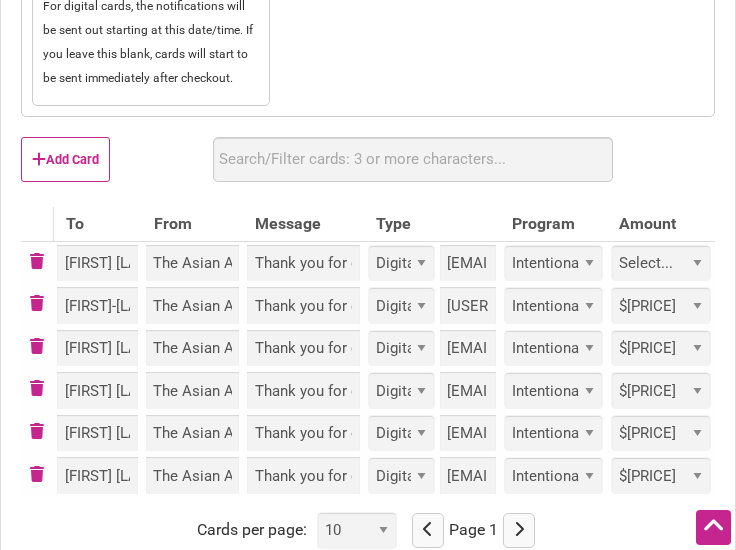 select on "50" 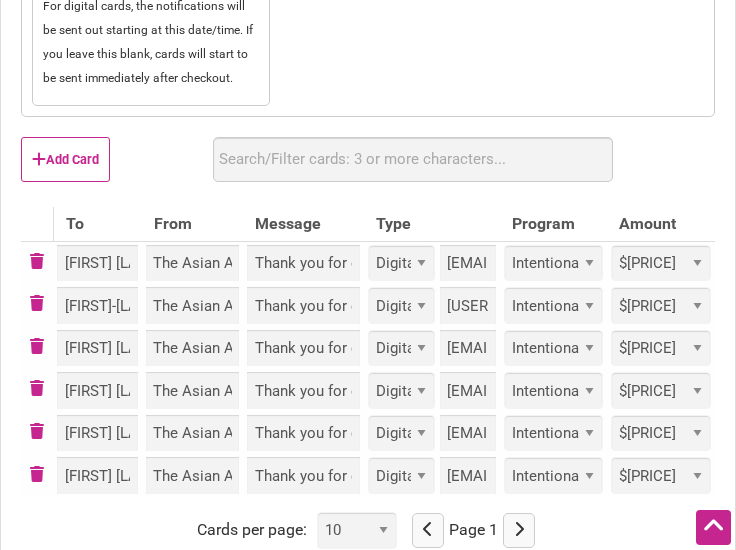 click on "Select...
Custom
$25
$50
$100
$150
$200
$250
$500" at bounding box center (661, 263) 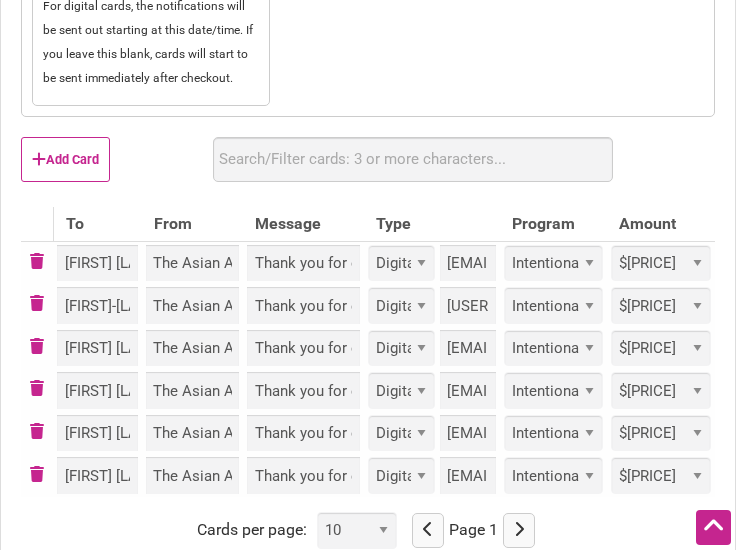 click on "Add Card
Use a spreadsheet?
Upload
Download
Get Template" at bounding box center [368, 167] 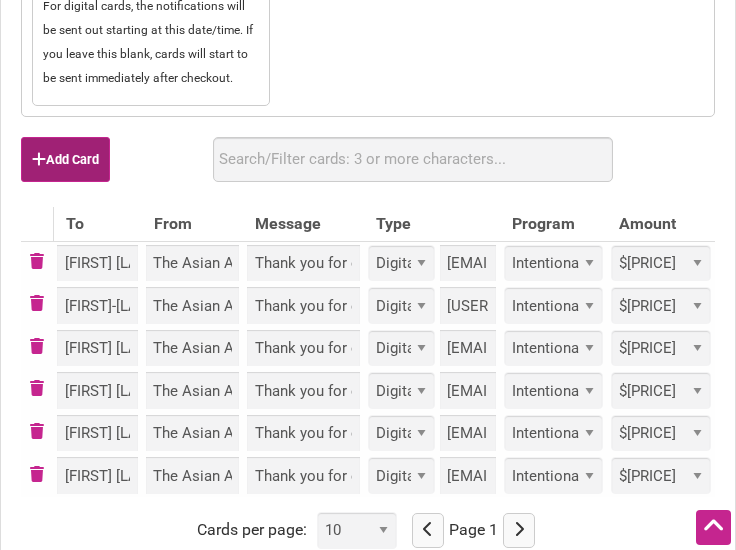 click on "Add Card" at bounding box center [65, 159] 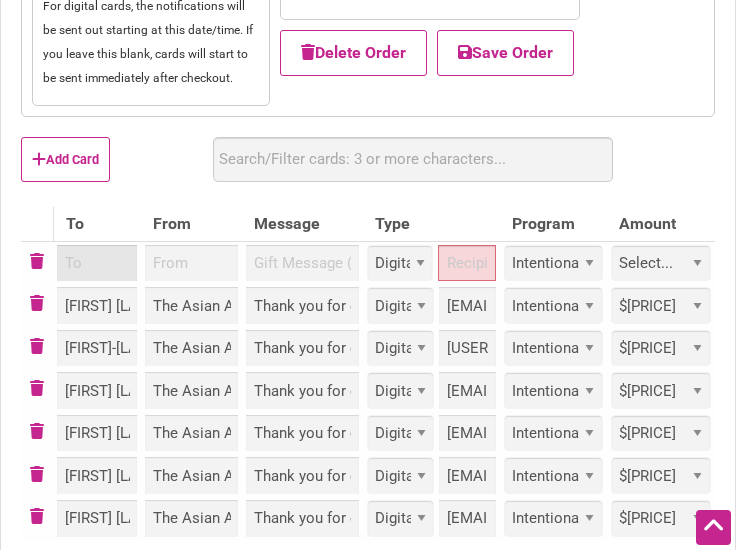 click at bounding box center (97, 263) 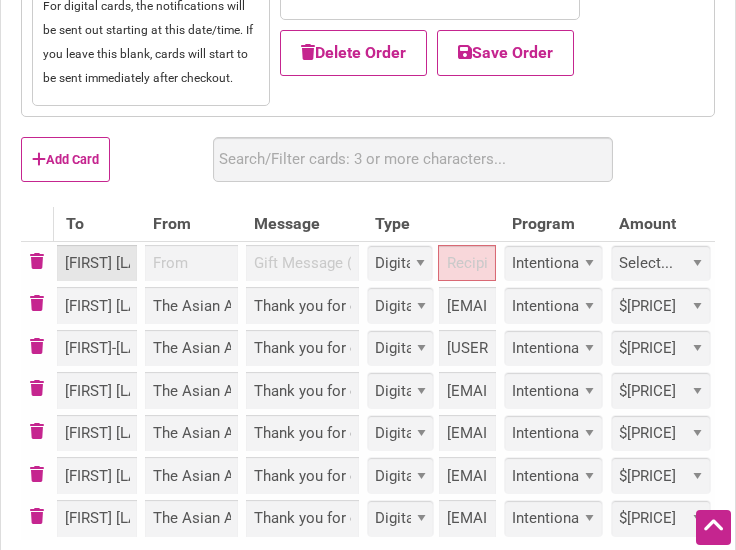 scroll, scrollTop: 0, scrollLeft: 13, axis: horizontal 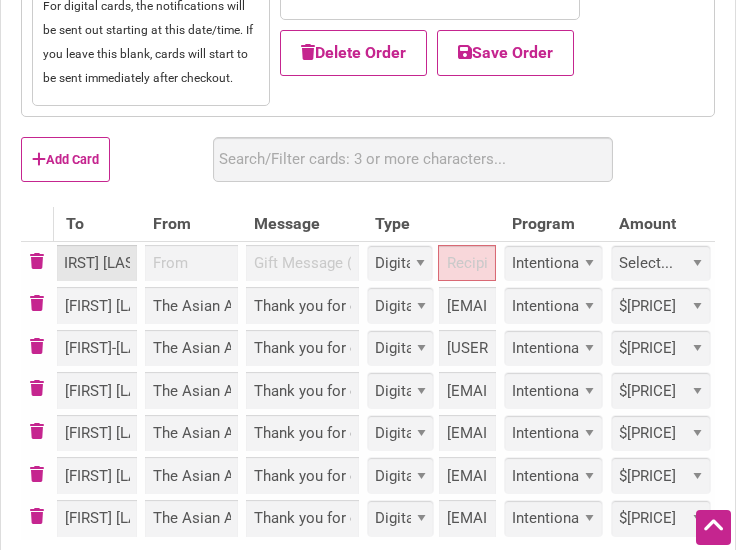 type on "[FIRST] [LAST]" 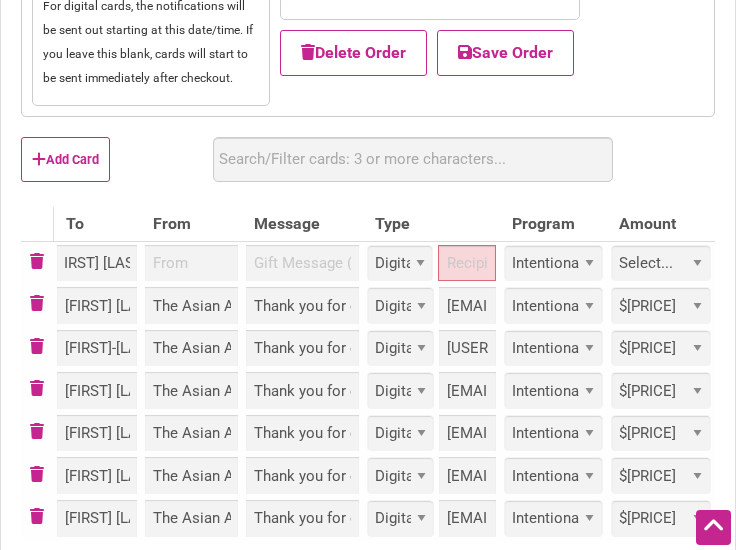 scroll, scrollTop: 0, scrollLeft: 0, axis: both 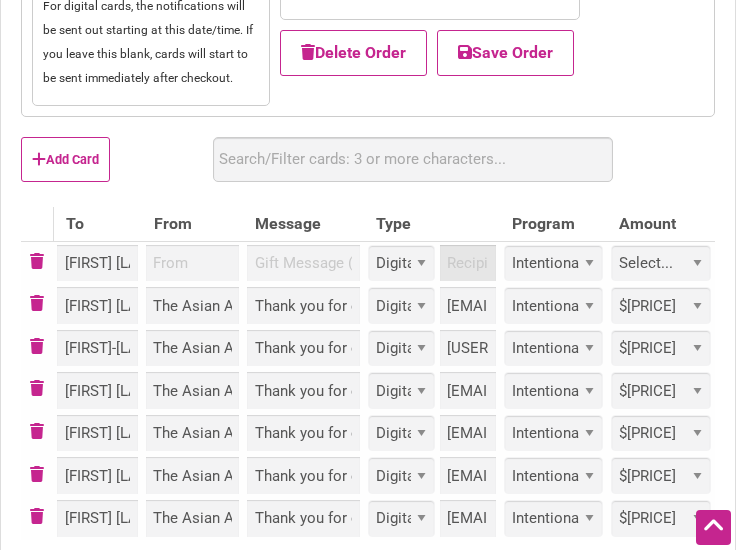 click at bounding box center [468, 263] 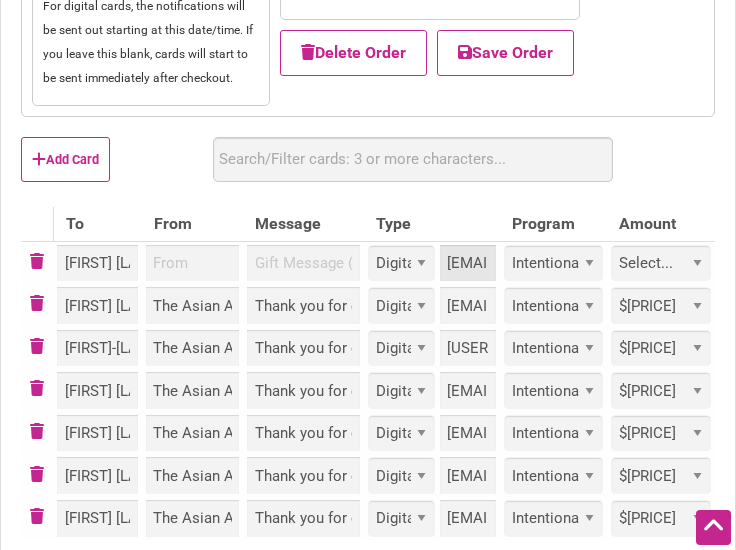 scroll, scrollTop: 0, scrollLeft: 122, axis: horizontal 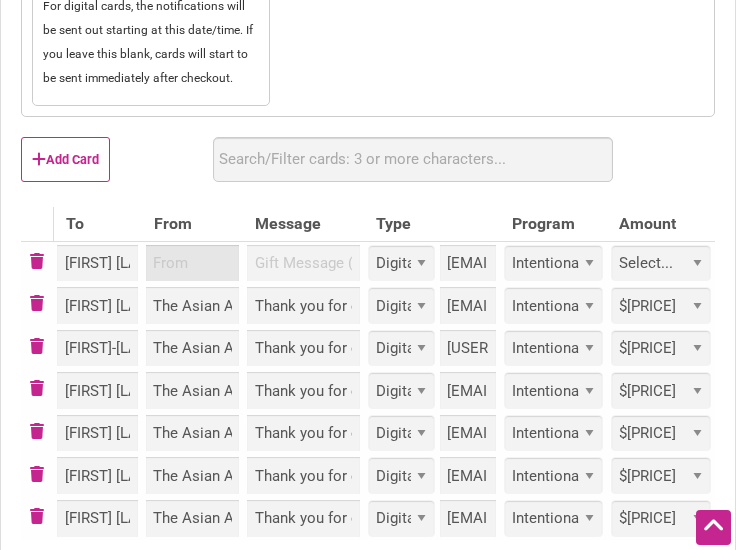click at bounding box center [193, 263] 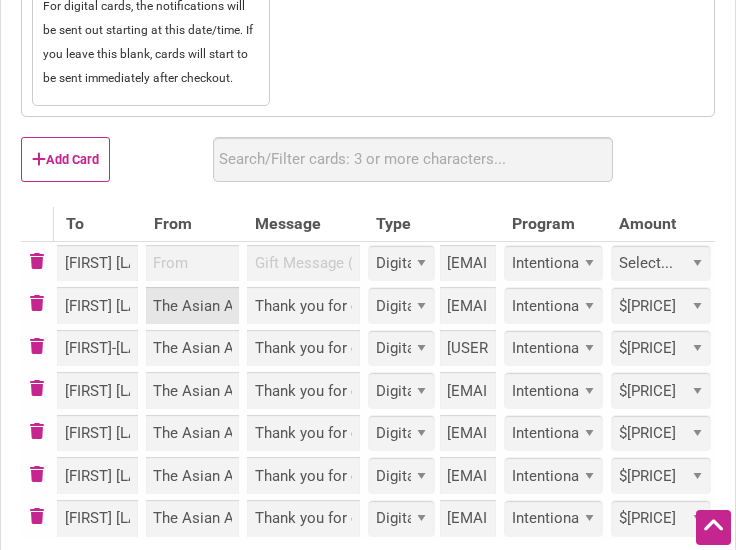 click on "The Asian American Foundation" at bounding box center (193, 305) 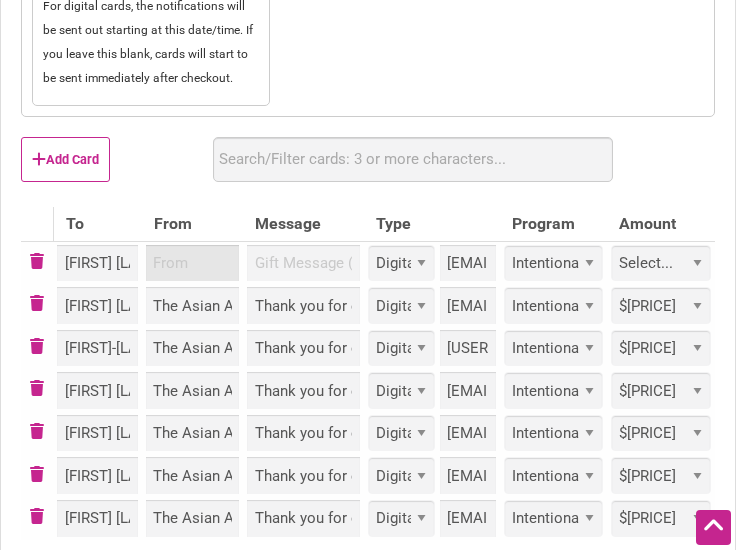click at bounding box center (193, 263) 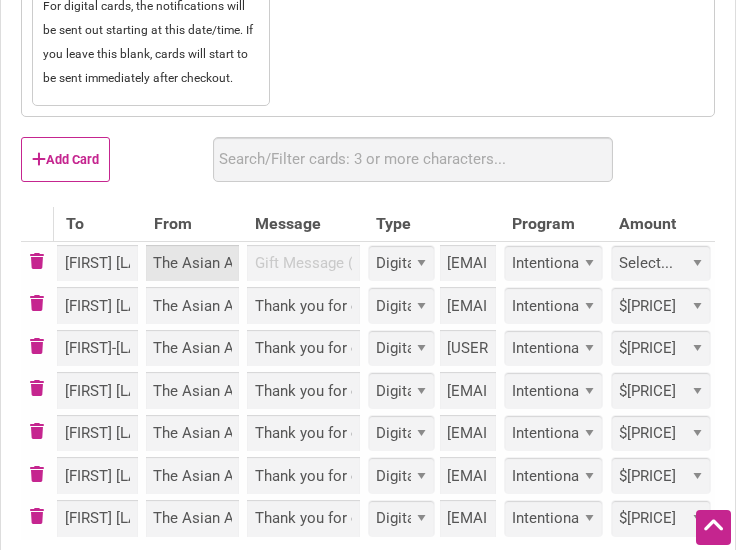 scroll, scrollTop: 0, scrollLeft: 135, axis: horizontal 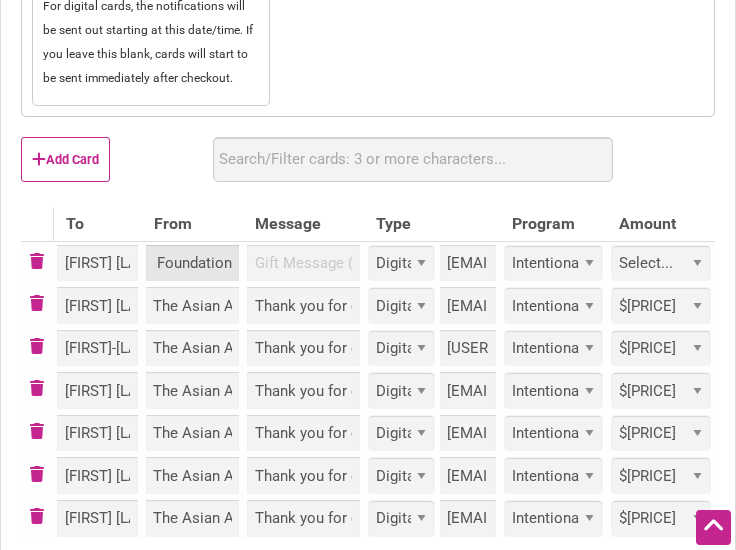type on "The Asian American Foundation" 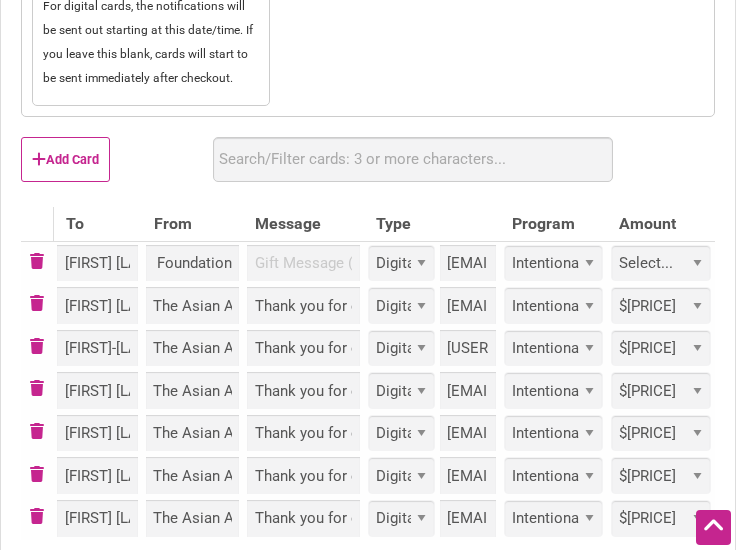scroll, scrollTop: 0, scrollLeft: 0, axis: both 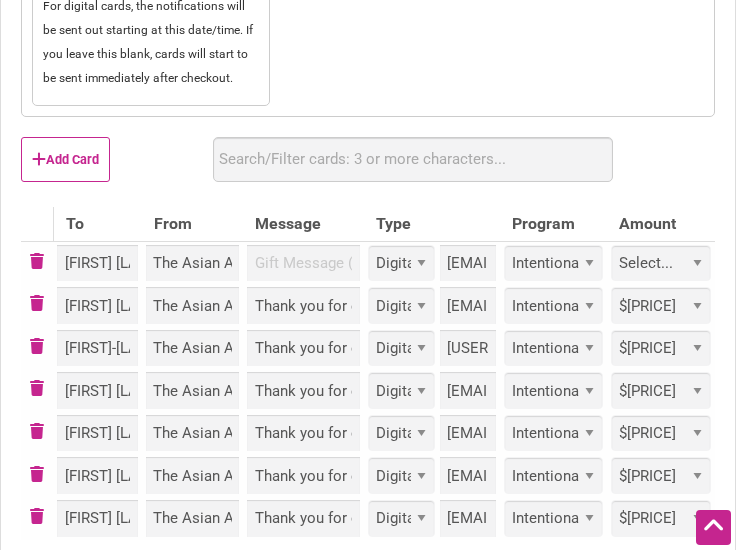 click on "Thank you for completing our survey on safety in the Chinatown-International District in May, which was conducted by the Asian American Foundation and CIDBIA. We have included your $50 gift card." at bounding box center (303, 305) 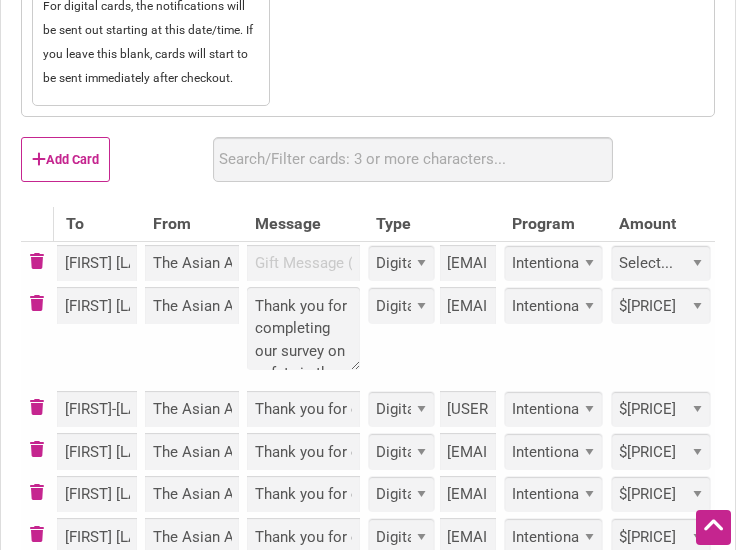 click on "Thank you for completing our survey on safety in the Chinatown-International District in May, which was conducted by the Asian American Foundation and CIDBIA. We have included your $50 gift card." at bounding box center [303, 328] 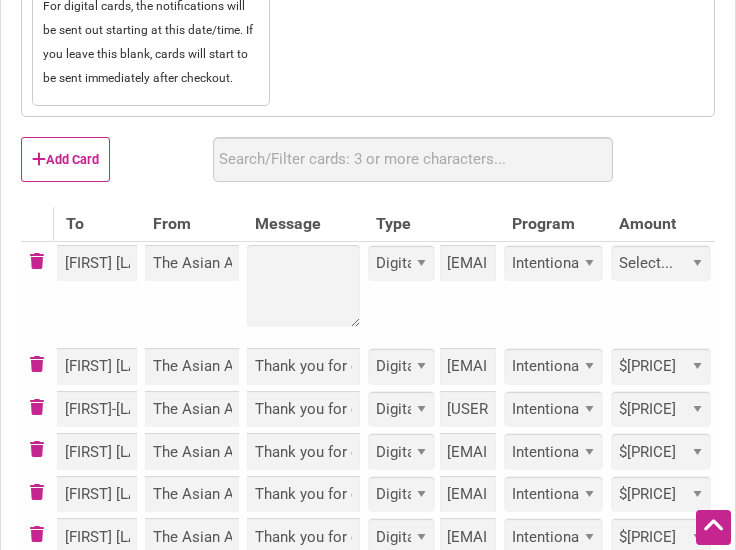 type on "Thank you for completing our survey on safety in the Chinatown-International District in May, which was conducted by the Asian American Foundation and CIDBIA. We have included your $50 gift card." 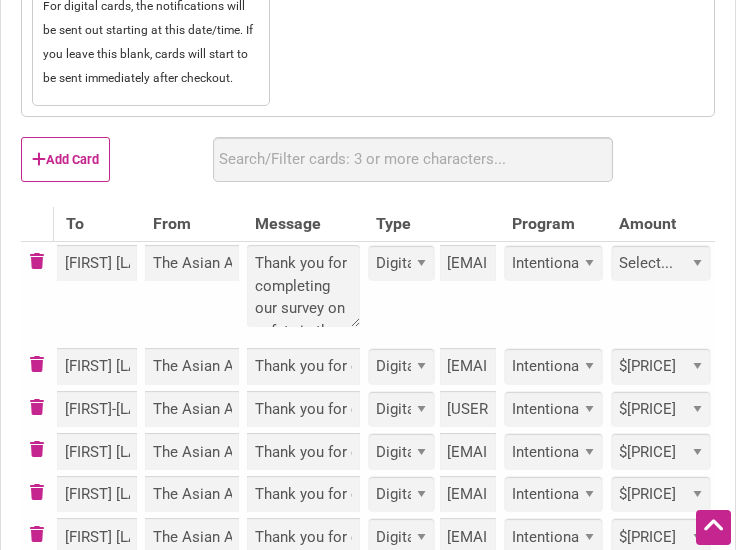 scroll, scrollTop: 395, scrollLeft: 0, axis: vertical 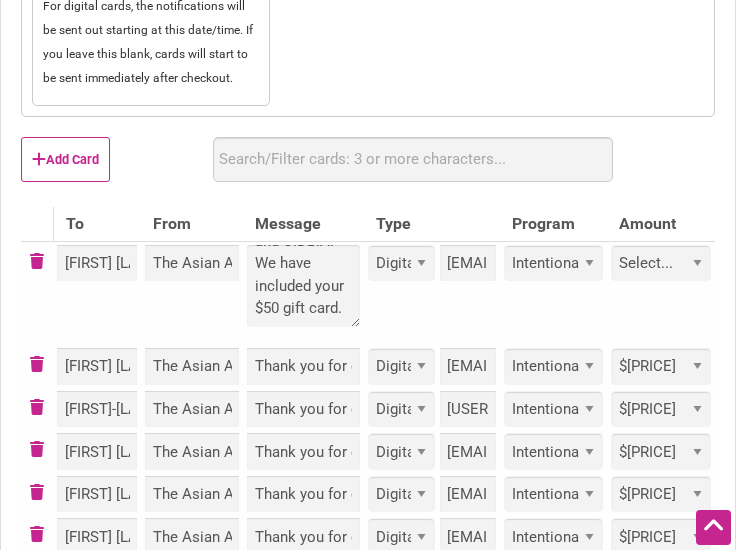 type on "Thank you for completing our survey on safety in the Chinatown-International District in May, which was conducted by the Asian American Foundation and CIDBIA. We have included your $50 gift card." 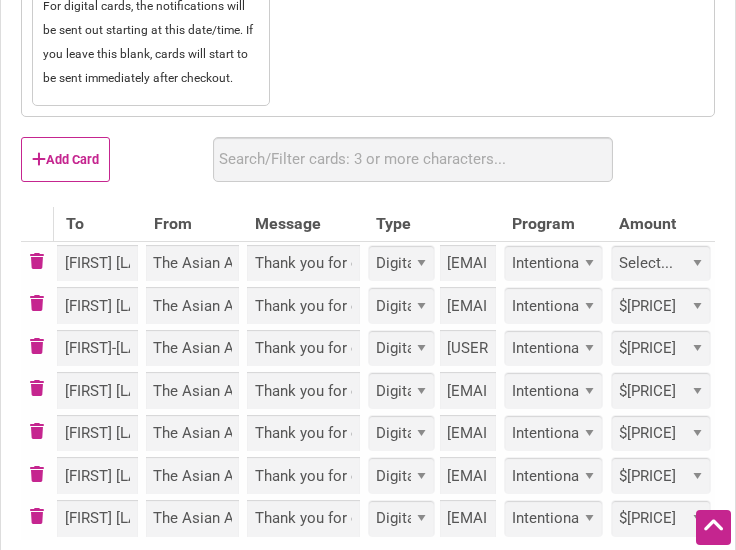 click on "Select...
Custom
$25
$50
$100
$150
$200
$250
$500" at bounding box center [661, 263] 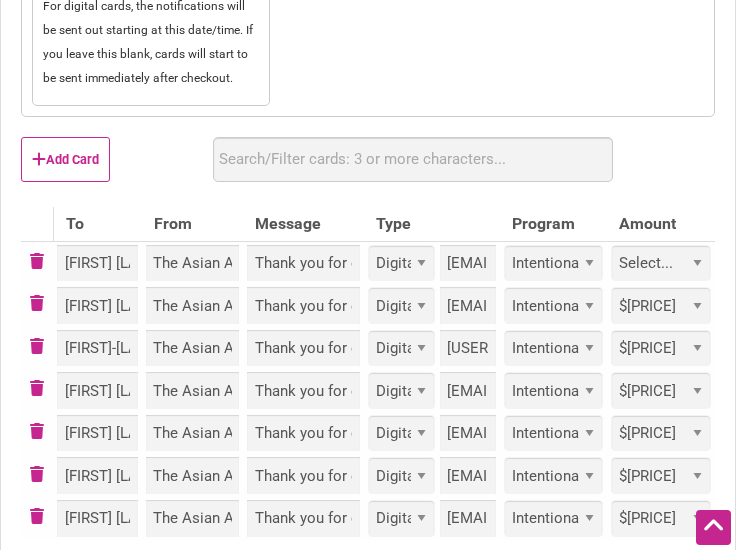 select on "50" 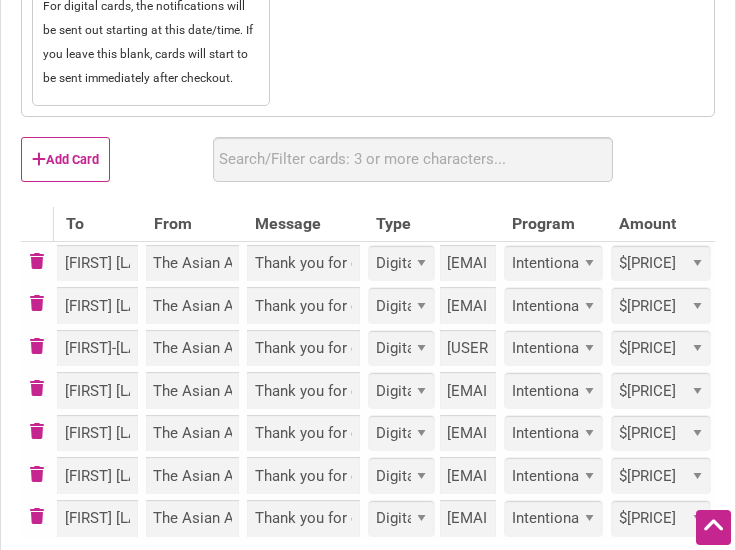 click on "Select...
Custom
$25
$50
$100
$150
$200
$250
$500" at bounding box center (661, 263) 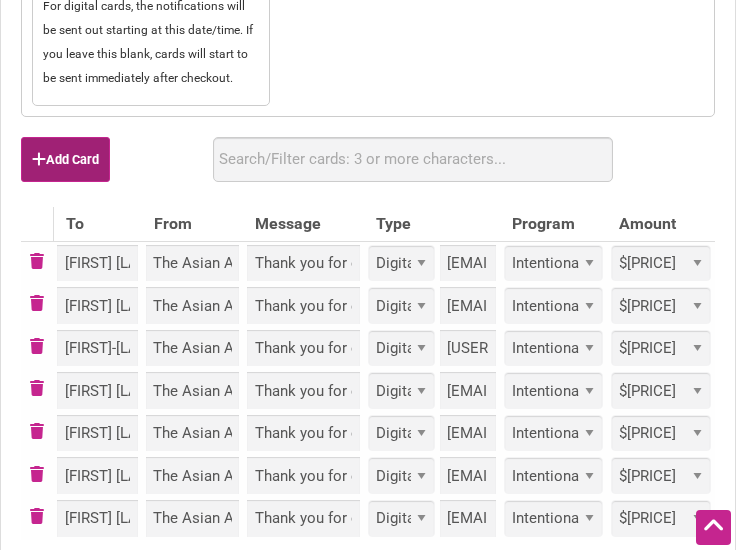 click on "Add Card" at bounding box center [65, 159] 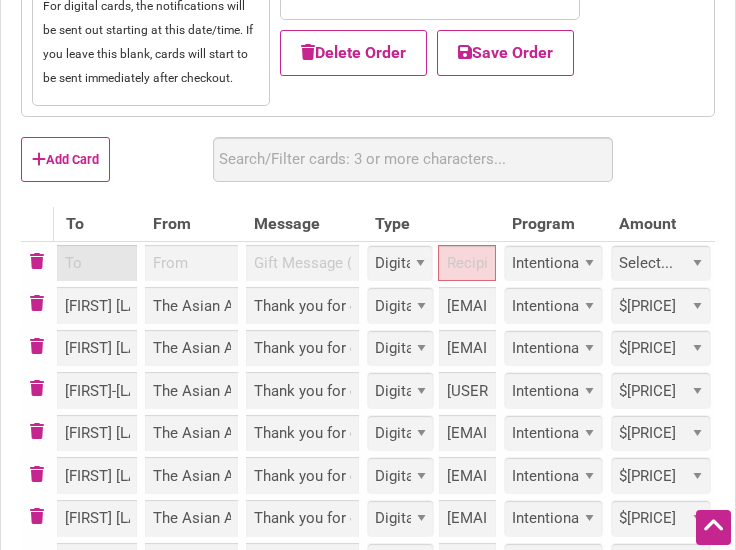 paste on "[FIRST] [LAST]" 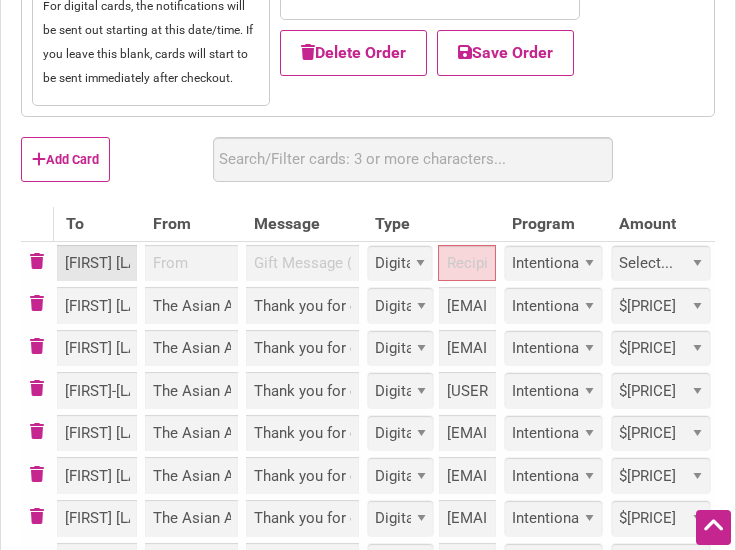 click on "[FIRST] [LAST]" at bounding box center (97, 263) 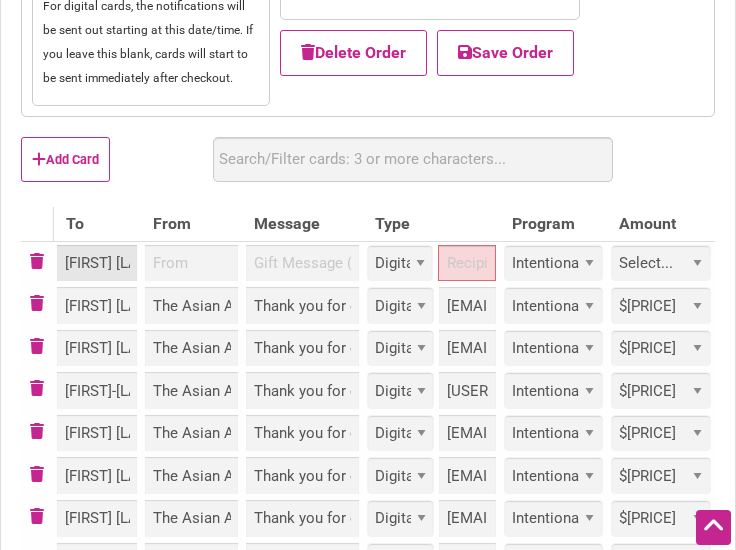 type on "[FIRST] [LAST]" 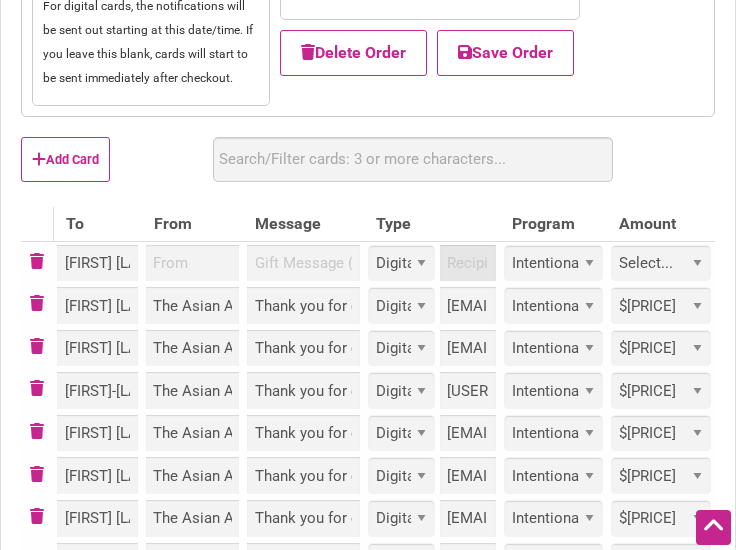 click at bounding box center (468, 263) 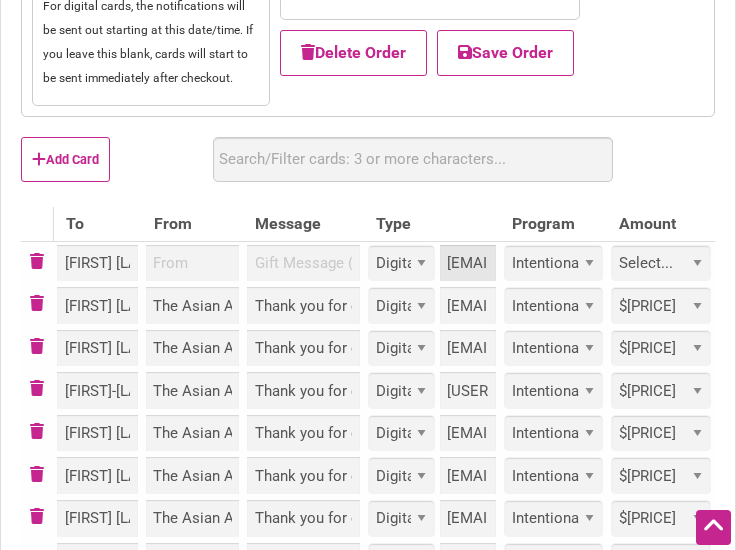 scroll, scrollTop: 0, scrollLeft: 125, axis: horizontal 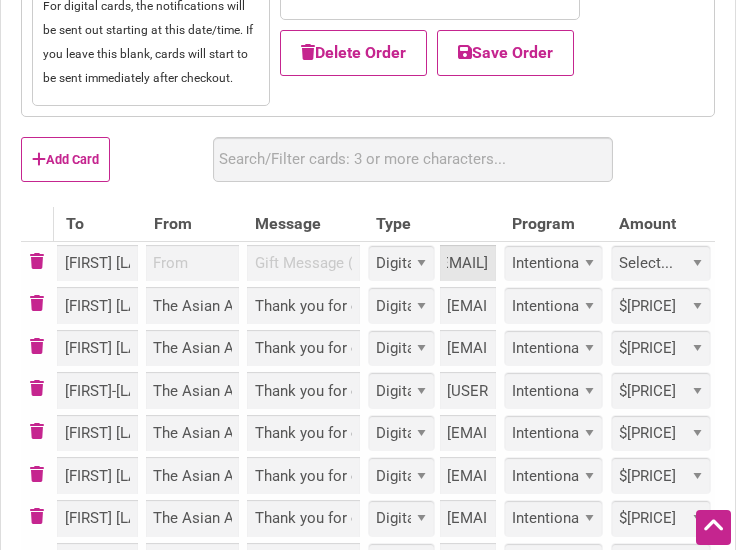 type on "baegopabbq@[EXAMPLE_DOMAIN]" 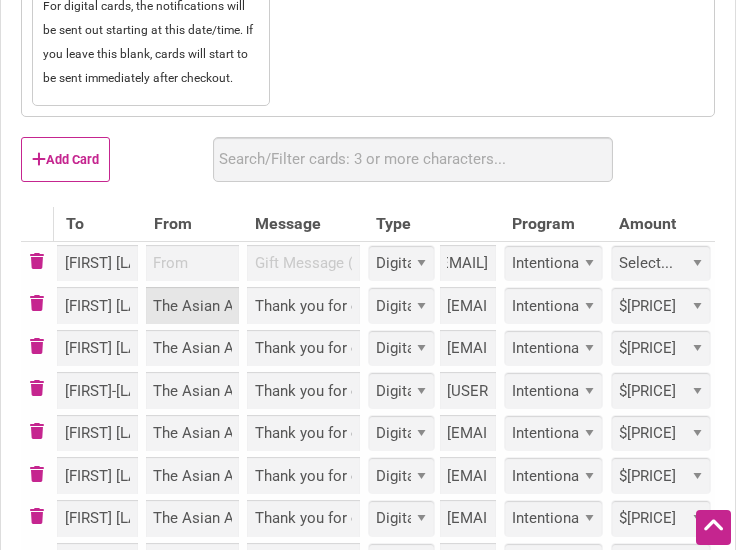 scroll, scrollTop: 0, scrollLeft: 0, axis: both 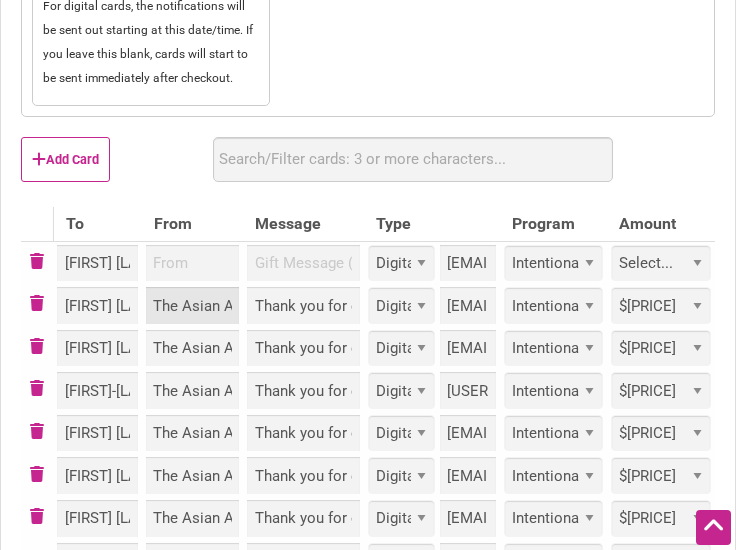 click on "The Asian American Foundation" at bounding box center (193, 305) 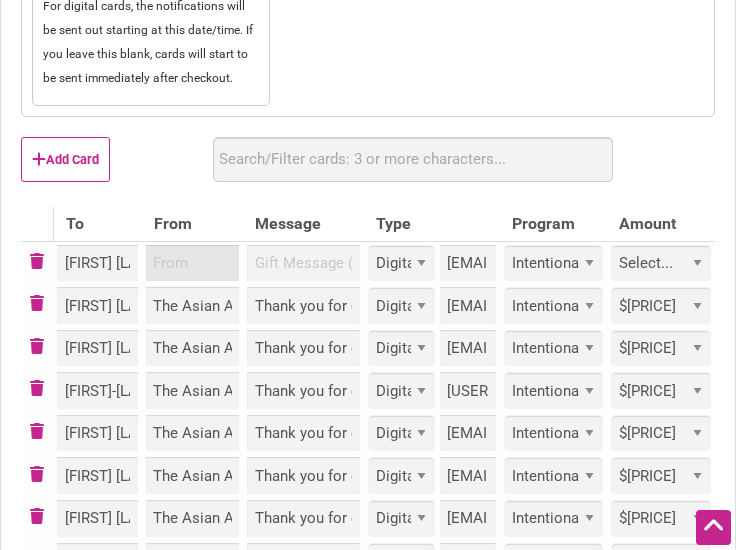 click at bounding box center (193, 263) 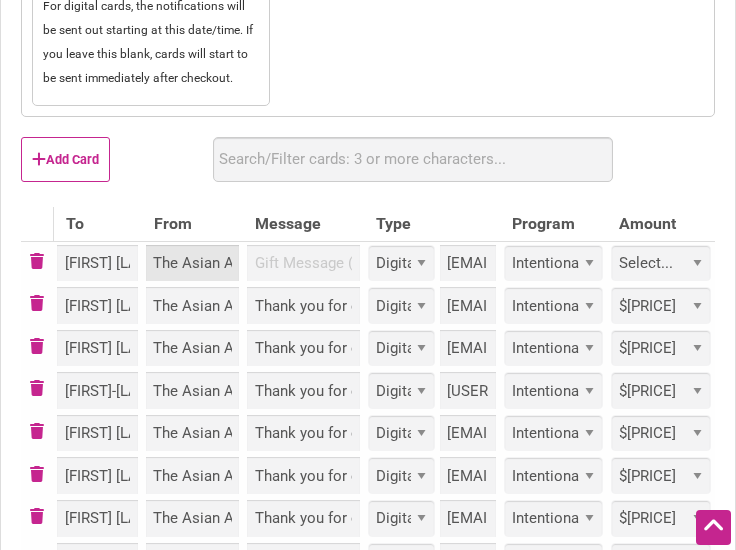 scroll, scrollTop: 0, scrollLeft: 135, axis: horizontal 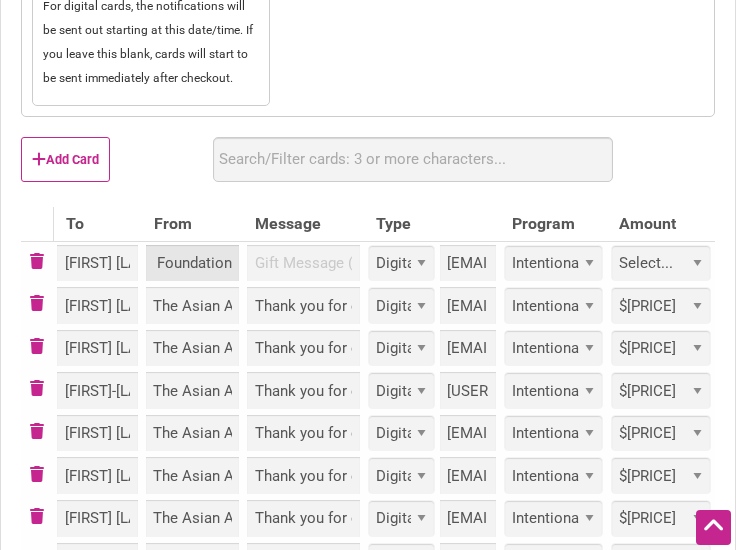 type on "The Asian American Foundation" 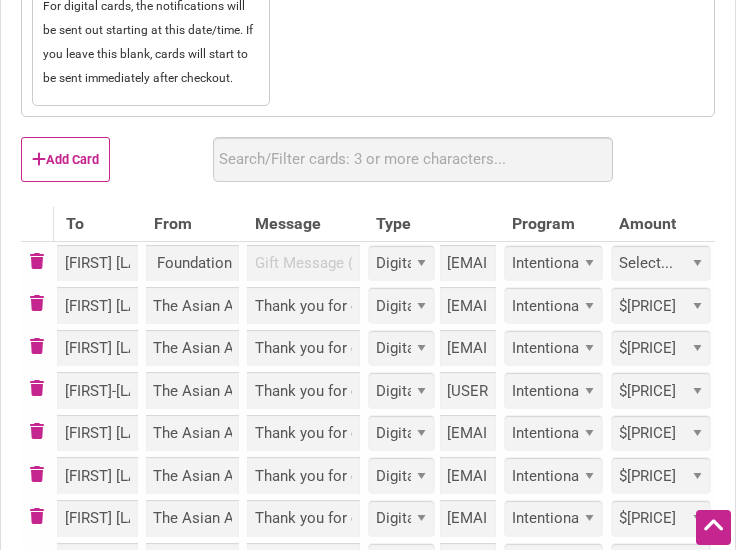 scroll, scrollTop: 0, scrollLeft: 0, axis: both 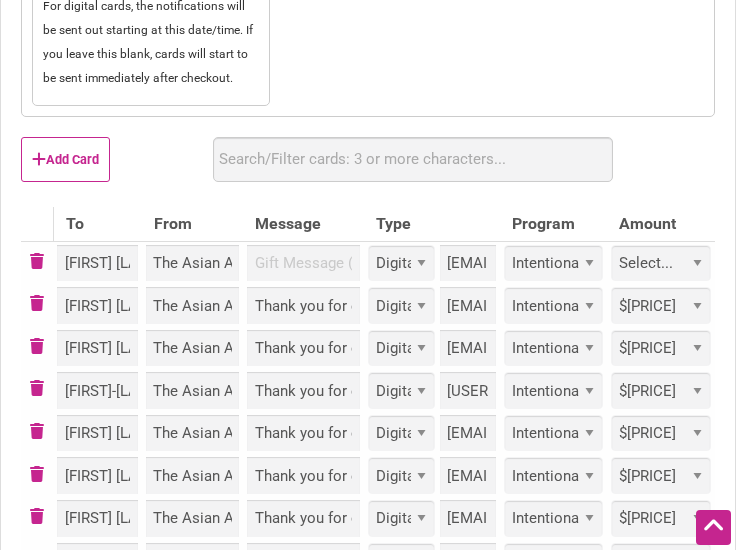 click on "Thank you for completing our survey on safety in the Chinatown-International District in May, which was conducted by the Asian American Foundation and CIDBIA. We have included your $50 gift card." at bounding box center [303, 305] 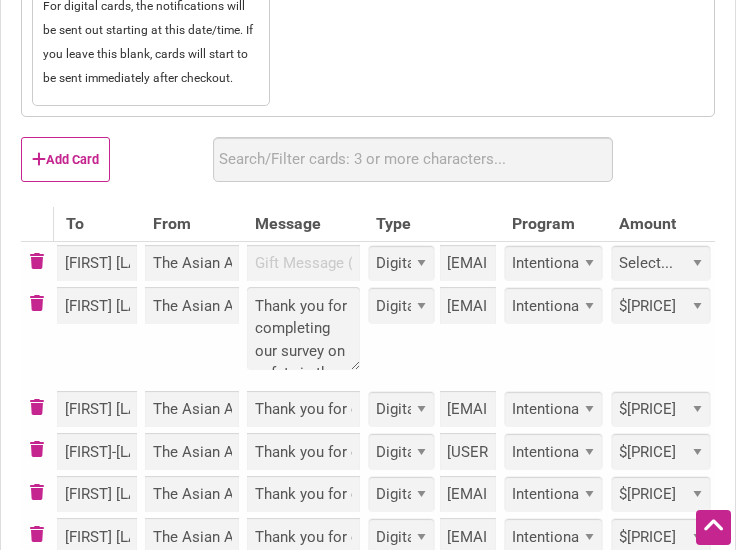 click on "Thank you for completing our survey on safety in the Chinatown-International District in May, which was conducted by the Asian American Foundation and CIDBIA. We have included your $50 gift card." at bounding box center (303, 328) 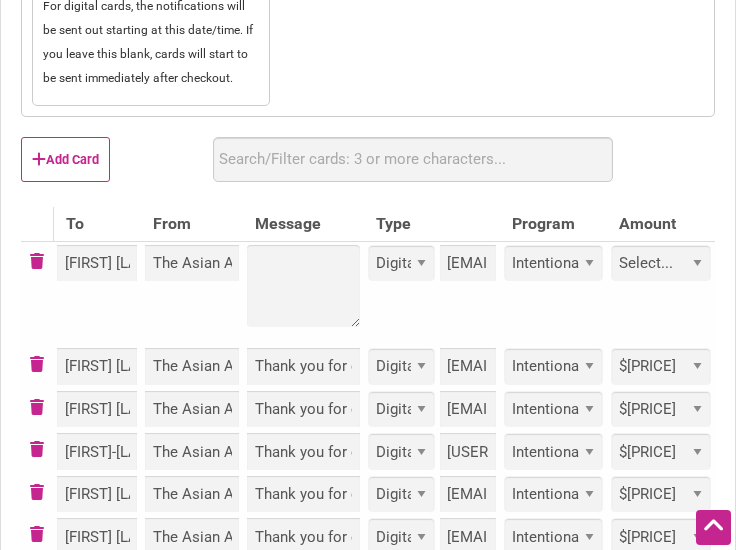 click at bounding box center (303, 293) 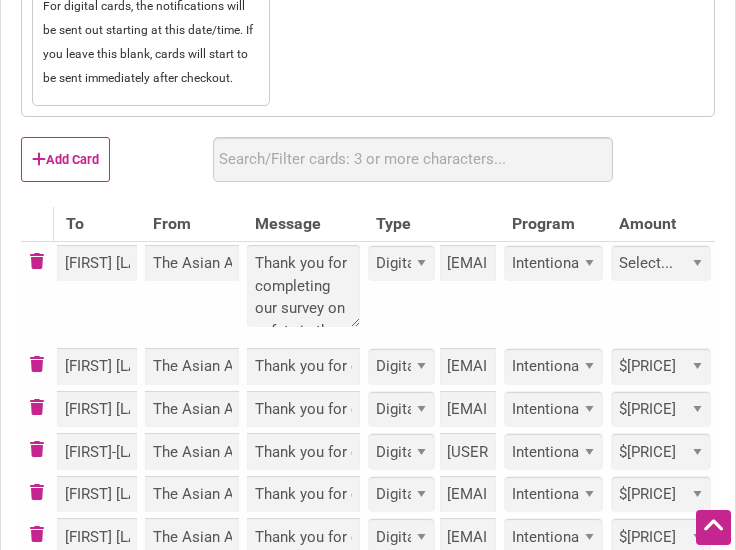scroll, scrollTop: 395, scrollLeft: 0, axis: vertical 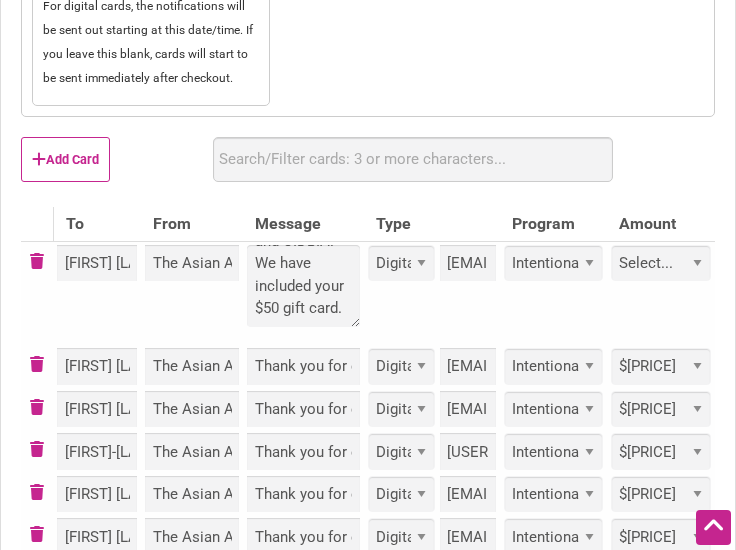 type on "Thank you for completing our survey on safety in the Chinatown-International District in May, which was conducted by the Asian American Foundation and CIDBIA. We have included your $50 gift card." 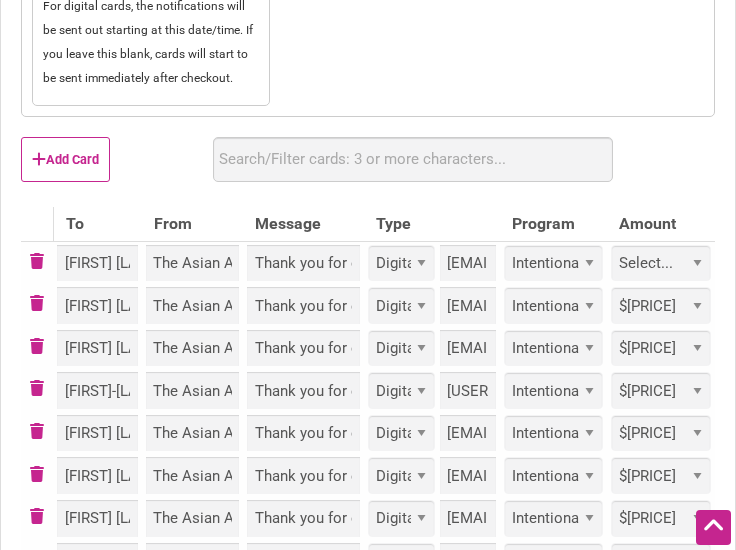 click on "Select...
Custom
$25
$50
$100
$150
$200
$250
$500" at bounding box center [661, 263] 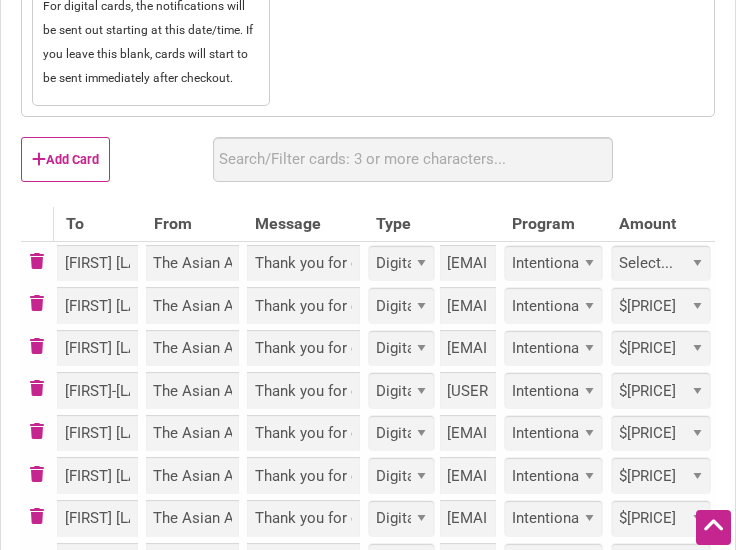 select on "50" 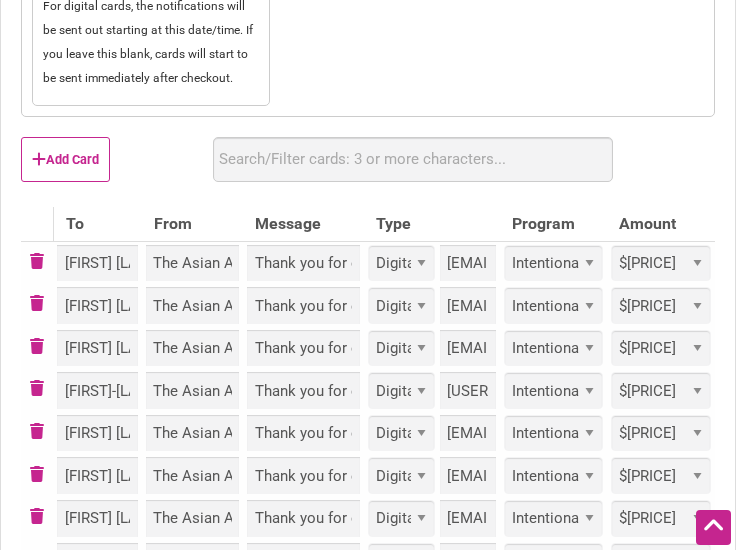 click on "Select...
Custom
$25
$50
$100
$150
$200
$250
$500" at bounding box center (661, 263) 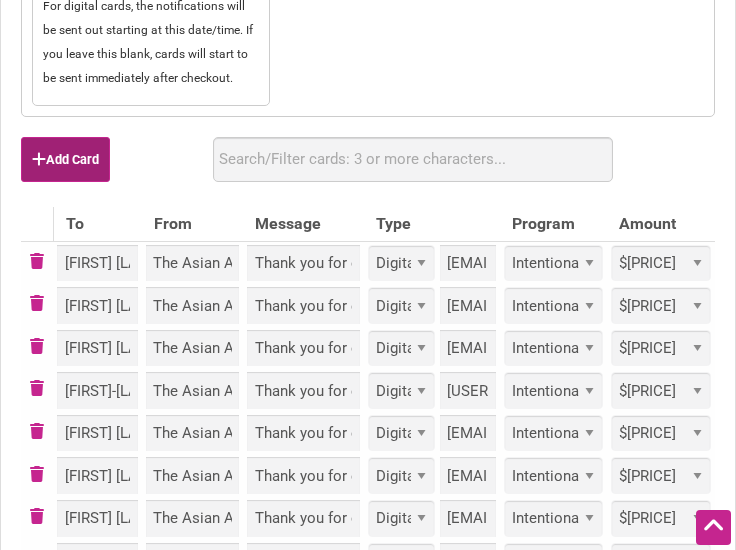 click on "Add Card" at bounding box center (65, 159) 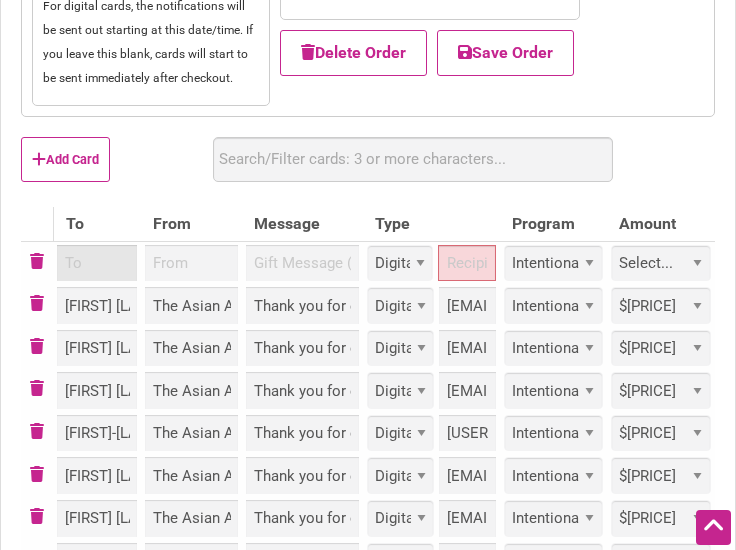 click at bounding box center [97, 263] 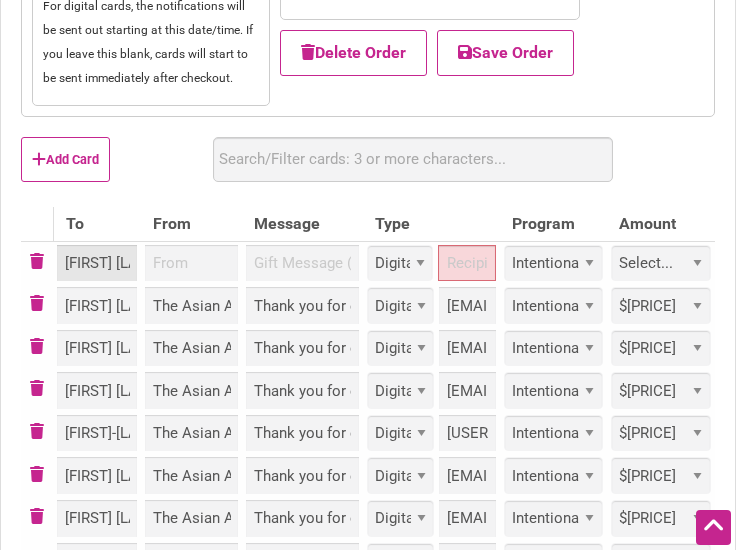 scroll, scrollTop: 0, scrollLeft: 6, axis: horizontal 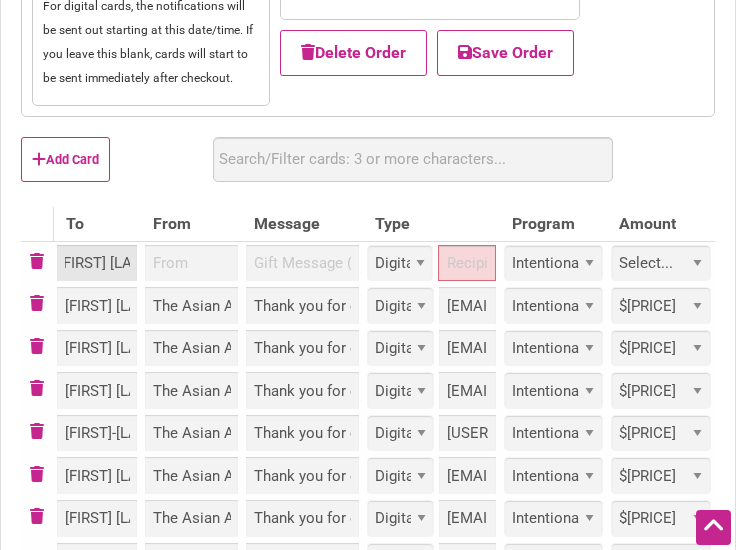type on "[FIRST] [LAST]" 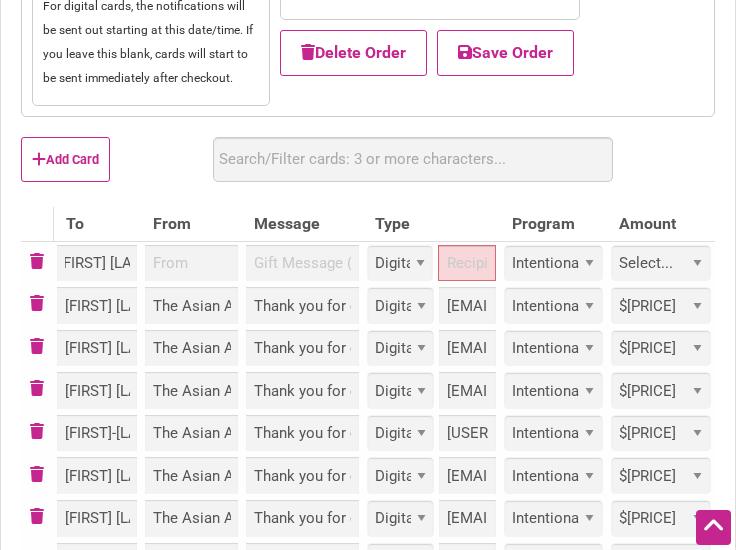 scroll, scrollTop: 0, scrollLeft: 0, axis: both 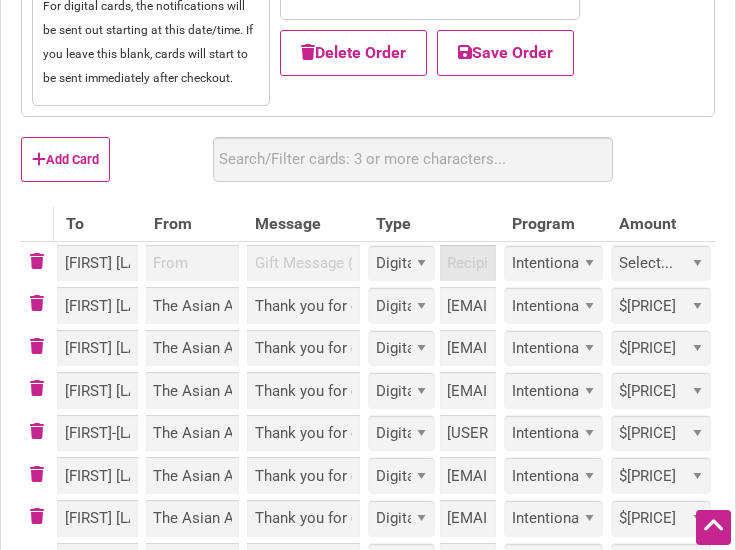 click at bounding box center (468, 263) 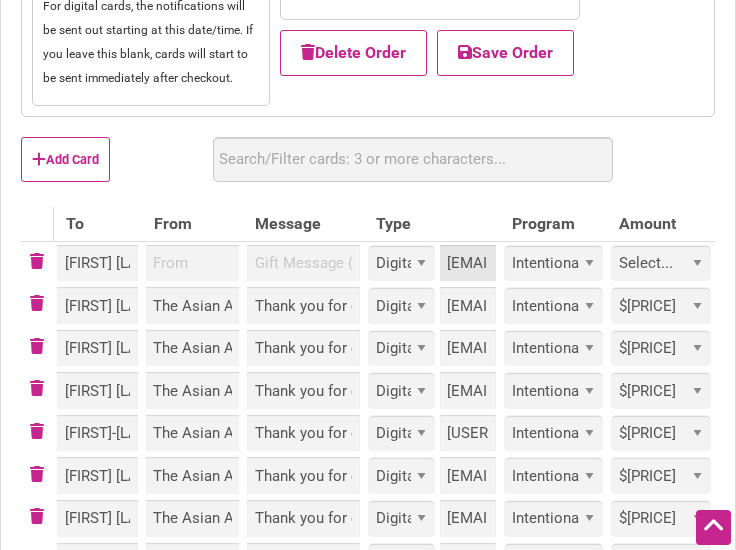 scroll, scrollTop: 0, scrollLeft: 79, axis: horizontal 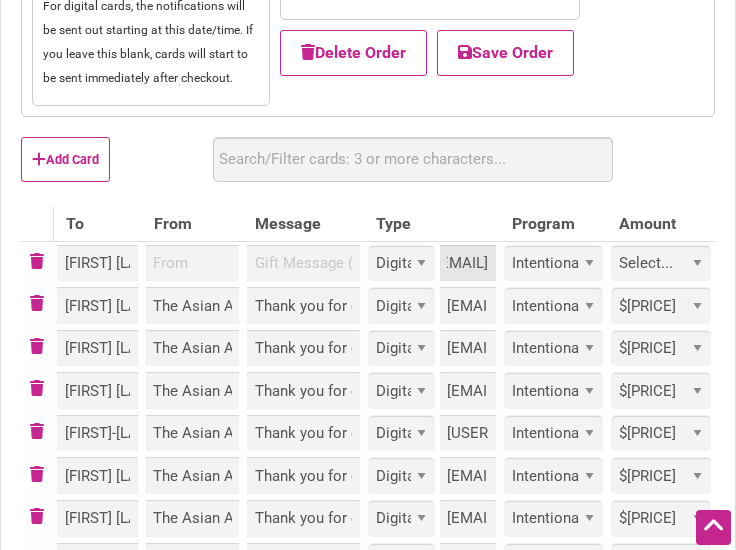 type on "info@[EXAMPLE_DOMAIN]" 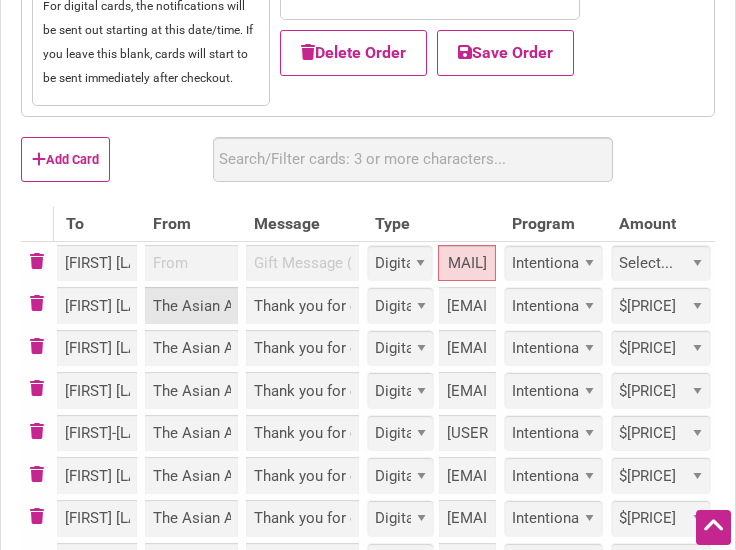 scroll, scrollTop: 0, scrollLeft: 0, axis: both 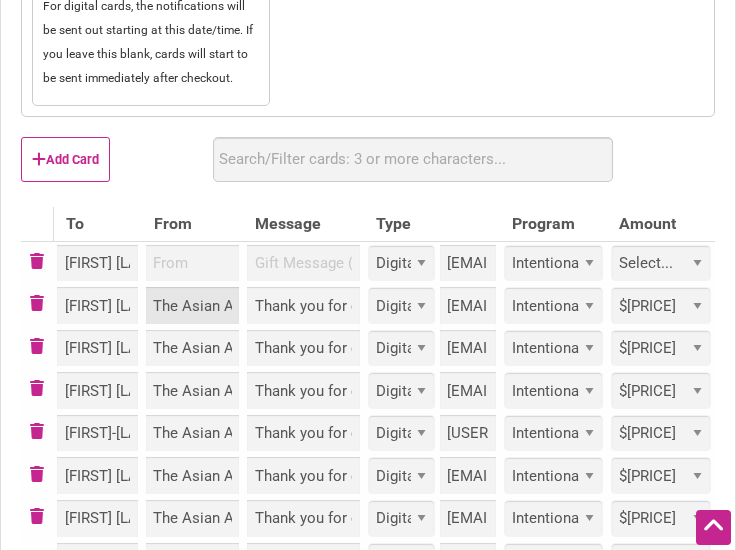 click on "The Asian American Foundation" at bounding box center [193, 305] 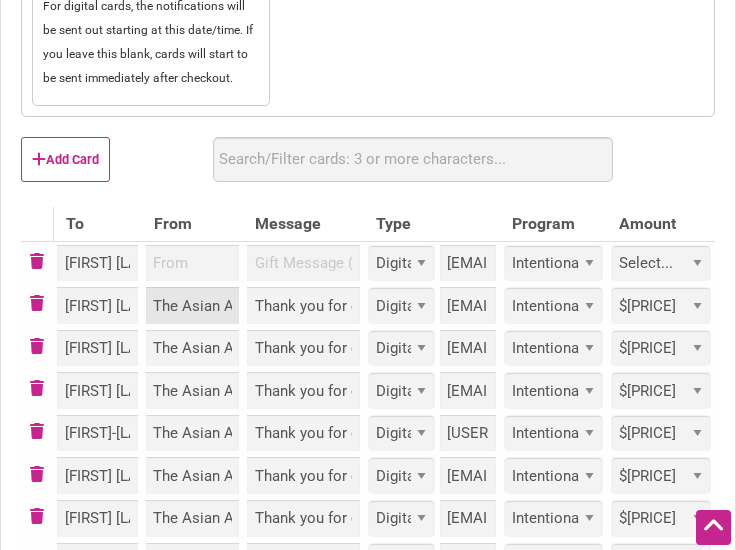 click on "The Asian American Foundation" at bounding box center [193, 305] 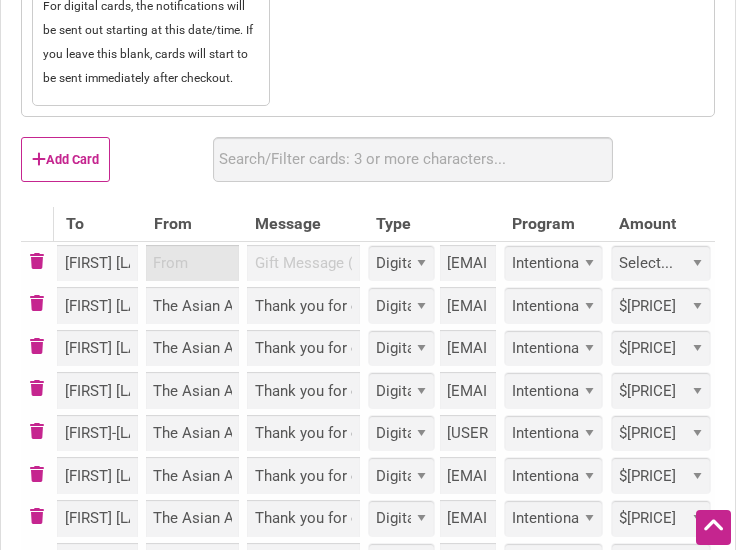 click at bounding box center [193, 263] 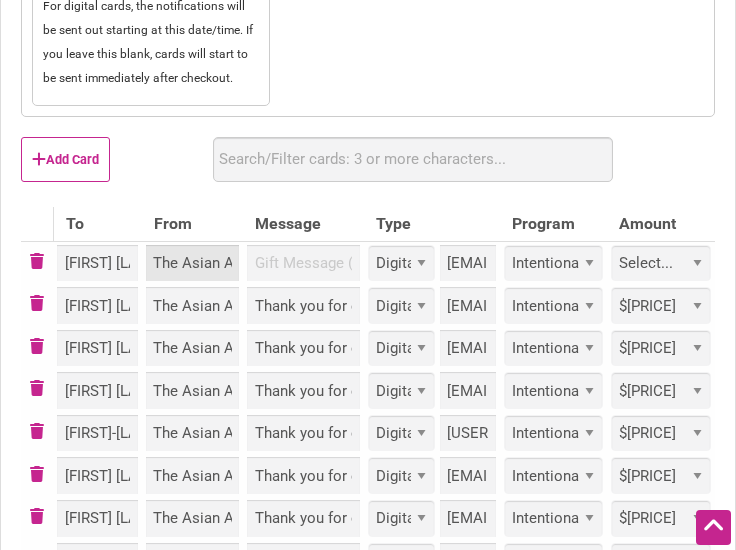 scroll, scrollTop: 0, scrollLeft: 135, axis: horizontal 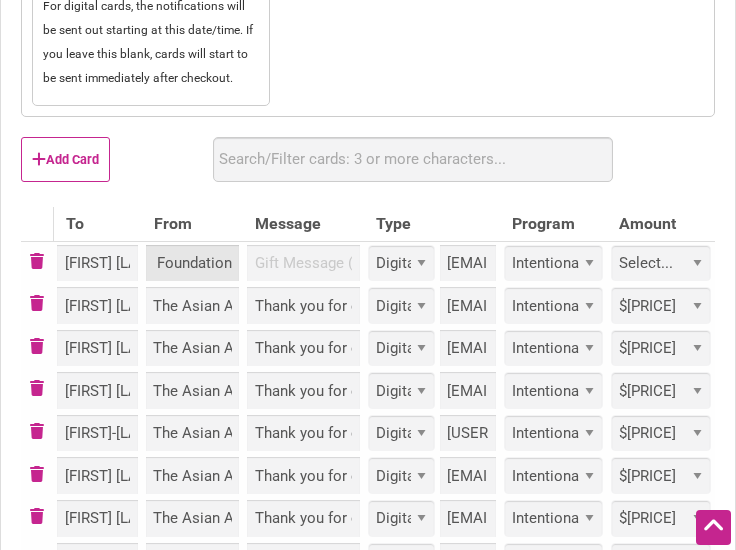 type on "The Asian American Foundation" 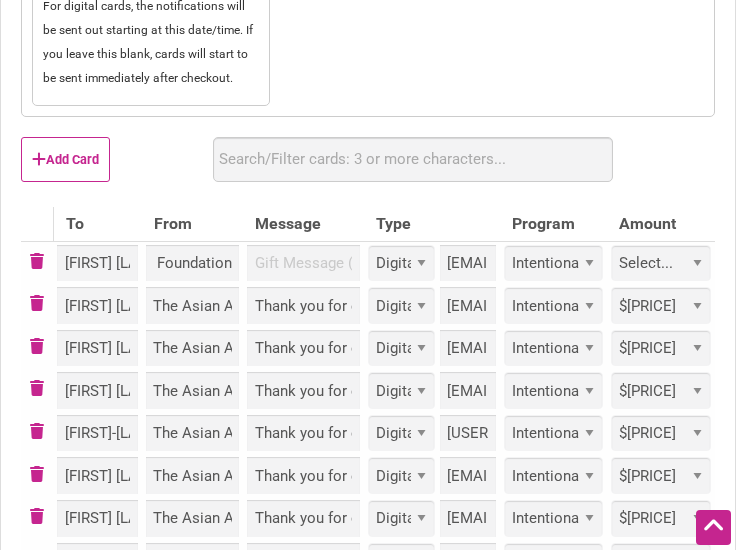 scroll, scrollTop: 0, scrollLeft: 0, axis: both 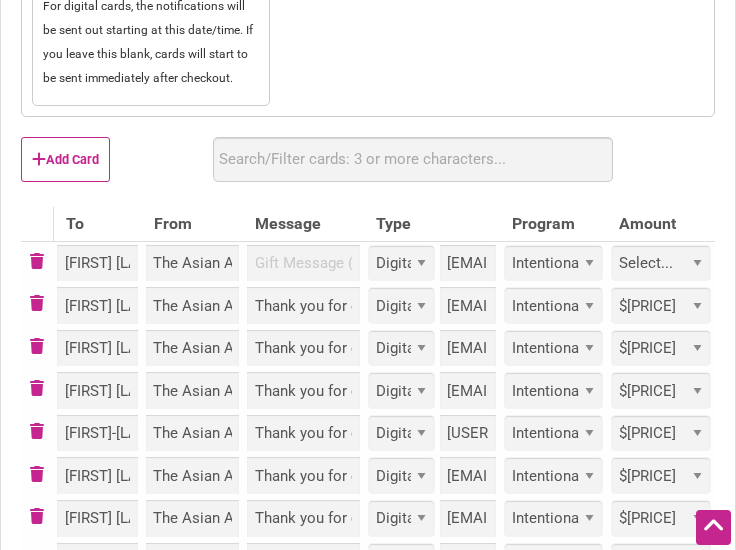 click on "Thank you for completing our survey on safety in the Chinatown-International District in May, which was conducted by the Asian American Foundation and CIDBIA. We have included your $50 gift card." at bounding box center (303, 305) 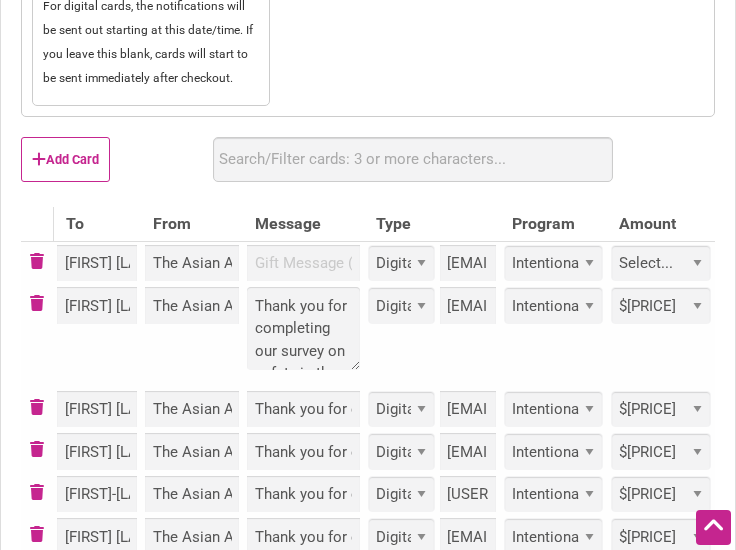click on "Thank you for completing our survey on safety in the Chinatown-International District in May, which was conducted by the Asian American Foundation and CIDBIA. We have included your $50 gift card." at bounding box center [303, 328] 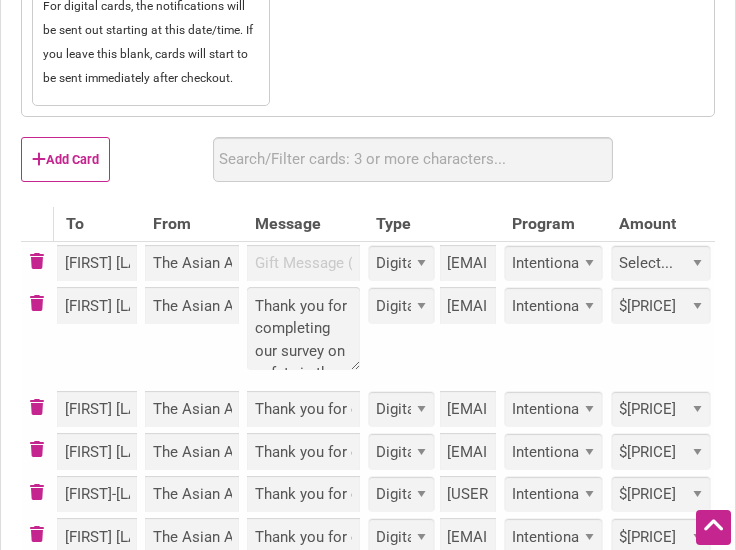 click on "Thank you for completing our survey on safety in the Chinatown-International District in May, which was conducted by the Asian American Foundation and CIDBIA. We have included your $50 gift card." at bounding box center (303, 328) 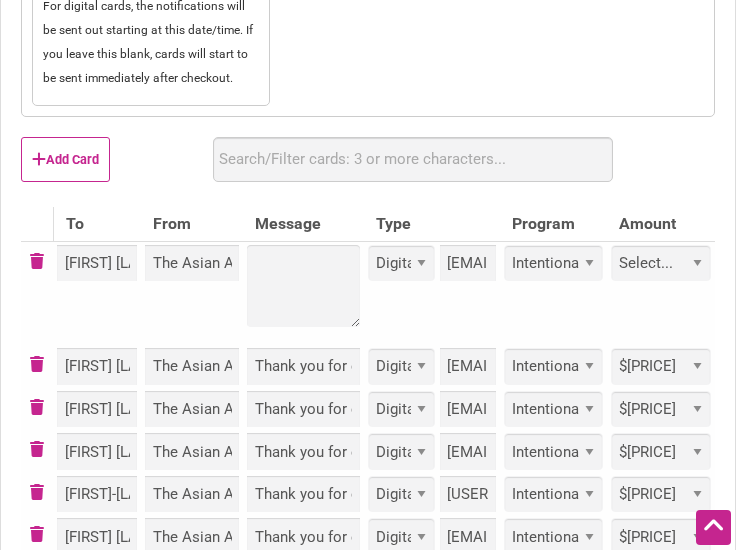 click at bounding box center (303, 293) 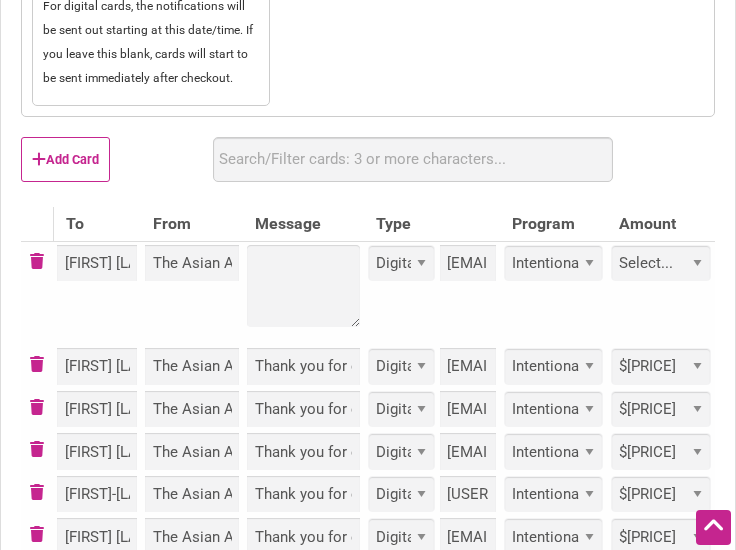 type on "Thank you for completing our survey on safety in the Chinatown-International District in May, which was conducted by the Asian American Foundation and CIDBIA. We have included your $50 gift card." 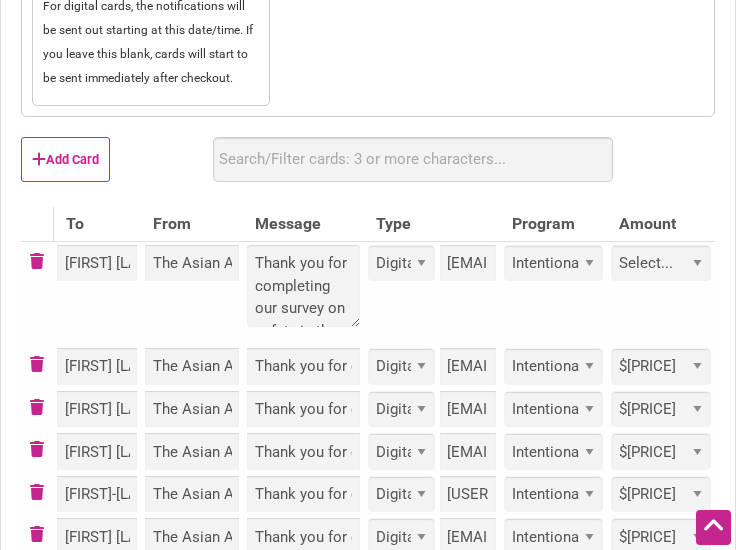 scroll, scrollTop: 395, scrollLeft: 0, axis: vertical 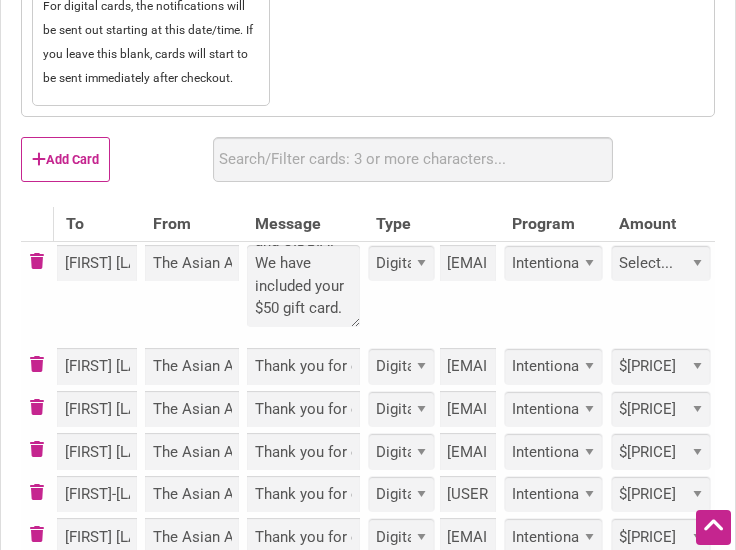 type on "Thank you for completing our survey on safety in the Chinatown-International District in May, which was conducted by the Asian American Foundation and CIDBIA. We have included your $50 gift card." 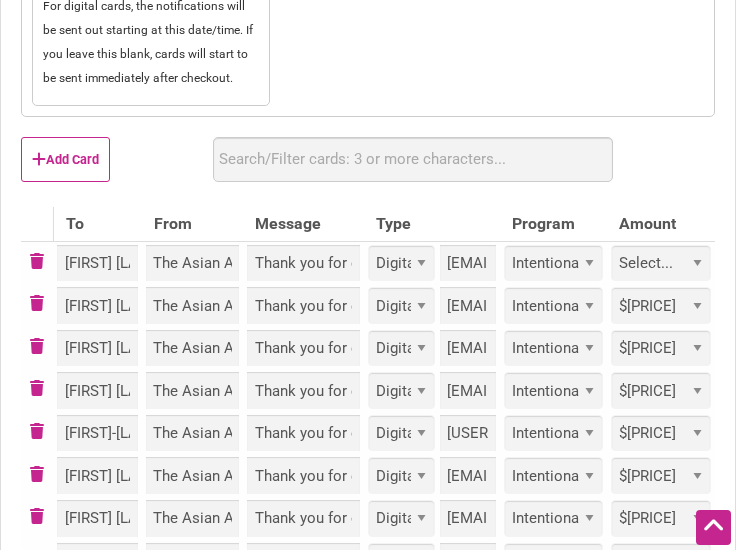 click on "Select...
Custom
$25
$50
$100
$150
$200
$250
$500" at bounding box center [661, 263] 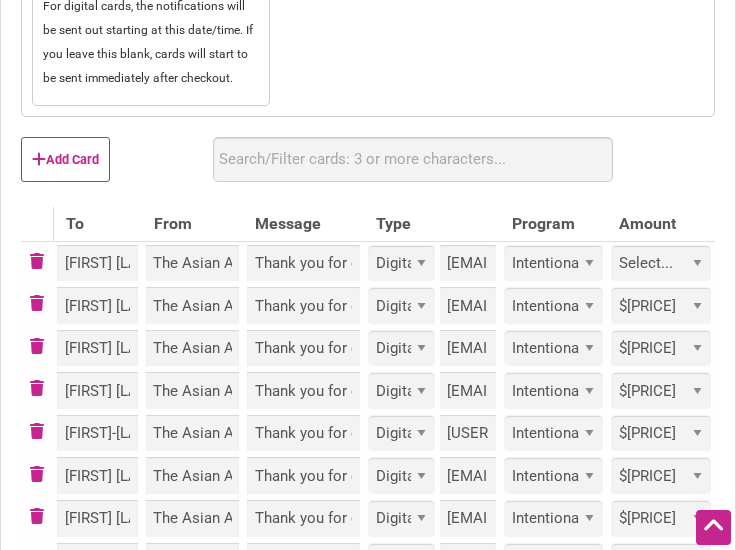select on "50" 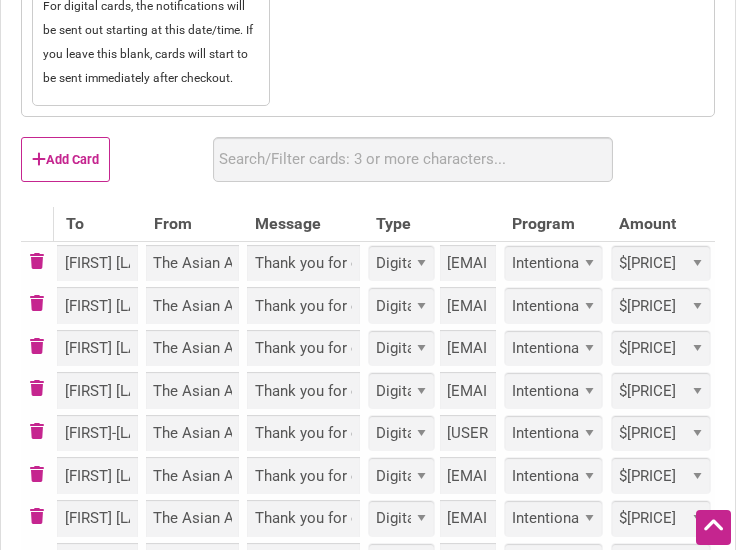 click on "Select...
Custom
$25
$50
$100
$150
$200
$250
$500" at bounding box center [661, 263] 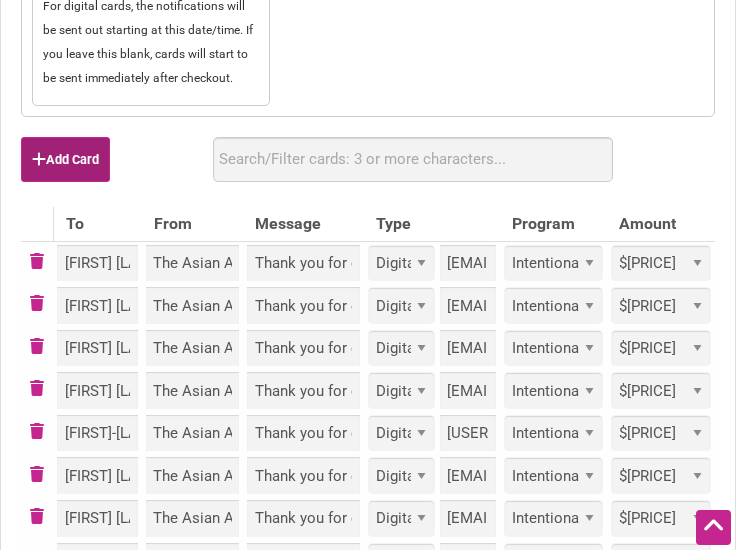 click on "Add Card" at bounding box center [65, 159] 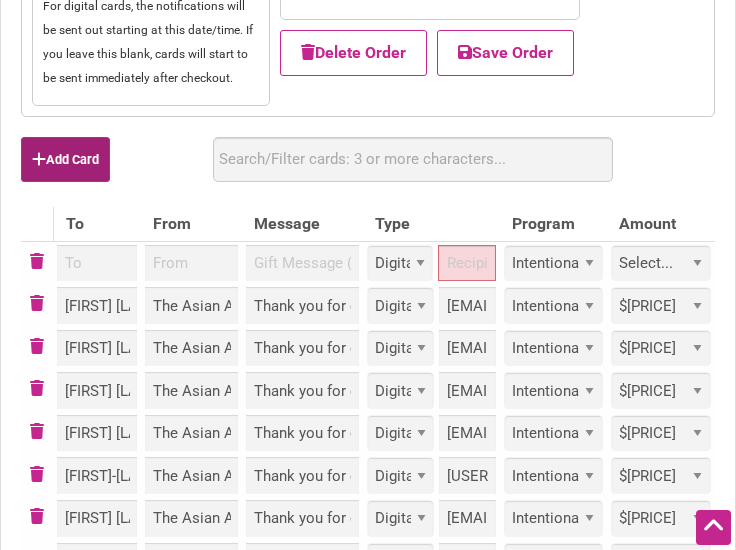 click on "Add Card" at bounding box center [65, 159] 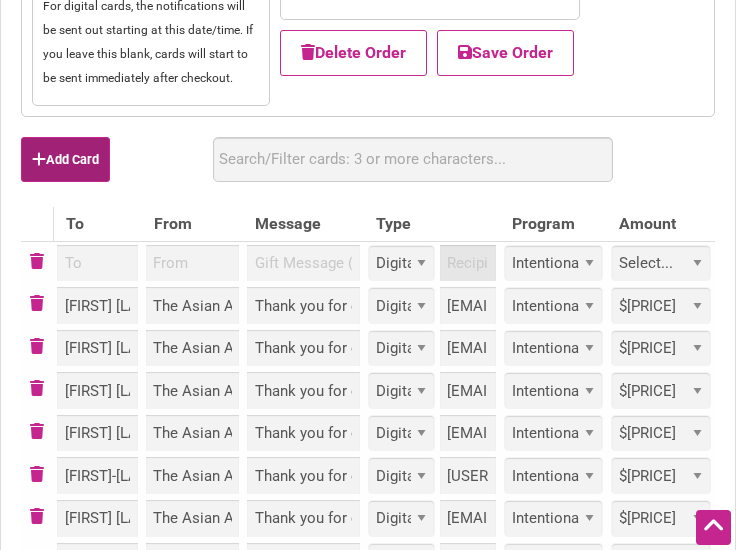 select on "Digital" 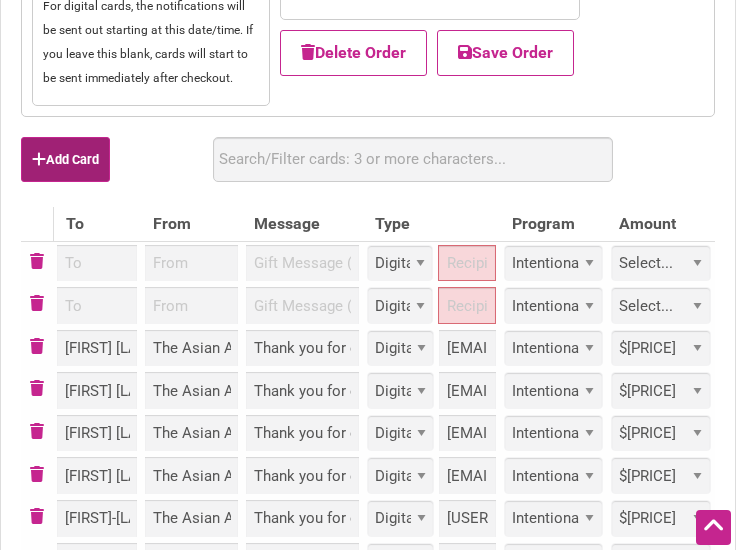 click on "Add Card" at bounding box center (65, 159) 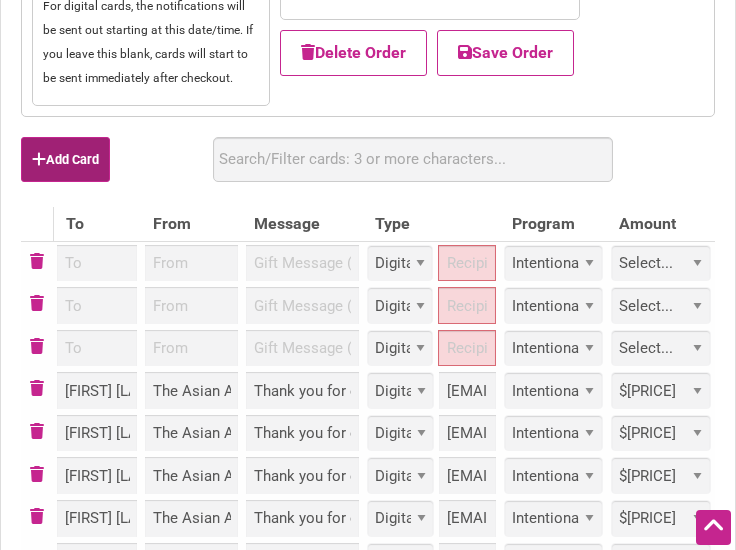 click on "Add Card" at bounding box center [65, 159] 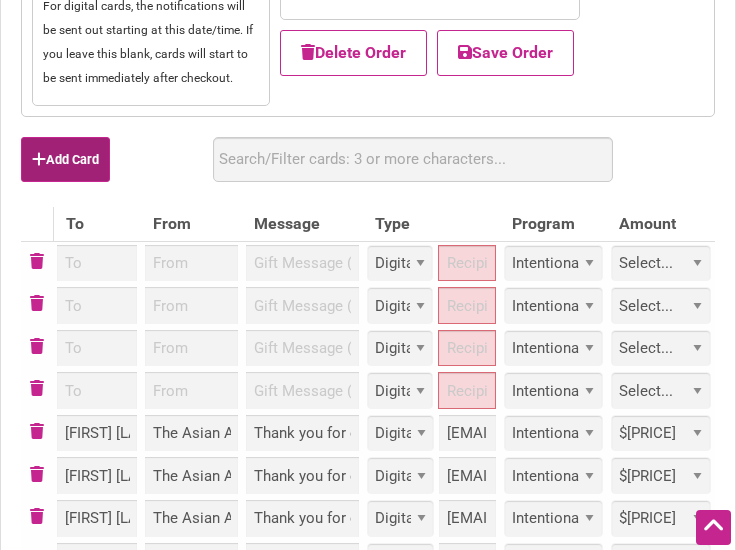 click on "Add Card" at bounding box center [65, 159] 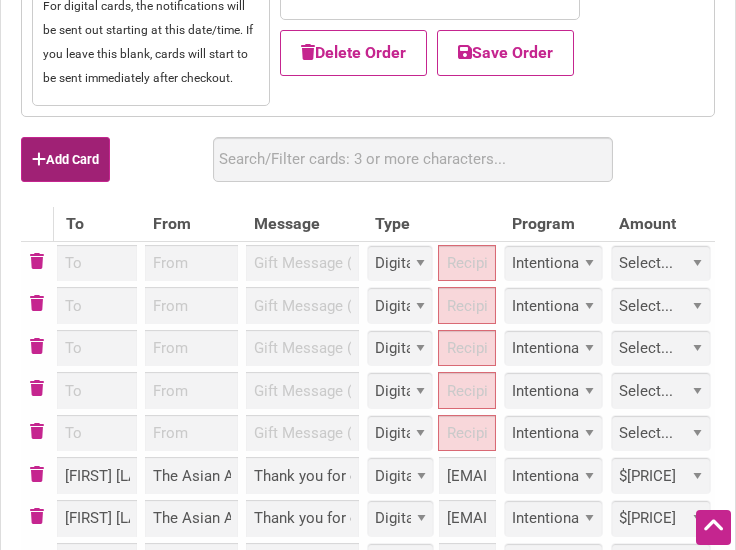 select on "Digital" 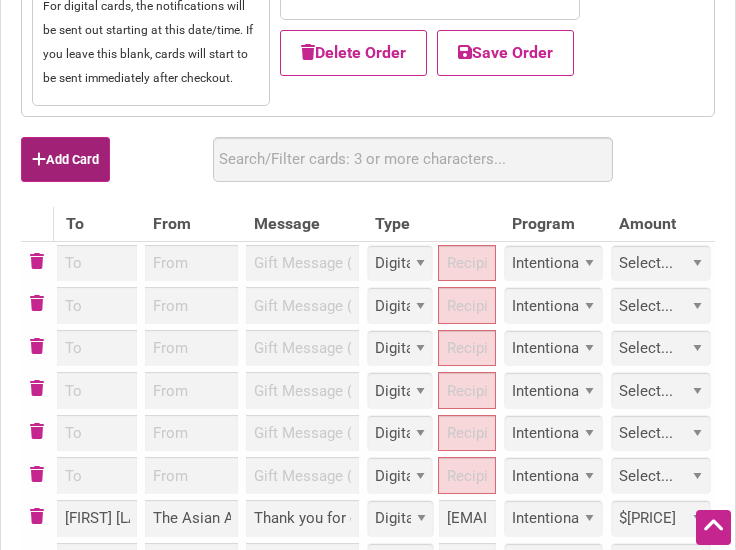 click on "Add Card" at bounding box center [65, 159] 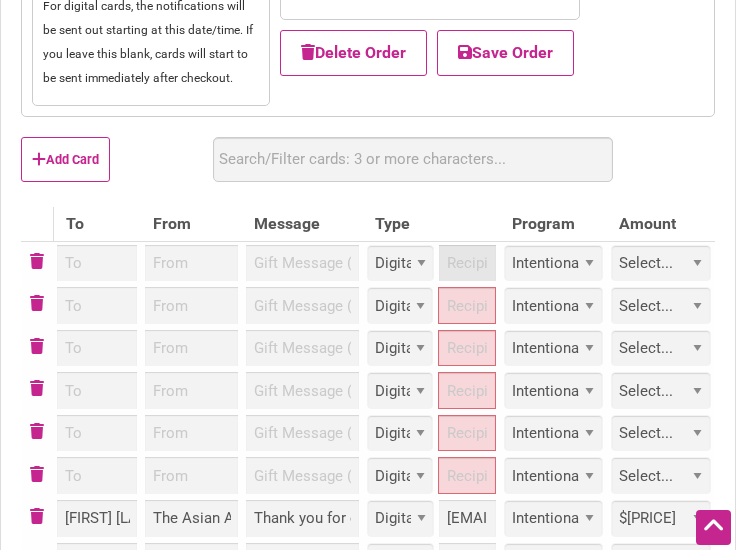 select on "Digital" 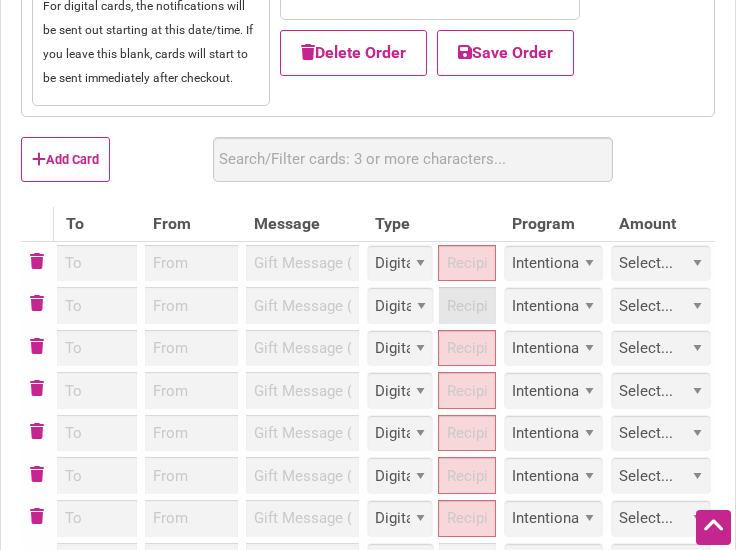 scroll, scrollTop: 566, scrollLeft: 0, axis: vertical 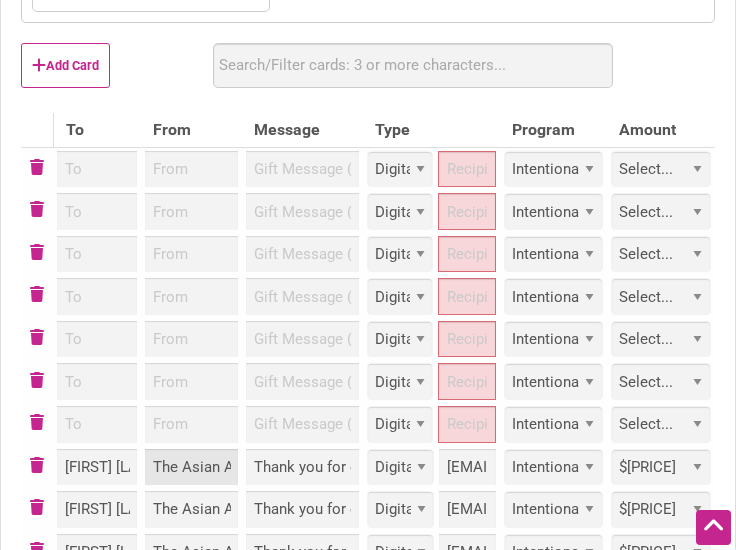 click on "The Asian American Foundation" at bounding box center [191, 467] 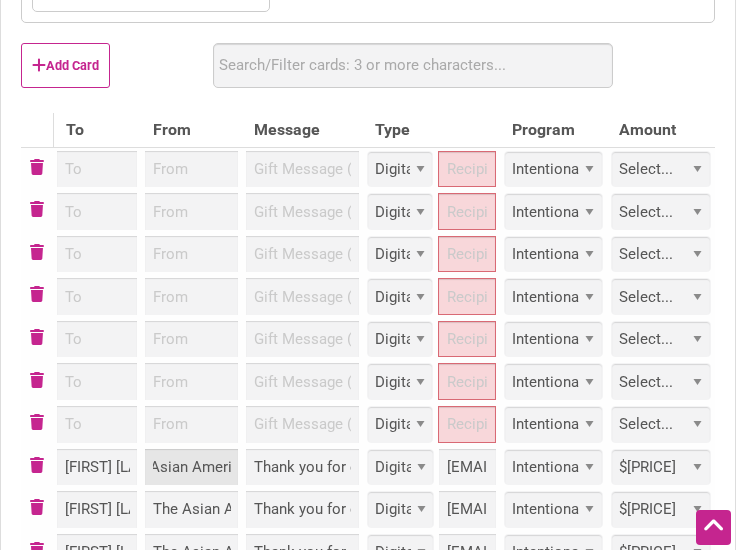click on "The Asian American Foundation" at bounding box center (191, 467) 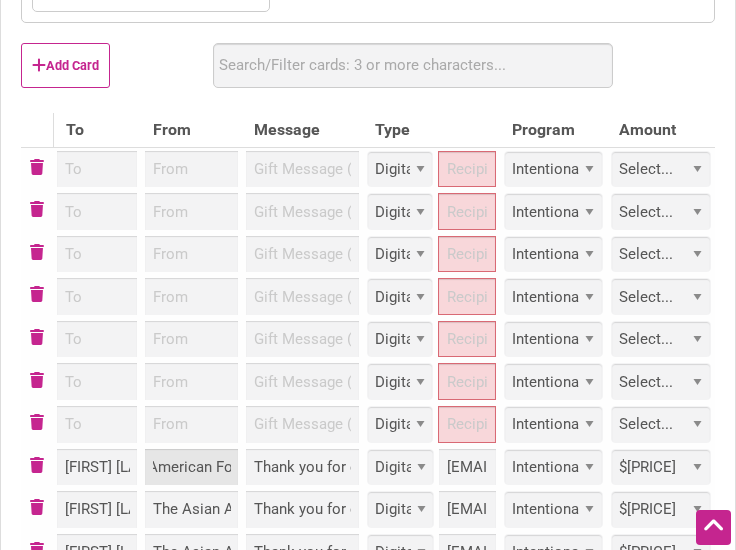 click on "The Asian American Foundation" at bounding box center [191, 467] 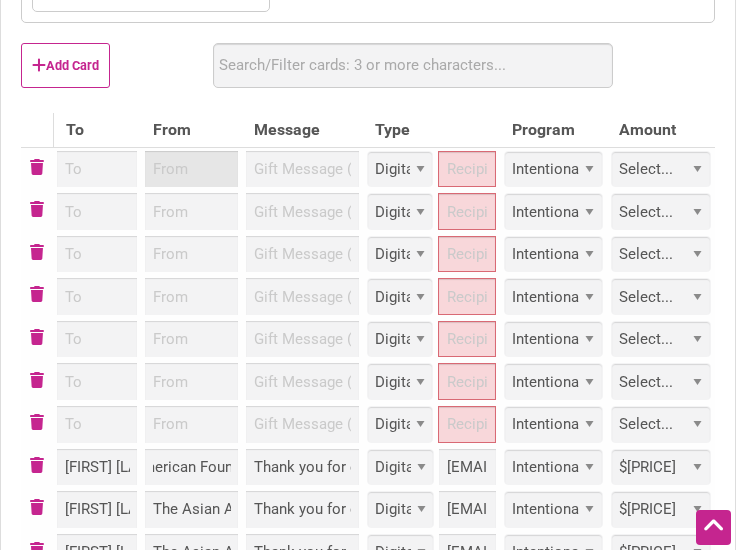 scroll, scrollTop: 0, scrollLeft: 0, axis: both 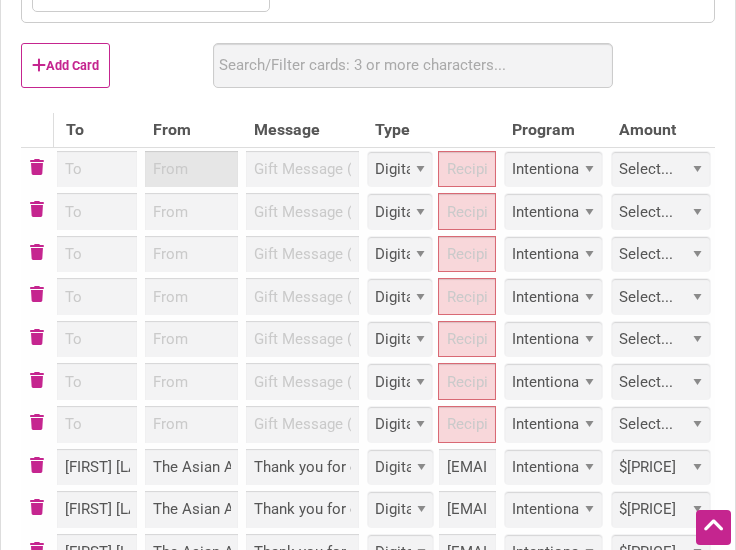 click at bounding box center (191, 169) 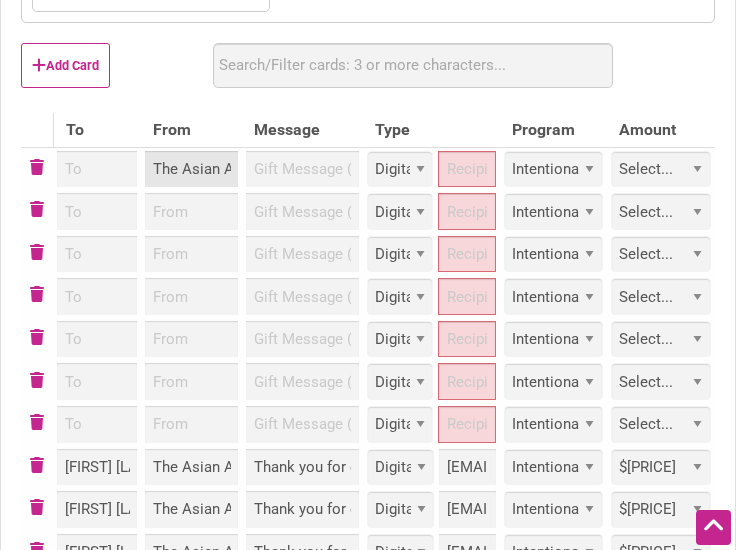scroll, scrollTop: 0, scrollLeft: 135, axis: horizontal 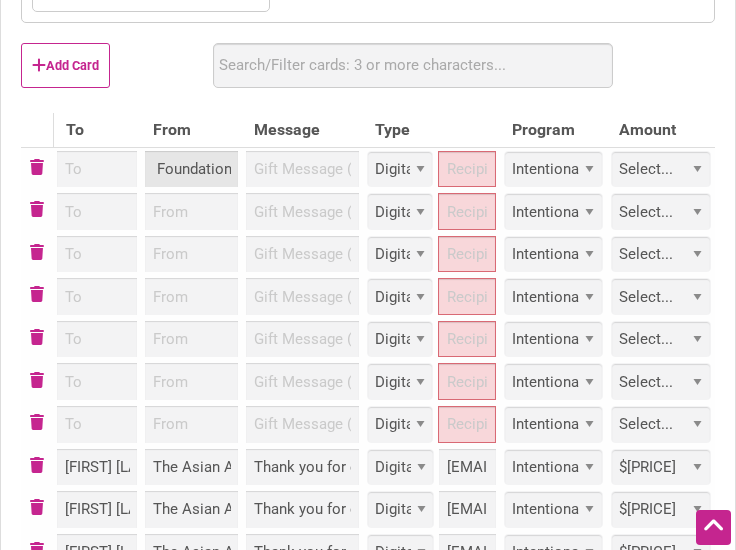 type on "The Asian American Foundation" 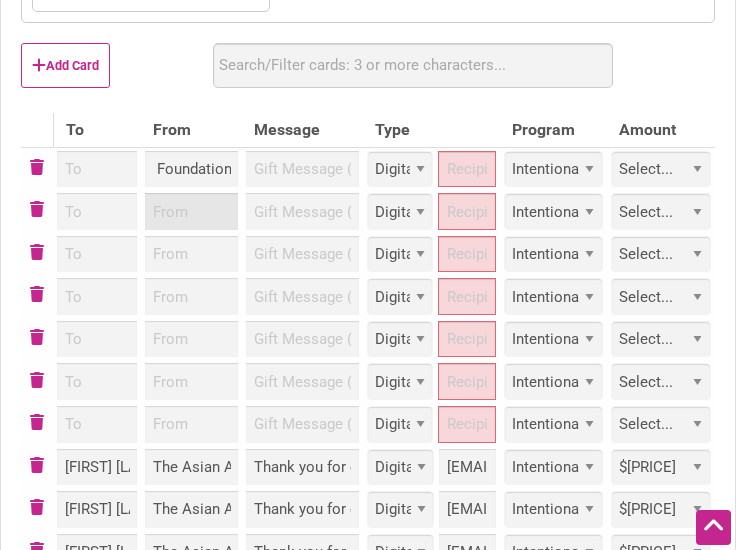 scroll, scrollTop: 0, scrollLeft: 0, axis: both 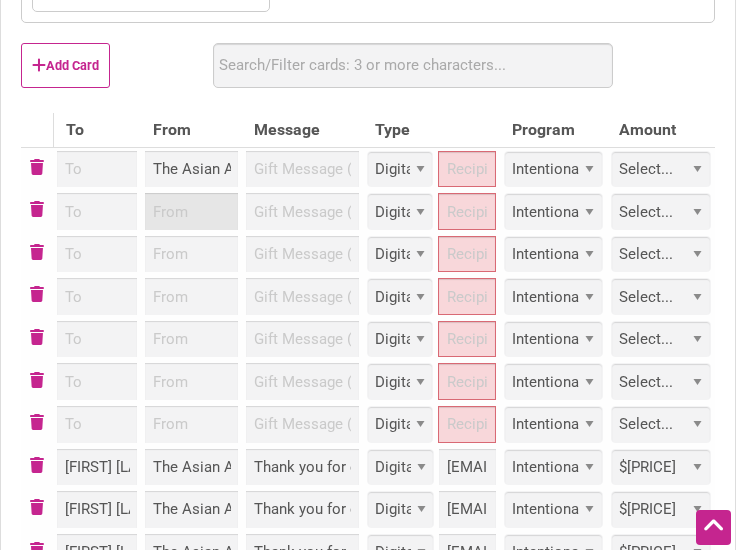 click at bounding box center (191, 211) 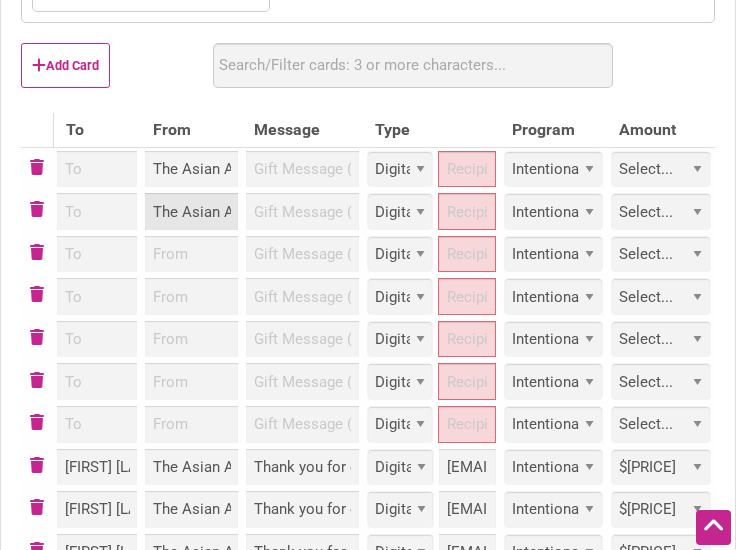 scroll, scrollTop: 0, scrollLeft: 135, axis: horizontal 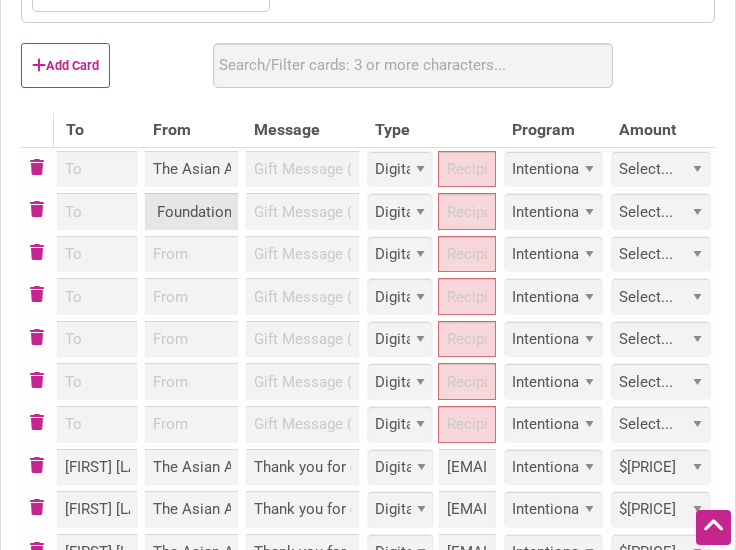 type on "The Asian American Foundation" 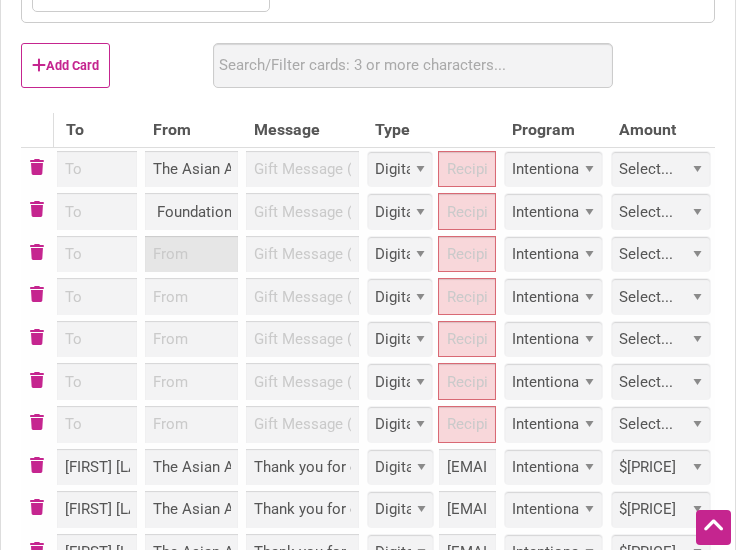 scroll, scrollTop: 0, scrollLeft: 0, axis: both 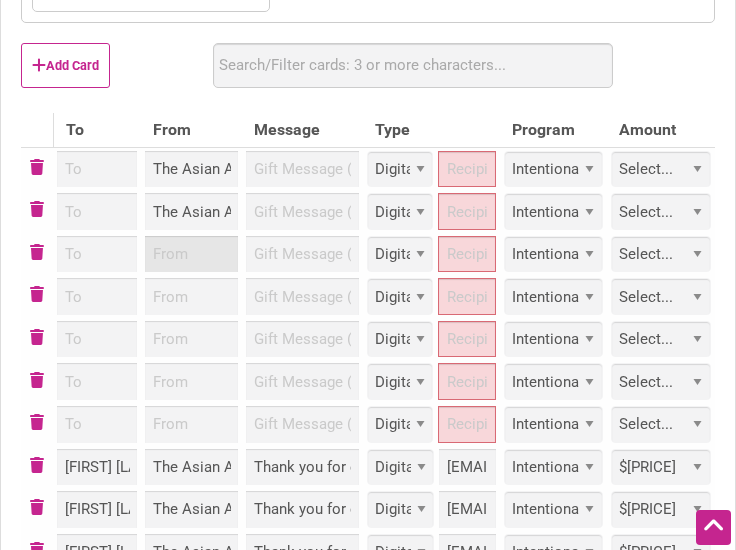 click at bounding box center (191, 254) 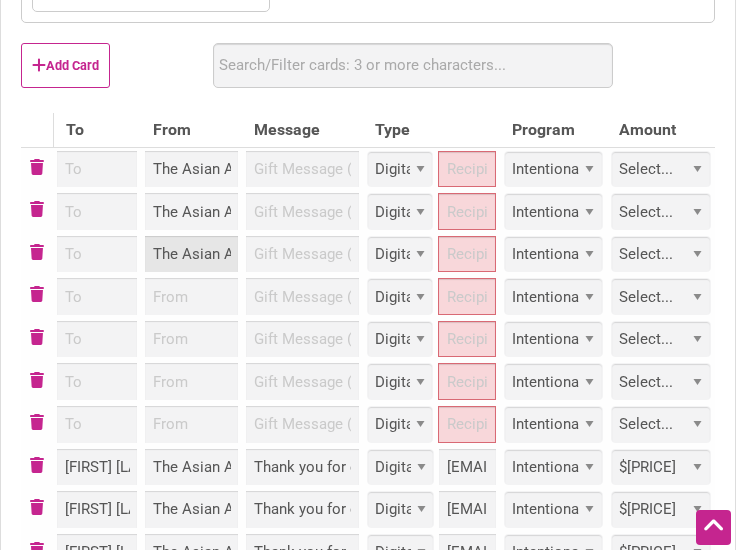 scroll, scrollTop: 0, scrollLeft: 135, axis: horizontal 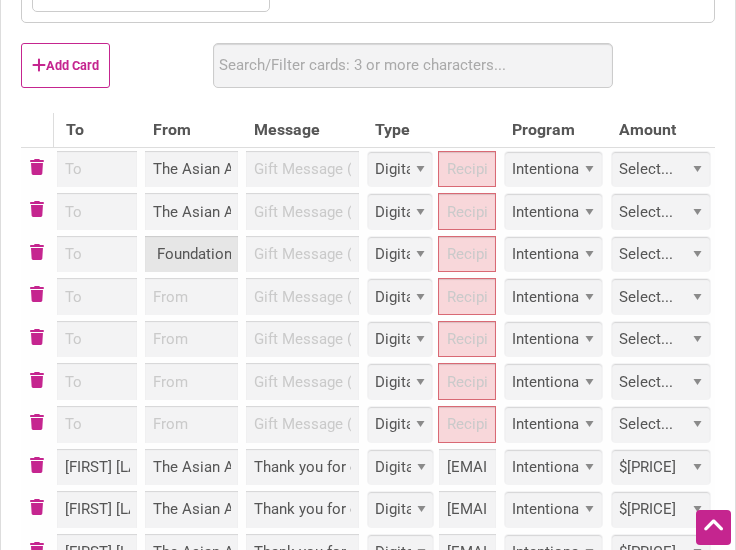 type on "The Asian American Foundation" 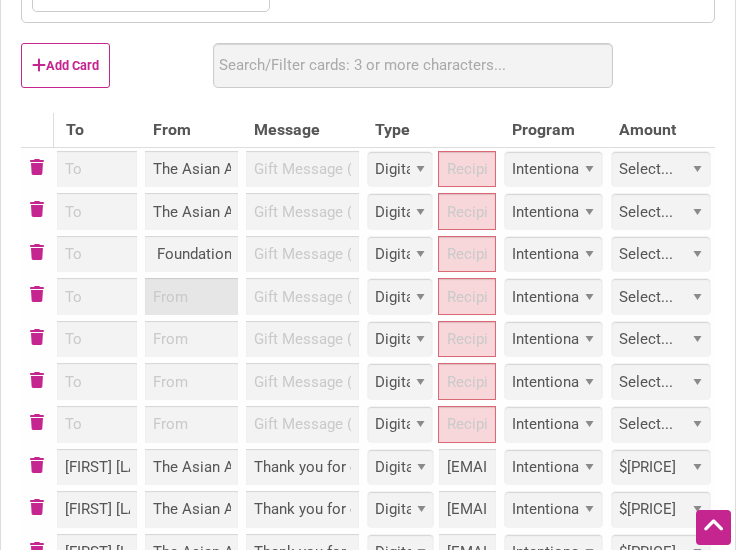 scroll, scrollTop: 0, scrollLeft: 0, axis: both 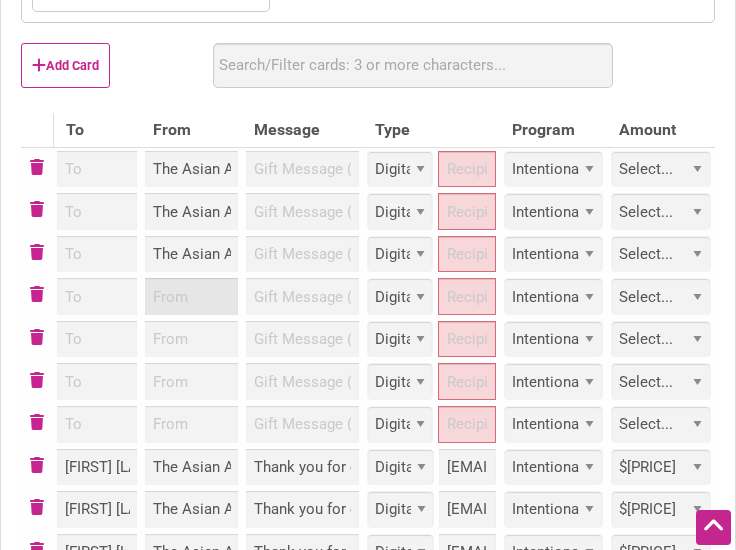 click at bounding box center [191, 296] 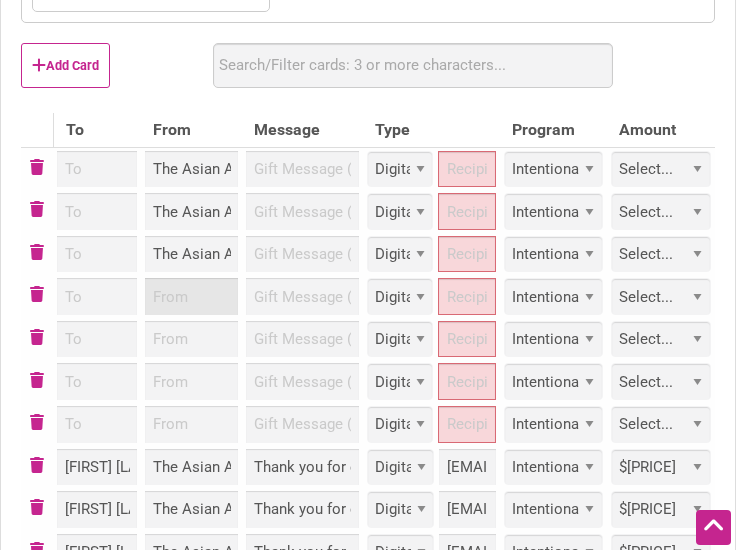 paste on "The Asian American Foundation" 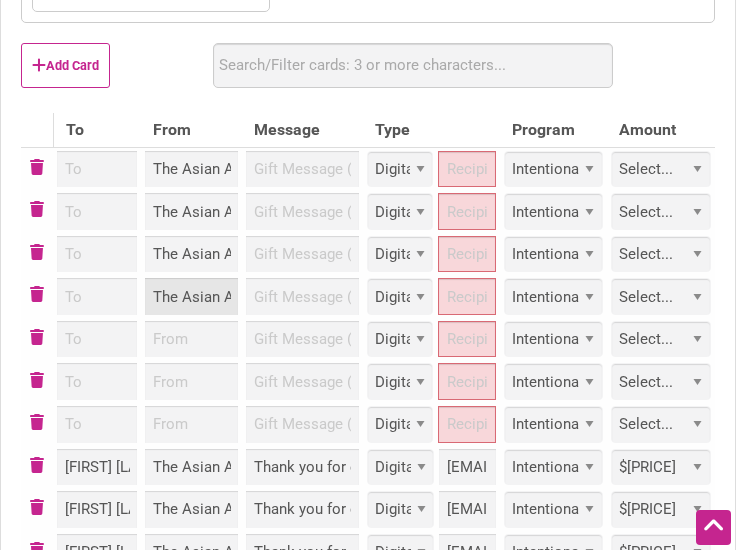 scroll, scrollTop: 0, scrollLeft: 135, axis: horizontal 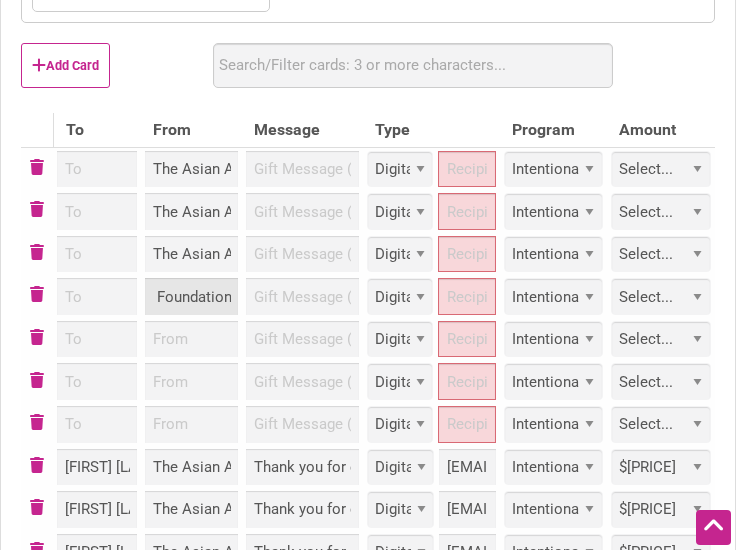 type on "The Asian American Foundation" 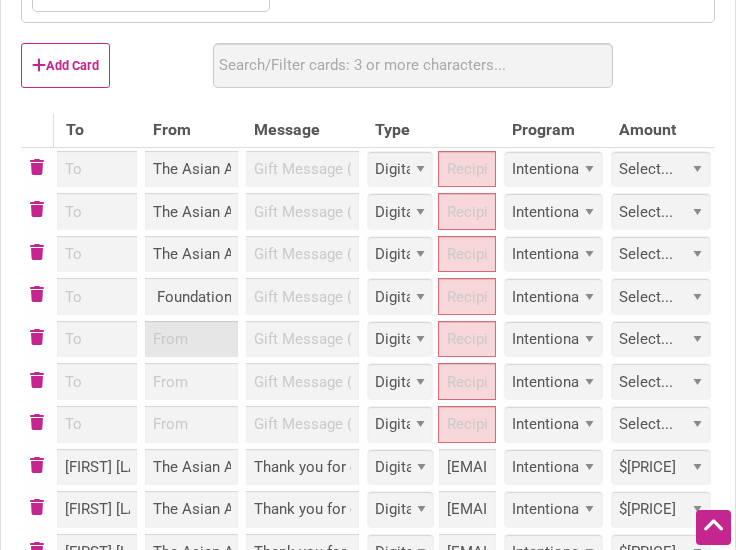 scroll, scrollTop: 0, scrollLeft: 0, axis: both 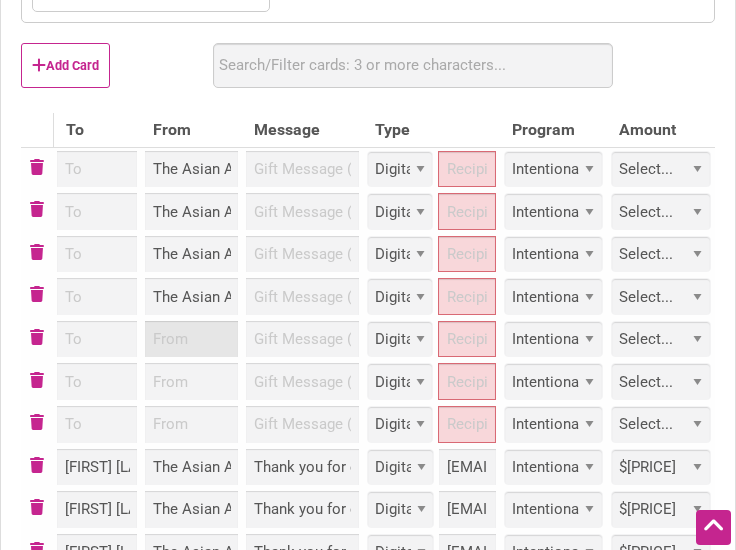 click at bounding box center (191, 339) 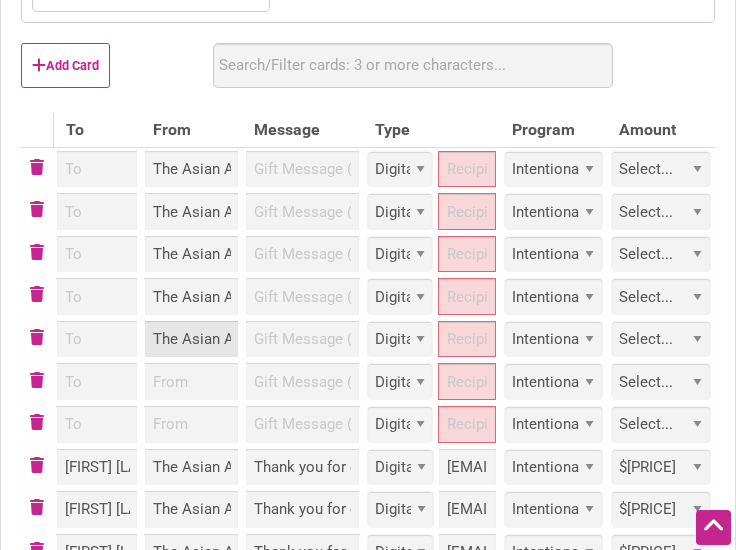 scroll, scrollTop: 0, scrollLeft: 135, axis: horizontal 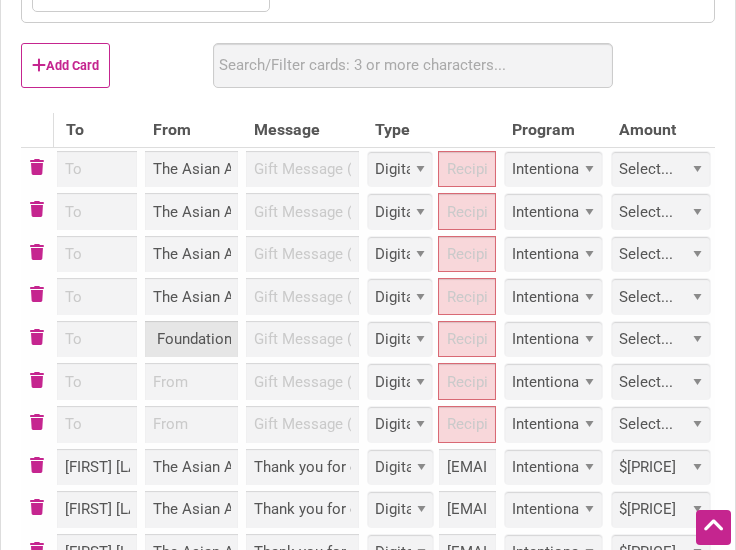 type on "The Asian American Foundation" 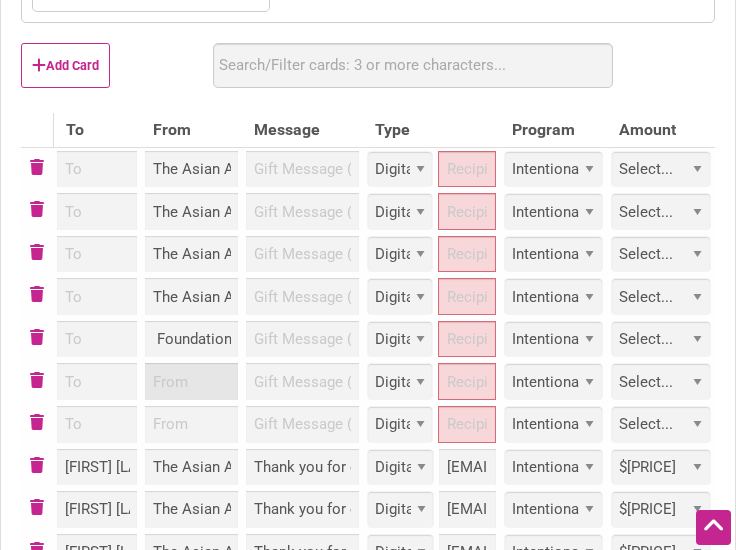 scroll, scrollTop: 0, scrollLeft: 0, axis: both 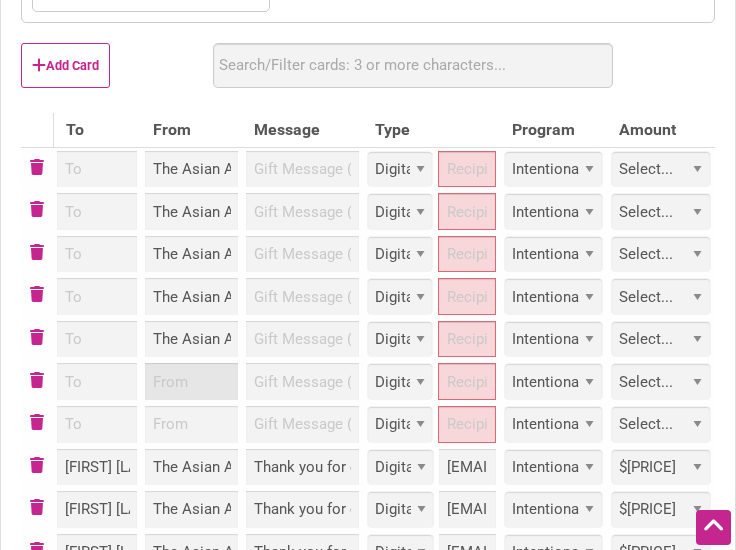 click at bounding box center (191, 381) 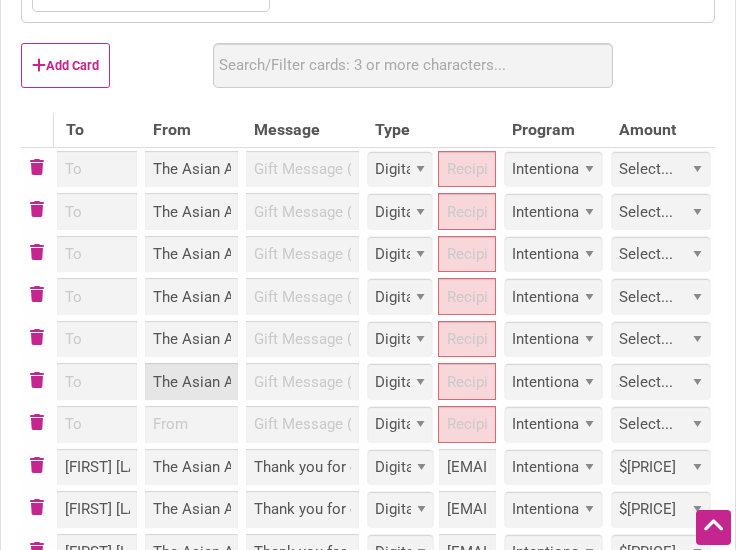 scroll, scrollTop: 0, scrollLeft: 135, axis: horizontal 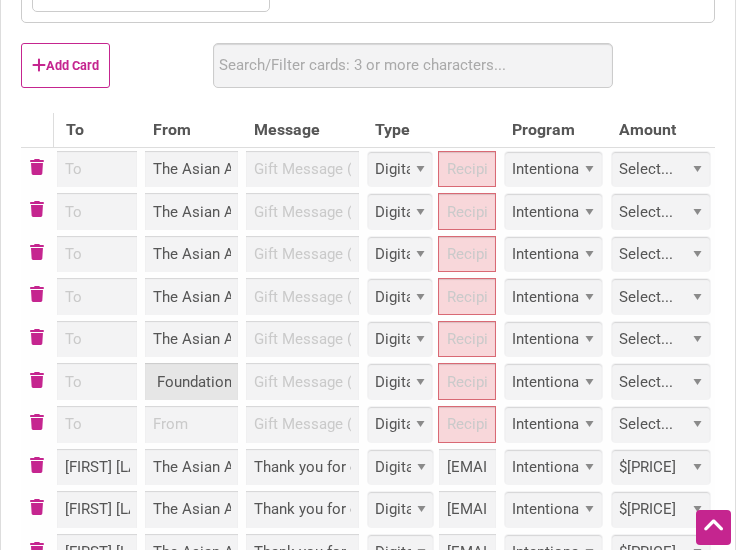 type on "The Asian American Foundation" 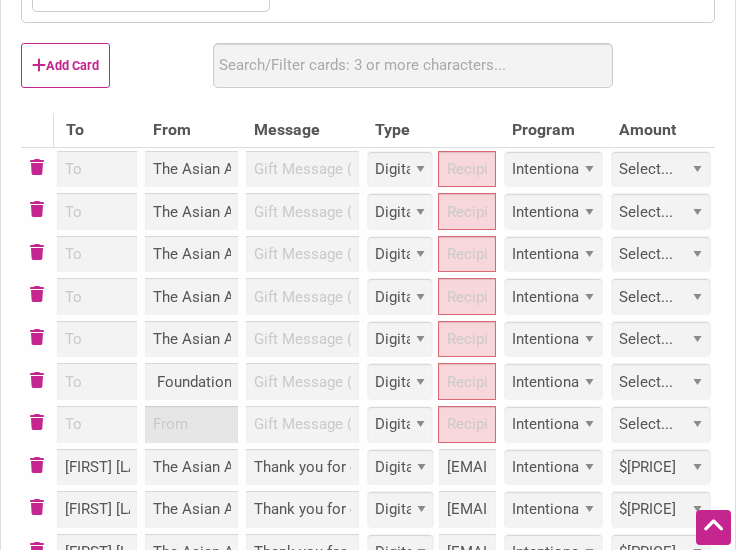 scroll, scrollTop: 0, scrollLeft: 0, axis: both 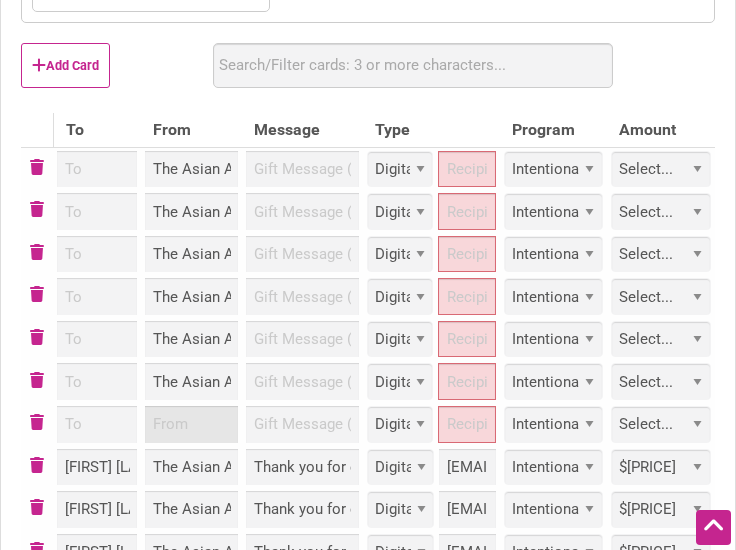 click at bounding box center [191, 424] 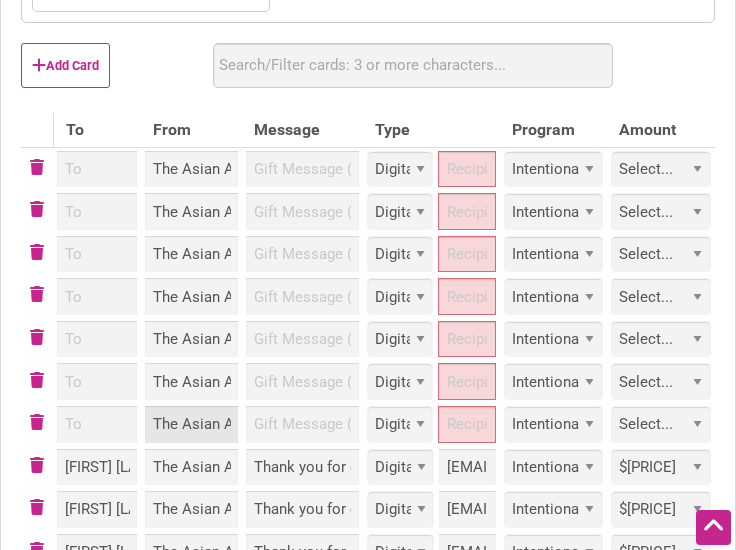scroll, scrollTop: 0, scrollLeft: 135, axis: horizontal 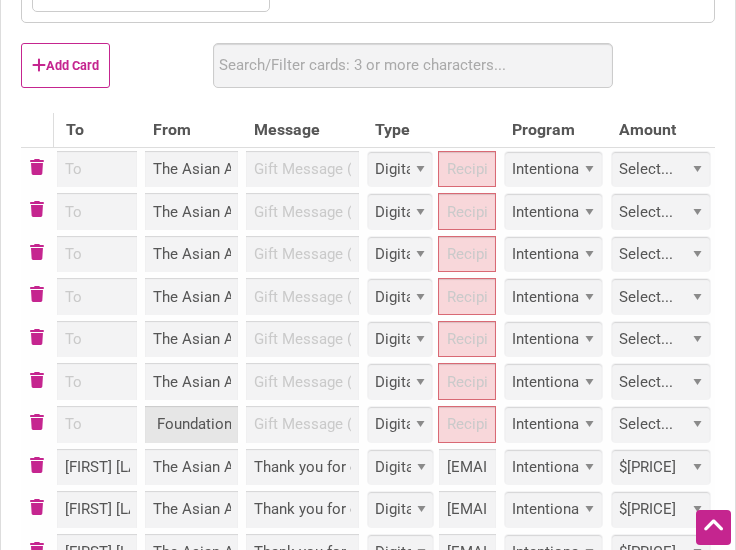 type on "The Asian American Foundation" 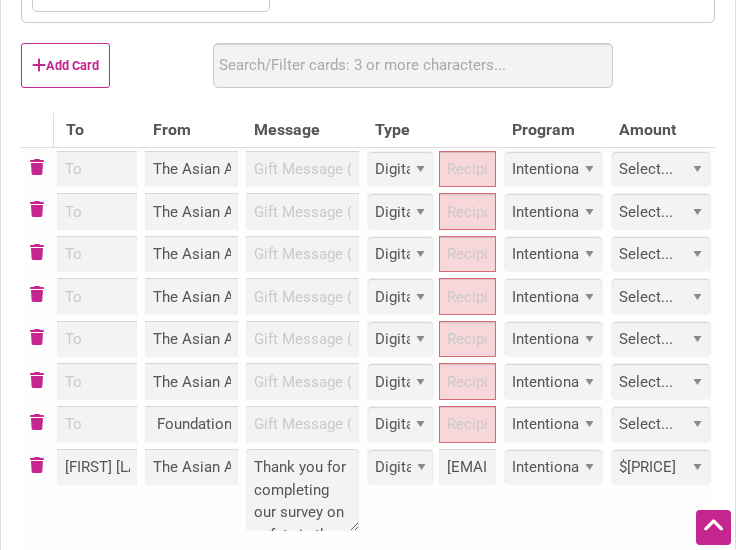 scroll, scrollTop: 0, scrollLeft: 0, axis: both 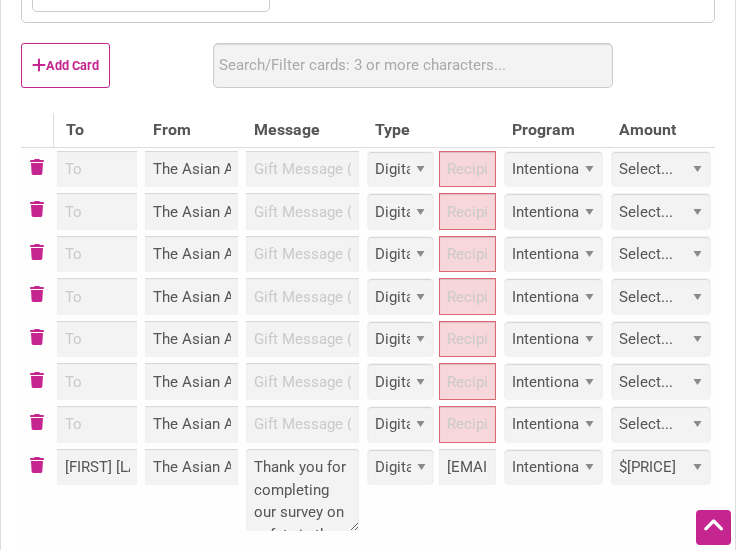 click on "Thank you for completing our survey on safety in the Chinatown-International District in May, which was conducted by the Asian American Foundation and CIDBIA. We have included your $50 gift card. Thank you for completing our survey on safety in the Chinatown-International District in May, which was conducted by the Asian American Foundation and CIDBIA. We have included your $50 gift card." at bounding box center [302, 498] 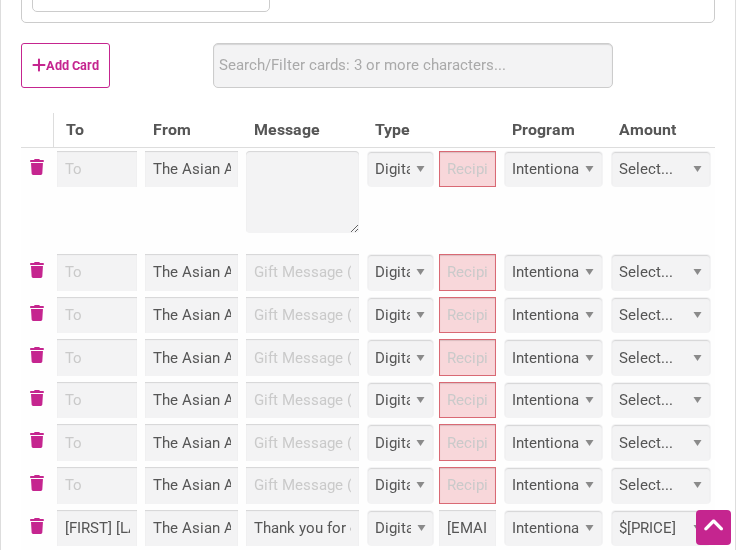 click at bounding box center [302, 199] 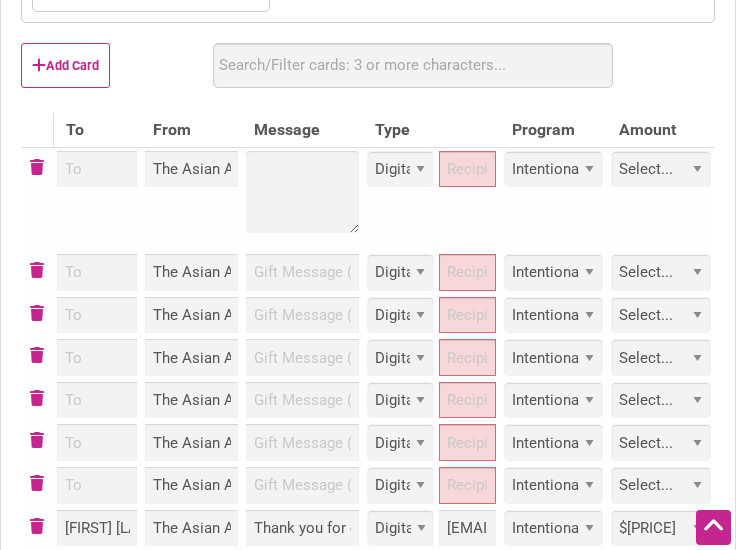 type on "Thank you for completing our survey on safety in the Chinatown-International District in May, which was conducted by the Asian American Foundation and CIDBIA. We have included your $50 gift card." 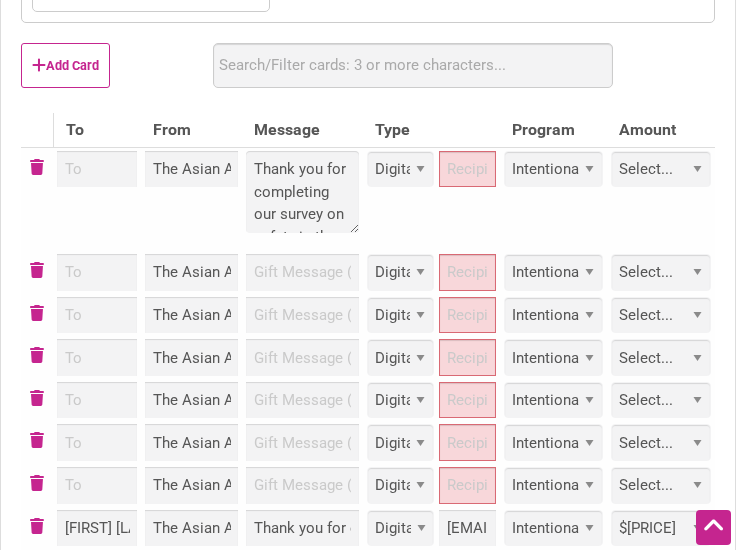 scroll, scrollTop: 395, scrollLeft: 0, axis: vertical 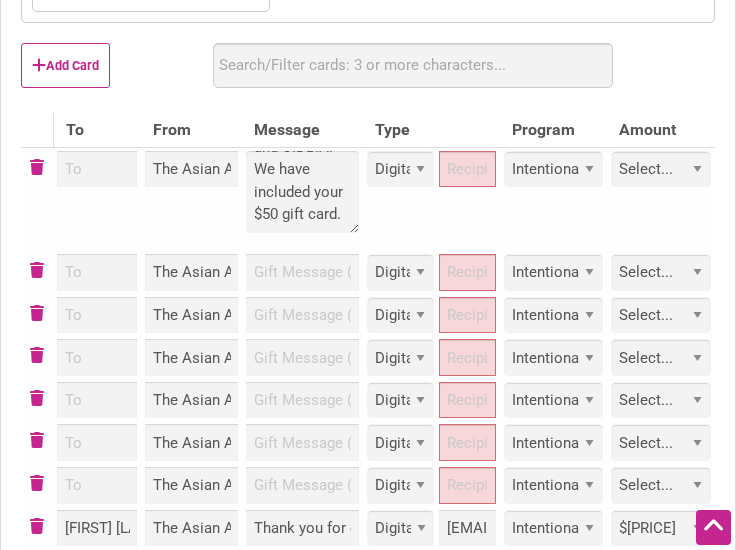 type on "Thank you for completing our survey on safety in the Chinatown-International District in May, which was conducted by the Asian American Foundation and CIDBIA. We have included your $50 gift card." 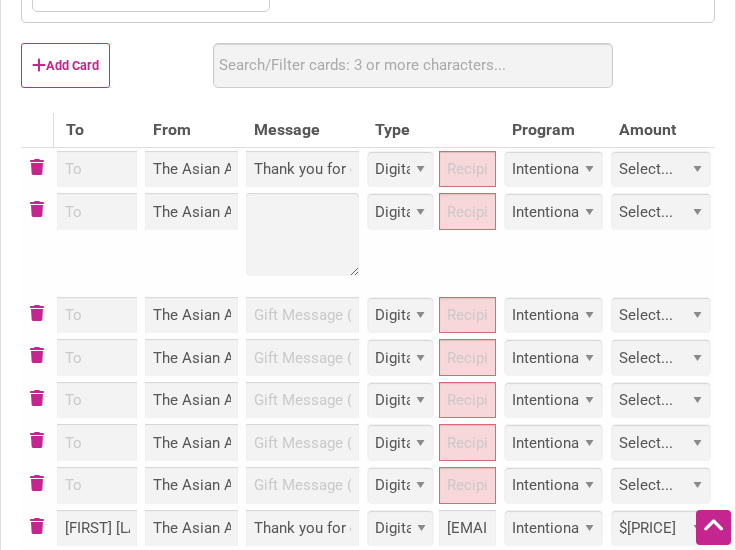 type on "Thank you for completing our survey on safety in the Chinatown-International District in May, which was conducted by the Asian American Foundation and CIDBIA. We have included your $50 gift card." 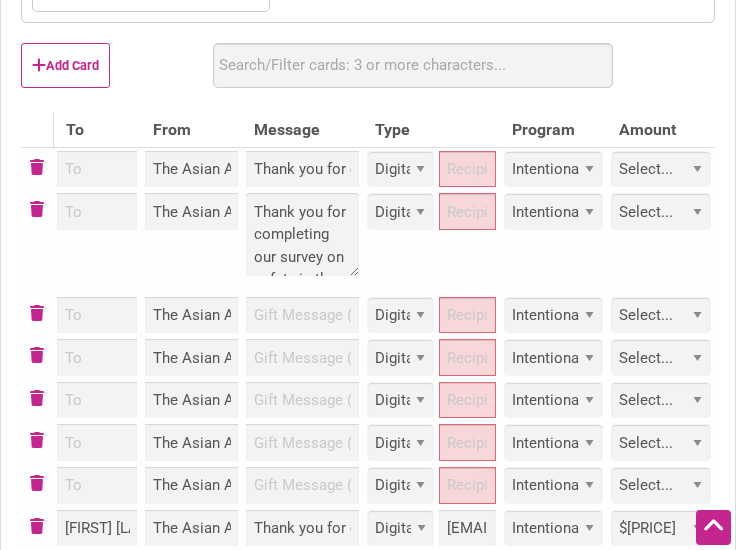 scroll 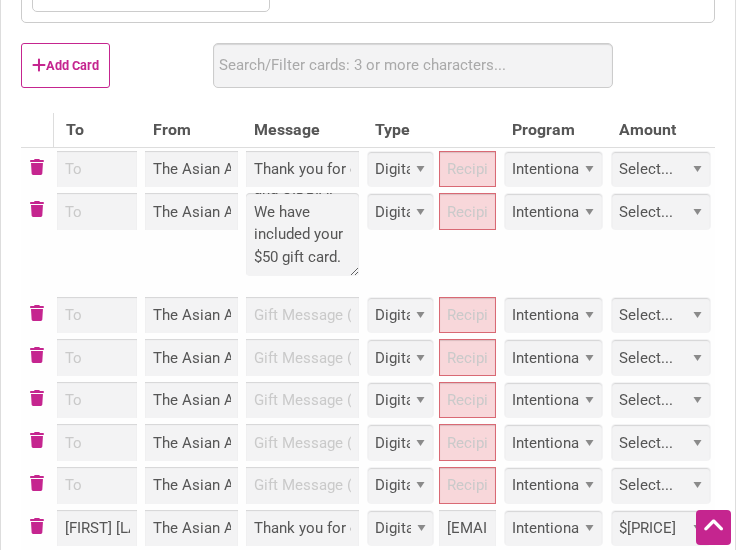 type on "Thank you for completing our survey on safety in the Chinatown-International District in May, which was conducted by the Asian American Foundation and CIDBIA. We have included your $50 gift card." 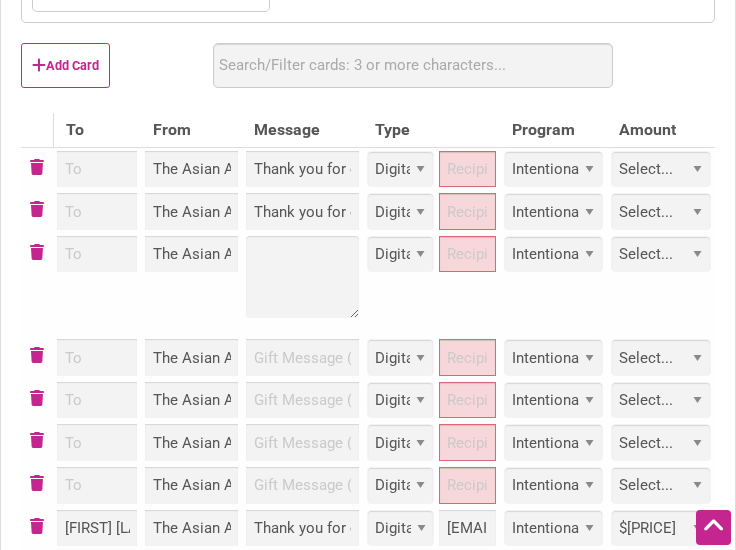 click at bounding box center (302, 285) 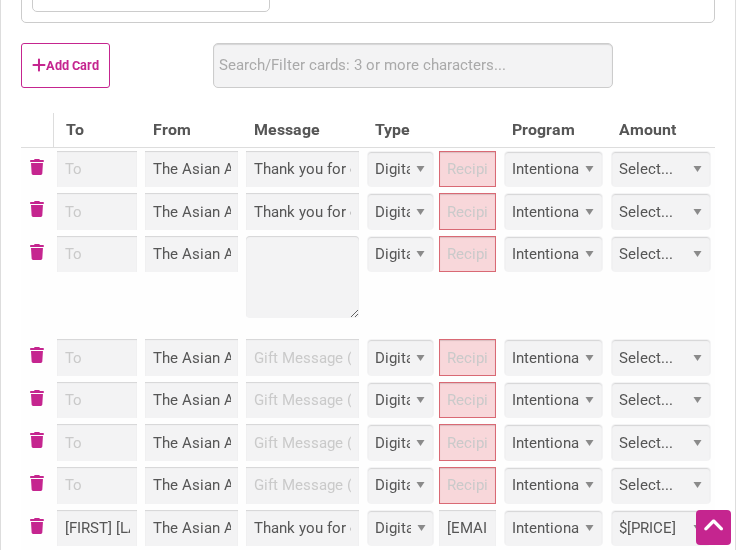 type on "Thank you for completing our survey on safety in the Chinatown-International District in May, which was conducted by the Asian American Foundation and CIDBIA. We have included your $50 gift card." 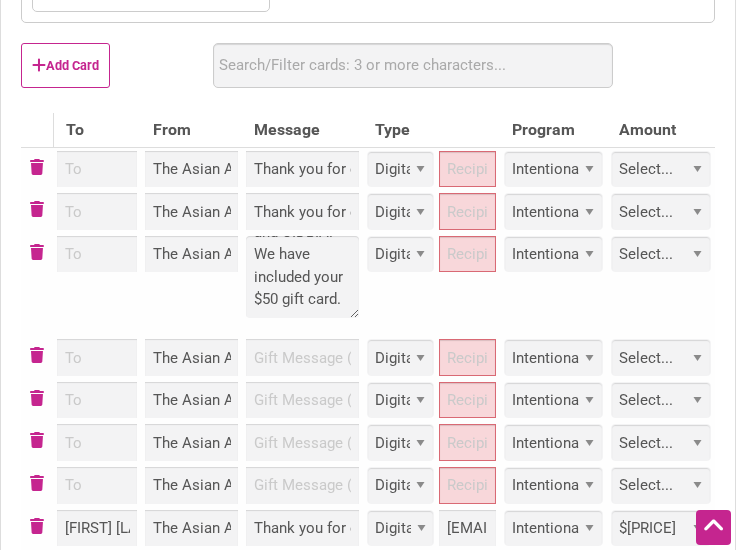 type on "Thank you for completing our survey on safety in the Chinatown-International District in May, which was conducted by the Asian American Foundation and CIDBIA. We have included your $50 gift card." 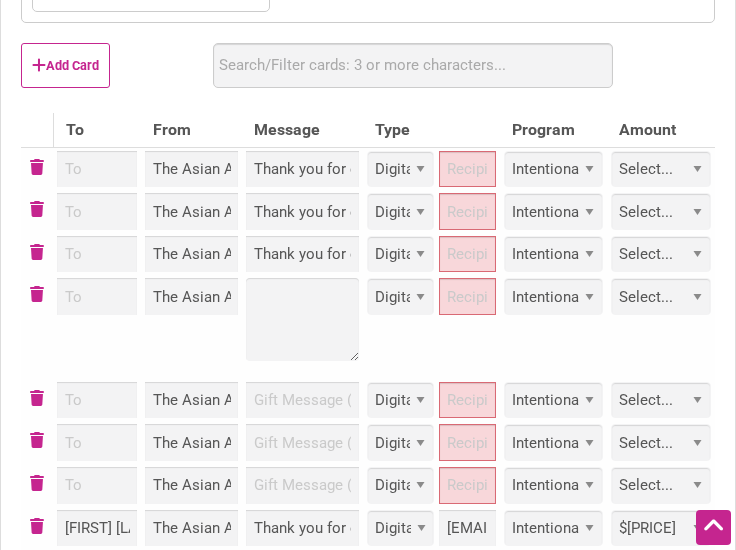 click at bounding box center [302, 327] 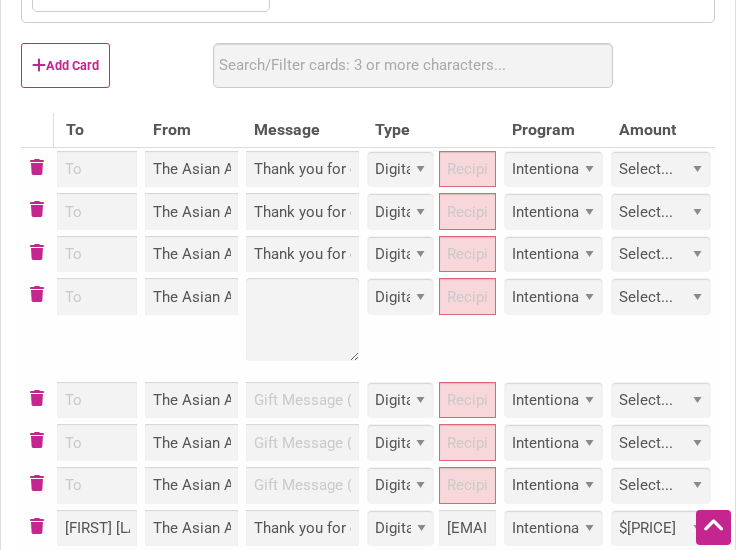 type on "Thank you for completing our survey on safety in the Chinatown-International District in May, which was conducted by the Asian American Foundation and CIDBIA. We have included your $50 gift card." 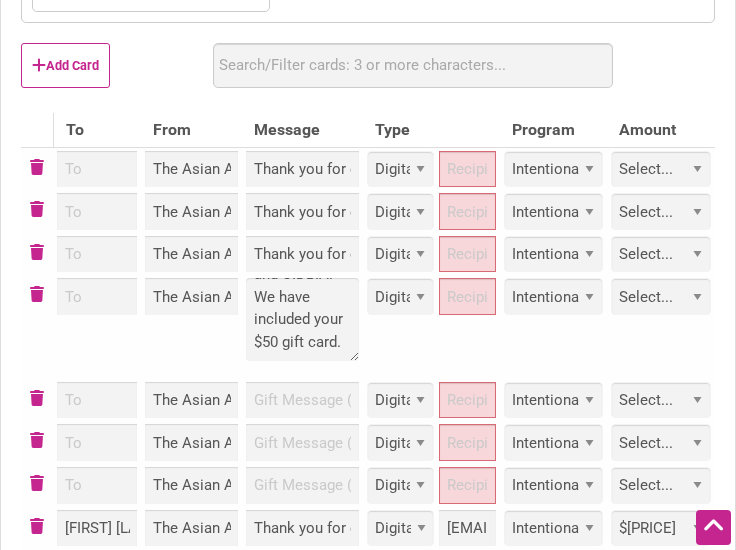 type on "Thank you for completing our survey on safety in the Chinatown-International District in May, which was conducted by the Asian American Foundation and CIDBIA. We have included your $50 gift card." 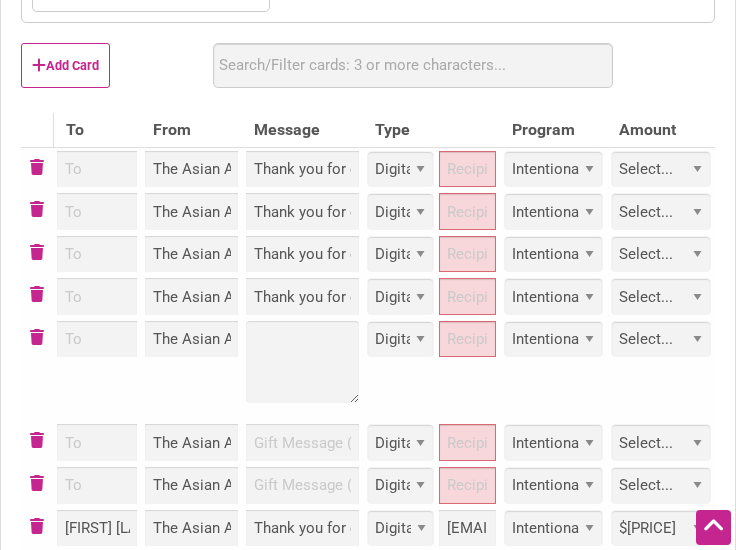 click at bounding box center [302, 370] 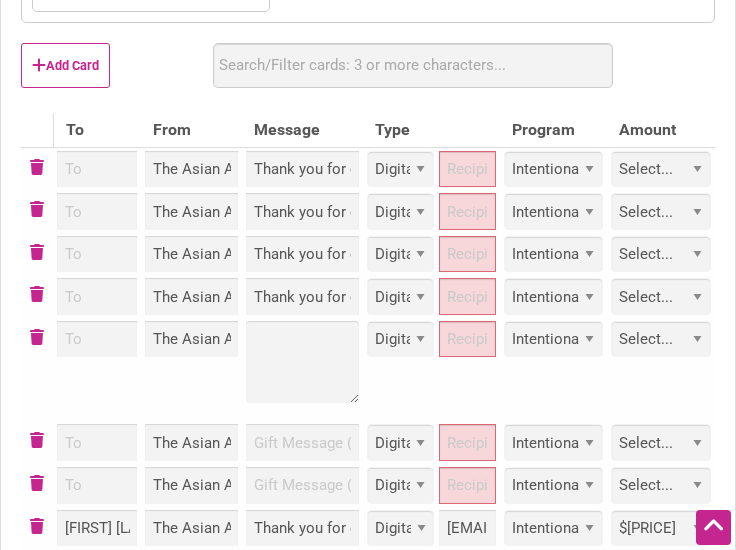 type on "Thank you for completing our survey on safety in the Chinatown-International District in May, which was conducted by the Asian American Foundation and CIDBIA. We have included your $50 gift card." 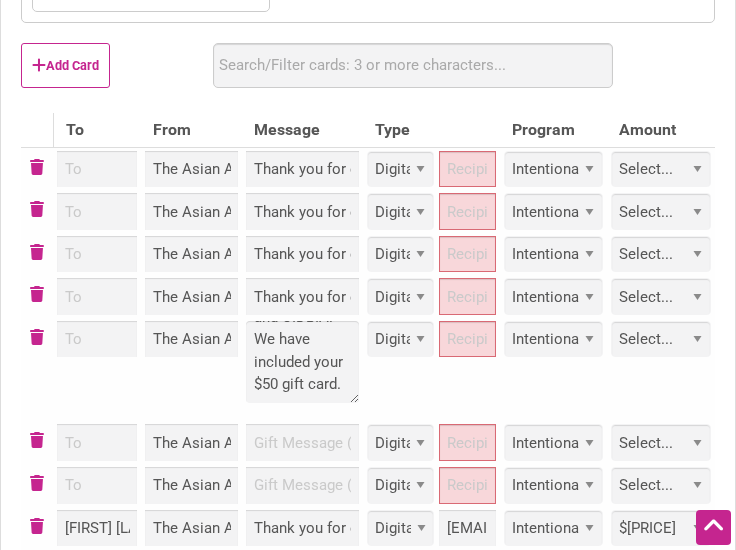 type on "Thank you for completing our survey on safety in the Chinatown-International District in May, which was conducted by the Asian American Foundation and CIDBIA. We have included your $50 gift card." 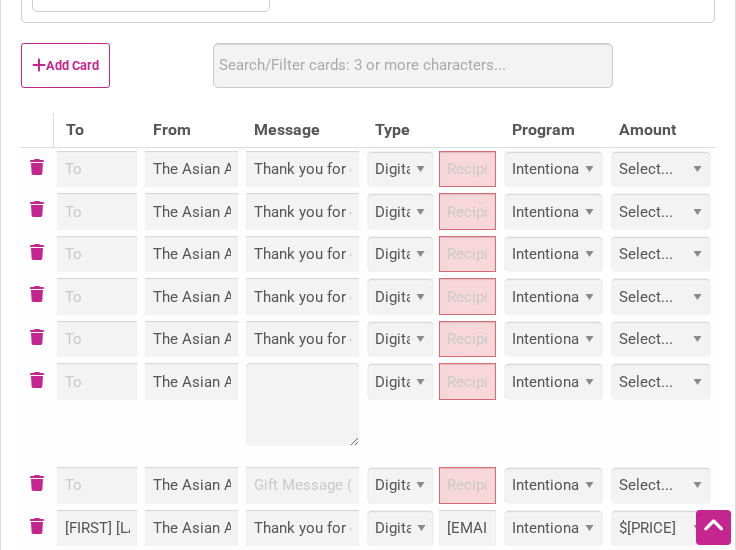 click at bounding box center [302, 412] 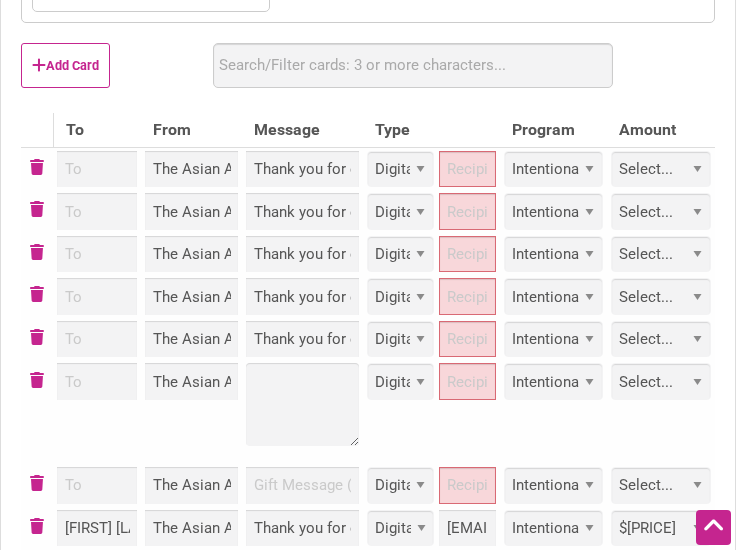 type on "Thank you for completing our survey on safety in the Chinatown-International District in May, which was conducted by the Asian American Foundation and CIDBIA. We have included your $50 gift card." 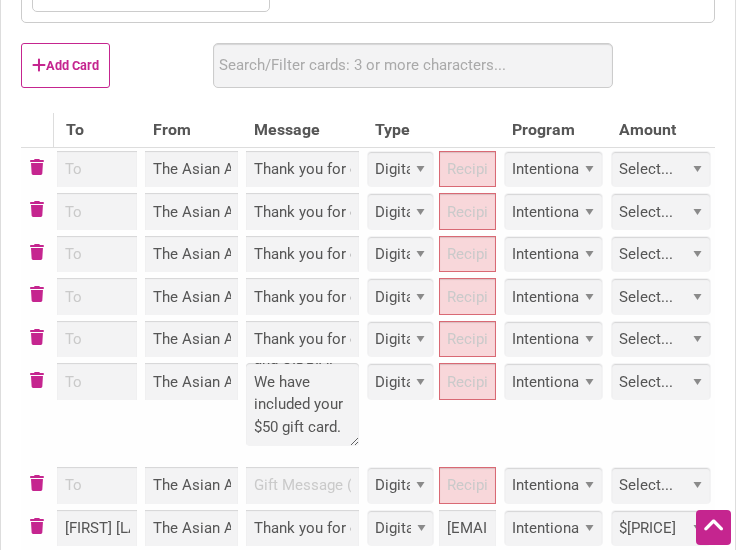 type on "Thank you for completing our survey on safety in the Chinatown-International District in May, which was conducted by the Asian American Foundation and CIDBIA. We have included your $50 gift card." 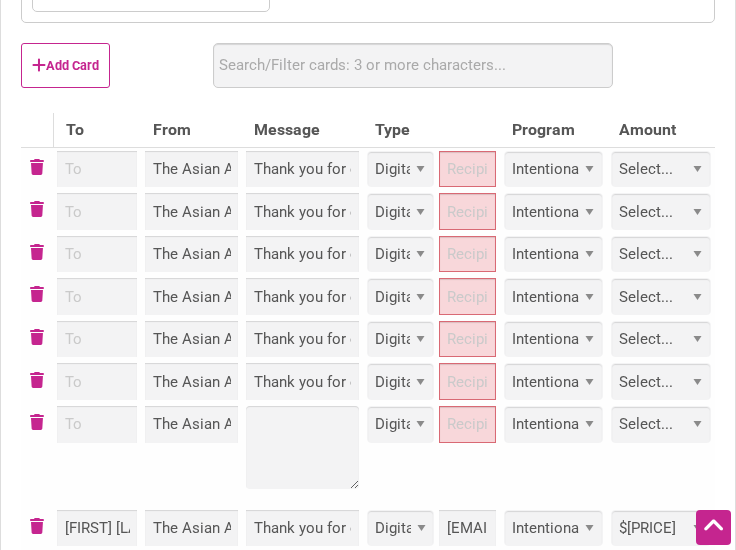click at bounding box center [302, 455] 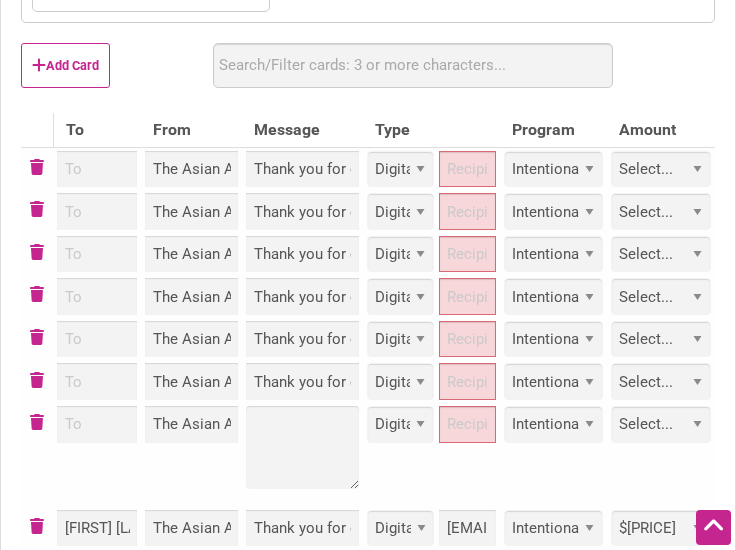 type on "Thank you for completing our survey on safety in the Chinatown-International District in May, which was conducted by the Asian American Foundation and CIDBIA. We have included your $50 gift card." 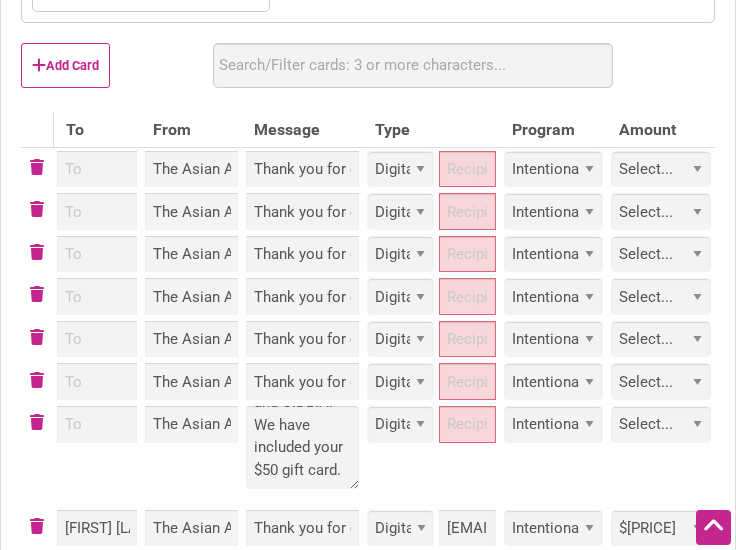 type on "Thank you for completing our survey on safety in the Chinatown-International District in May, which was conducted by the Asian American Foundation and CIDBIA. We have included your $50 gift card." 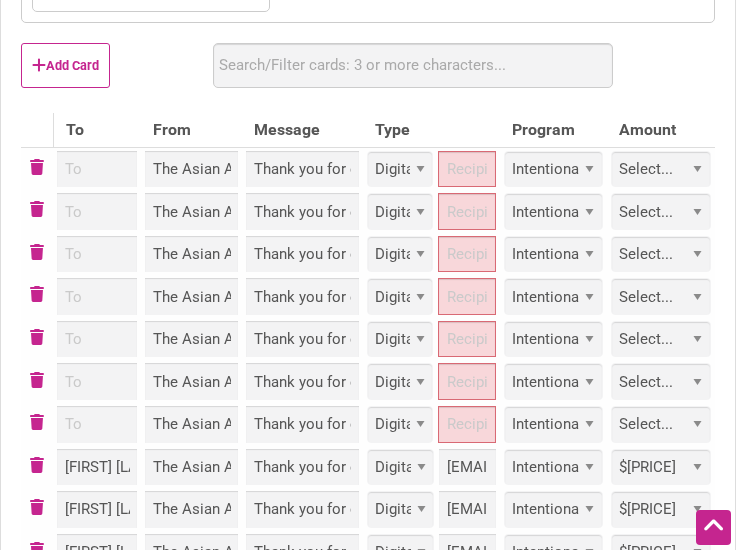 click on "Select...
Custom
$25
$50
$100
$150
$200
$250
$500" at bounding box center (661, 169) 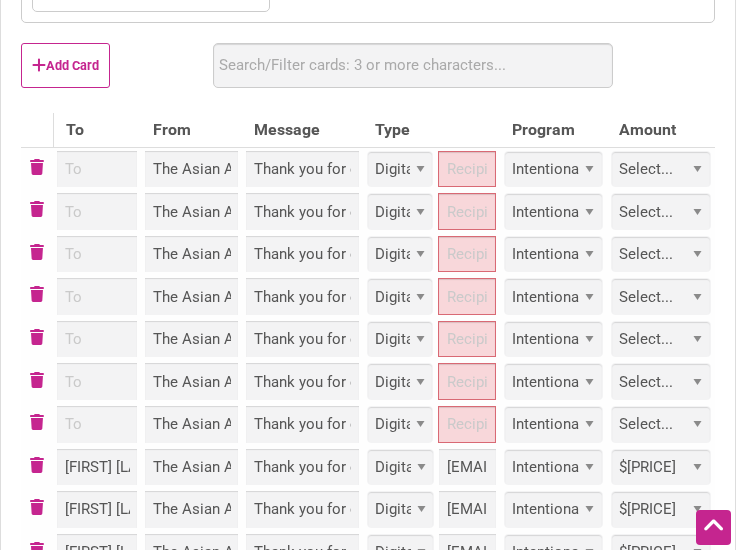 select on "50" 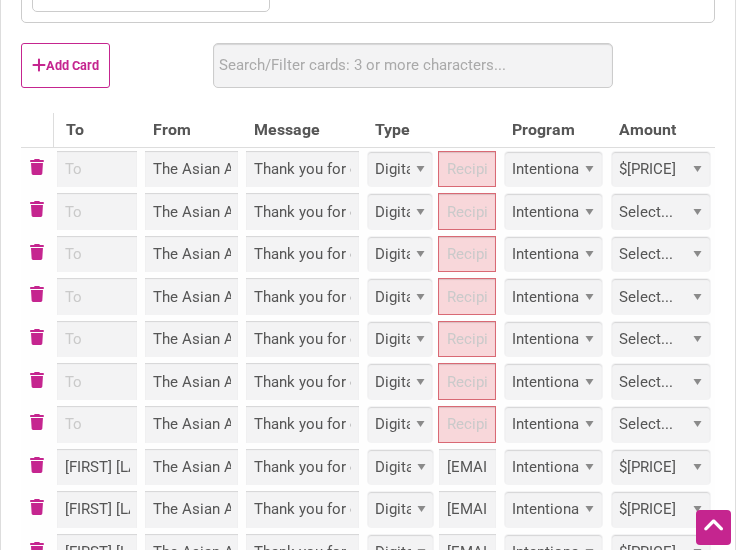 click on "Select...
Custom
$25
$50
$100
$150
$200
$250
$500" at bounding box center (661, 169) 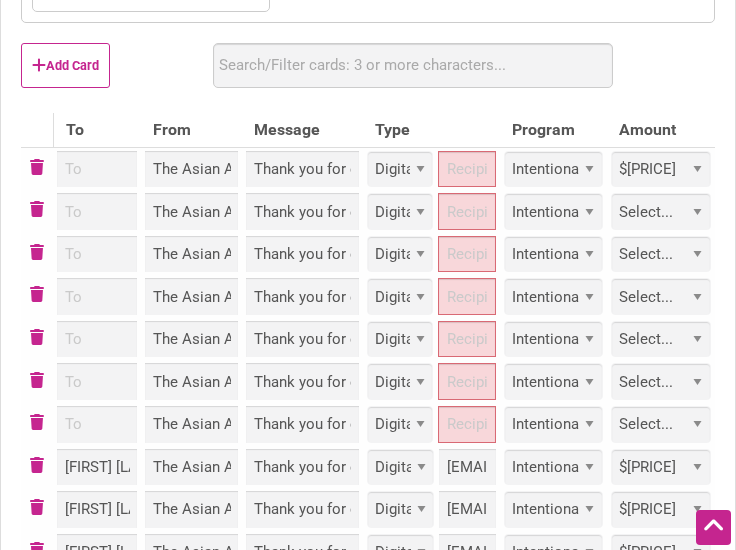 click on "Select...
Custom
$25
$50
$100
$150
$200
$250
$500" at bounding box center [661, 211] 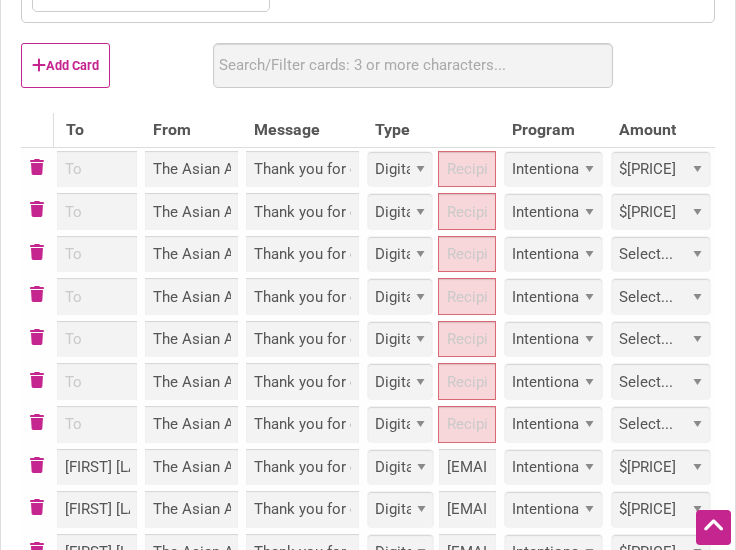 click on "Select...
Custom
$25
$50
$100
$150
$200
$250
$500" at bounding box center [661, 211] 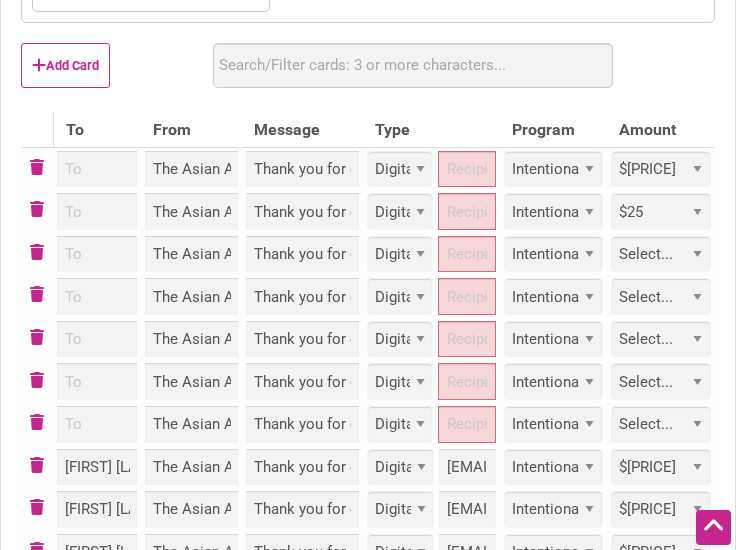 select on "50" 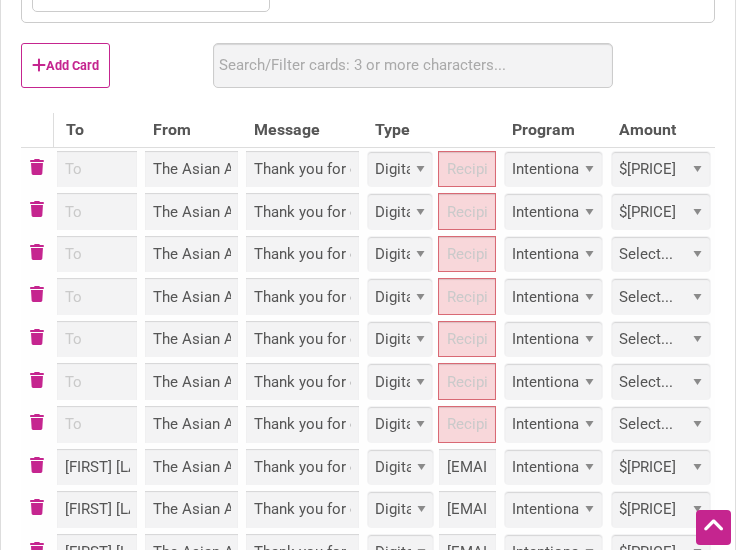 click on "Select...
Custom
$25
$50
$100
$150
$200
$250
$500" at bounding box center (661, 254) 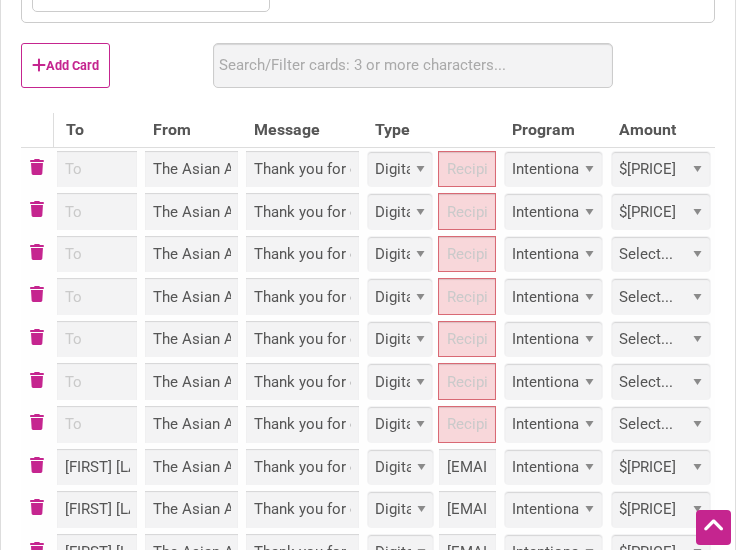 select on "50" 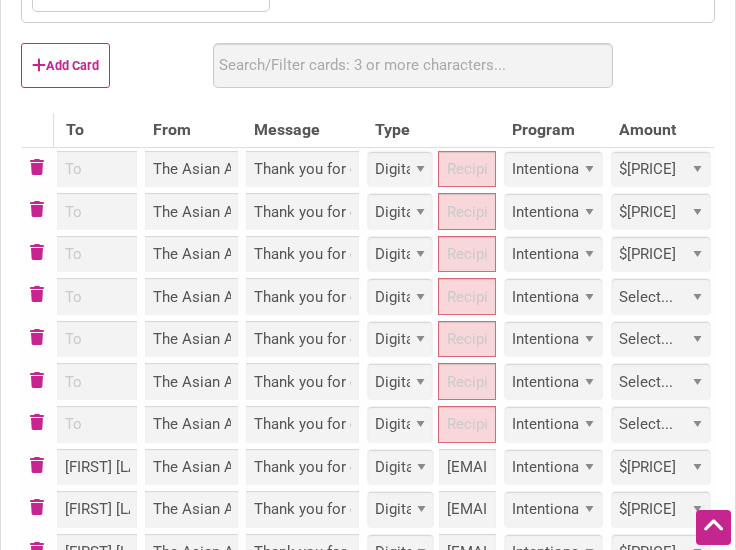 click on "Select...
Custom
$25
$50
$100
$150
$200
$250
$500" at bounding box center [661, 254] 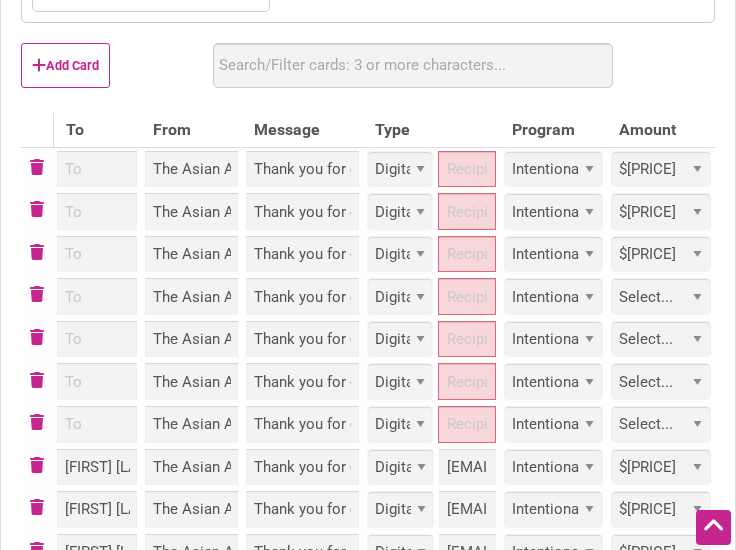 click on "Select...
Custom
$25
$50
$100
$150
$200
$250
$500" at bounding box center (661, 296) 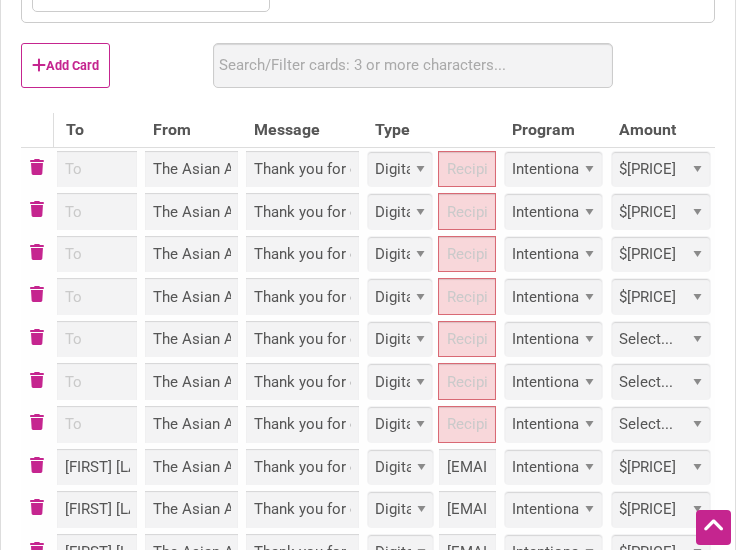 click on "Select...
Custom
$25
$50
$100
$150
$200
$250
$500" at bounding box center [661, 296] 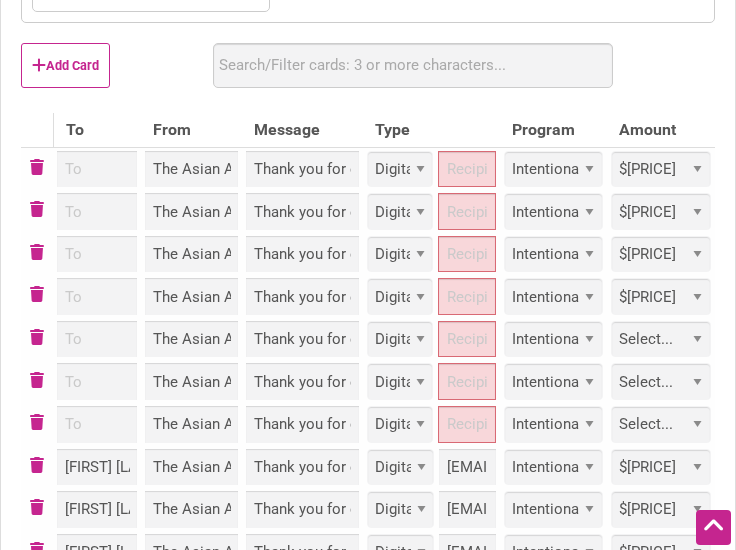 click on "Select...
Custom
$25
$50
$100
$150
$200
$250
$500" at bounding box center (661, 339) 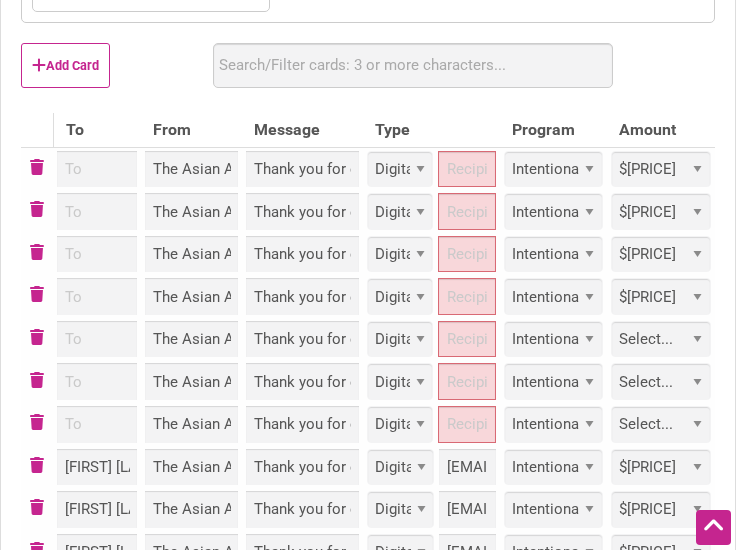 select on "50" 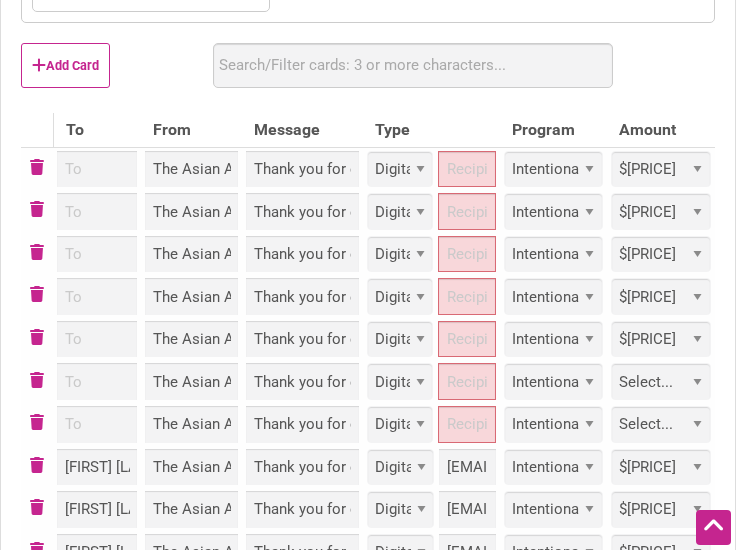 click on "Select...
Custom
$25
$50
$100
$150
$200
$250
$500" at bounding box center (661, 339) 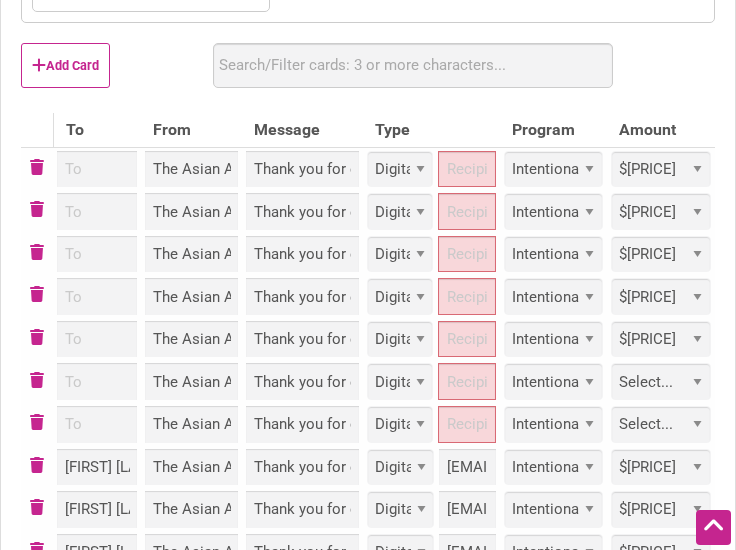 click on "Select...
Custom
$25
$50
$100
$150
$200
$250
$500" at bounding box center [661, 381] 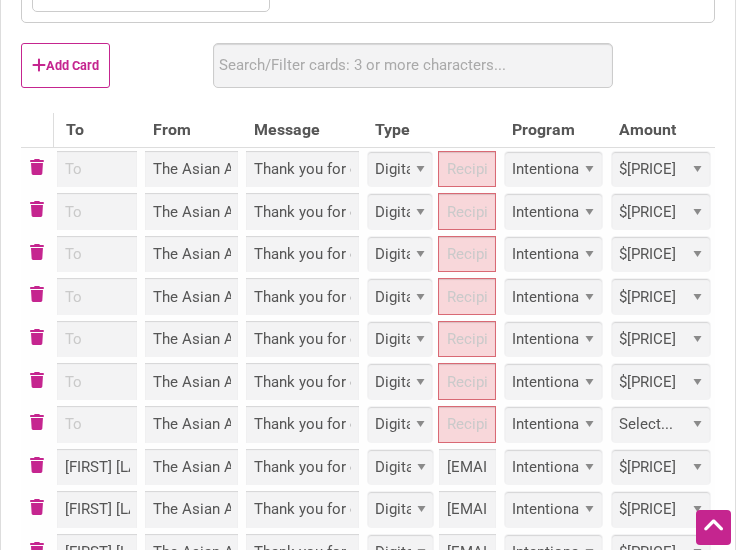 click on "Select...
Custom
$25
$50
$100
$150
$200
$250
$500" at bounding box center (661, 381) 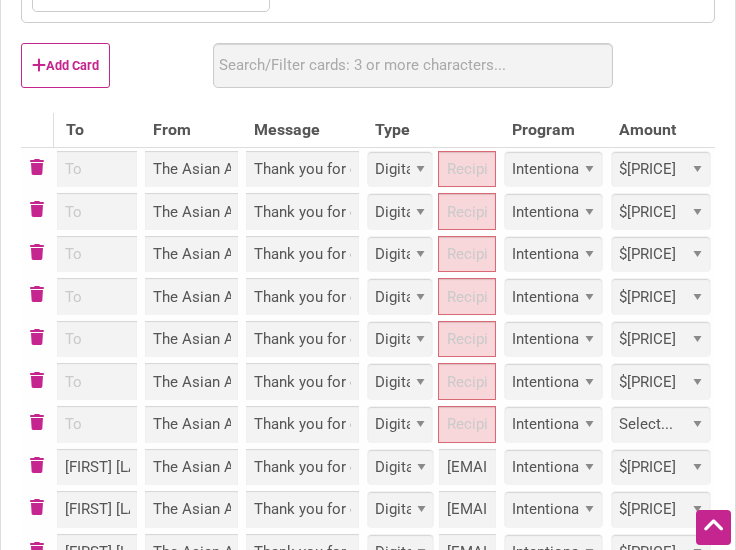 click on "Select...
Custom
$25
$50
$100
$150
$200
$250
$500" at bounding box center [661, 424] 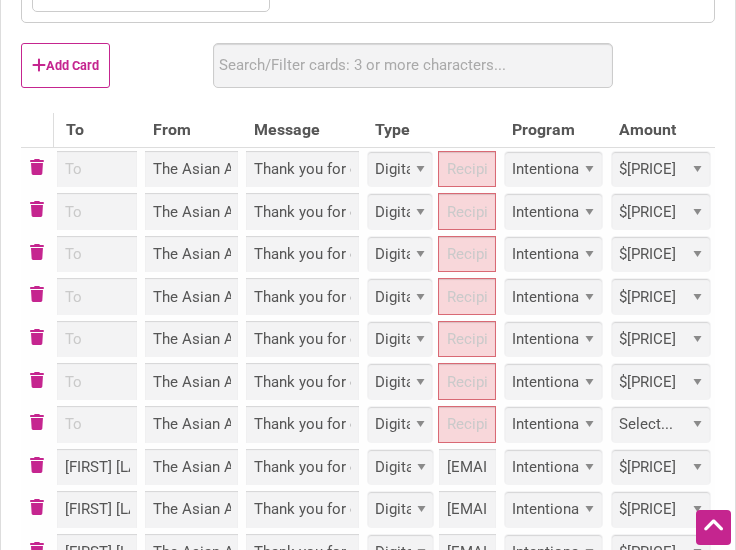 select on "50" 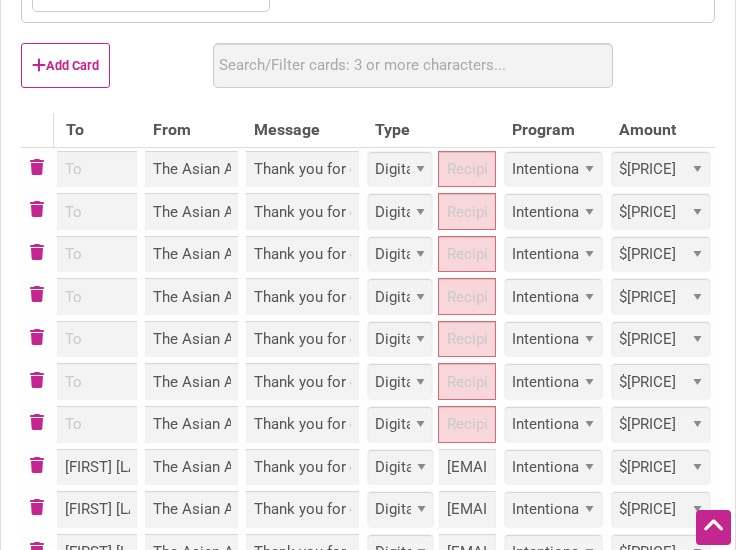 click on "Select...
Custom
$25
$50
$100
$150
$200
$250
$500" at bounding box center [661, 424] 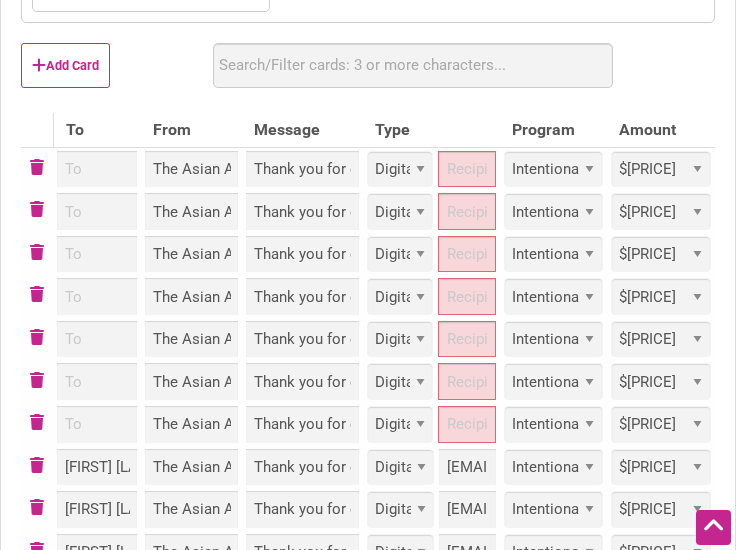 click on "Add Card
Use a spreadsheet?
Upload
Download
Get Template" at bounding box center [368, 73] 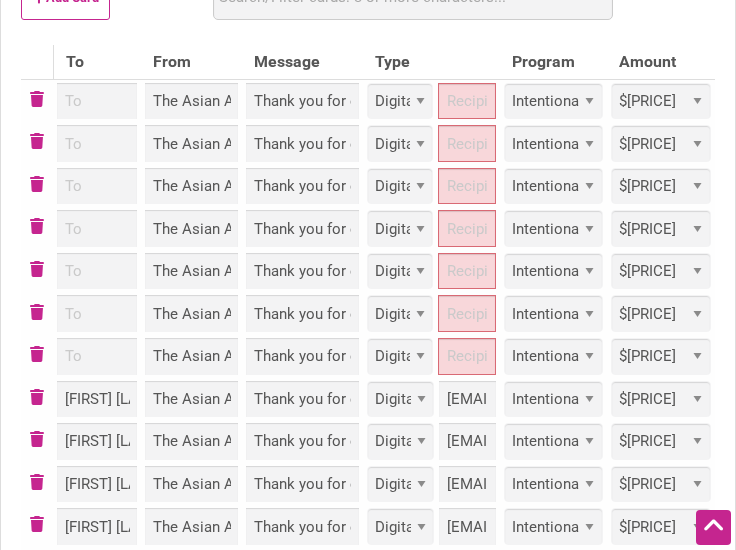 scroll, scrollTop: 640, scrollLeft: 0, axis: vertical 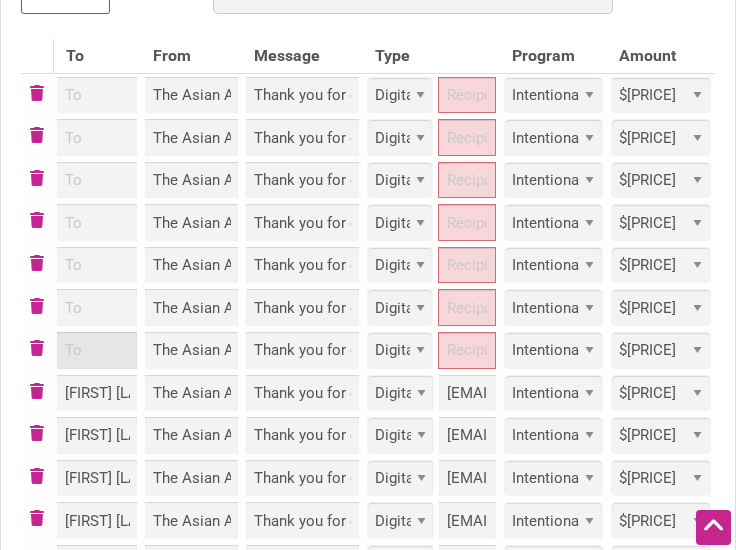 click at bounding box center (97, 350) 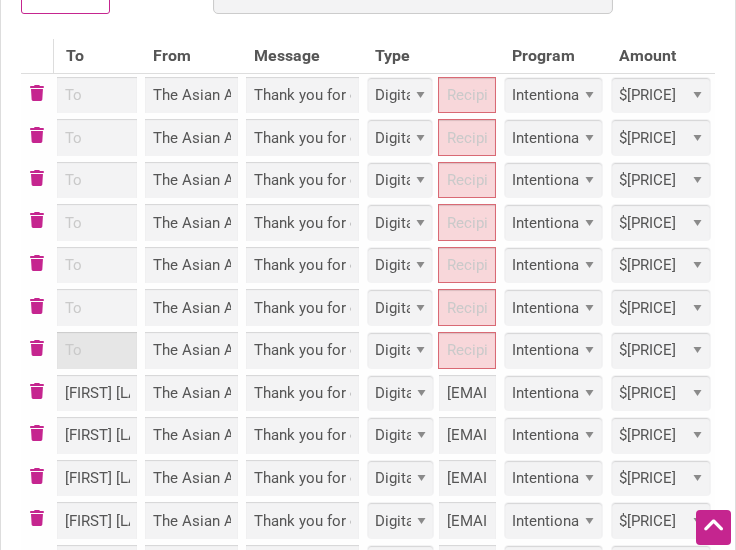 paste on "[FIRST]" 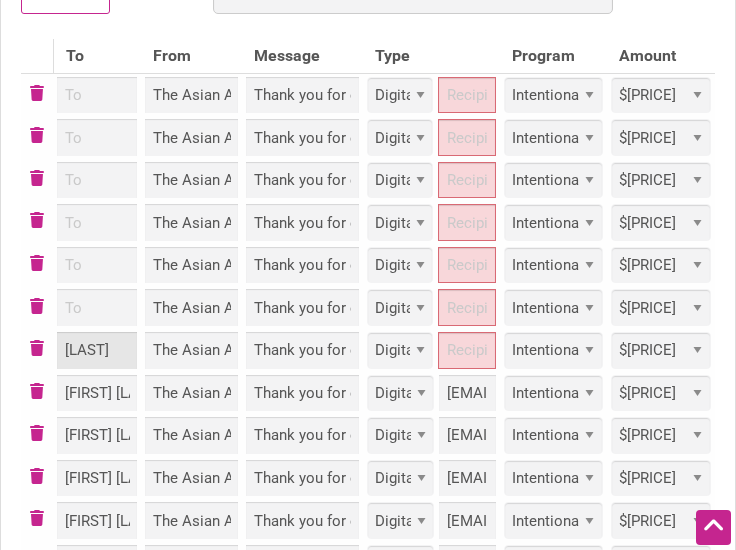 type on "[FIRST]" 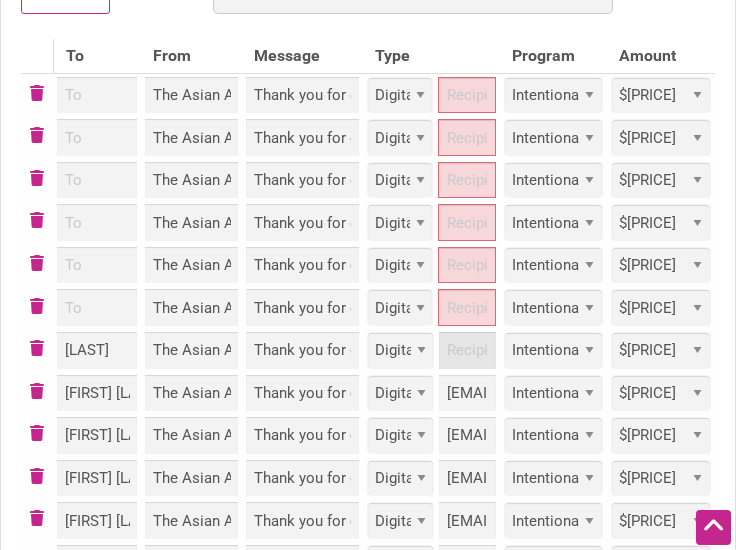 click at bounding box center [467, 350] 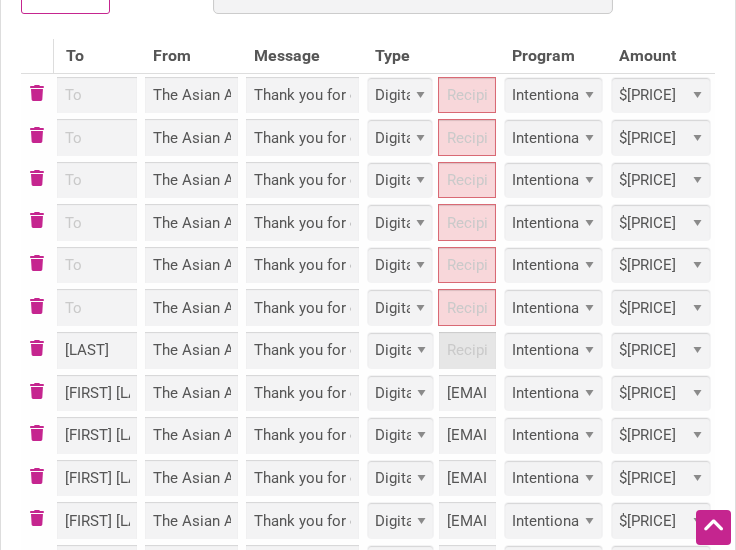 paste on "Hungduong75@[EXAMPLE_DOMAIN]" 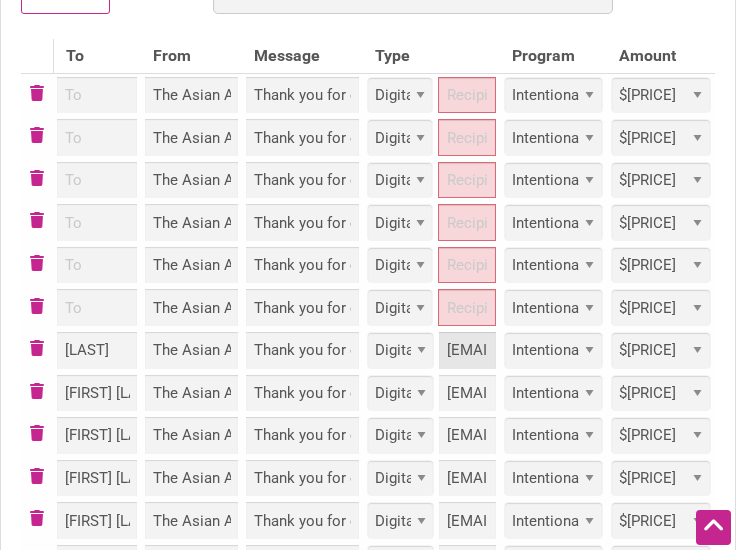 scroll, scrollTop: 0, scrollLeft: 149, axis: horizontal 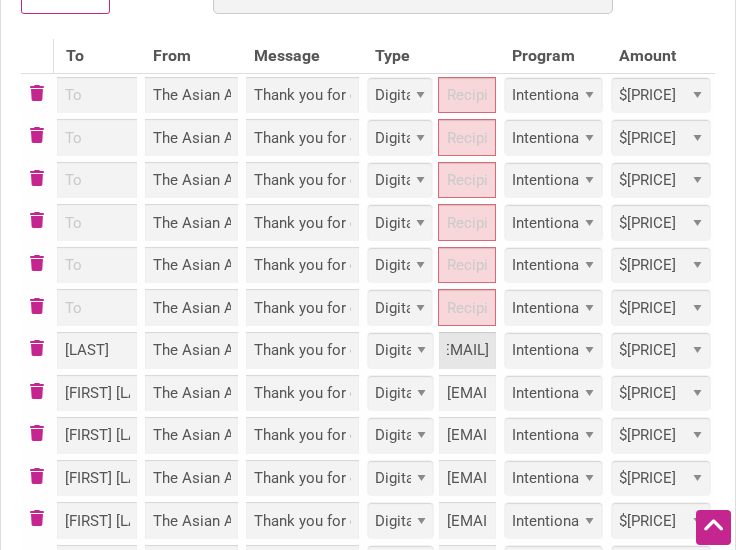 type on "Hungduong75@[EXAMPLE_DOMAIN]" 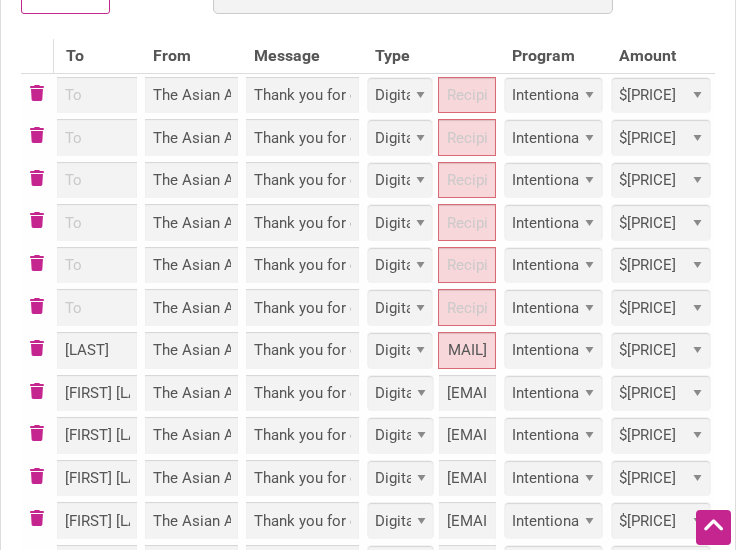scroll, scrollTop: 0, scrollLeft: 0, axis: both 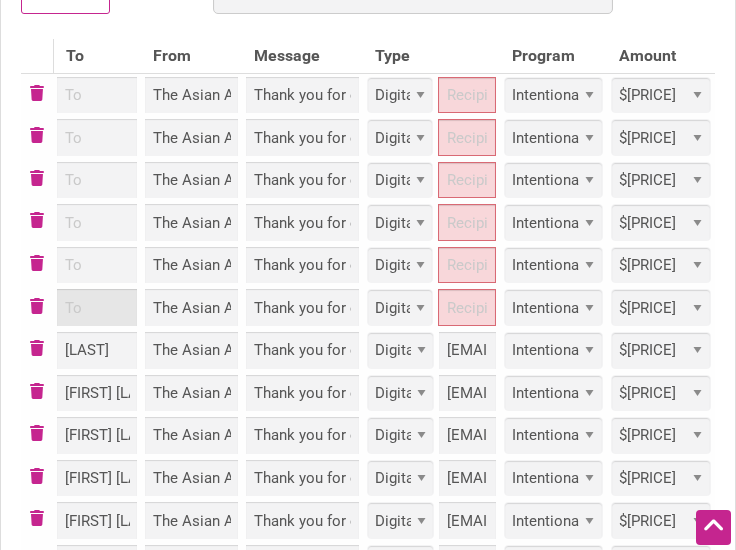 click at bounding box center (97, 307) 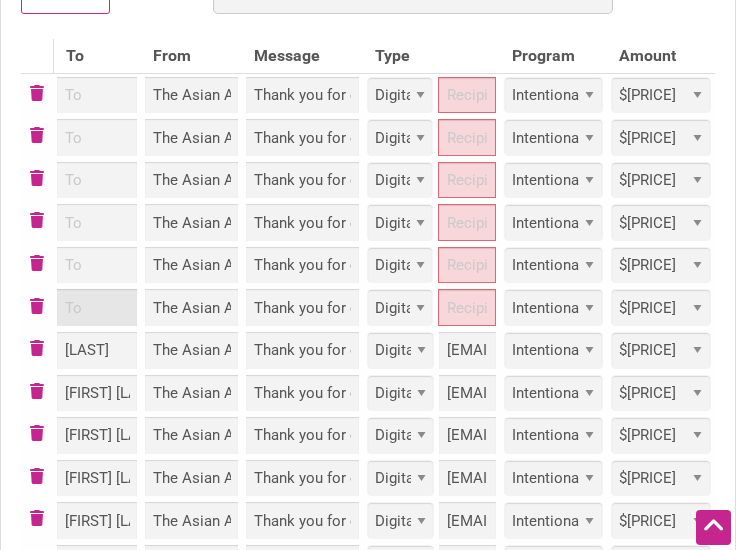 paste on "Torrey le" 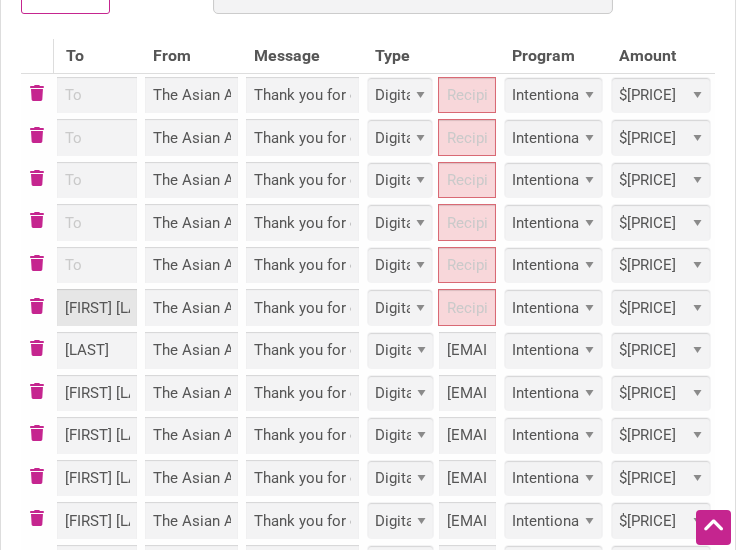 click on "Torrey le" at bounding box center [97, 307] 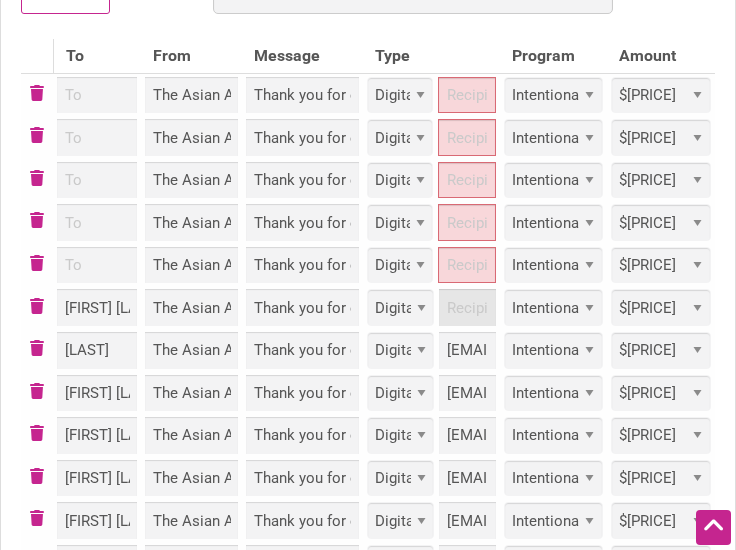 click at bounding box center [467, 307] 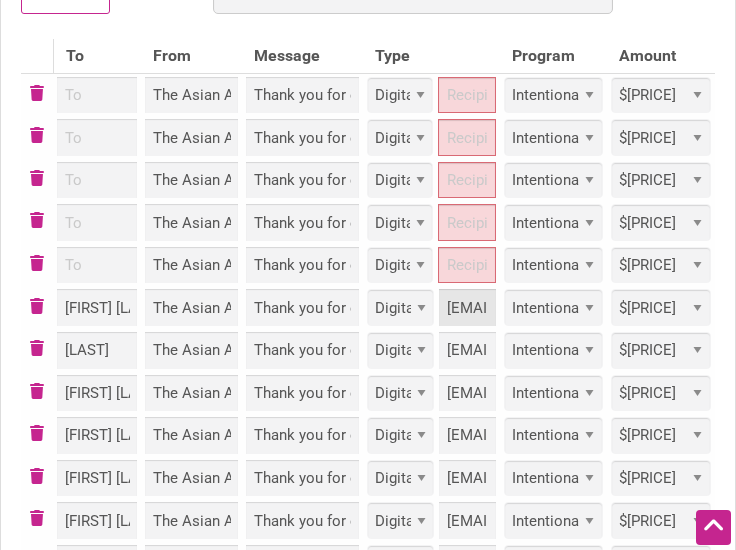 scroll, scrollTop: 0, scrollLeft: 94, axis: horizontal 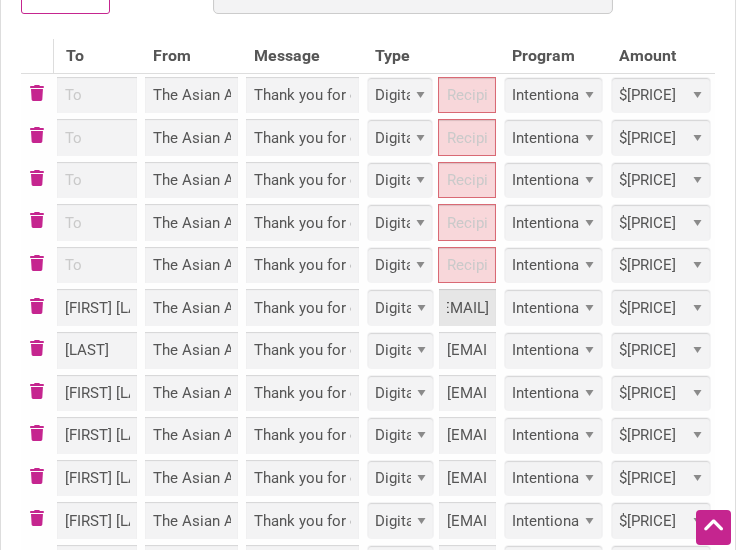type on "Torreyle@[EXAMPLE_DOMAIN]" 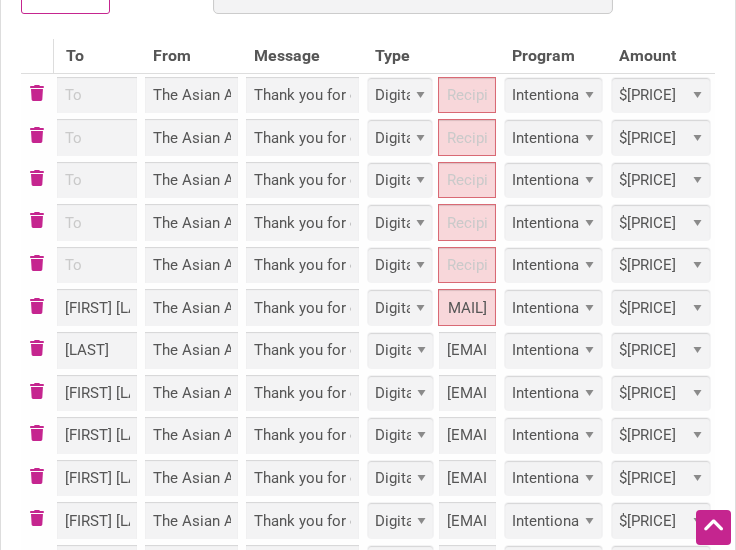 scroll, scrollTop: 0, scrollLeft: 0, axis: both 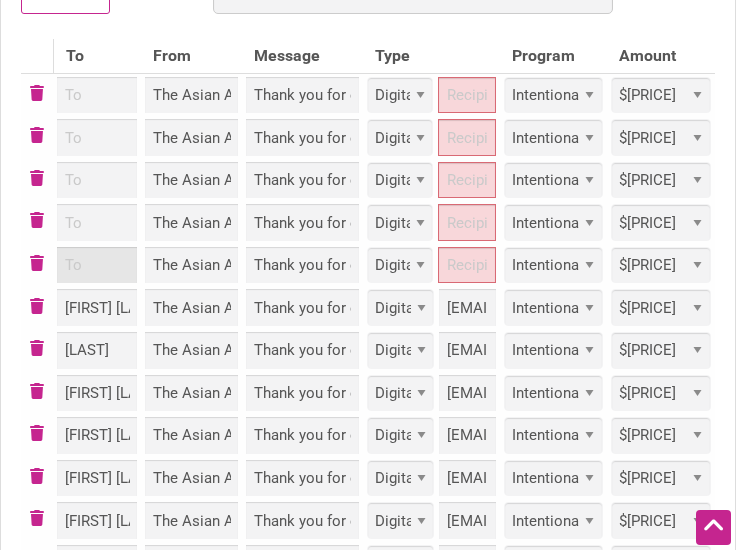 click at bounding box center (97, 265) 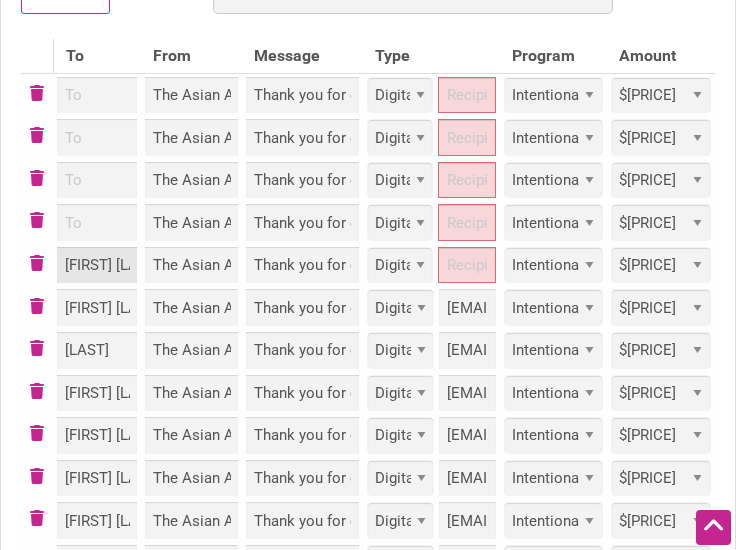 scroll, scrollTop: 0, scrollLeft: 20, axis: horizontal 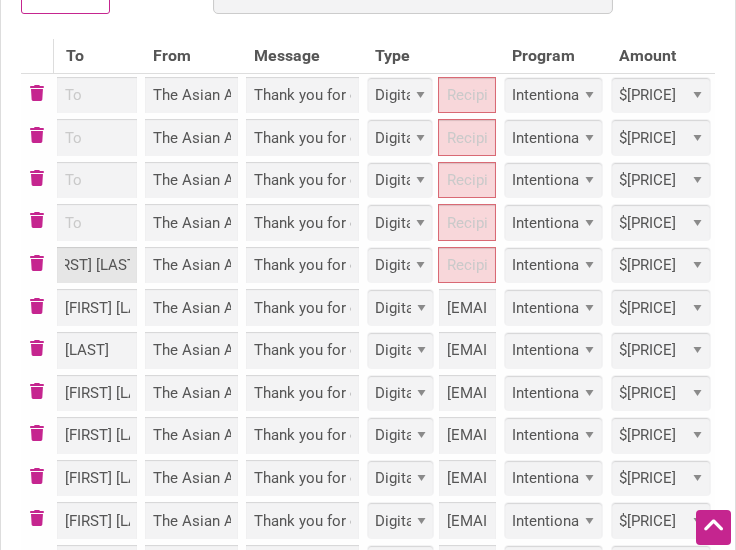 type on "[FIRST] [LAST]" 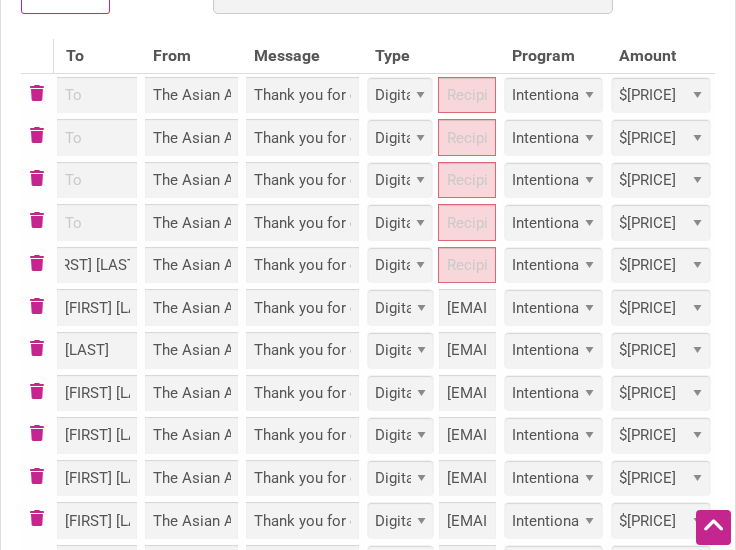 scroll, scrollTop: 0, scrollLeft: 0, axis: both 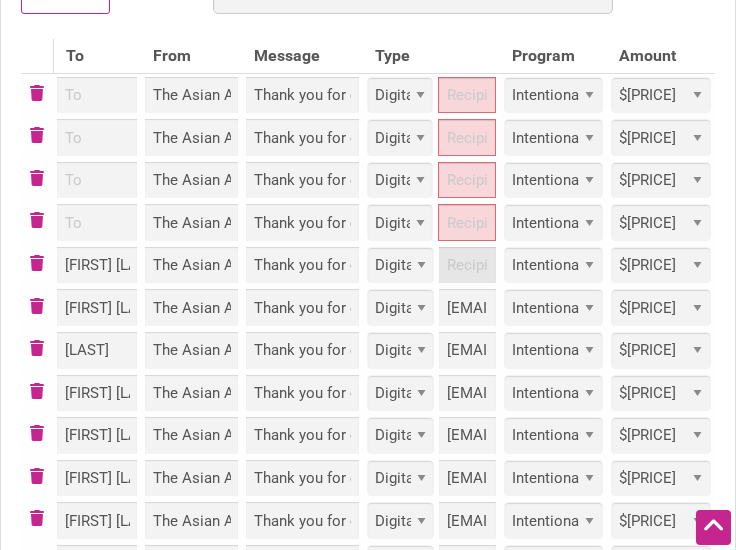 click at bounding box center (467, 265) 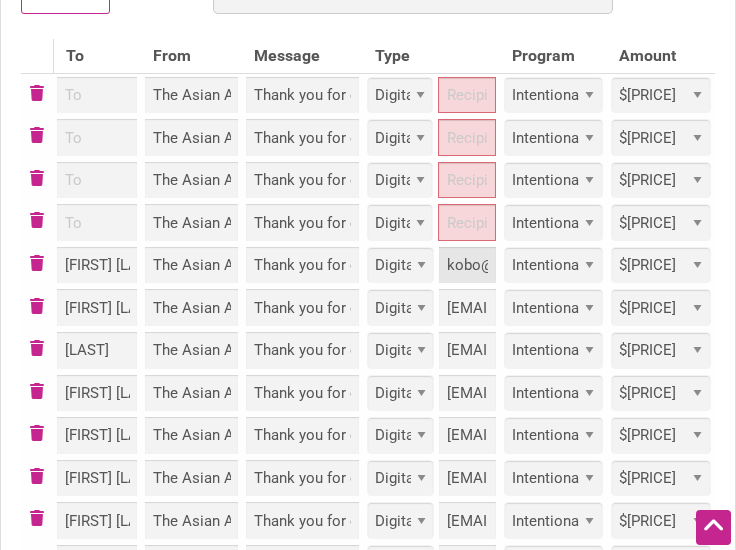 scroll, scrollTop: 0, scrollLeft: 82, axis: horizontal 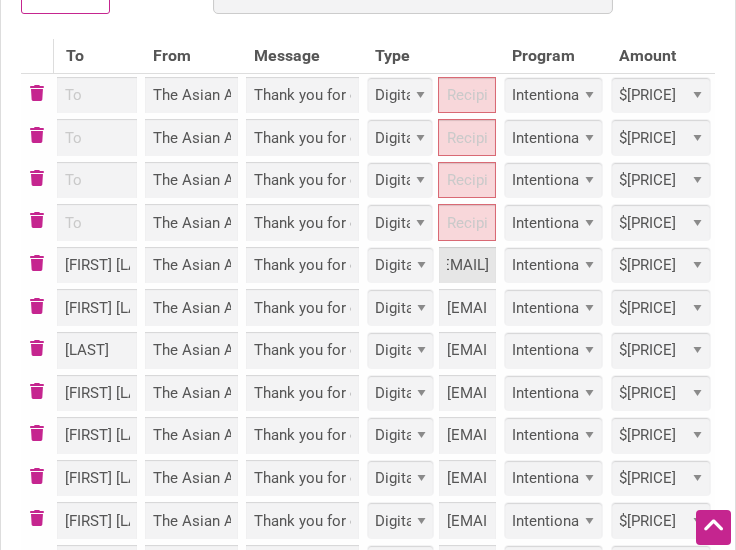 type on "kobo@[EXAMPLE_DOMAIN]" 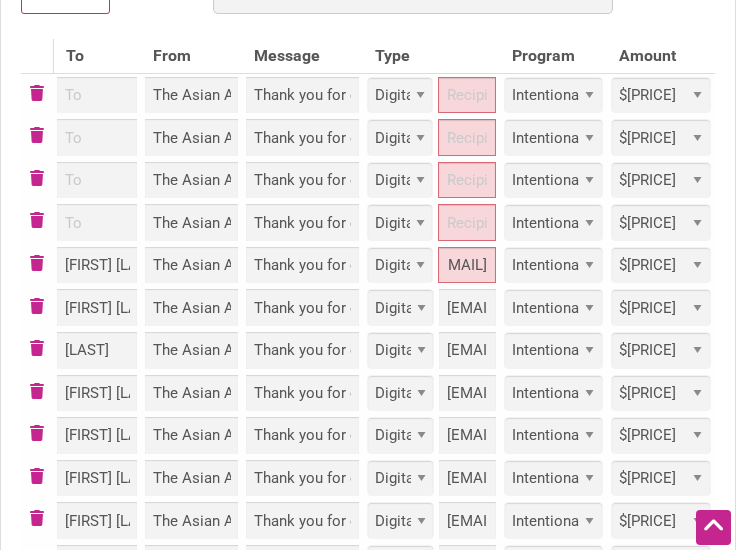 scroll, scrollTop: 0, scrollLeft: 0, axis: both 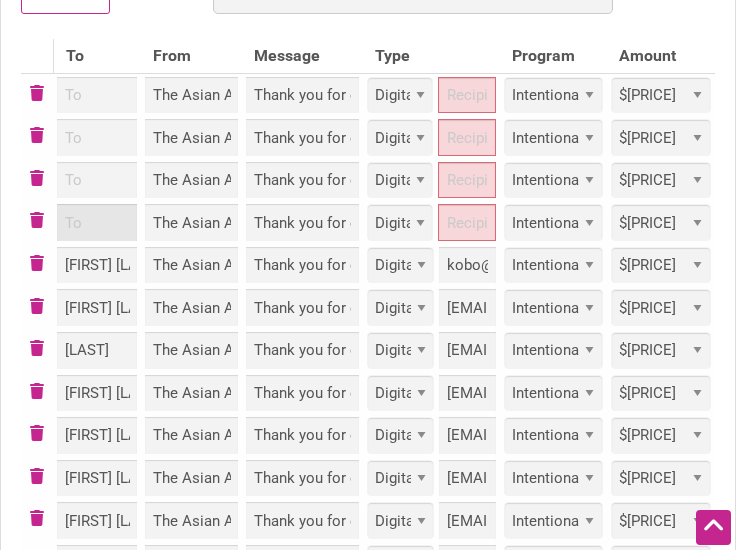 click at bounding box center [97, 222] 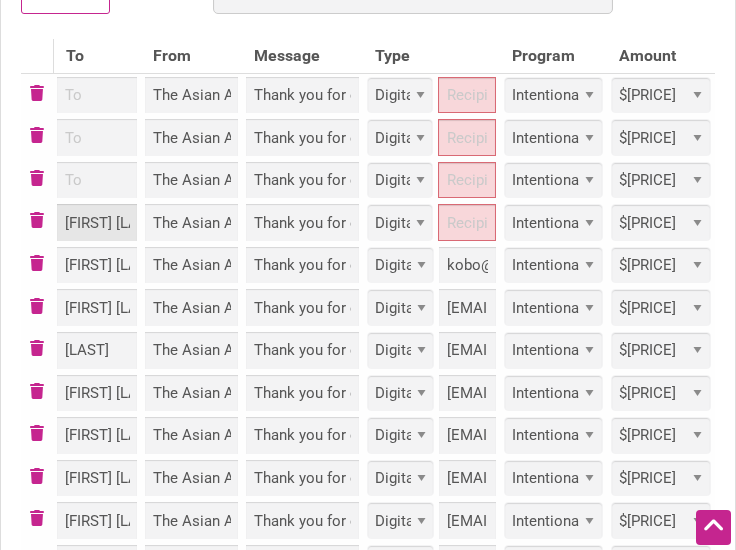 scroll, scrollTop: 0, scrollLeft: 60, axis: horizontal 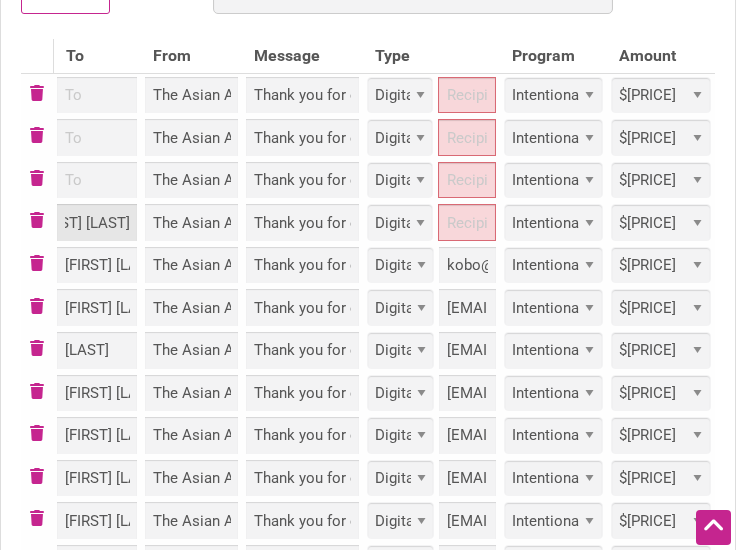 type on "[FIRST] [LAST]" 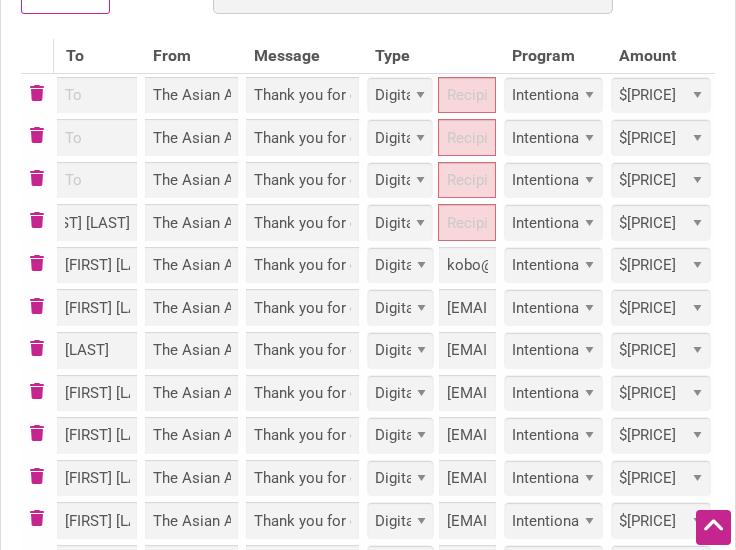 scroll, scrollTop: 0, scrollLeft: 0, axis: both 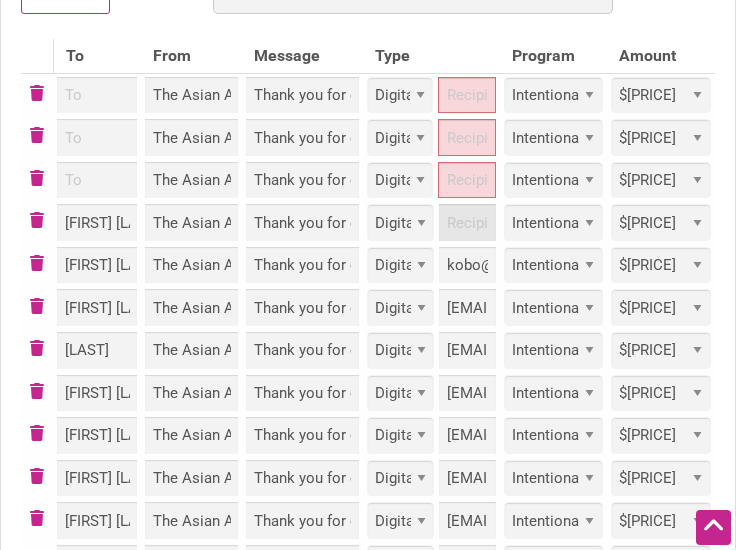 click at bounding box center (467, 222) 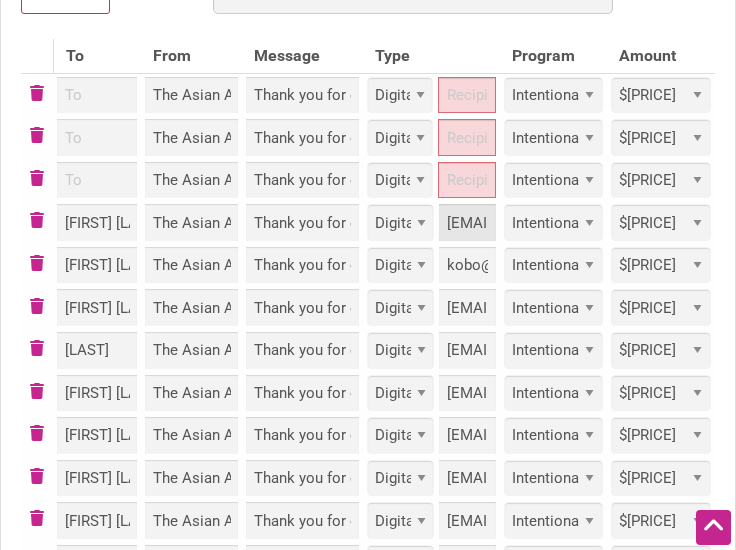 scroll, scrollTop: 0, scrollLeft: 142, axis: horizontal 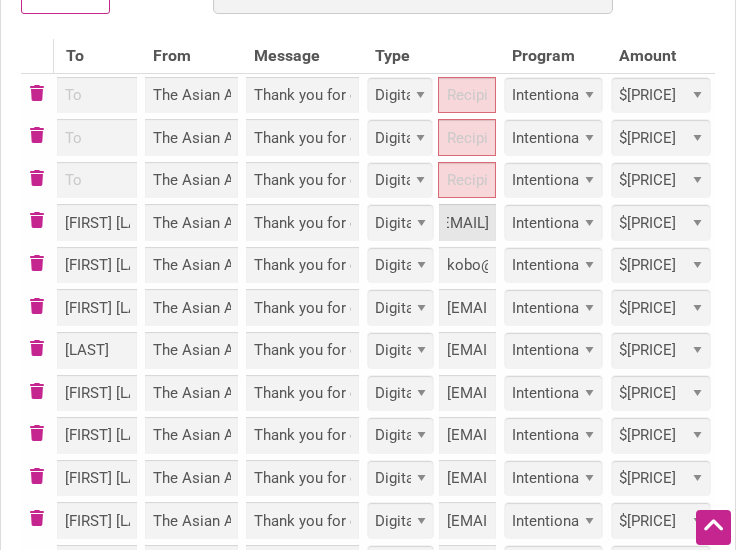 type on "mr.crosleycone@[EXAMPLE_DOMAIN]" 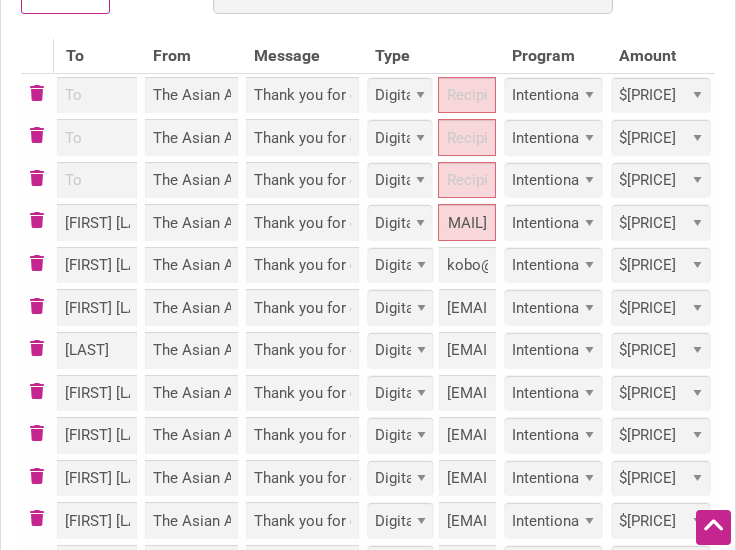 scroll, scrollTop: 0, scrollLeft: 0, axis: both 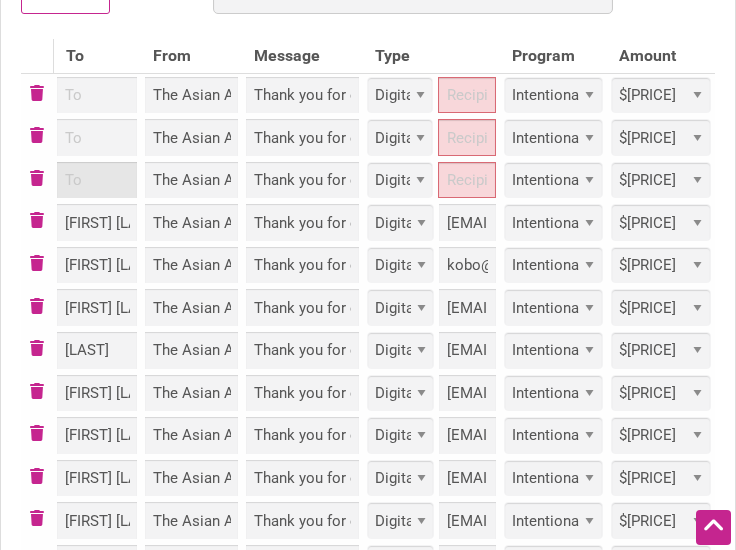 click at bounding box center (97, 180) 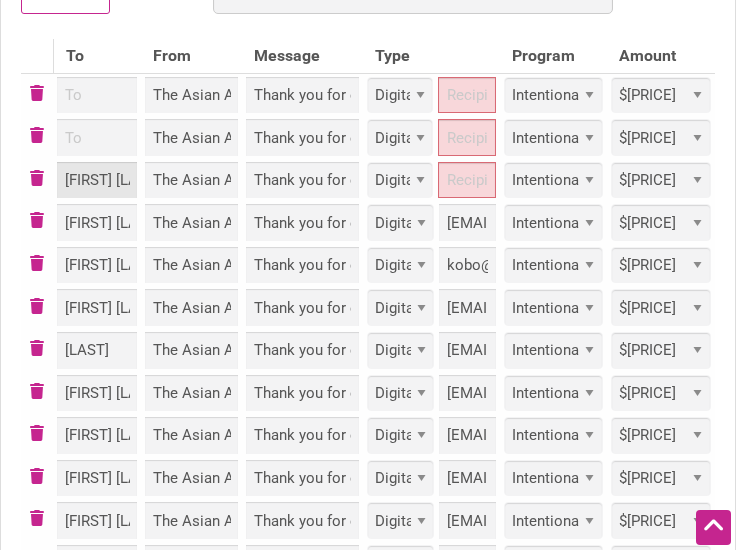 scroll, scrollTop: 0, scrollLeft: 4, axis: horizontal 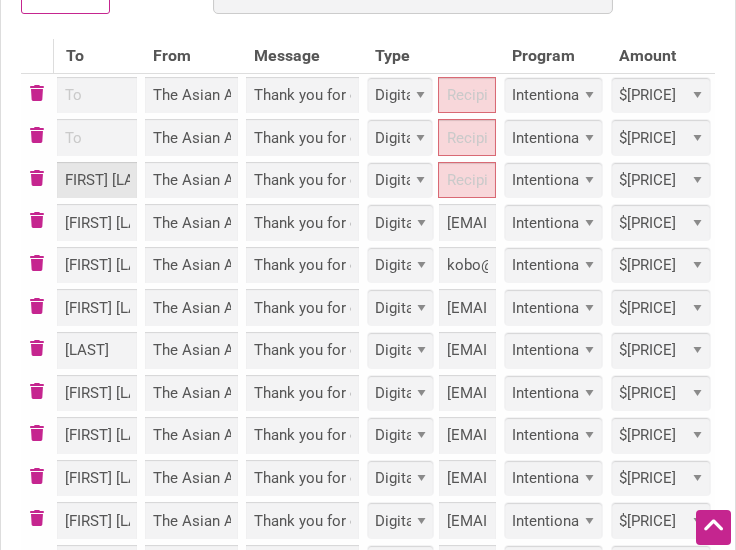 type on "[FIRST] [LAST]" 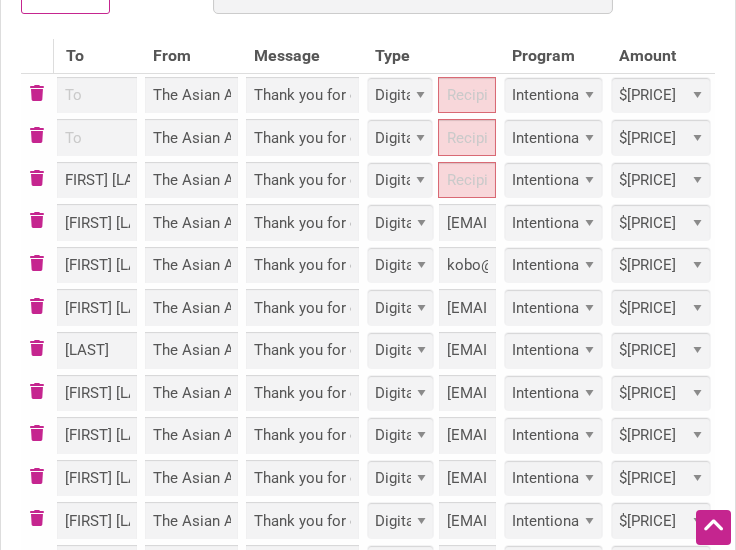 scroll, scrollTop: 0, scrollLeft: 0, axis: both 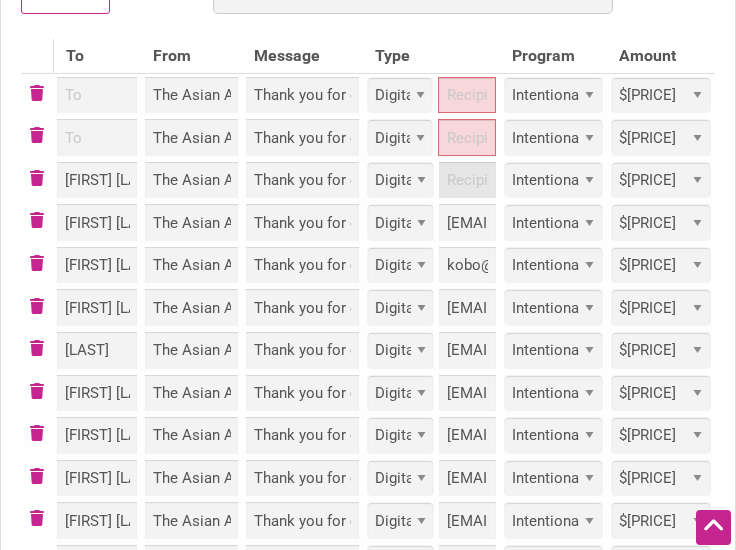 click at bounding box center [467, 180] 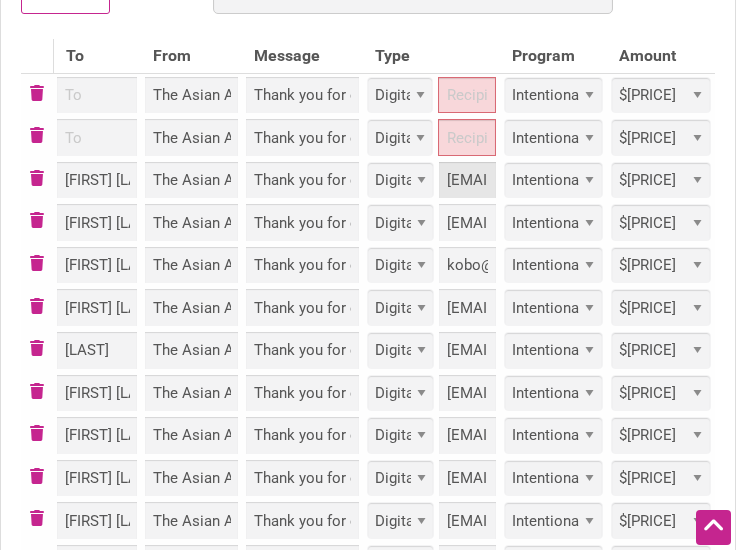 scroll, scrollTop: 0, scrollLeft: 129, axis: horizontal 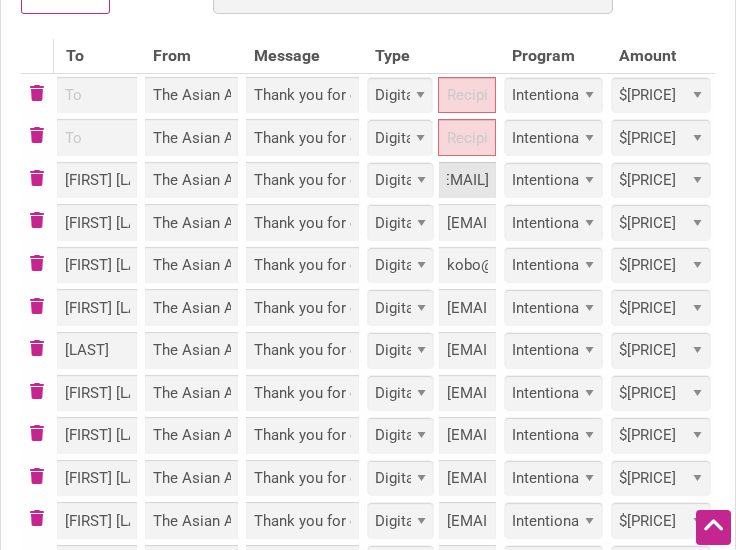 type on "[FIRST].pham@[EXAMPLE_DOMAIN]" 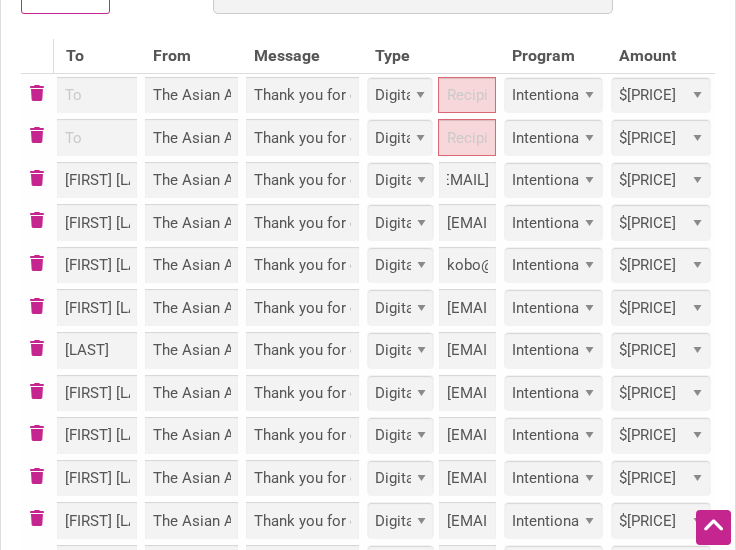 scroll, scrollTop: 0, scrollLeft: 0, axis: both 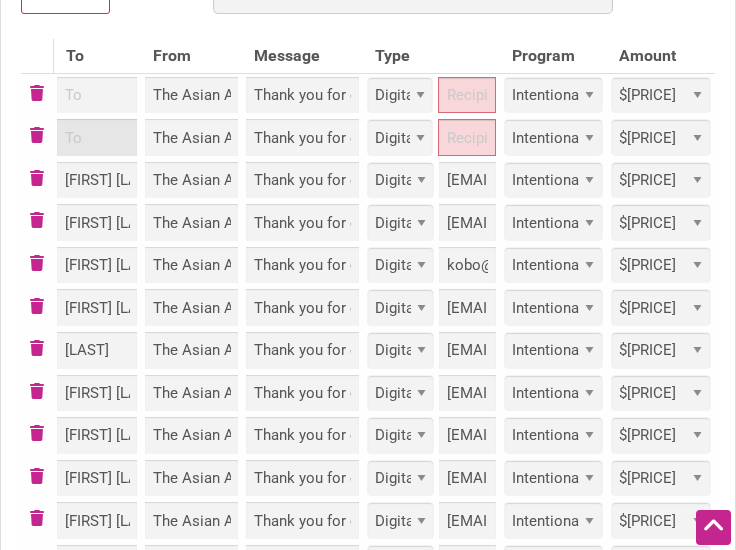 click at bounding box center (97, 137) 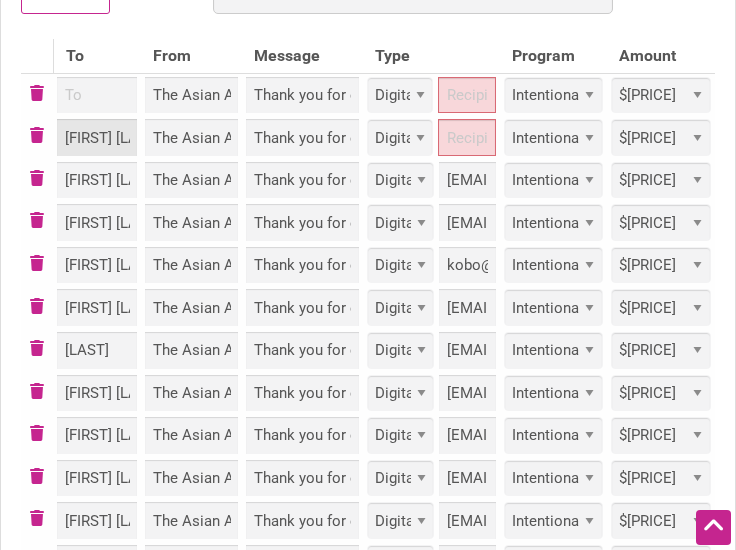type on "[FIRST] [LAST]" 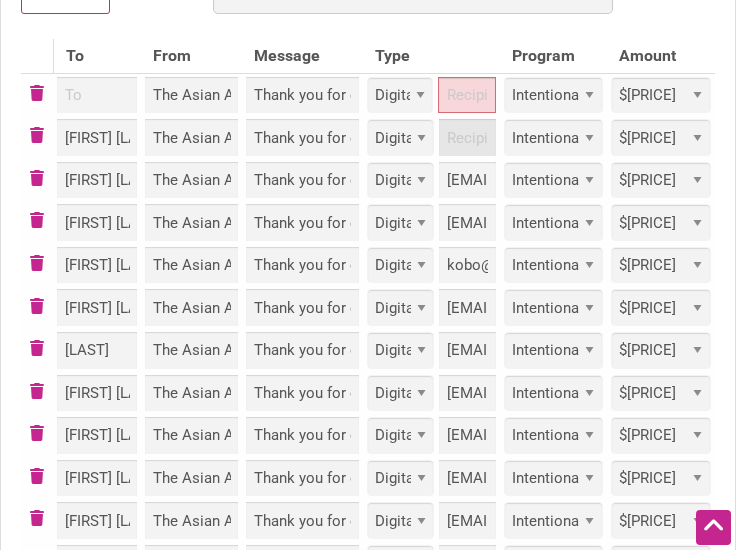 click at bounding box center [467, 137] 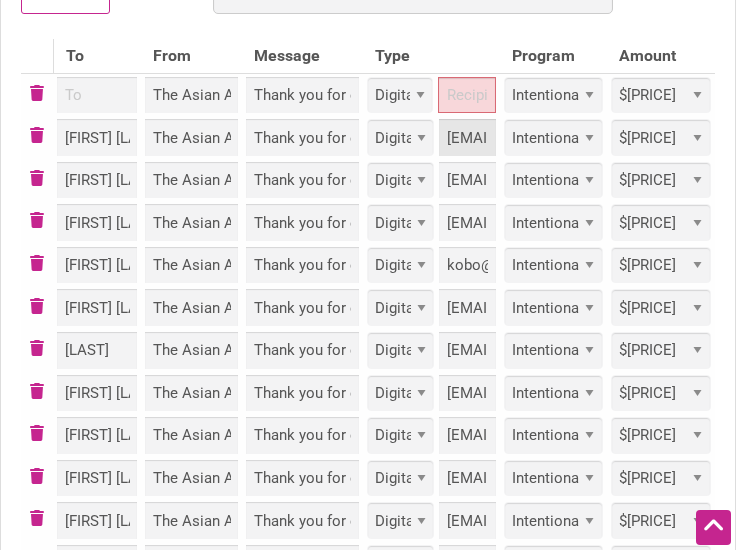 scroll, scrollTop: 0, scrollLeft: 97, axis: horizontal 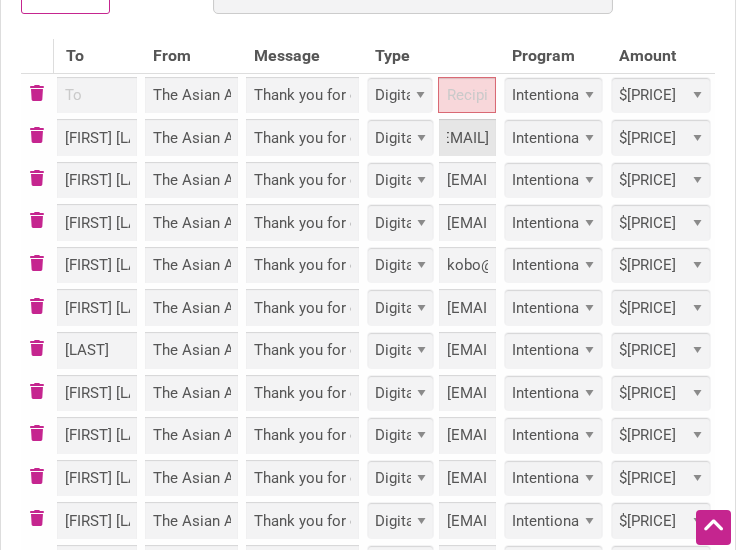 type on "mikevu3@[EXAMPLE_DOMAIN]" 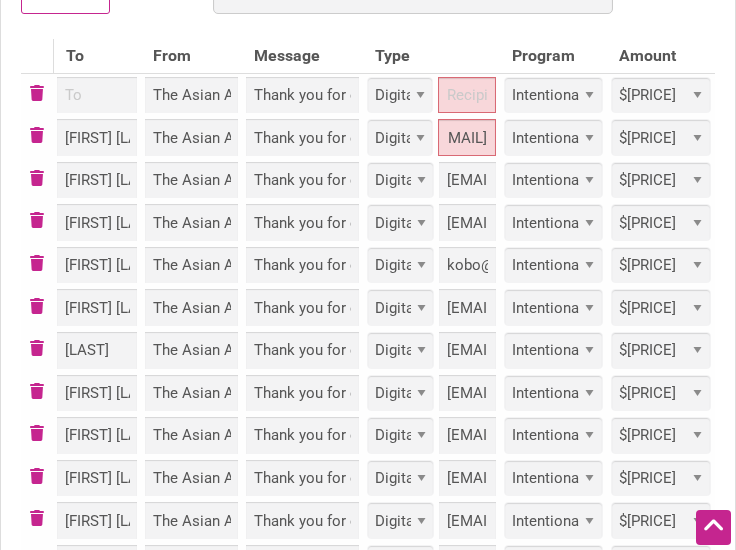 scroll, scrollTop: 0, scrollLeft: 0, axis: both 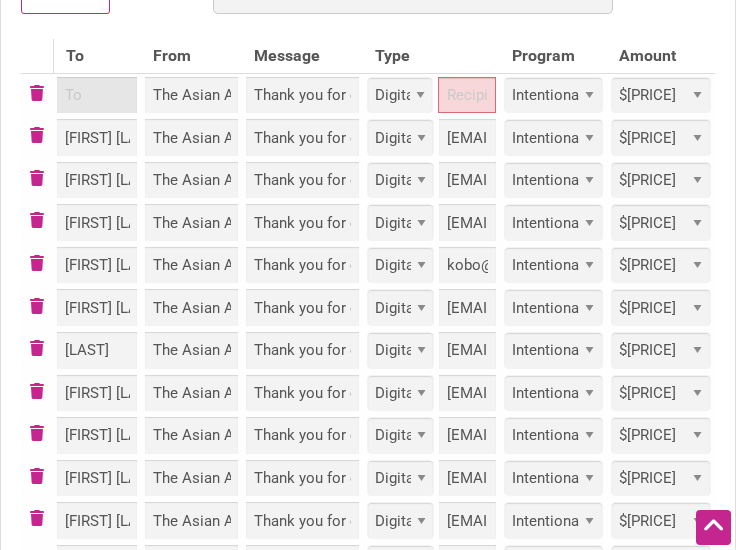 click at bounding box center [97, 95] 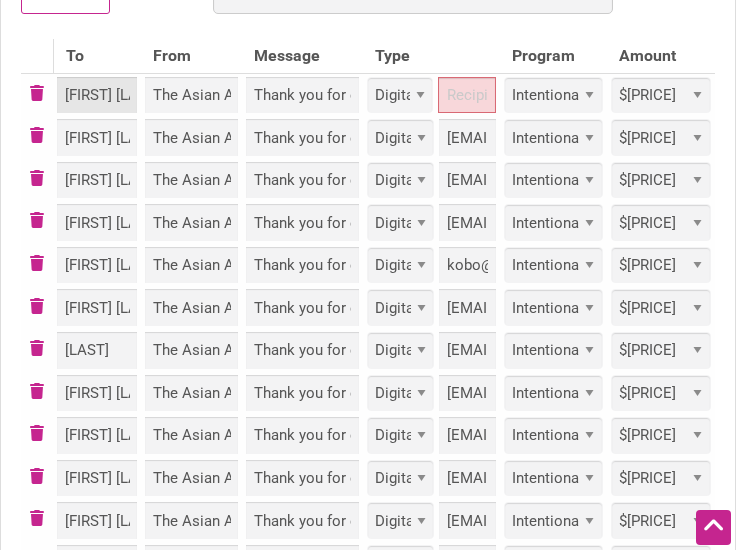scroll, scrollTop: 0, scrollLeft: 27, axis: horizontal 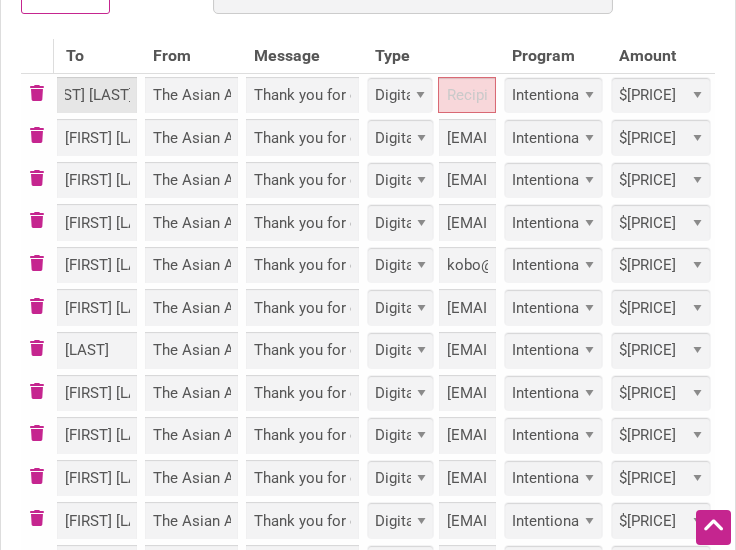 type on "[FIRST] [LAST]" 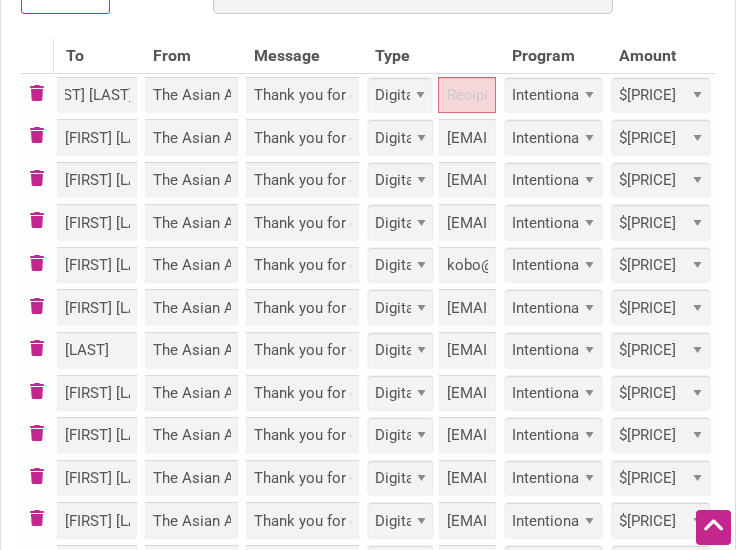 scroll, scrollTop: 0, scrollLeft: 0, axis: both 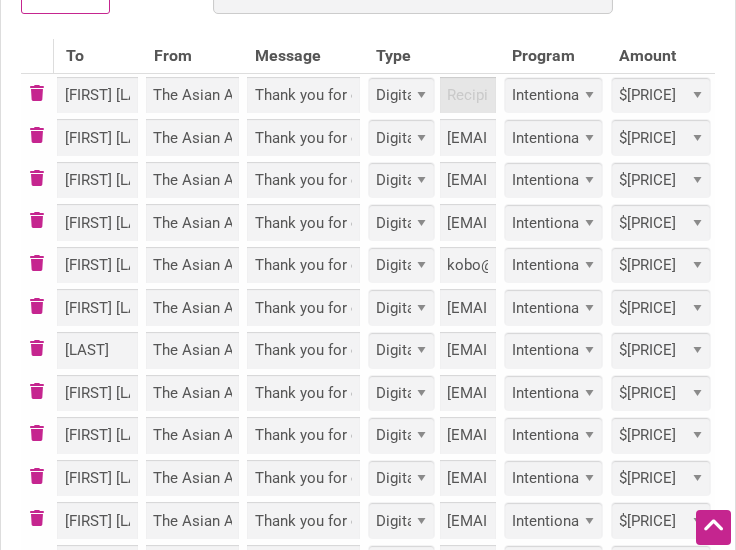 click at bounding box center (468, 95) 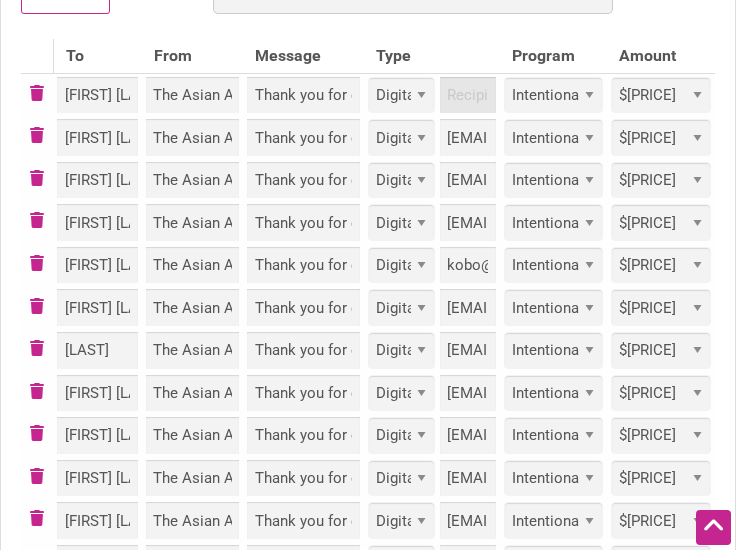 paste on "cakehouseseattle@[EXAMPLE_DOMAIN]" 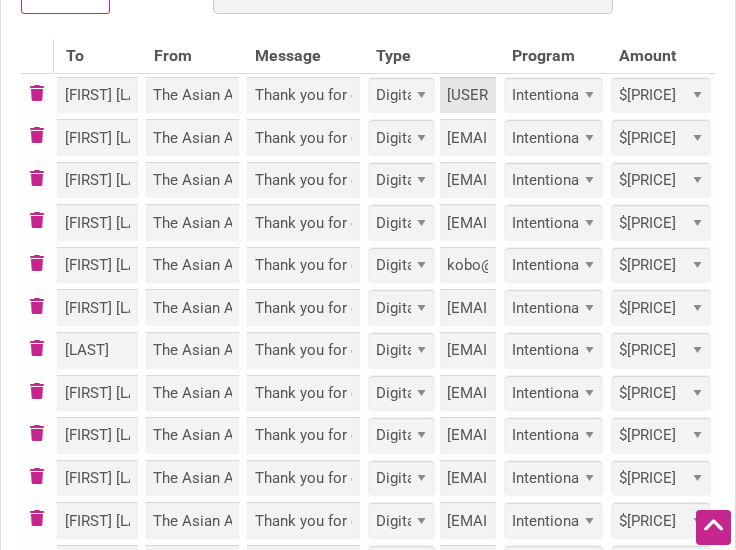 scroll, scrollTop: 0, scrollLeft: 162, axis: horizontal 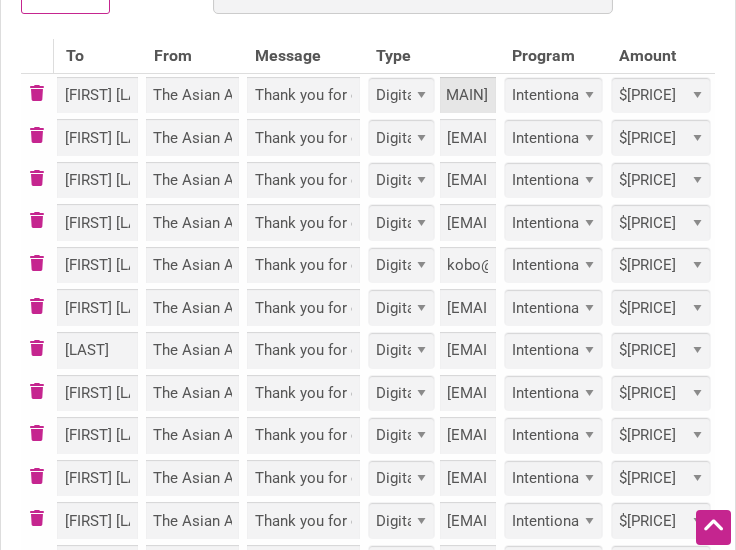 type on "cakehouseseattle@[EXAMPLE_DOMAIN]" 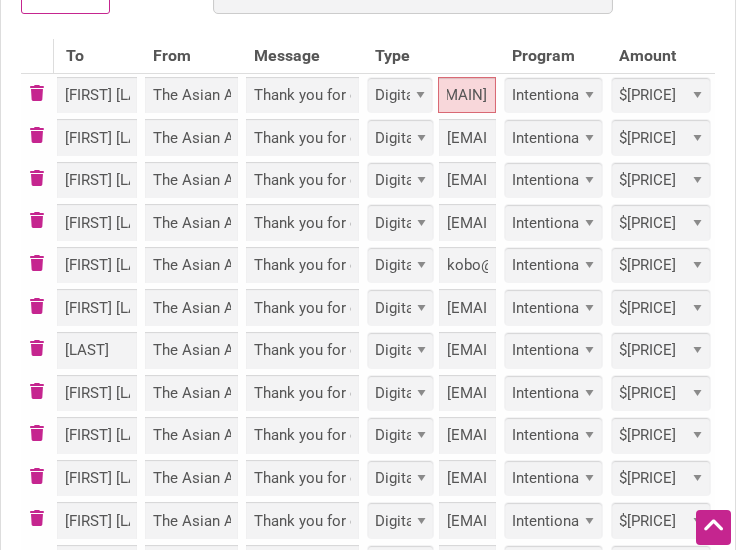 scroll, scrollTop: 0, scrollLeft: 0, axis: both 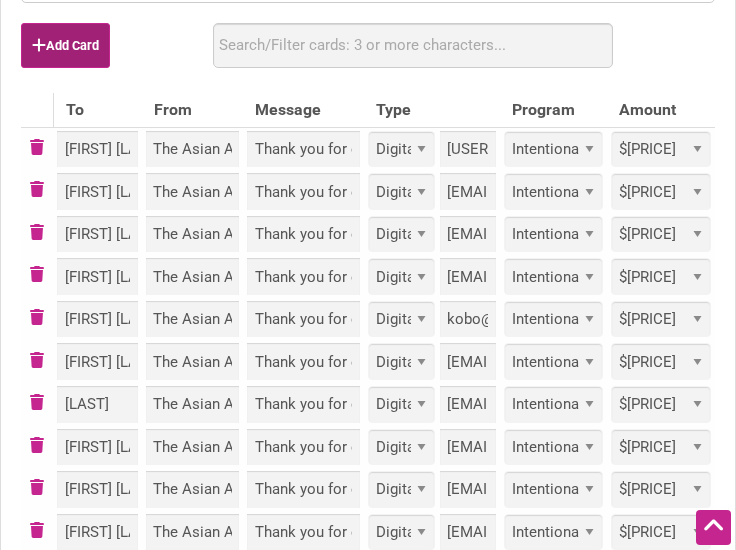 click on "Add Card" at bounding box center (65, 45) 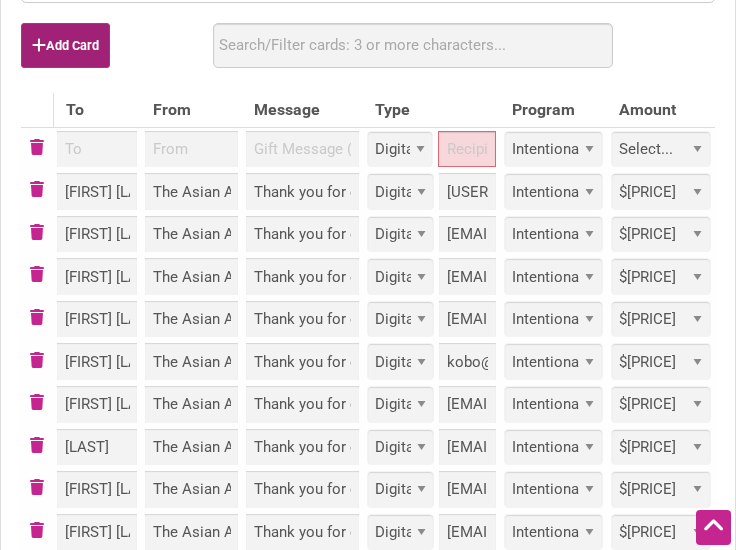 select on "Digital" 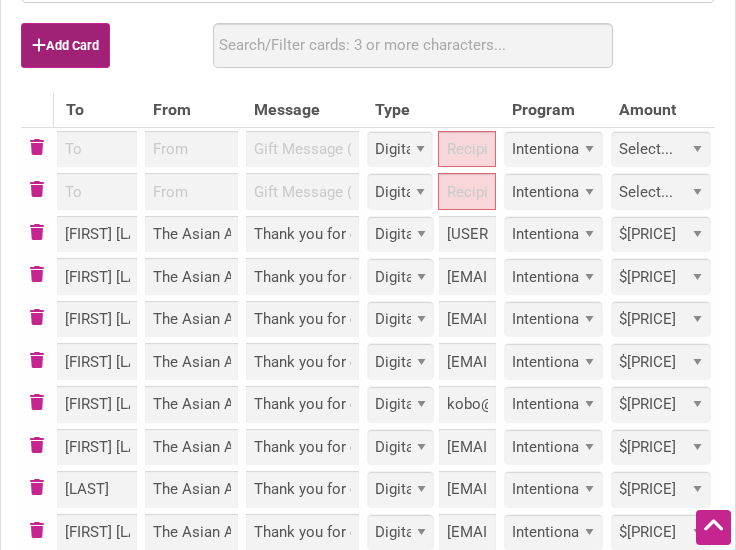 click on "Add Card" at bounding box center [65, 45] 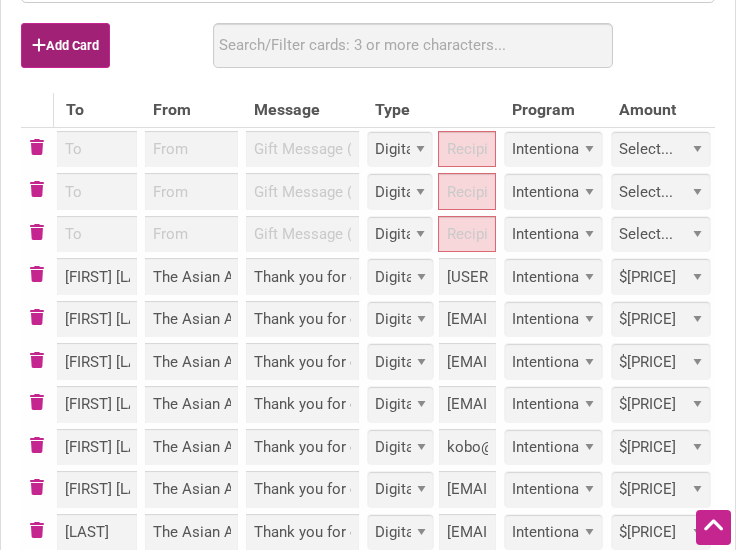 click on "Add Card" at bounding box center (65, 45) 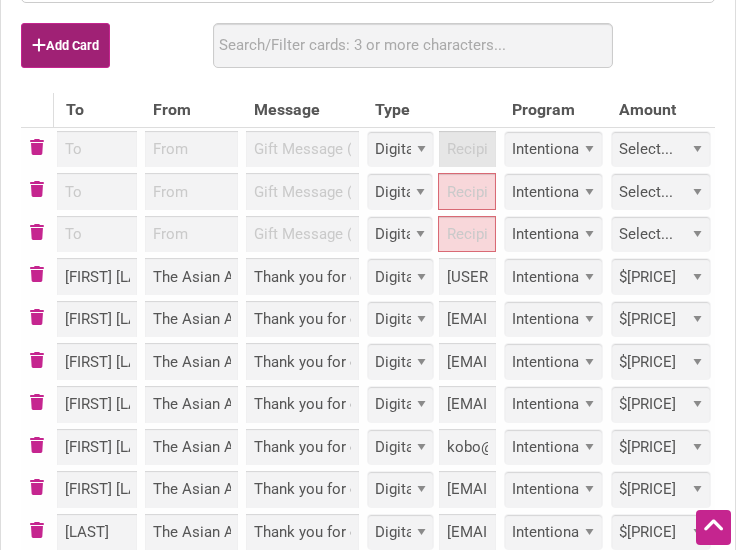 select on "Digital" 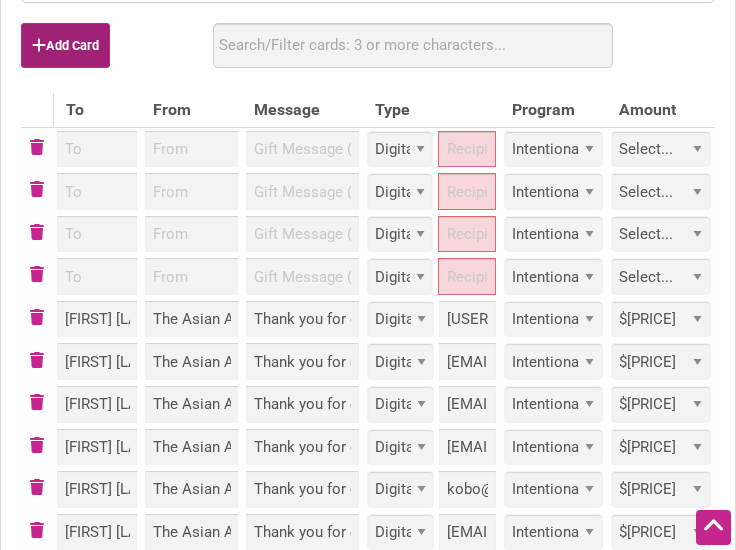 click on "Add Card" at bounding box center (65, 45) 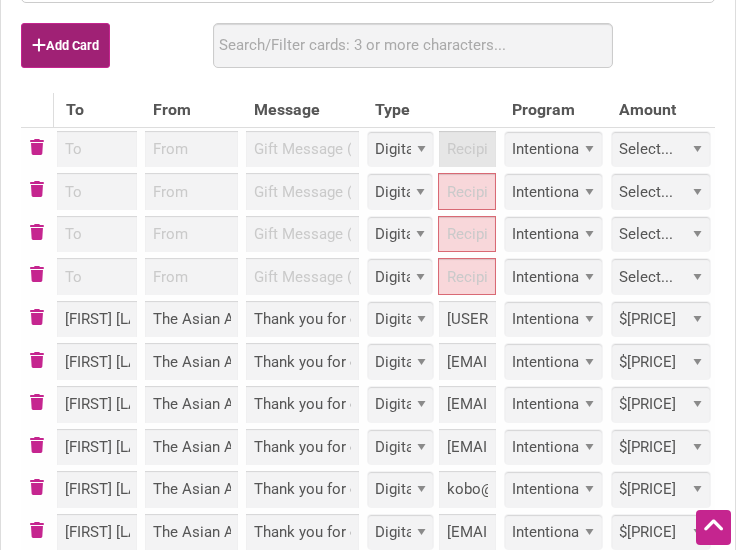 select on "Digital" 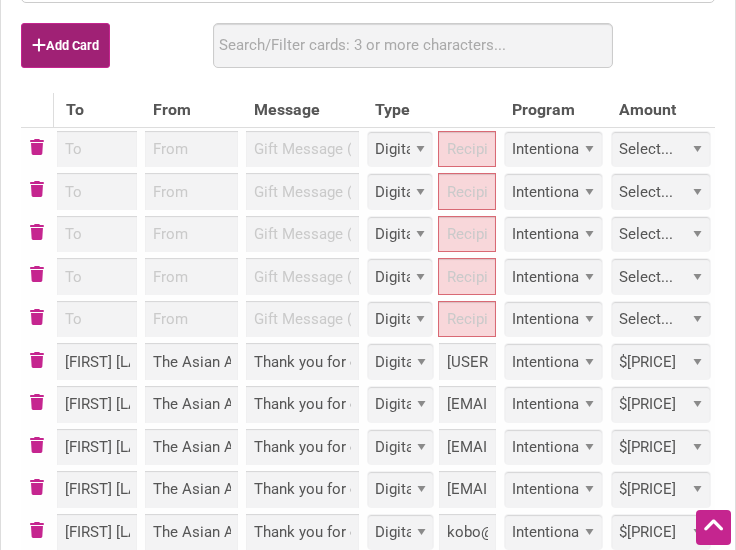 click on "Add Card" at bounding box center (65, 45) 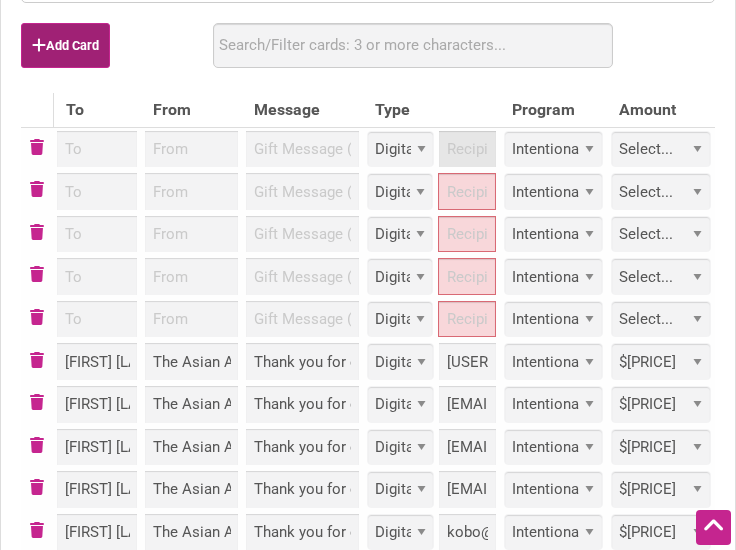 select on "Digital" 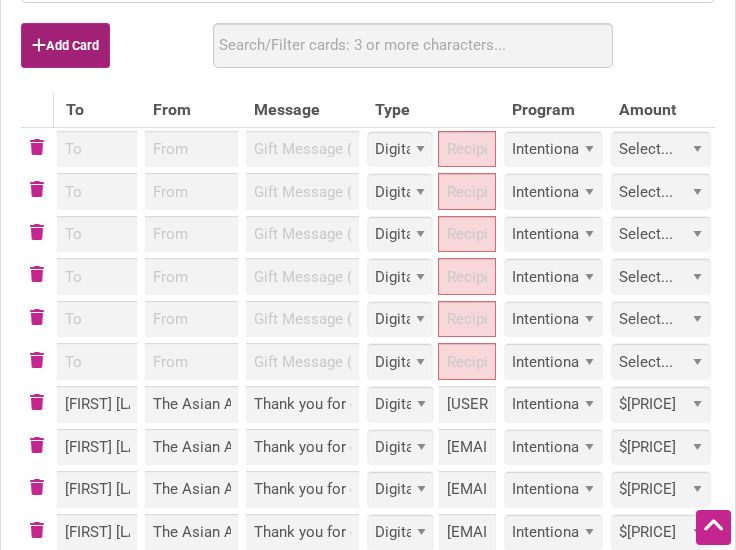 click on "Add Card" at bounding box center (65, 45) 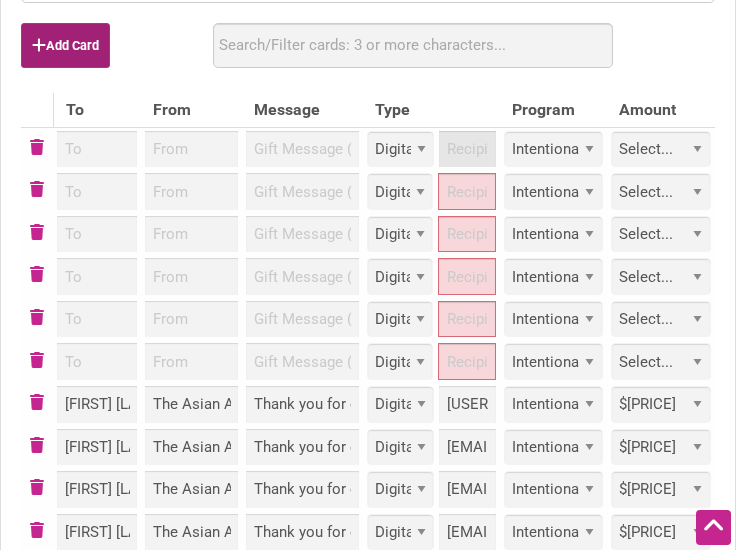 select on "Digital" 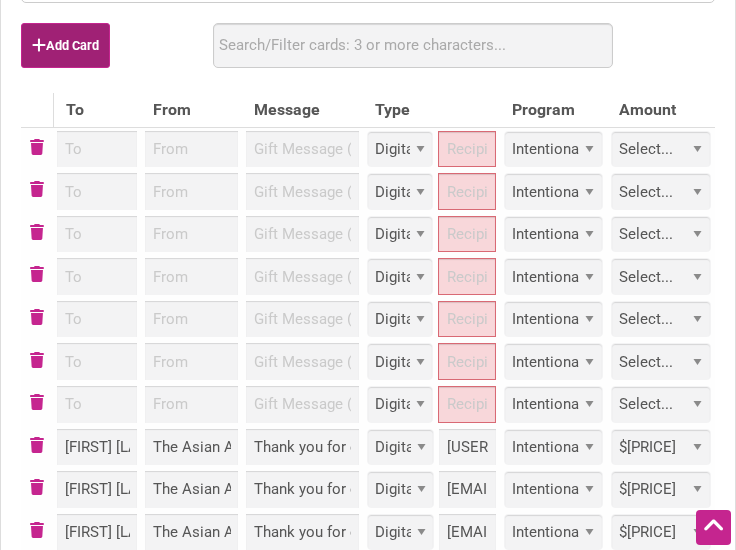 click on "Add Card" at bounding box center [65, 45] 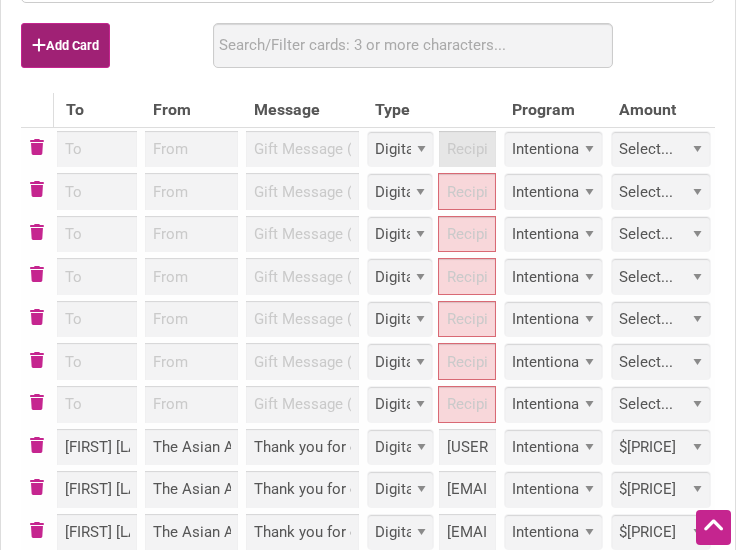 select on "Digital" 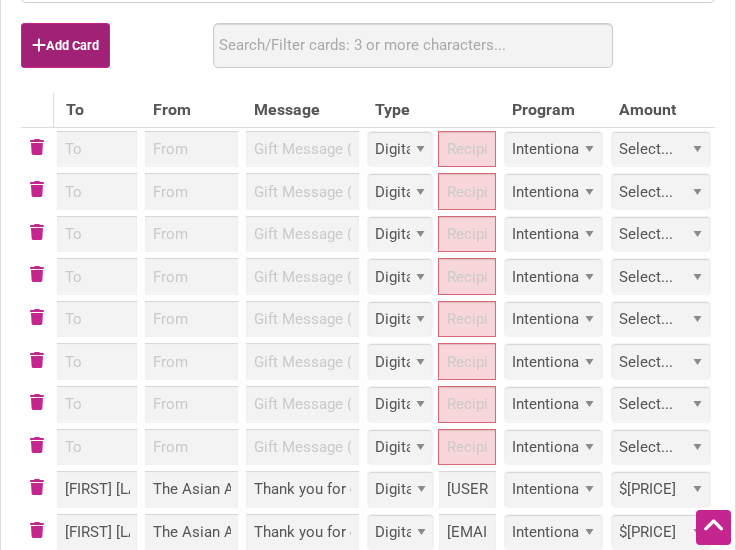 click on "Add Card" at bounding box center [65, 45] 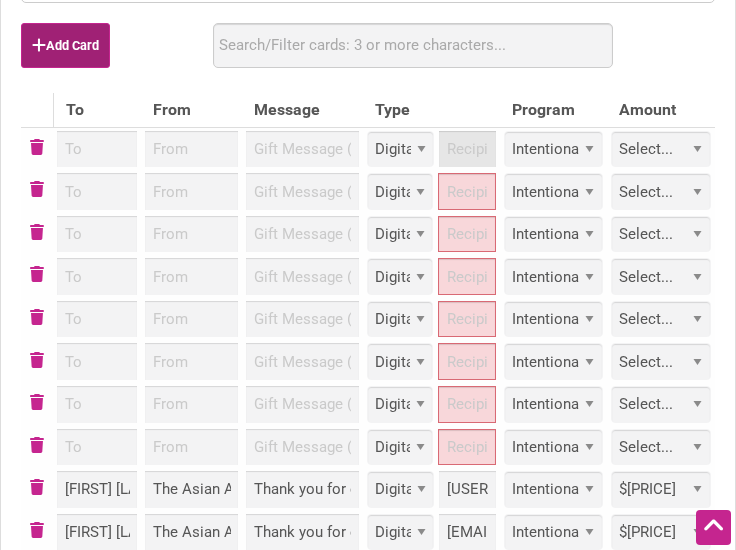 select on "Digital" 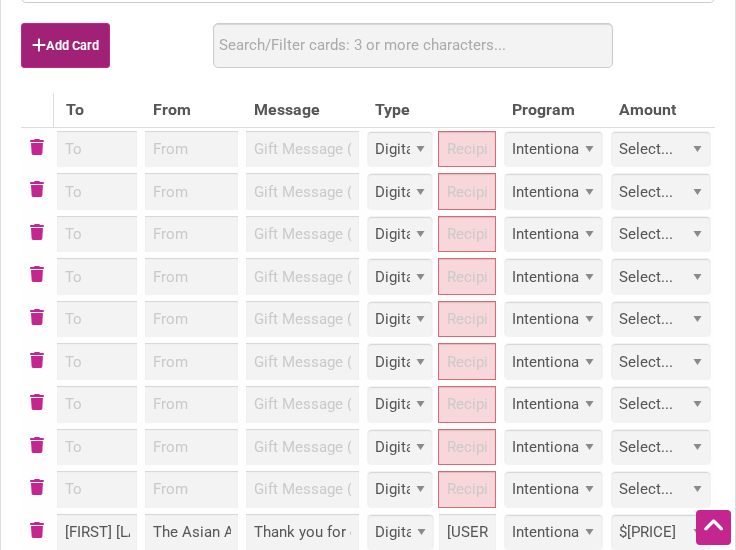 click on "Add Card" at bounding box center (65, 45) 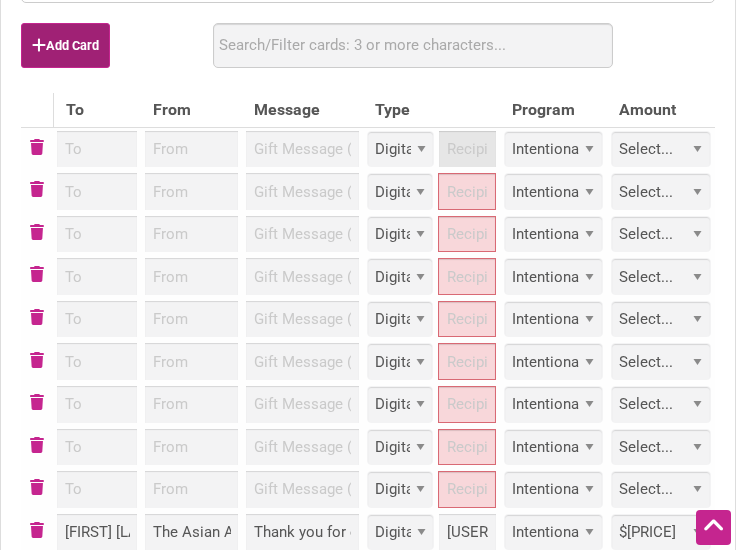 select on "Digital" 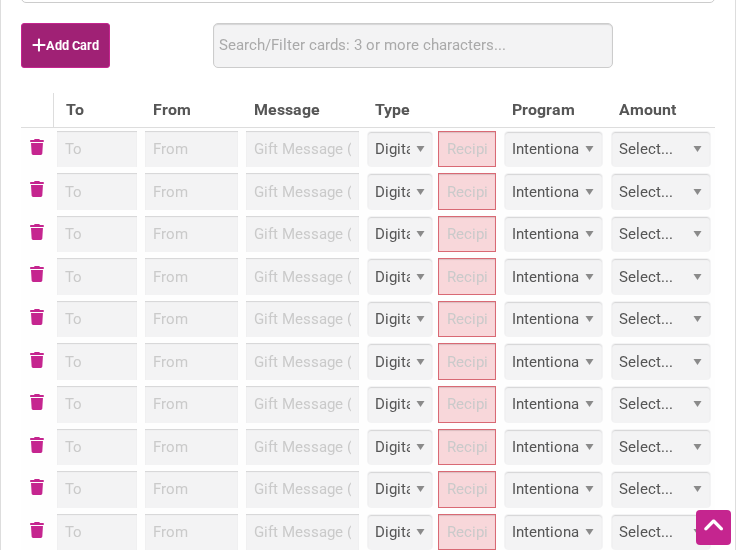 click on "Add Card" at bounding box center (65, 45) 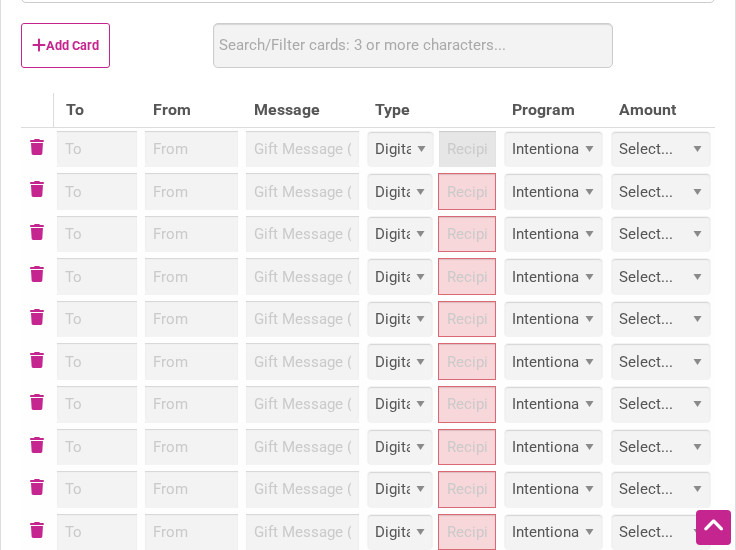 select on "Digital" 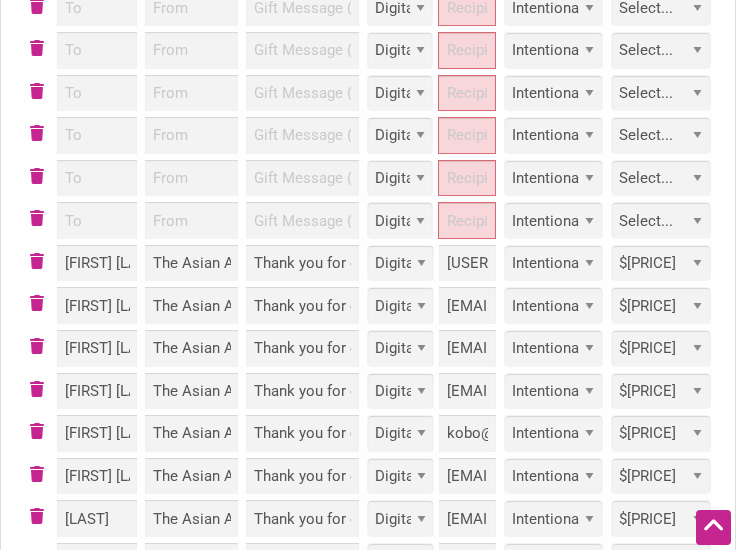 scroll, scrollTop: 944, scrollLeft: 0, axis: vertical 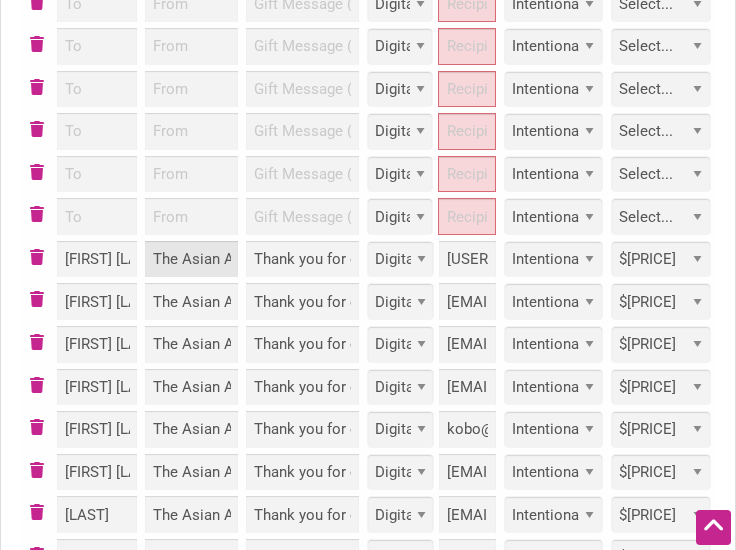 click on "The Asian American Foundation" at bounding box center [191, 259] 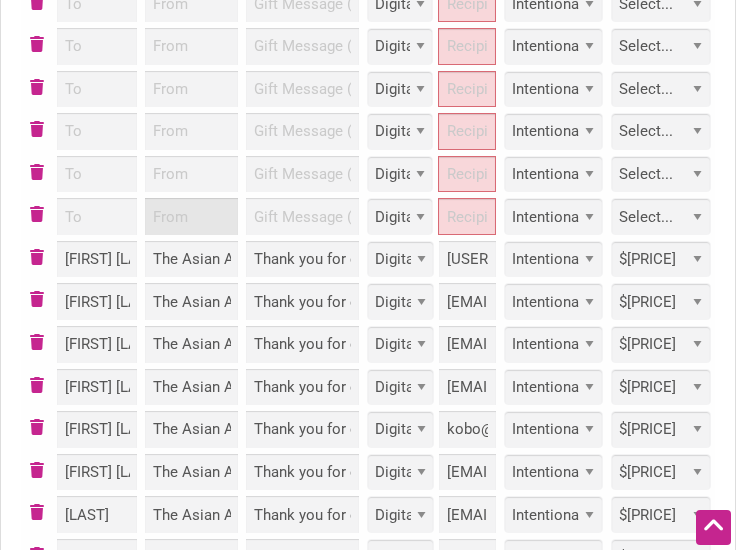 click at bounding box center [191, 216] 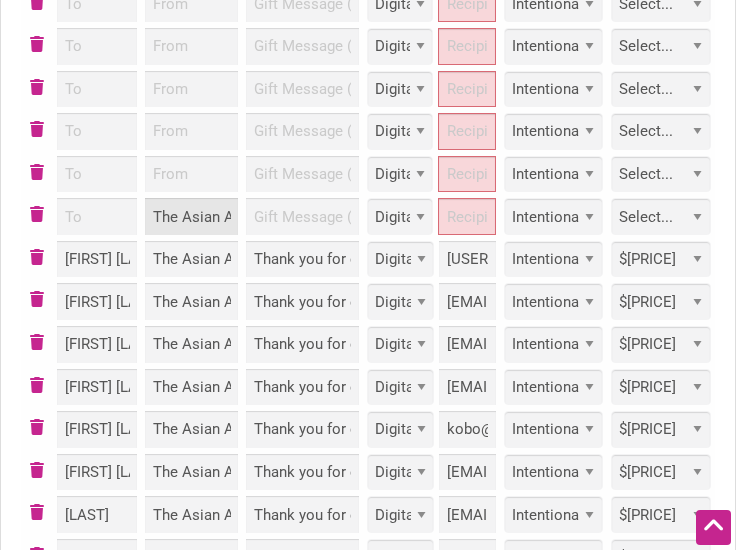scroll, scrollTop: 0, scrollLeft: 135, axis: horizontal 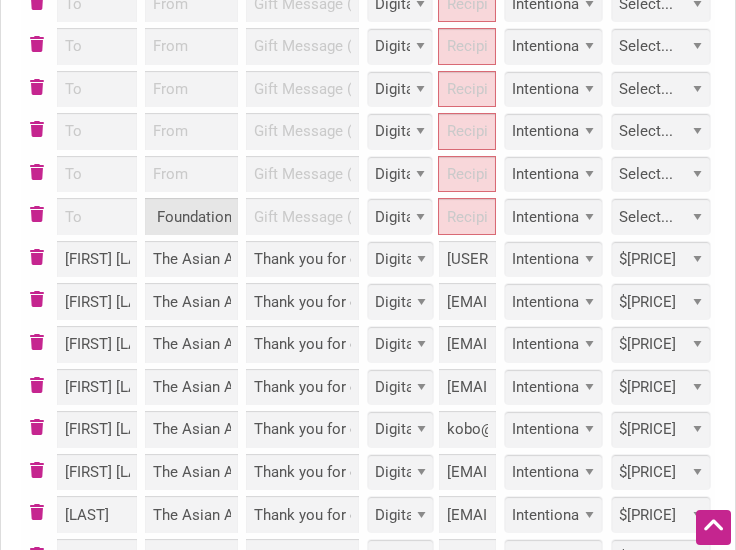 type on "The Asian American Foundation" 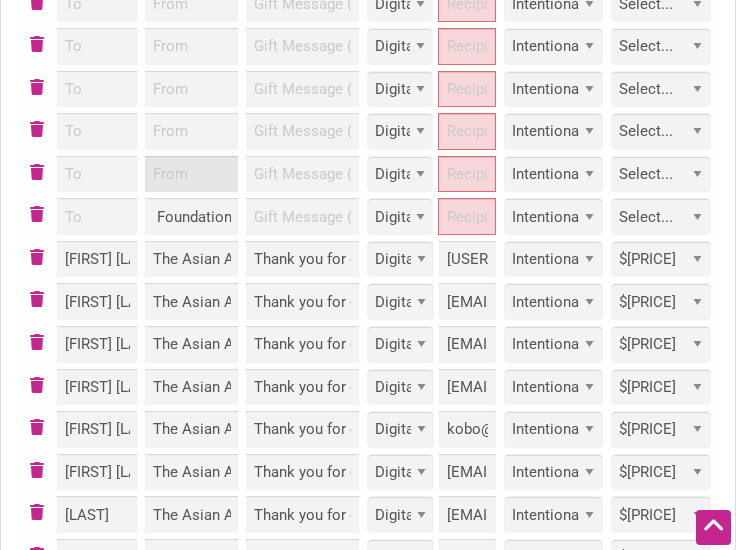 scroll, scrollTop: 0, scrollLeft: 0, axis: both 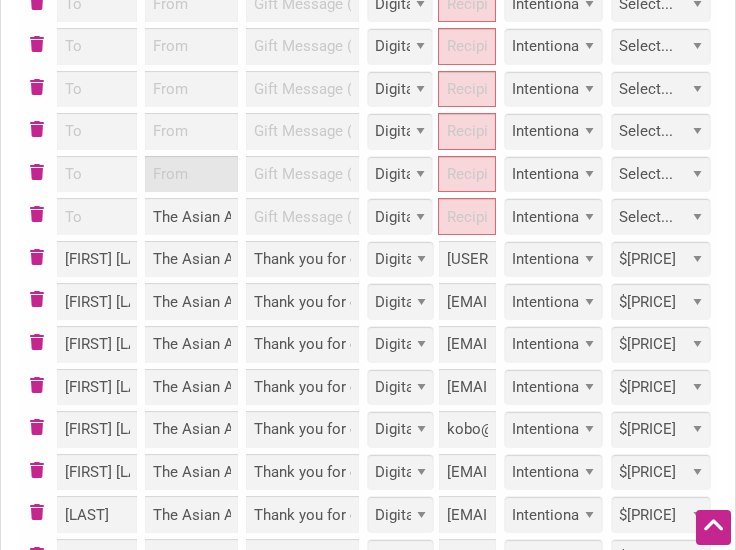 click at bounding box center [191, 174] 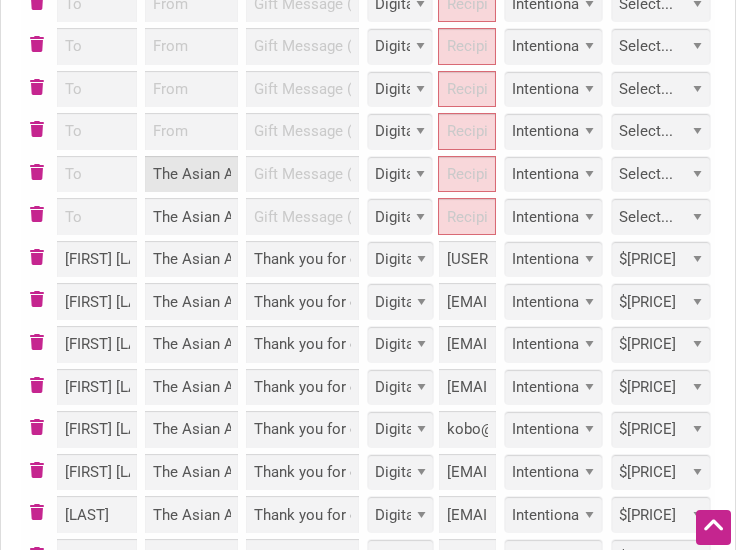 scroll, scrollTop: 0, scrollLeft: 135, axis: horizontal 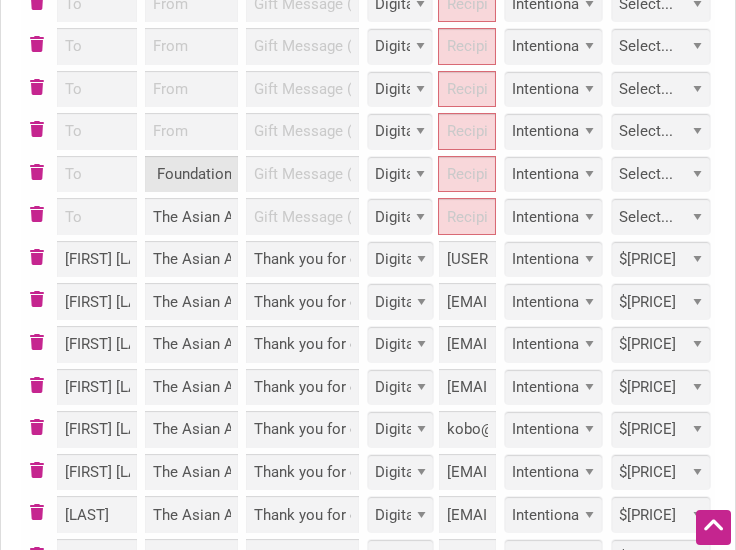 type on "The Asian American Foundation" 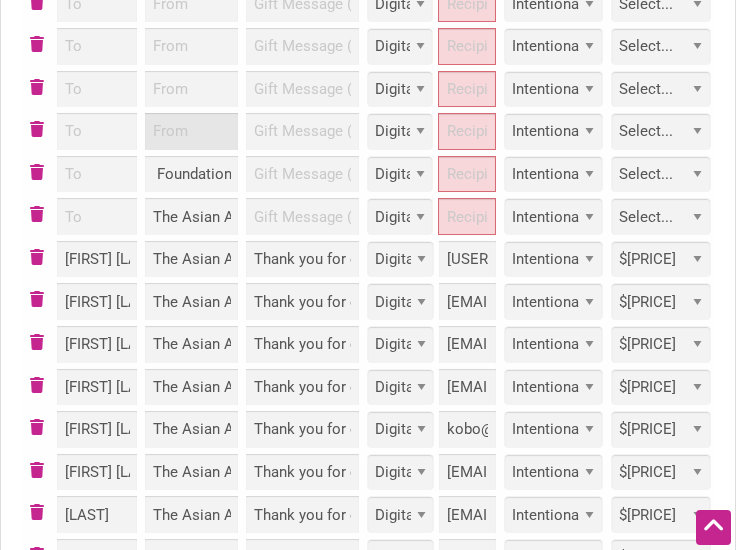 scroll, scrollTop: 0, scrollLeft: 0, axis: both 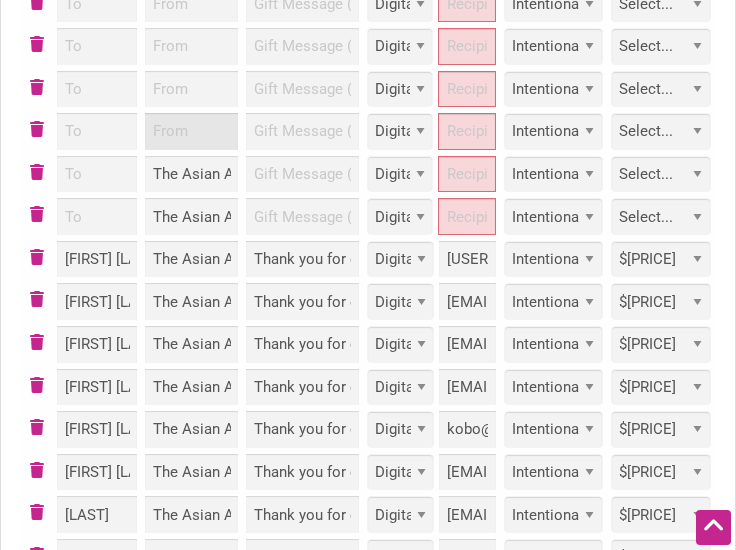 click at bounding box center (191, 131) 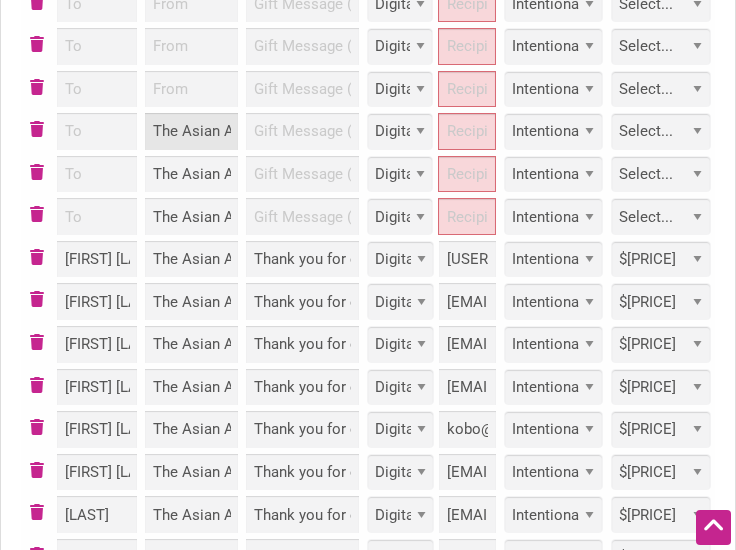 scroll, scrollTop: 0, scrollLeft: 135, axis: horizontal 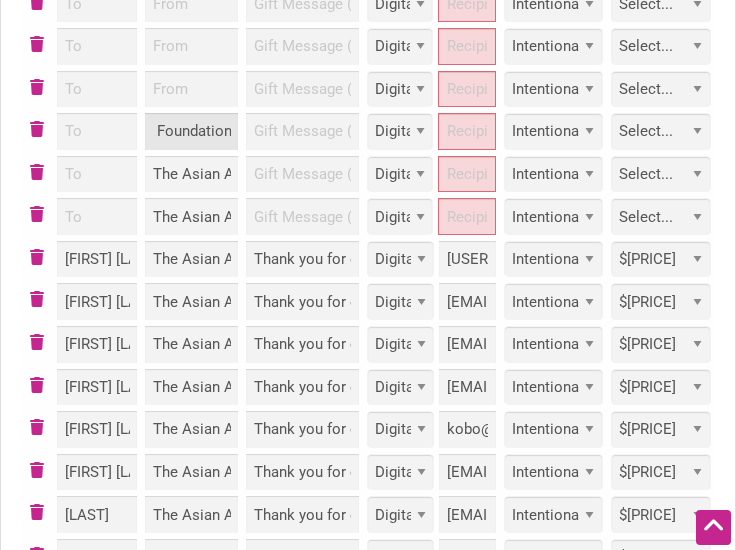 type on "The Asian American Foundation" 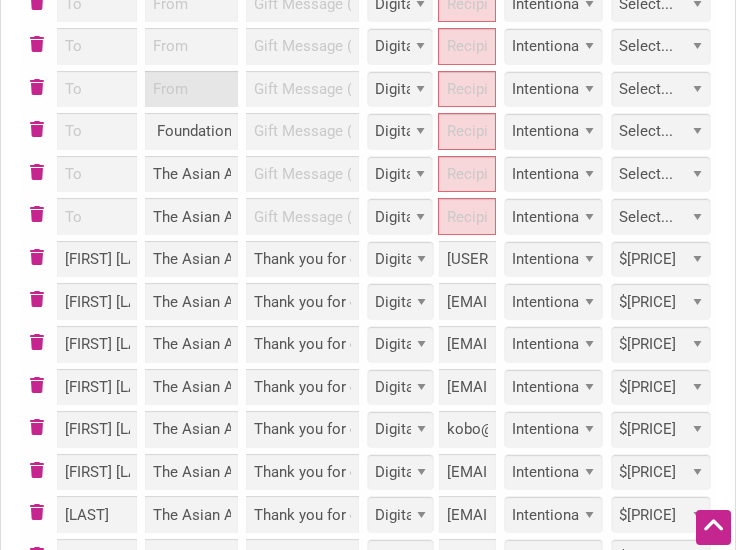 scroll, scrollTop: 0, scrollLeft: 0, axis: both 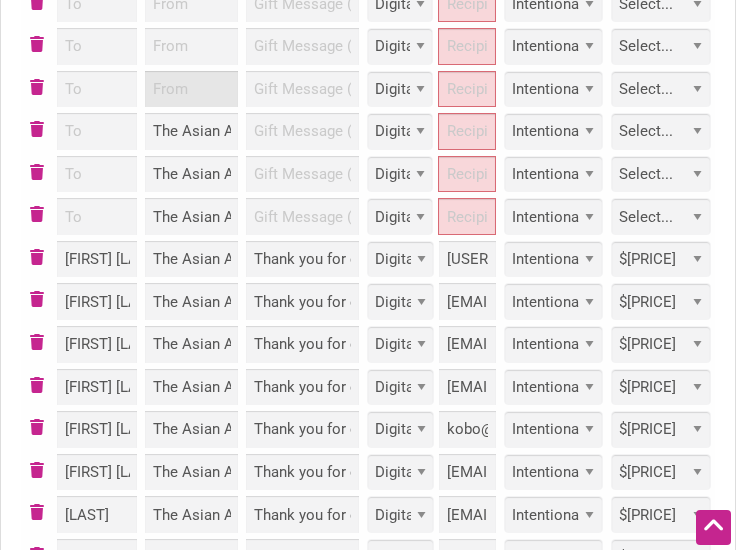 click at bounding box center [191, 89] 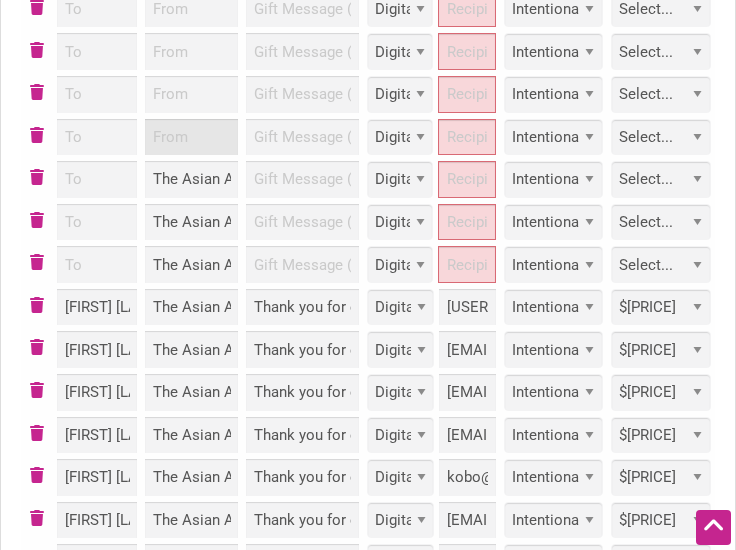 scroll, scrollTop: 880, scrollLeft: 0, axis: vertical 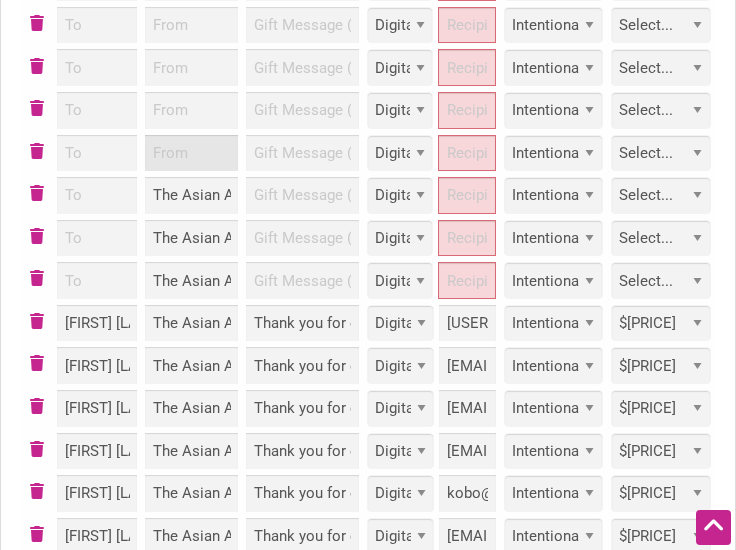 paste on "The Asian American Foundation" 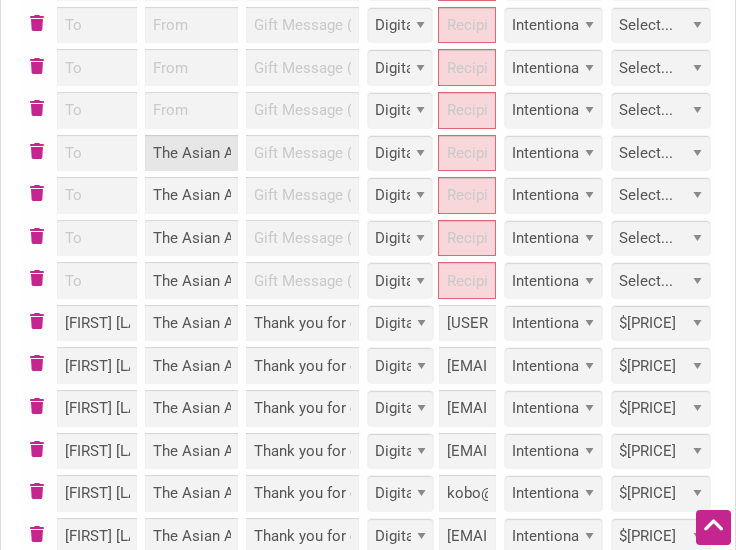 scroll, scrollTop: 0, scrollLeft: 135, axis: horizontal 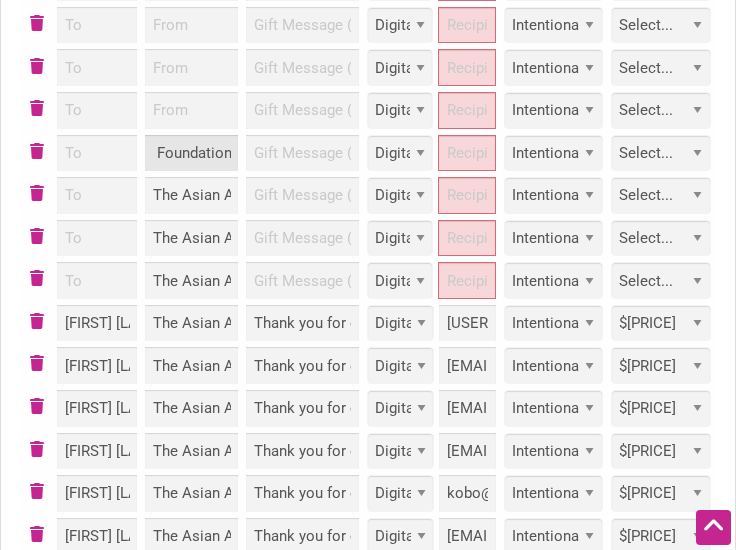 type on "The Asian American Foundation" 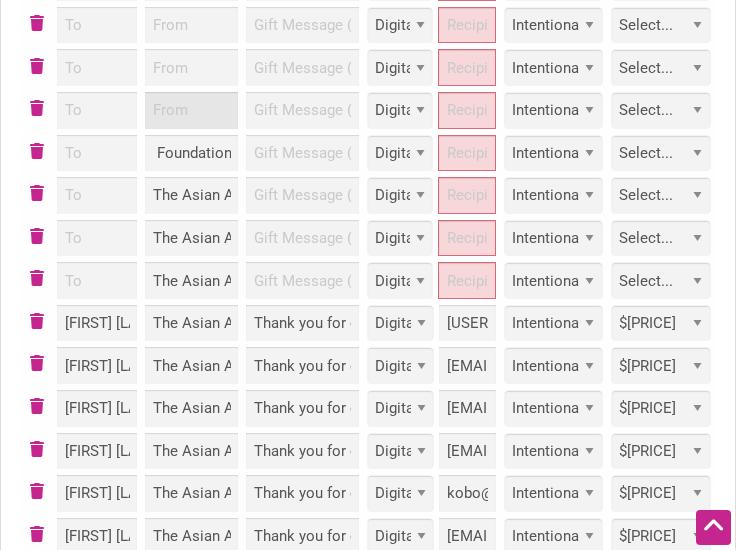 scroll, scrollTop: 0, scrollLeft: 0, axis: both 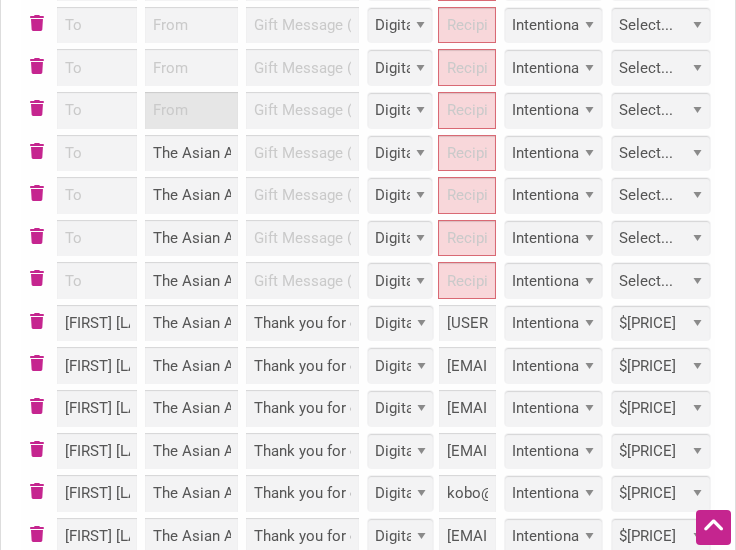 click at bounding box center (191, 110) 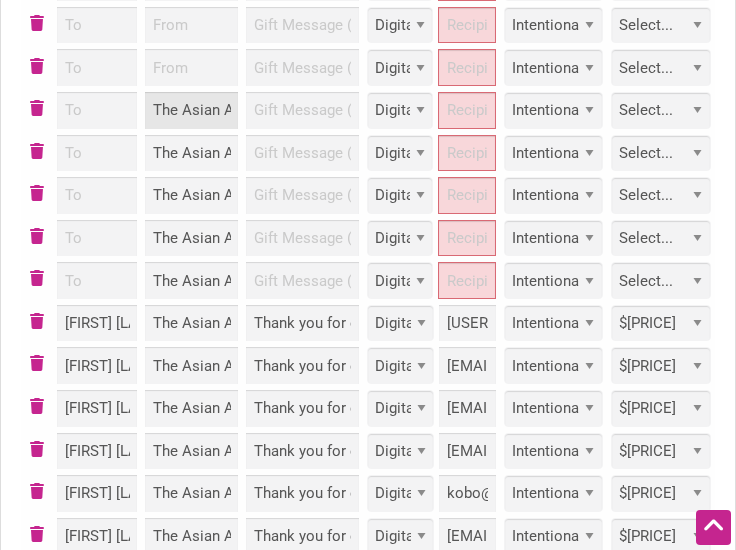 scroll, scrollTop: 0, scrollLeft: 135, axis: horizontal 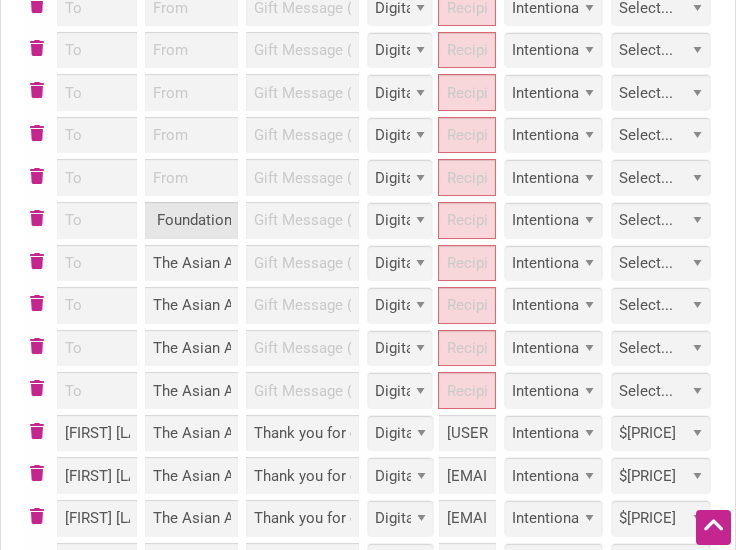 type on "The Asian American Foundation" 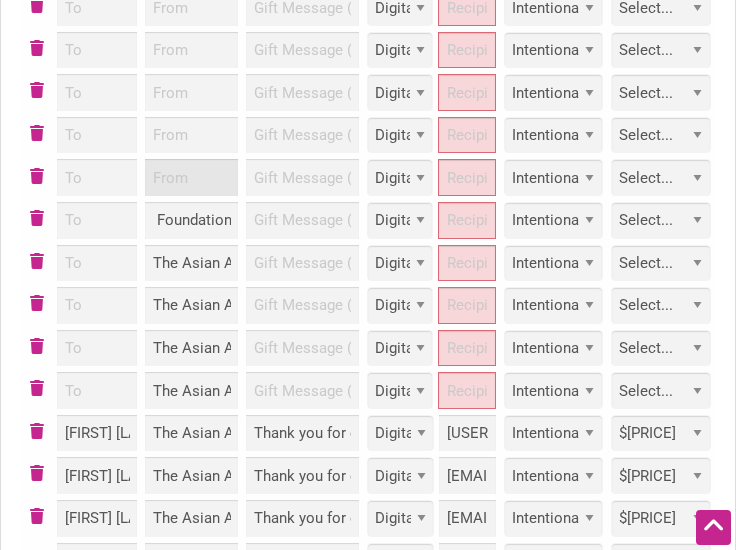 scroll, scrollTop: 0, scrollLeft: 0, axis: both 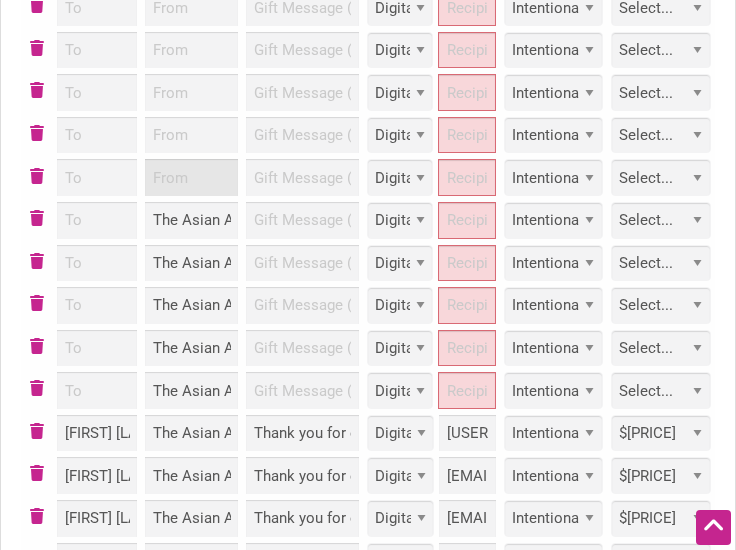 click at bounding box center [191, 177] 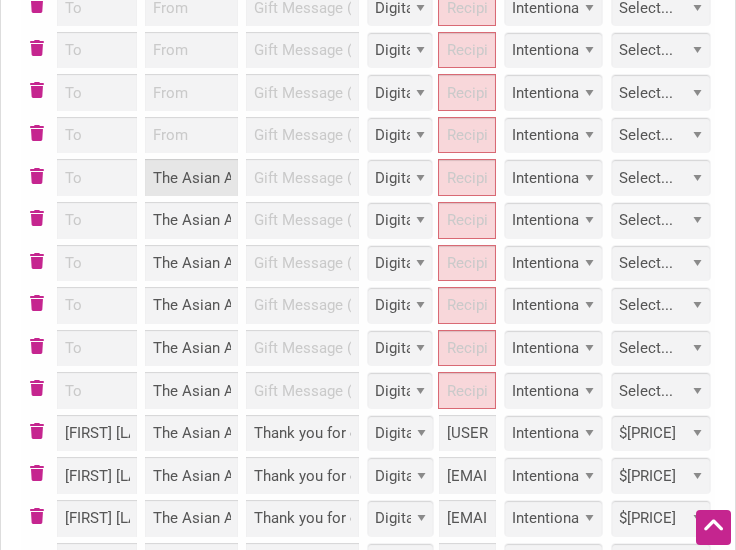 scroll, scrollTop: 0, scrollLeft: 135, axis: horizontal 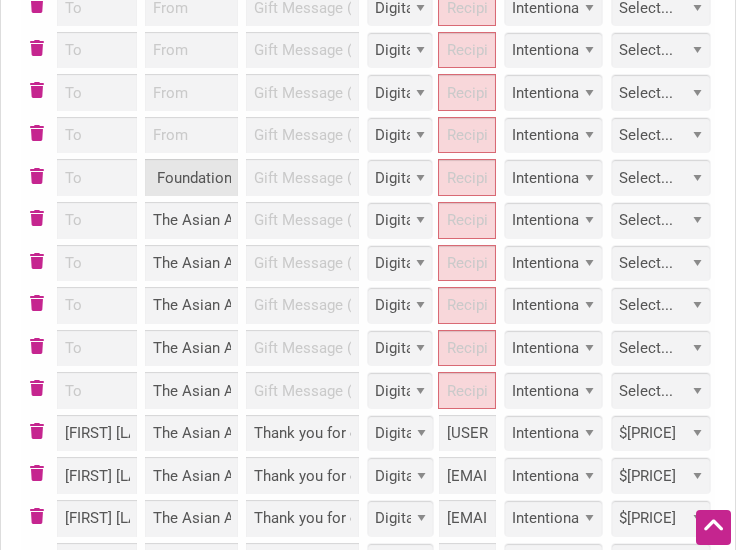 type on "The Asian American Foundation" 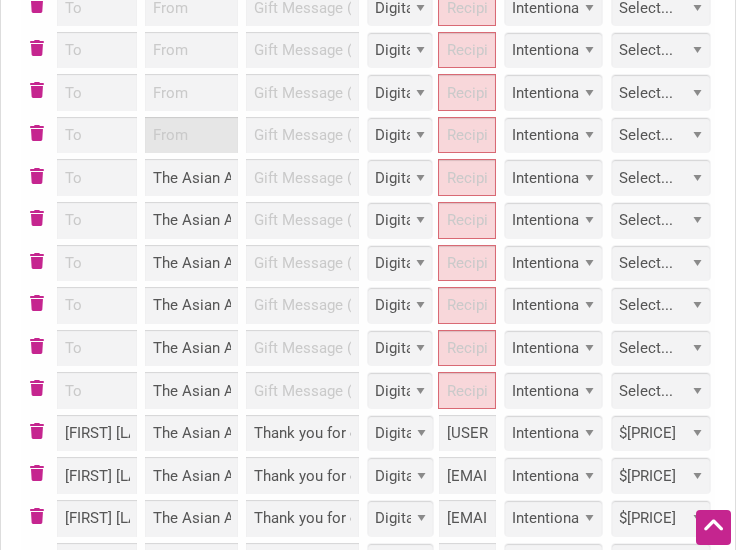 click at bounding box center [191, 135] 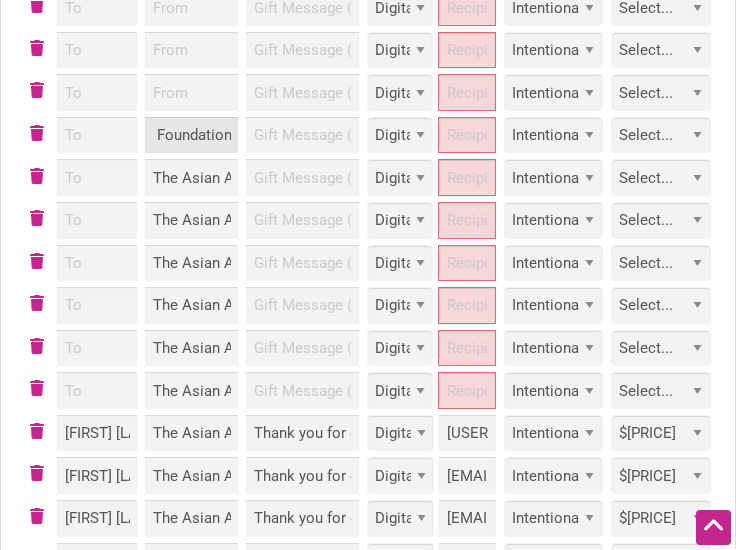 type on "The Asian American Foundation" 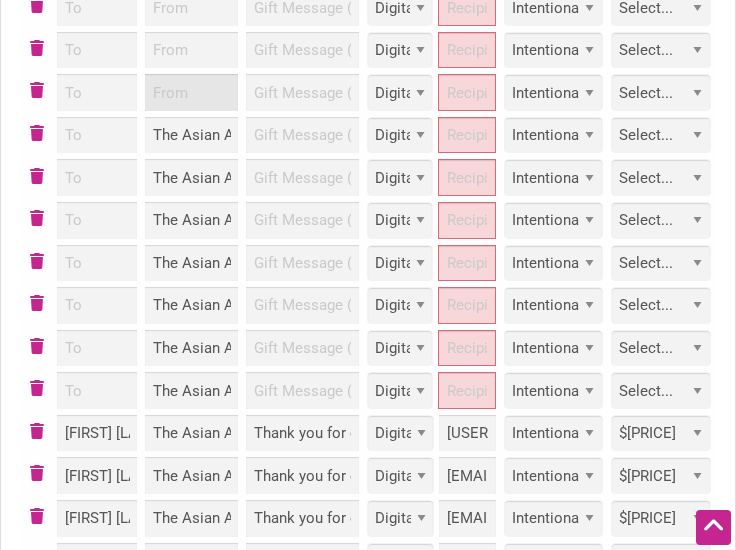 click at bounding box center (191, 92) 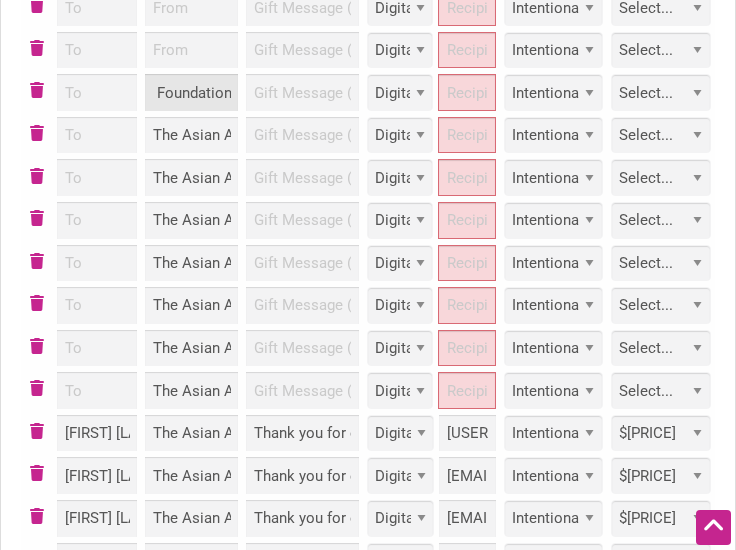 type on "The Asian American Foundation" 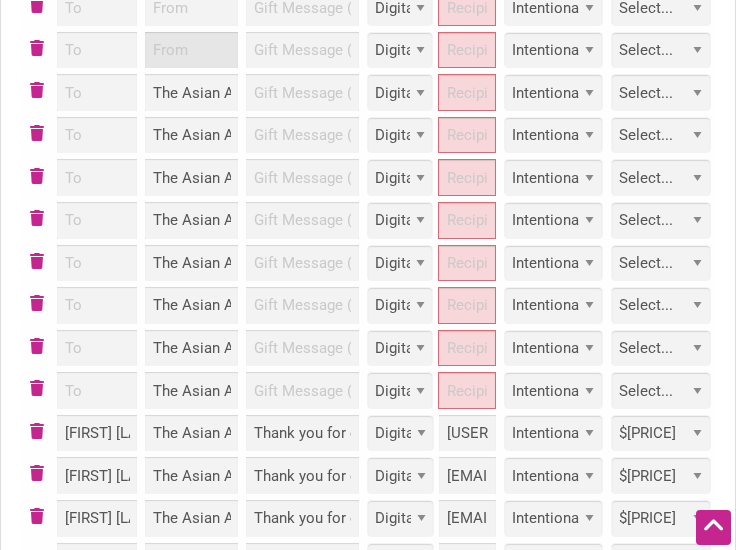 click at bounding box center (191, 50) 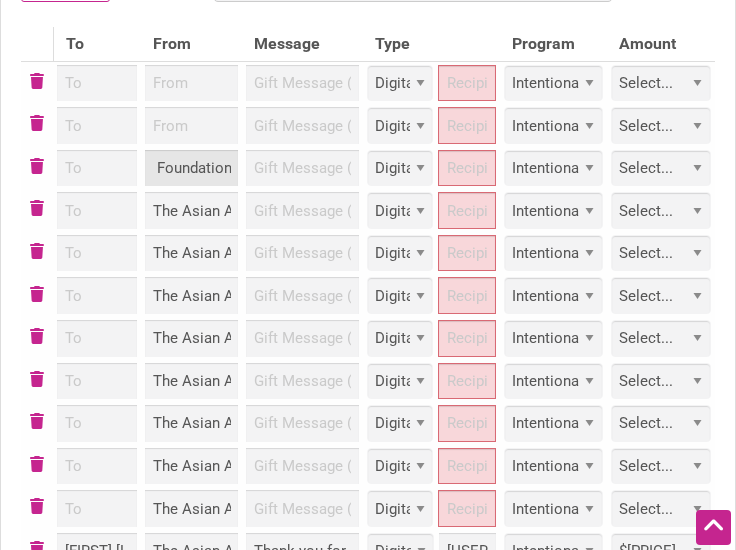 type on "The Asian American Foundation" 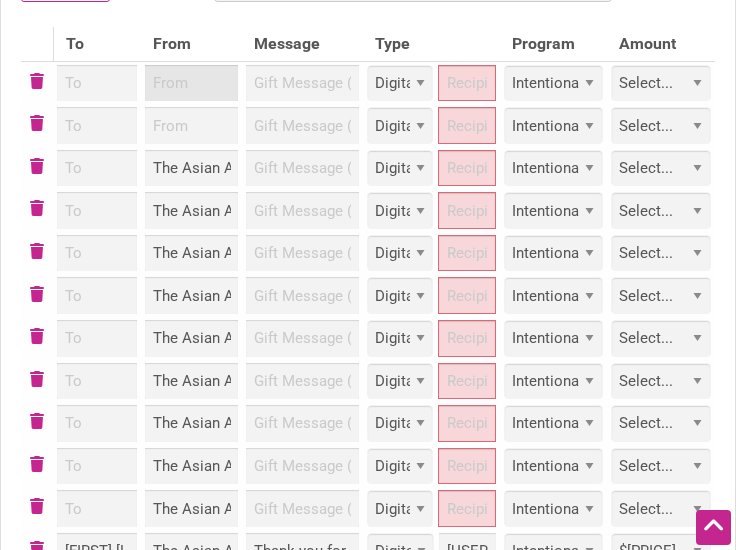 paste on "The Asian American Foundation" 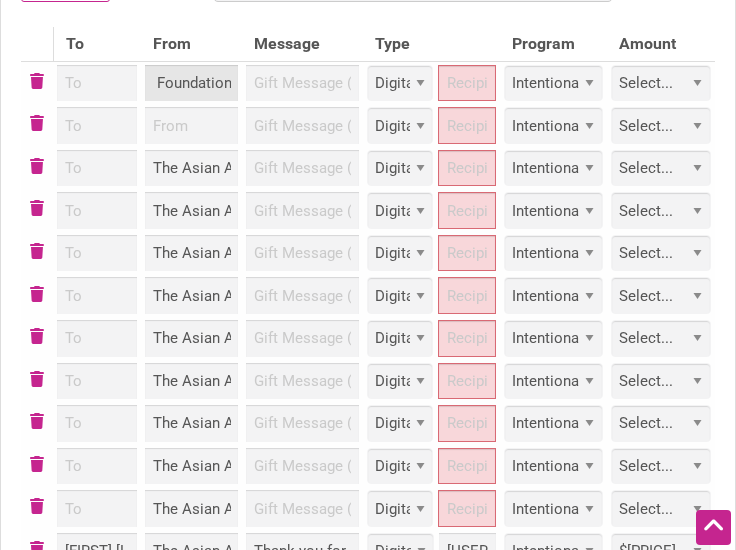 type on "The Asian American Foundation" 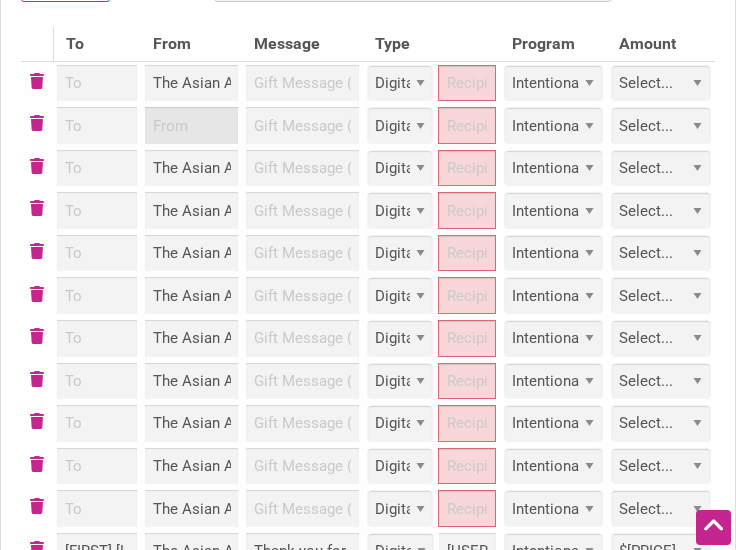 paste on "The Asian American Foundation" 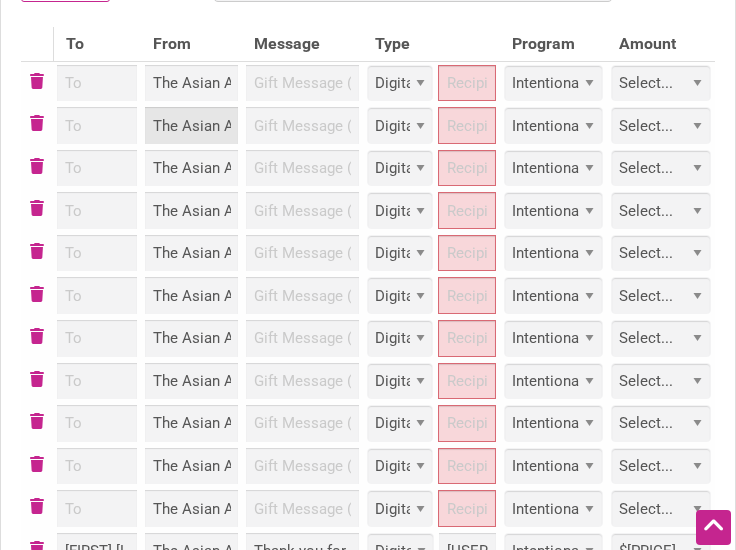 click on "The Asian American Foundation" at bounding box center [191, 125] 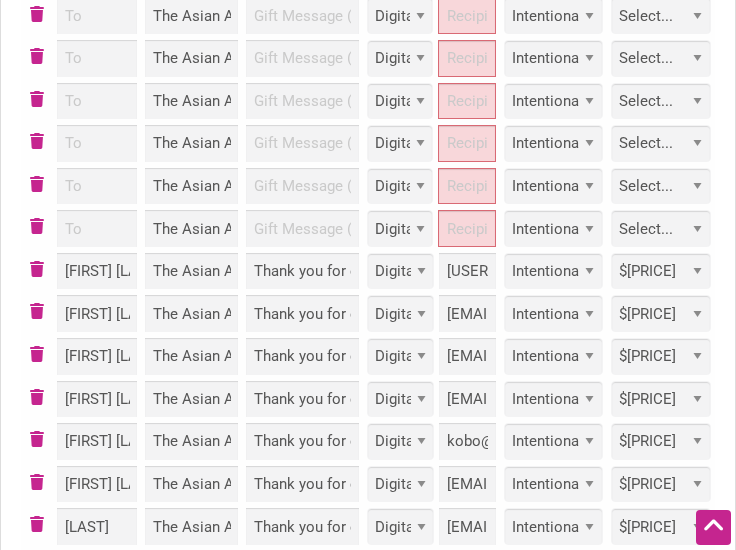 type on "The Asian American Foundation" 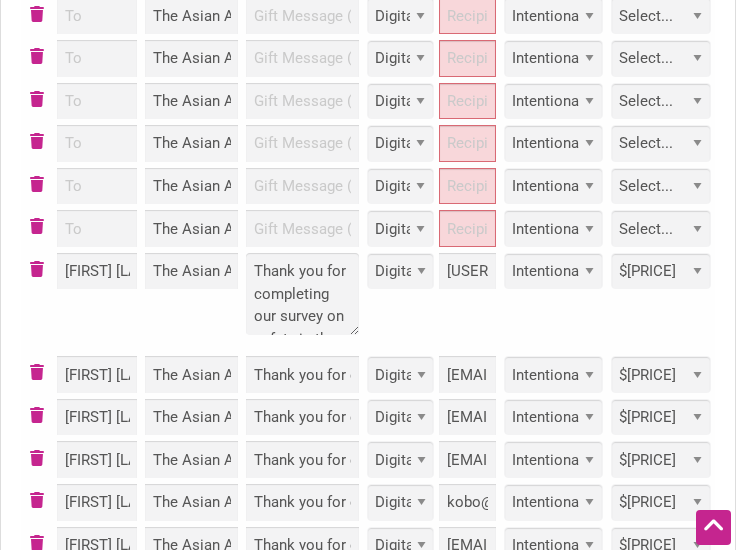 click on "Thank you for completing our survey on safety in the Chinatown-International District in May, which was conducted by the Asian American Foundation and CIDBIA. We have included your $50 gift card." at bounding box center [302, 294] 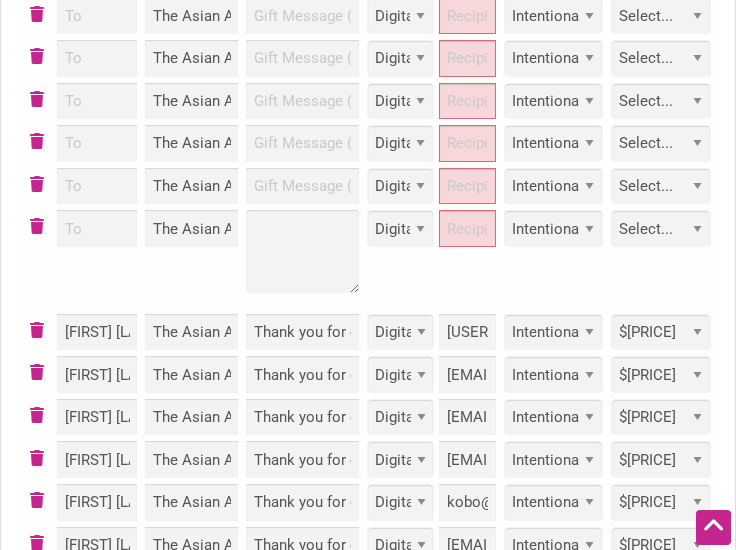 click at bounding box center [302, 259] 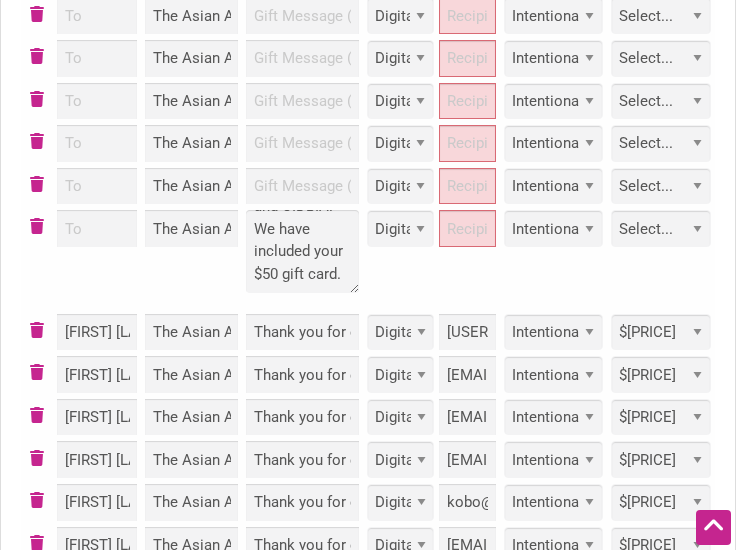 type on "Thank you for completing our survey on safety in the Chinatown-International District in May, which was conducted by the Asian American Foundation and CIDBIA. We have included your $50 gift card." 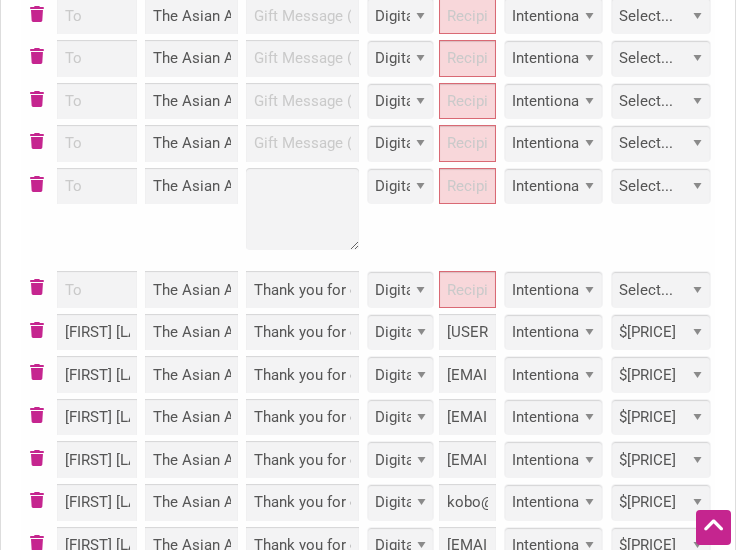 click at bounding box center [302, 217] 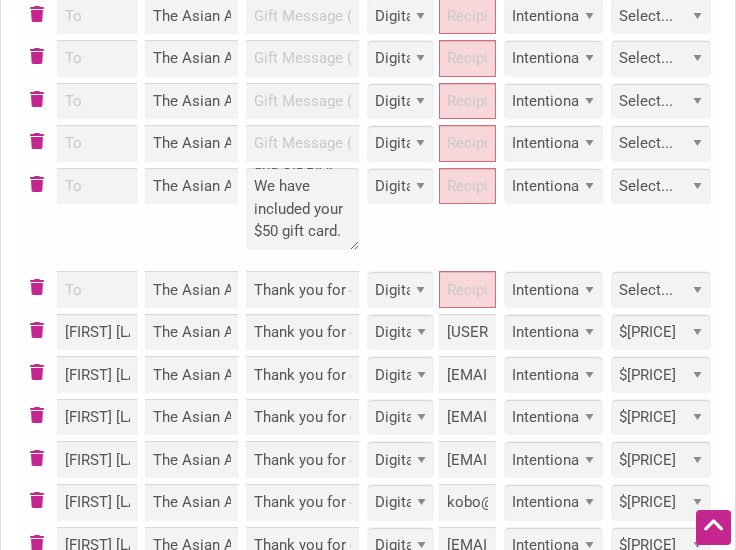 type on "Thank you for completing our survey on safety in the Chinatown-International District in May, which was conducted by the Asian American Foundation and CIDBIA. We have included your $50 gift card." 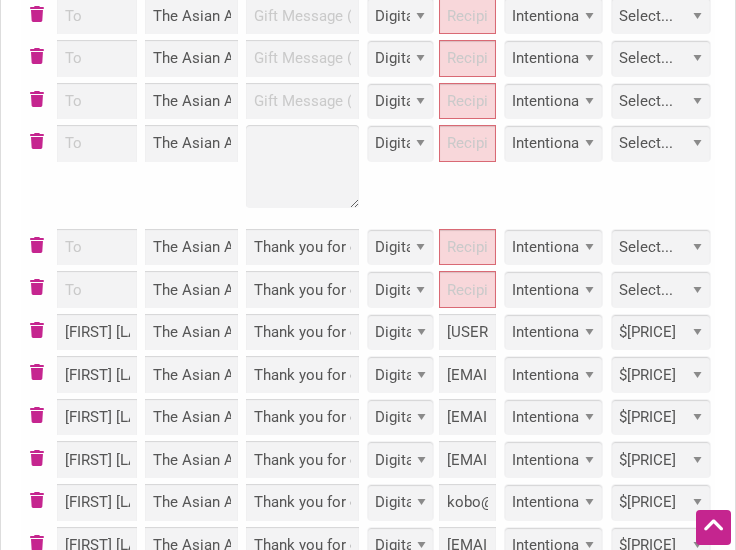 click at bounding box center (302, 174) 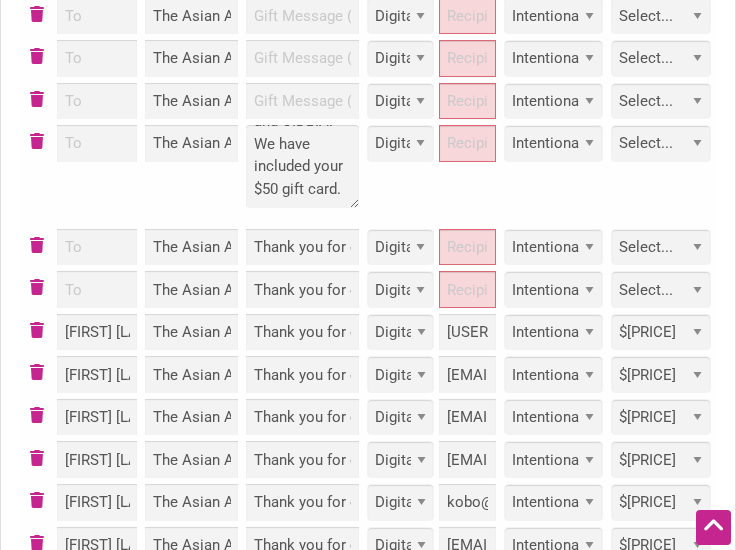 type on "Thank you for completing our survey on safety in the Chinatown-International District in May, which was conducted by the Asian American Foundation and CIDBIA. We have included your $50 gift card." 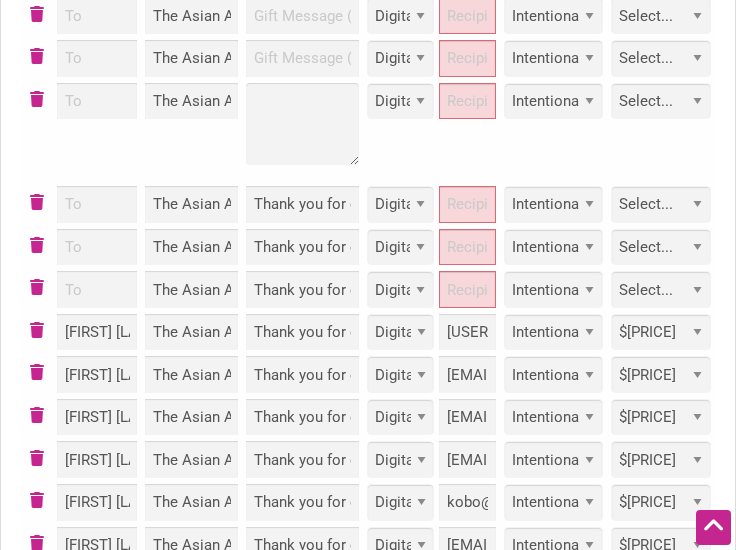 click at bounding box center [302, 132] 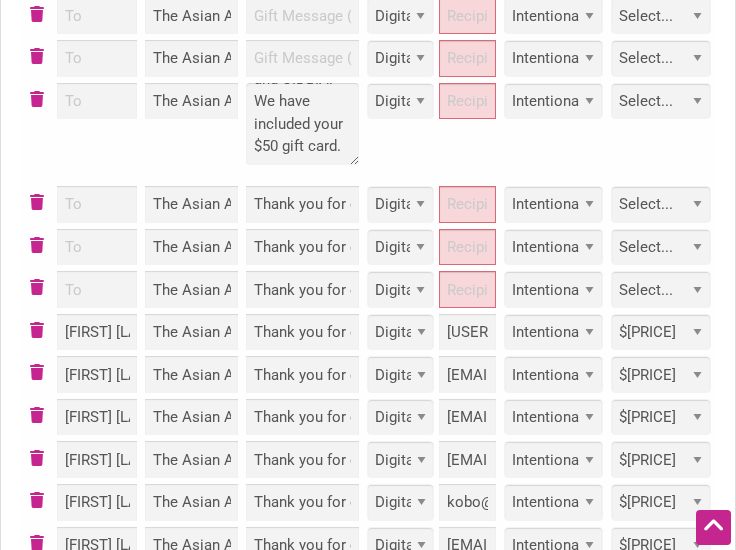 type on "Thank you for completing our survey on safety in the Chinatown-International District in May, which was conducted by the Asian American Foundation and CIDBIA. We have included your $50 gift card." 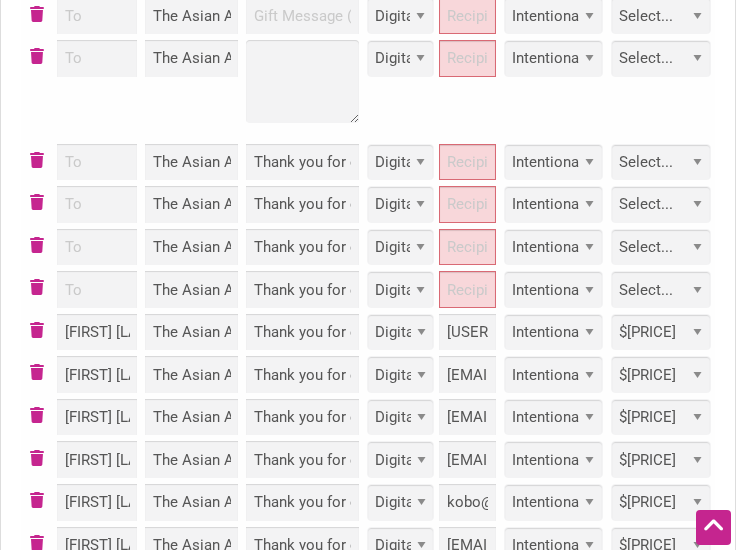 click at bounding box center (302, 89) 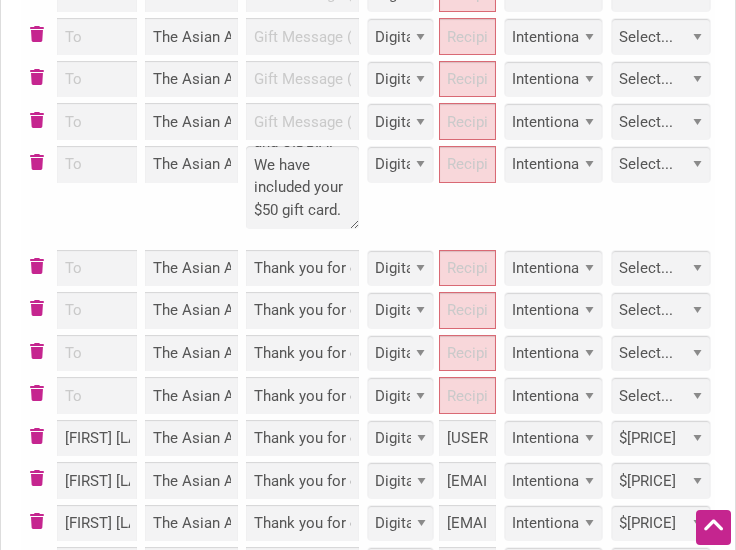 type on "Thank you for completing our survey on safety in the Chinatown-International District in May, which was conducted by the Asian American Foundation and CIDBIA. We have included your $50 gift card." 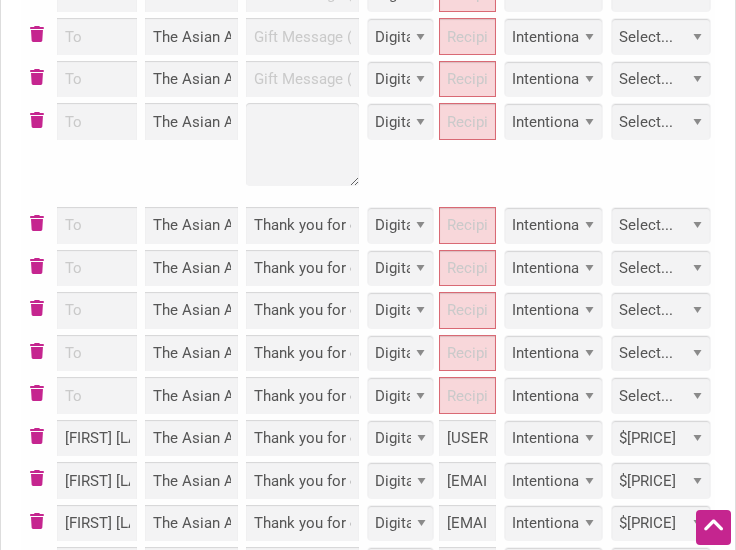 click at bounding box center [302, 152] 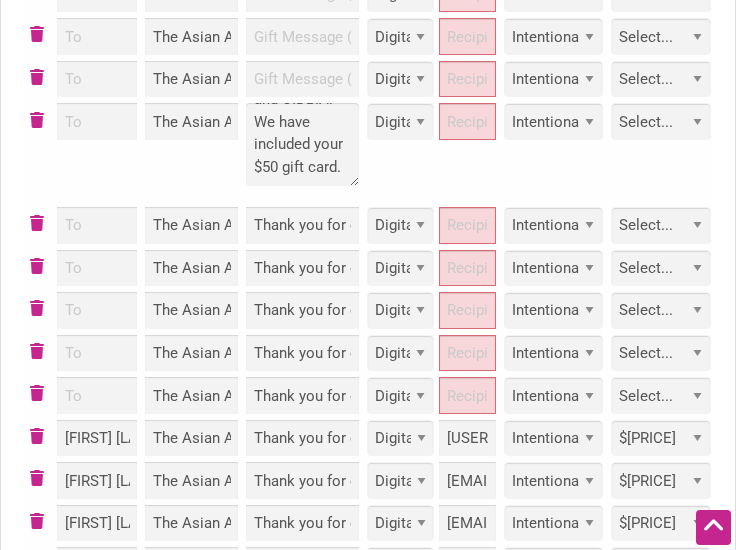 type on "Thank you for completing our survey on safety in the Chinatown-International District in May, which was conducted by the Asian American Foundation and CIDBIA. We have included your $50 gift card." 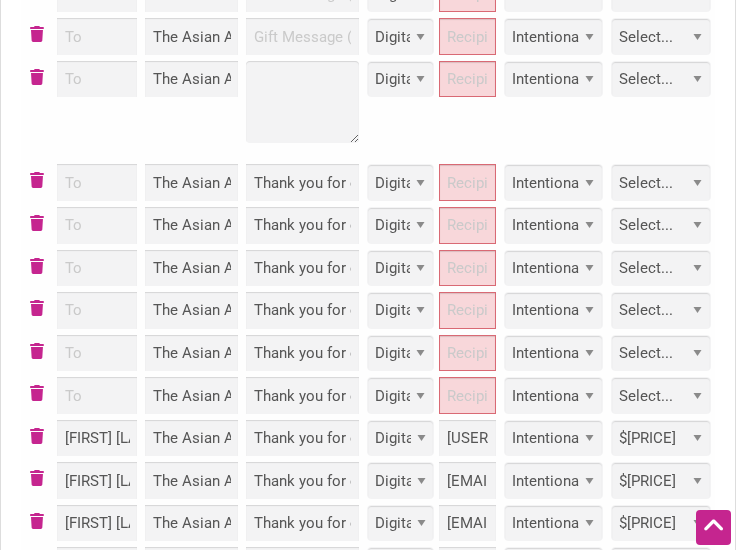 click at bounding box center [302, 110] 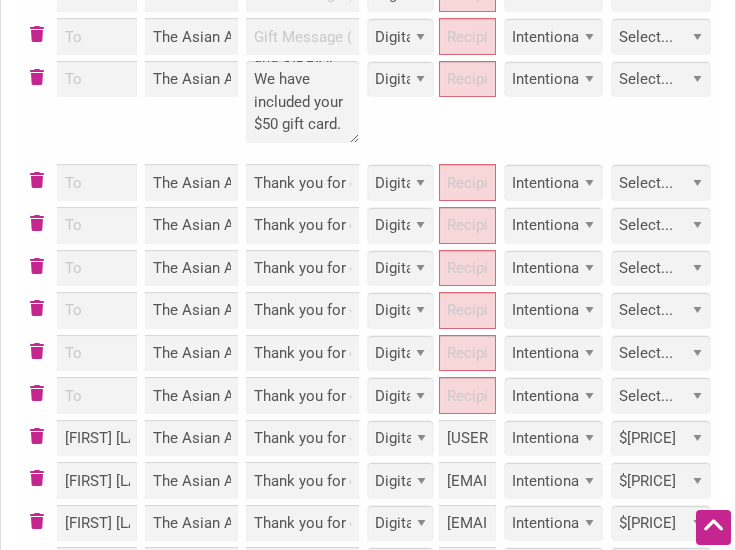 type on "Thank you for completing our survey on safety in the Chinatown-International District in May, which was conducted by the Asian American Foundation and CIDBIA. We have included your $50 gift card." 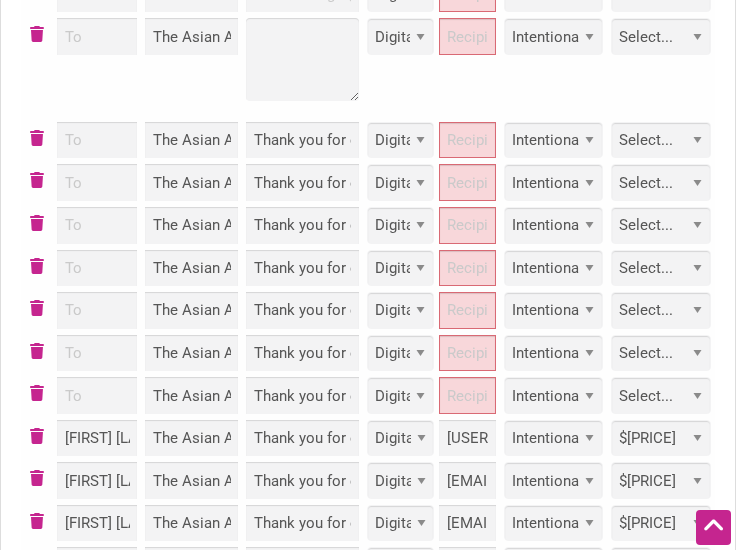 click at bounding box center [302, 67] 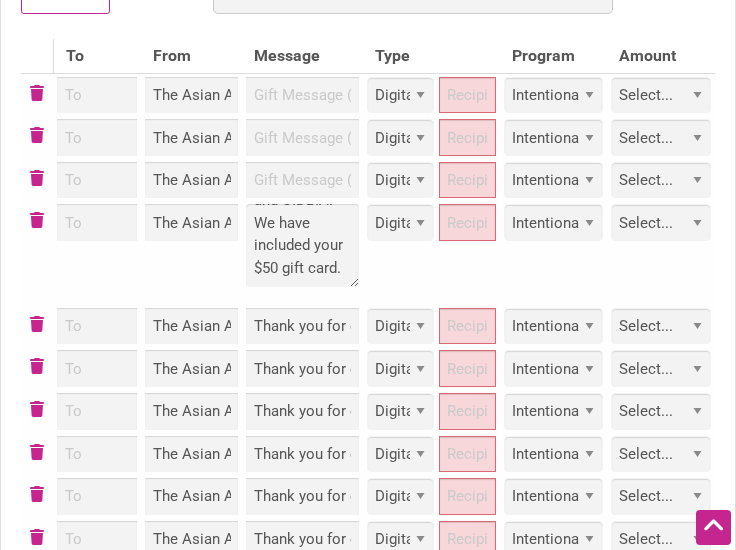 type on "Thank you for completing our survey on safety in the Chinatown-International District in May, which was conducted by the Asian American Foundation and CIDBIA. We have included your $50 gift card." 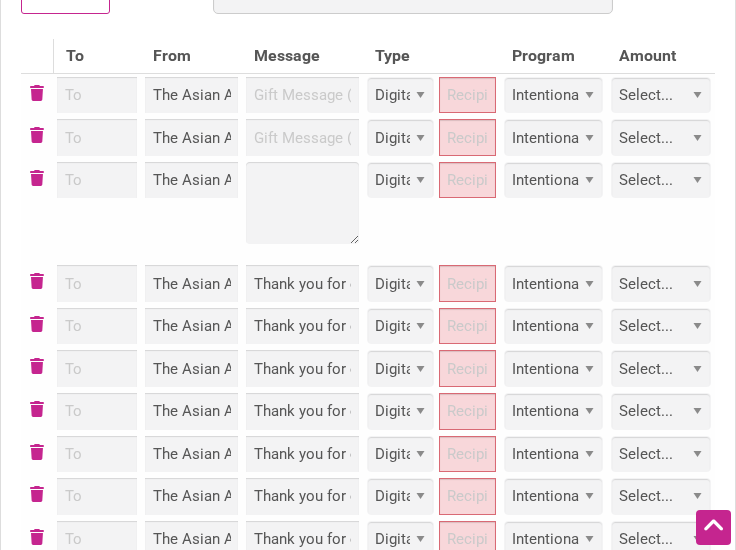 click at bounding box center (302, 211) 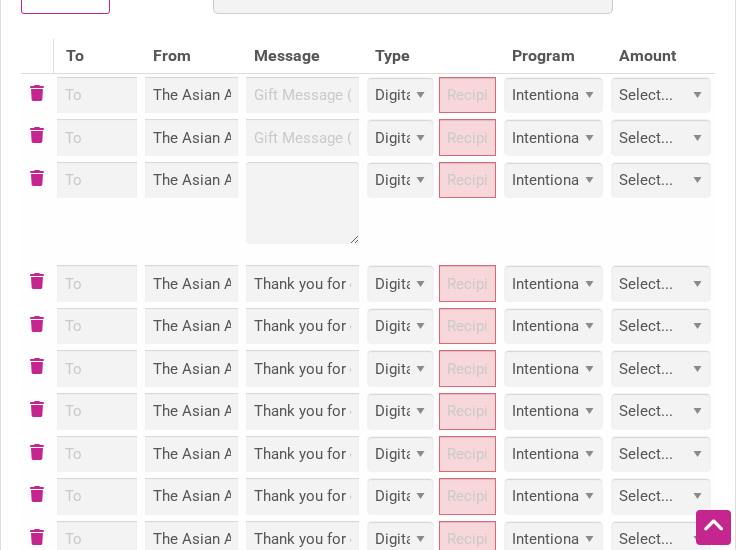 type on "Thank you for completing our survey on safety in the Chinatown-International District in May, which was conducted by the Asian American Foundation and CIDBIA. We have included your $50 gift card." 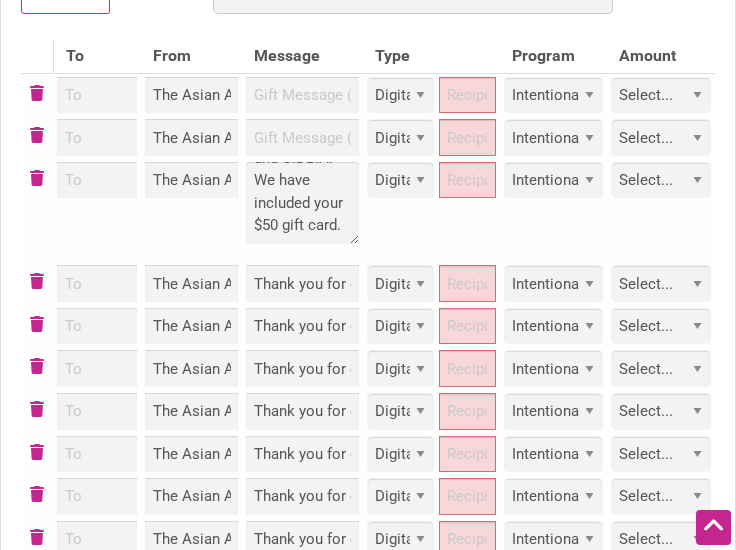 type on "Thank you for completing our survey on safety in the Chinatown-International District in May, which was conducted by the Asian American Foundation and CIDBIA. We have included your $50 gift card." 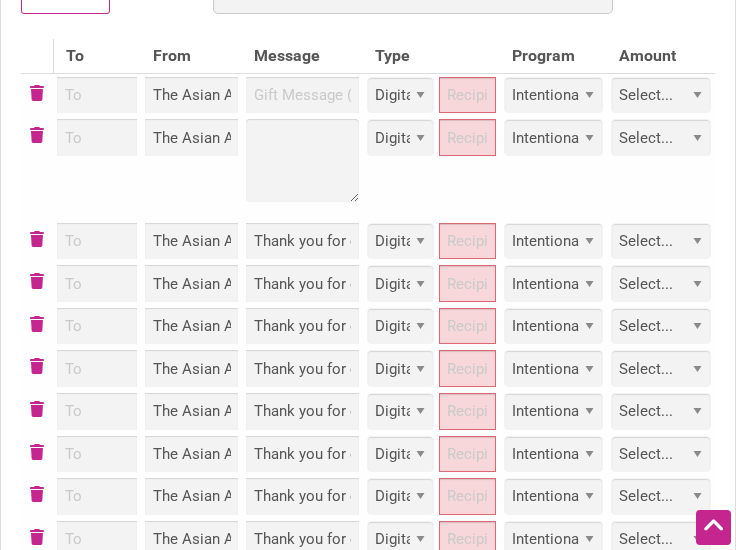 click at bounding box center (302, 168) 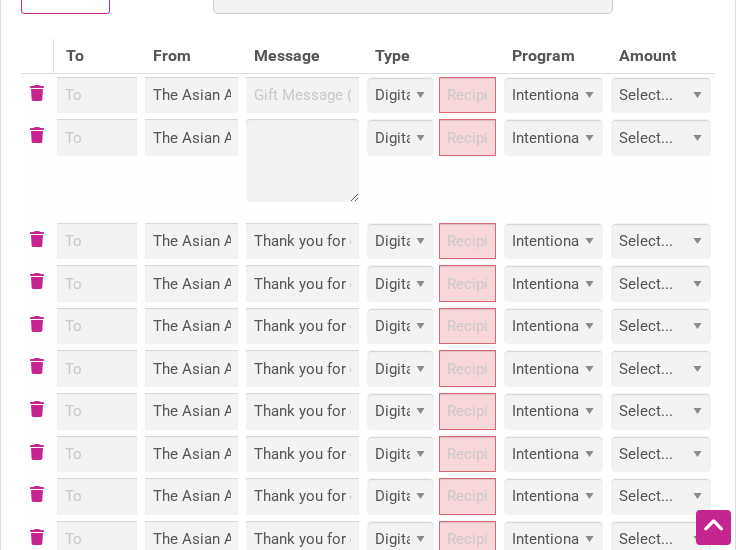 type on "Thank you for completing our survey on safety in the Chinatown-International District in May, which was conducted by the Asian American Foundation and CIDBIA. We have included your $50 gift card." 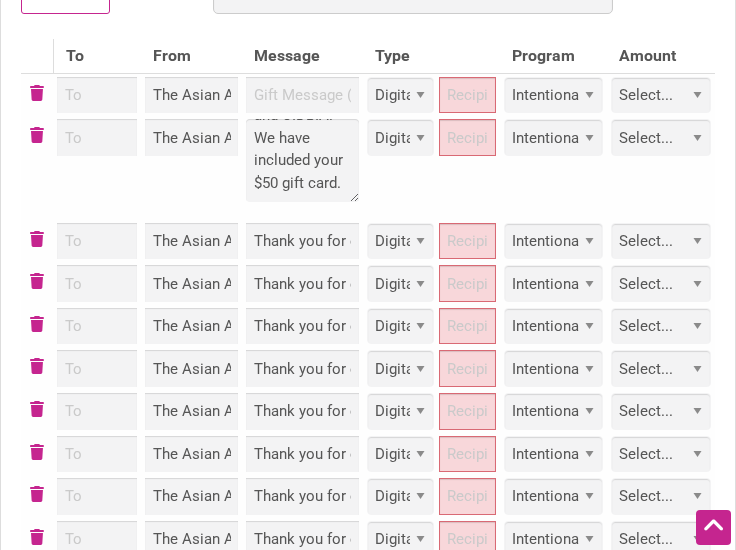 type on "Thank you for completing our survey on safety in the Chinatown-International District in May, which was conducted by the Asian American Foundation and CIDBIA. We have included your $50 gift card." 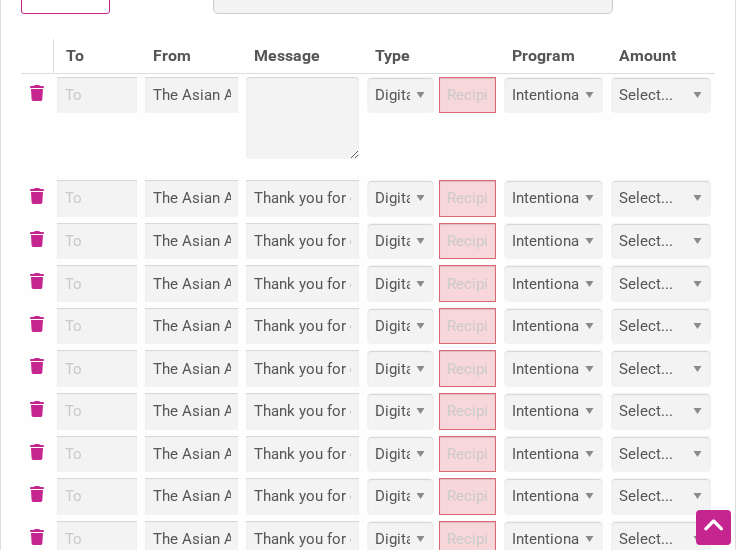 click at bounding box center [302, 125] 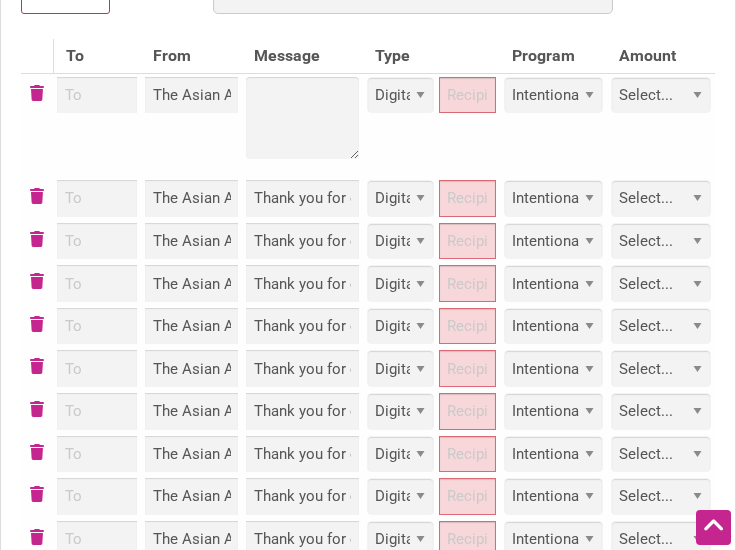 type on "Thank you for completing our survey on safety in the Chinatown-International District in May, which was conducted by the Asian American Foundation and CIDBIA. We have included your $50 gift card." 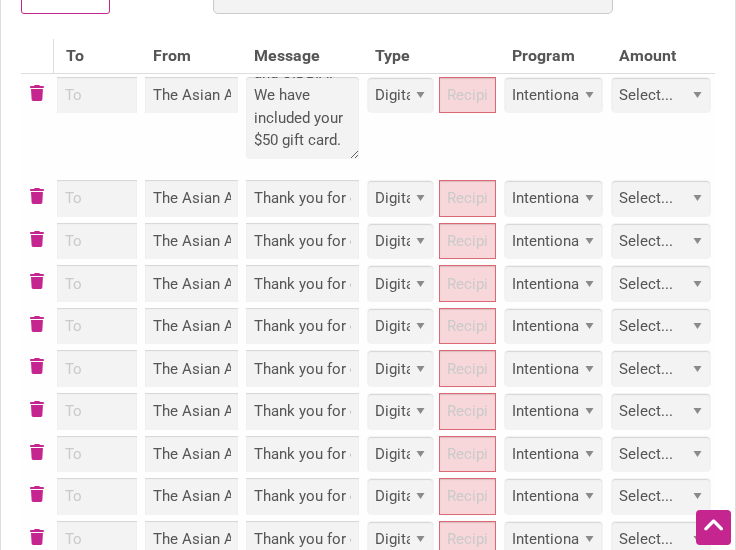 type on "Thank you for completing our survey on safety in the Chinatown-International District in May, which was conducted by the Asian American Foundation and CIDBIA. We have included your $50 gift card." 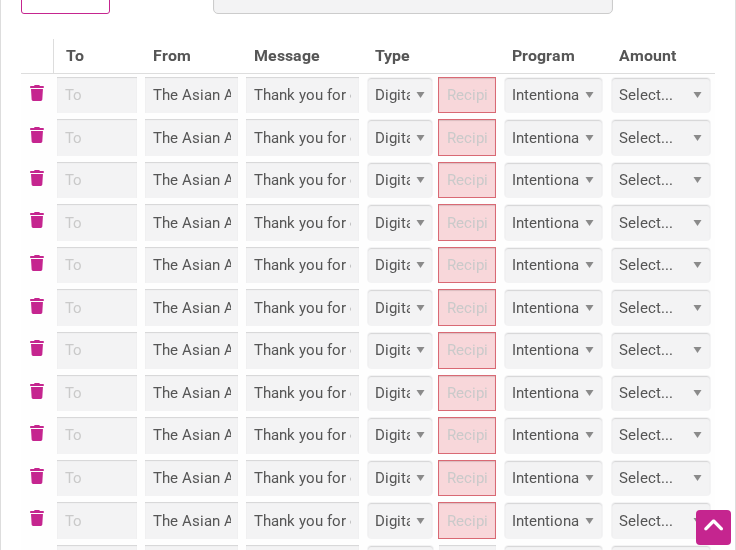 click on "The Asian American Foundation
Thank you for completing our survey on safety in the Chinatown-International District in May, which was conducted by the Asian American Foundation and CIDBIA. We have included your $50 gift card.
Physical
Digital
Intentionalist Card
Buy Black Card
Select...
Custom
$25 $50" at bounding box center (368, 648) 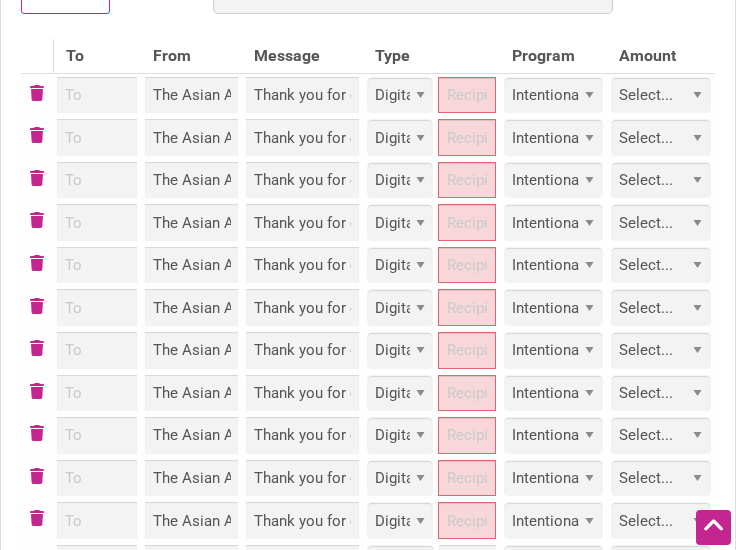 click on "Select...
Custom
$25
$50
$100
$150
$200
$250
$500" at bounding box center [661, 95] 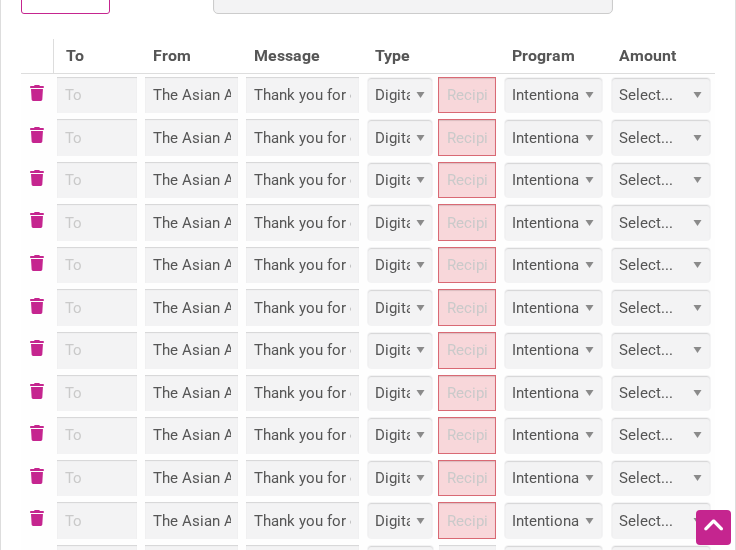 select on "50" 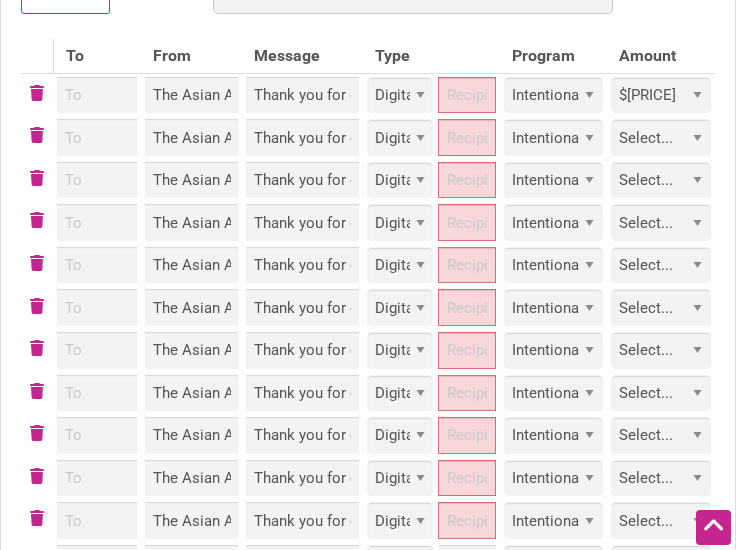click on "Select...
Custom
$25
$50
$100
$150
$200
$250
$500" at bounding box center [661, 95] 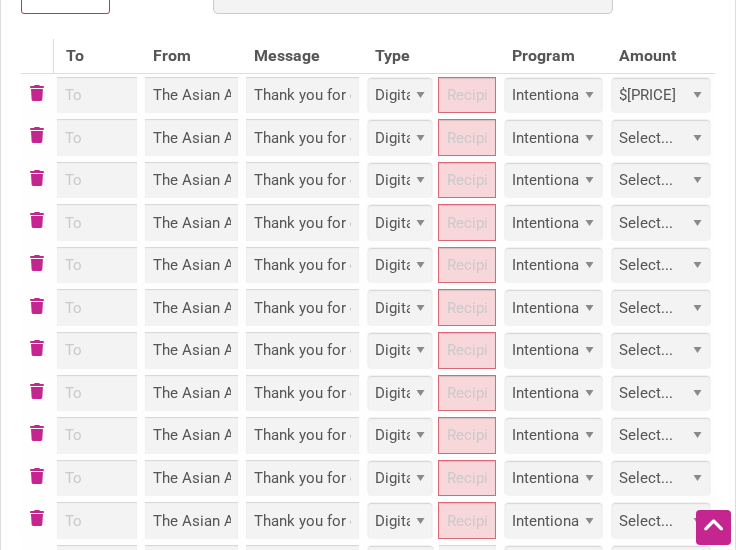 click on "Select...
Custom
$25
$50
$100
$150
$200
$250
$500" at bounding box center (661, 137) 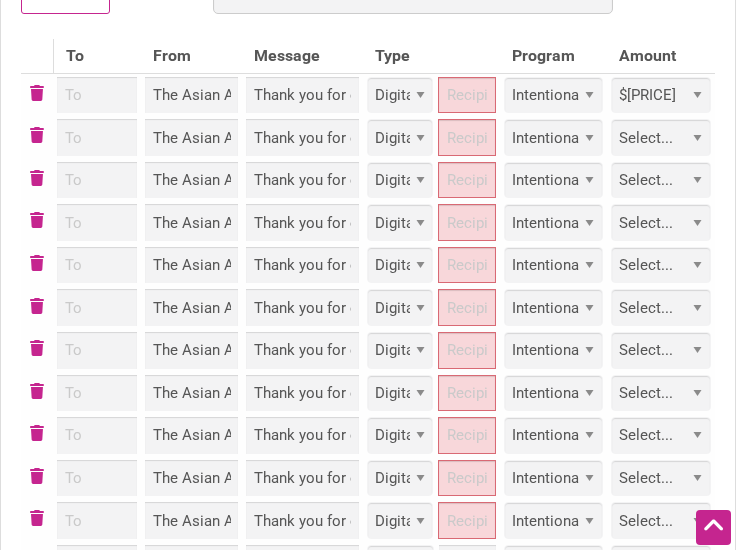 select on "50" 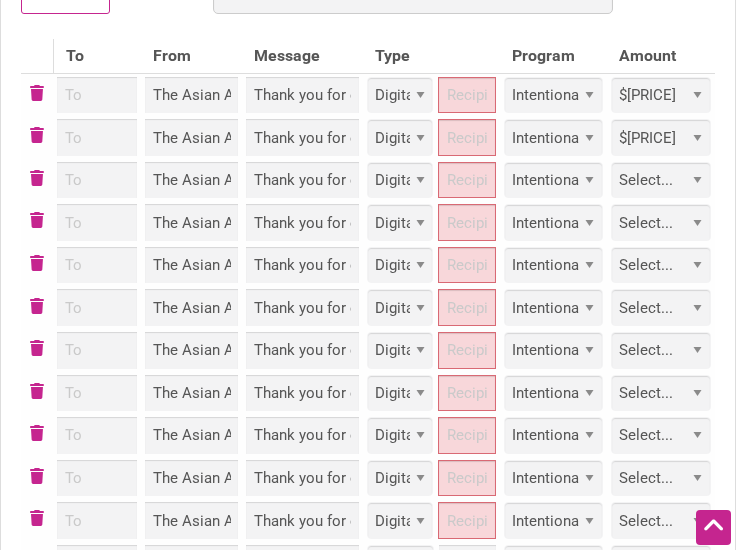 click on "Select...
Custom
$25
$50
$100
$150
$200
$250
$500" at bounding box center [661, 137] 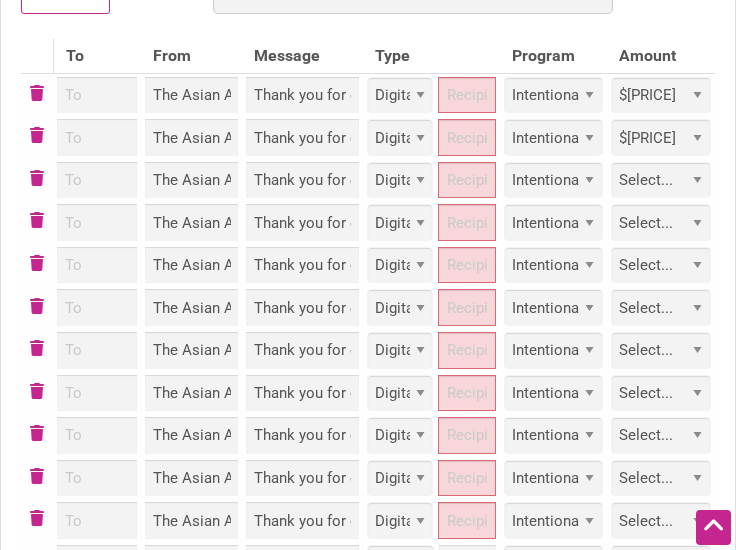 click on "Select...
Custom
$25
$50
$100
$150
$200
$250
$500" at bounding box center (661, 180) 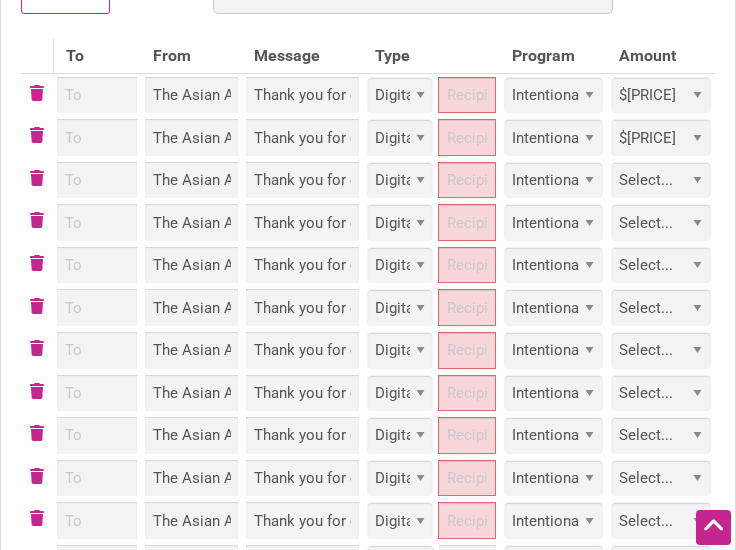 select on "50" 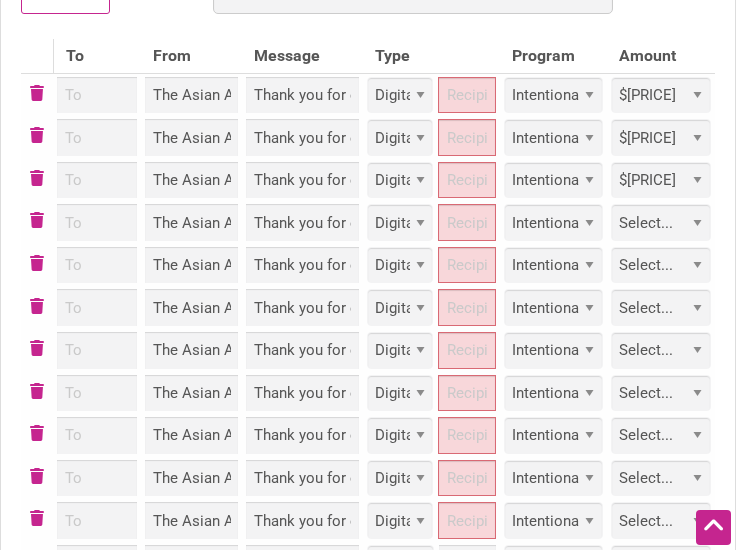 click on "Select...
Custom
$25
$50
$100
$150
$200
$250
$500" at bounding box center (661, 180) 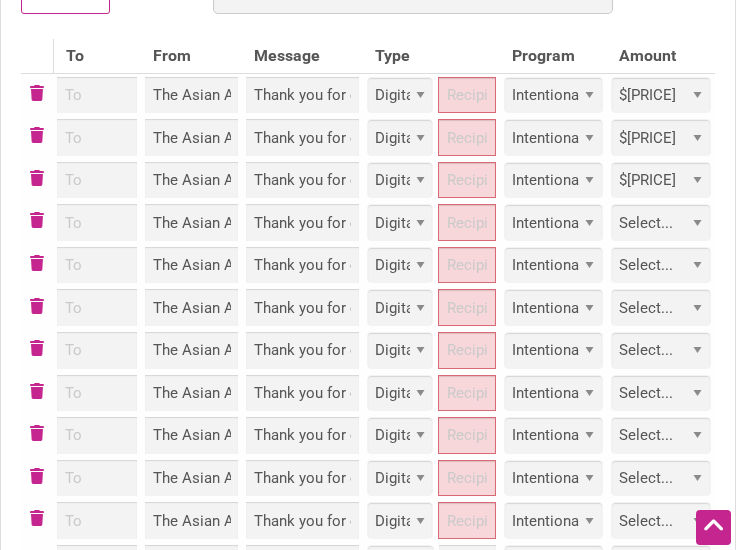click on "Select...
Custom
$25
$50
$100
$150
$200
$250
$500" at bounding box center (661, 222) 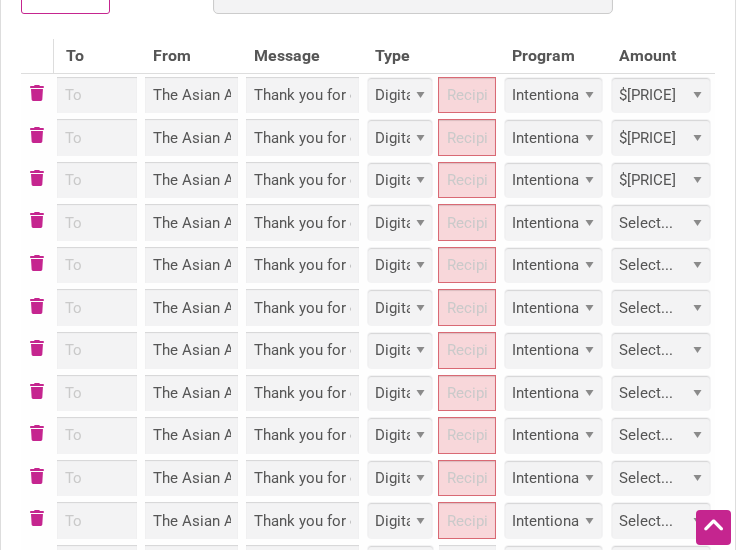 select on "50" 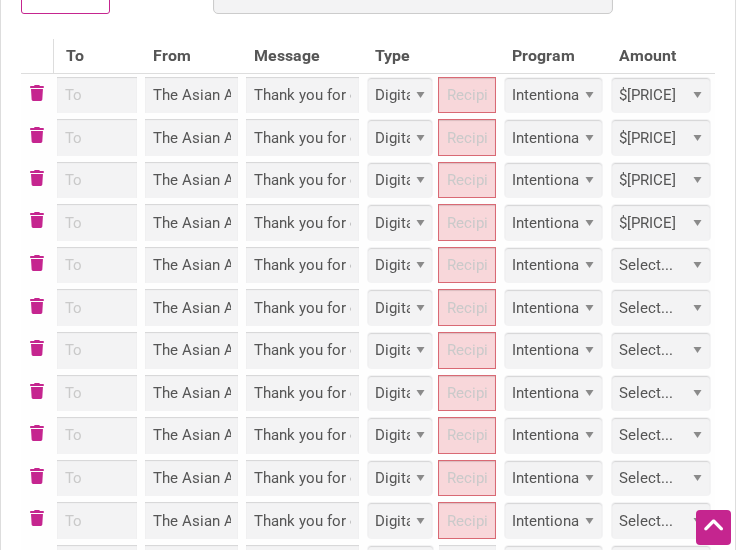 click on "Select...
Custom
$25
$50
$100
$150
$200
$250
$500" at bounding box center [661, 222] 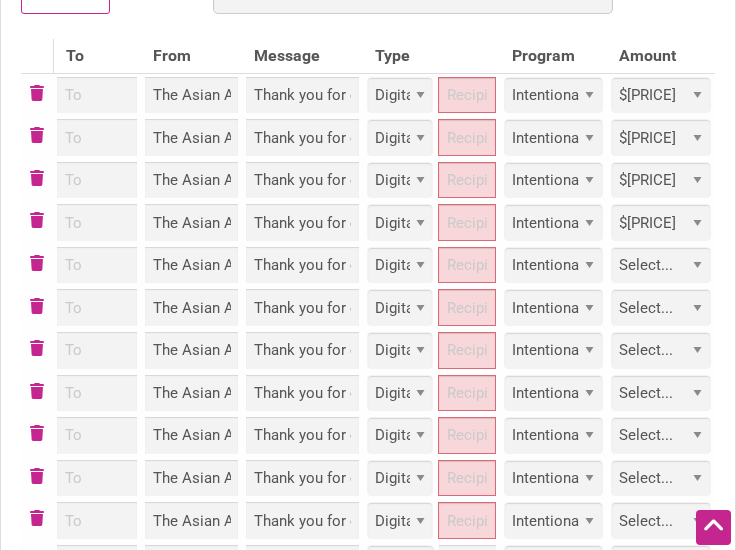 click on "Select...
Custom
$25
$50
$100
$150
$200
$250
$500" at bounding box center [661, 265] 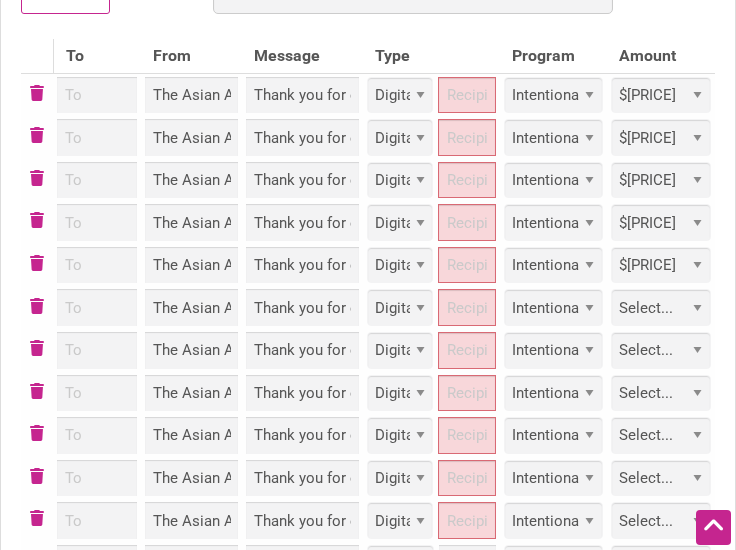 click on "Select...
Custom
$25
$50
$100
$150
$200
$250
$500" at bounding box center [661, 265] 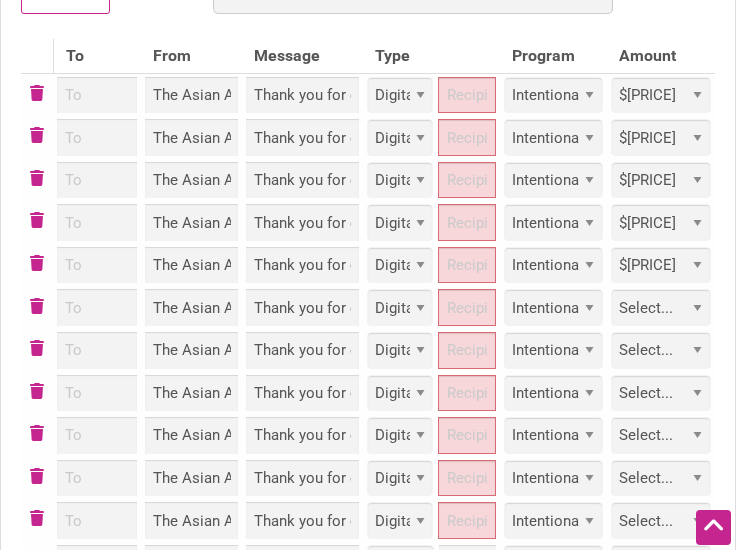 click on "Select...
Custom
$25
$50
$100
$150
$200
$250
$500" at bounding box center (661, 307) 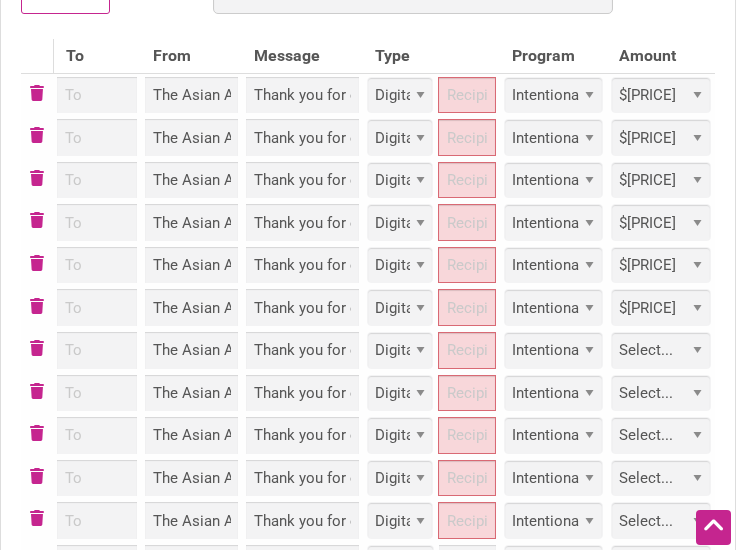 click on "Select...
Custom
$25
$50
$100
$150
$200
$250
$500" at bounding box center [661, 307] 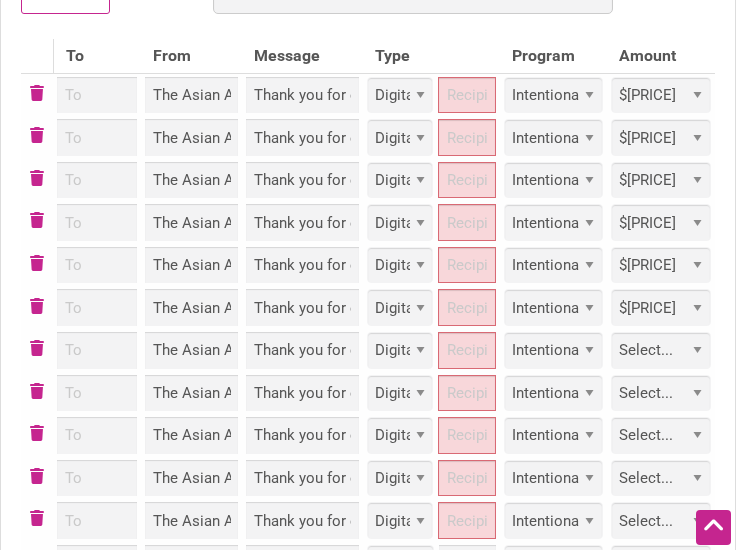click on "Select...
Custom
$25
$50
$100
$150
$200
$250
$500" at bounding box center (661, 350) 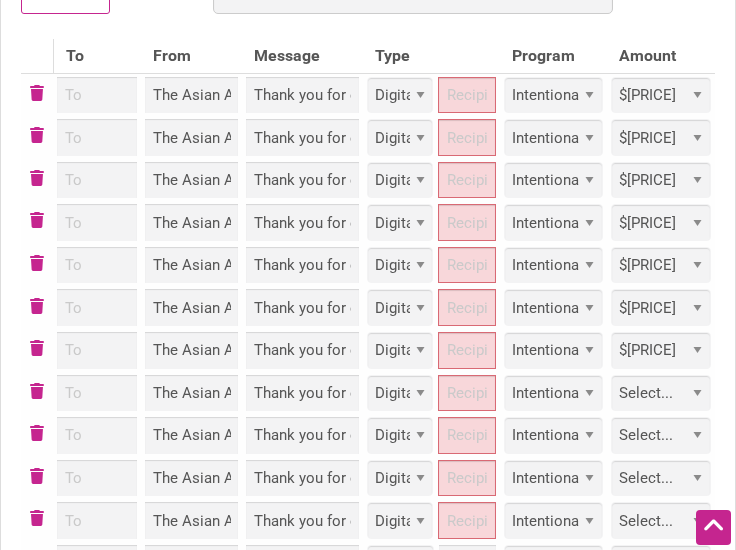 click on "Select...
Custom
$25
$50
$100
$150
$200
$250
$500" at bounding box center [661, 350] 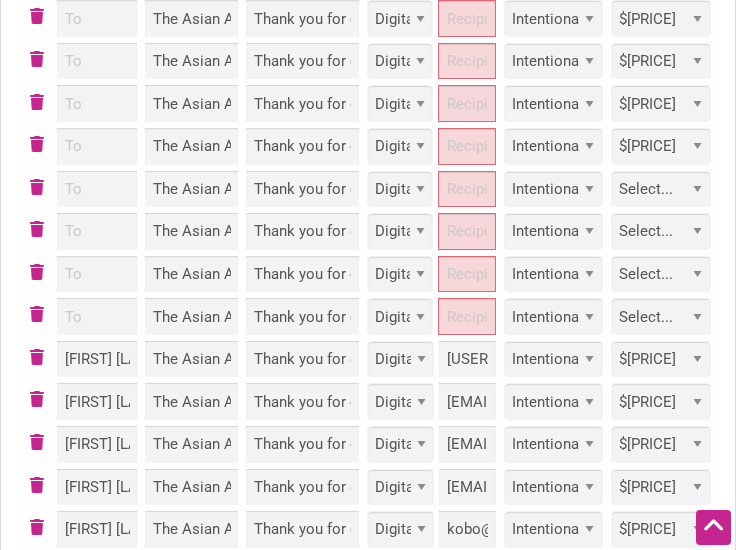click on "Select...
Custom
$25
$50
$100
$150
$200
$250
$500" at bounding box center [661, 189] 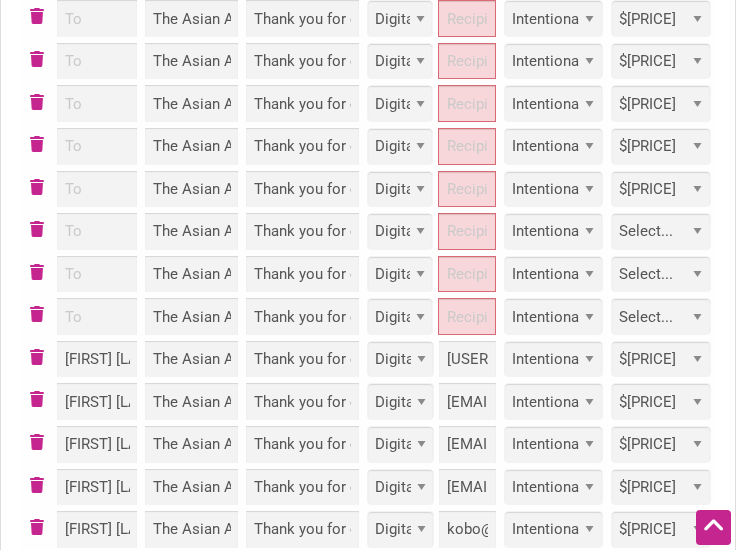 click on "Select...
Custom
$25
$50
$100
$150
$200
$250
$500" at bounding box center (661, 189) 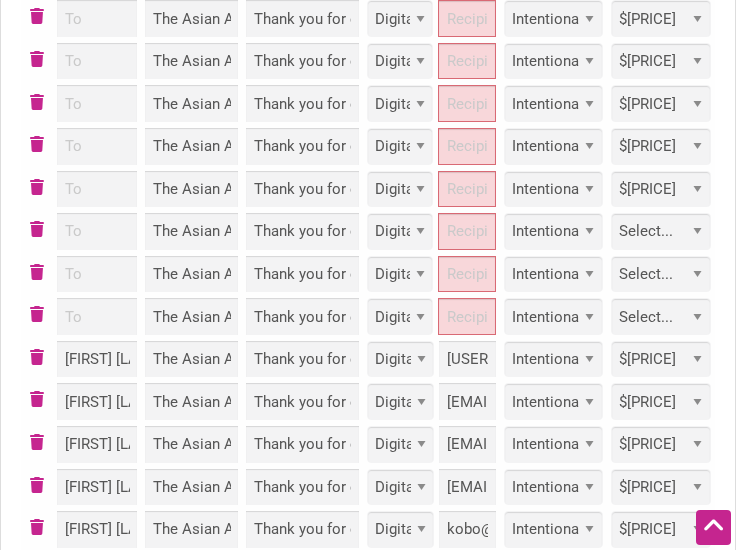 click on "Select...
Custom
$25
$50
$100
$150
$200
$250
$500" at bounding box center [661, 231] 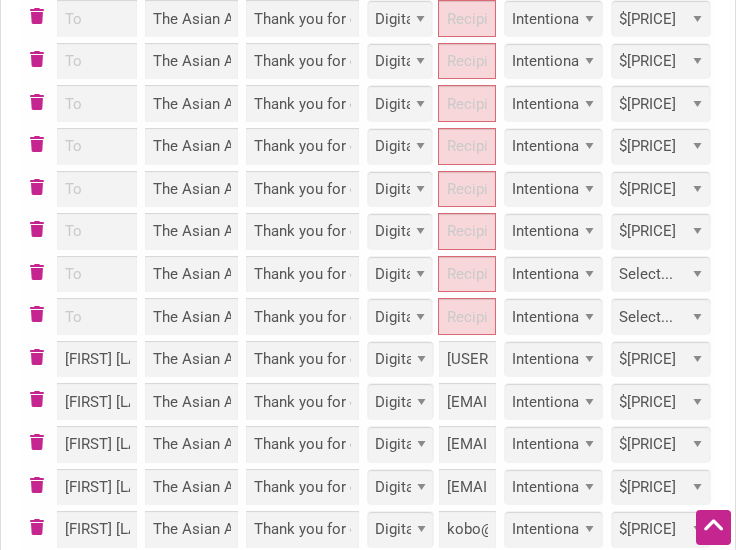 click on "Select...
Custom
$25
$50
$100
$150
$200
$250
$500" at bounding box center [661, 231] 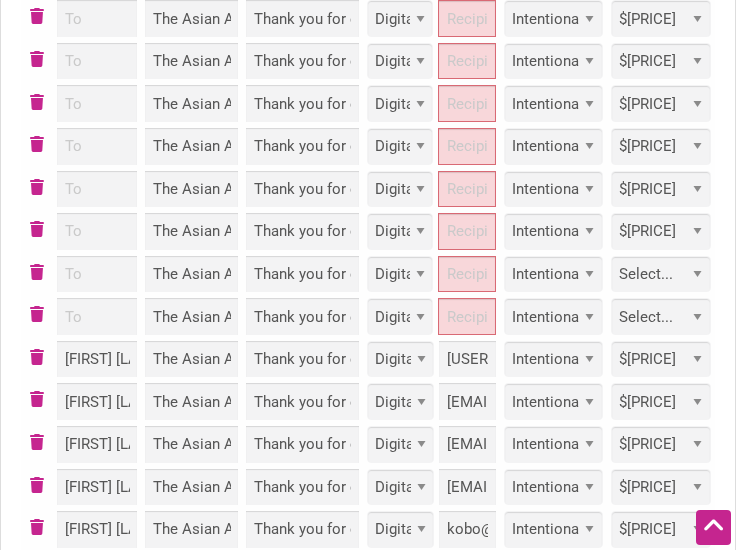 click on "Select...
Custom
$25
$50
$100
$150
$200
$250
$500" at bounding box center (661, 274) 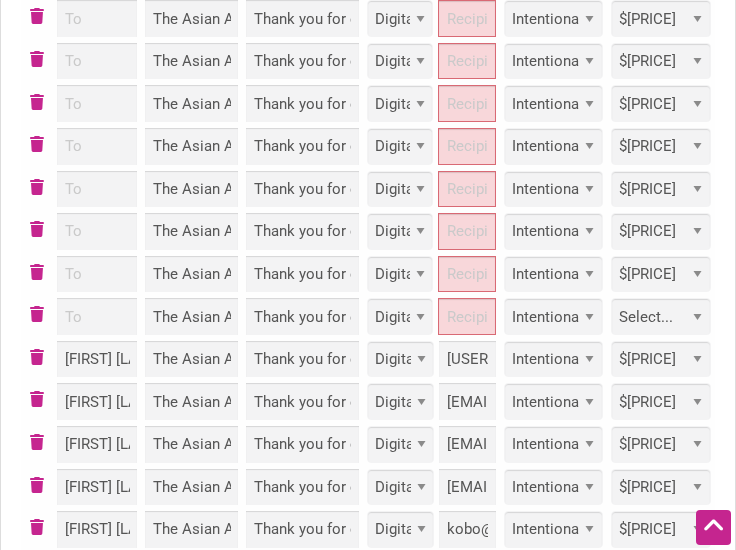 click on "Select...
Custom
$25
$50
$100
$150
$200
$250
$500" at bounding box center (661, 274) 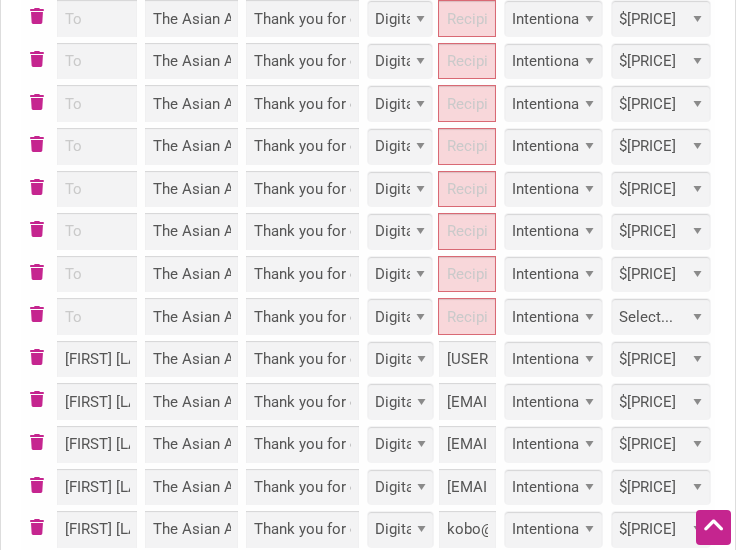 click on "Select...
Custom
$25
$50
$100
$150
$200
$250
$500" at bounding box center (661, 316) 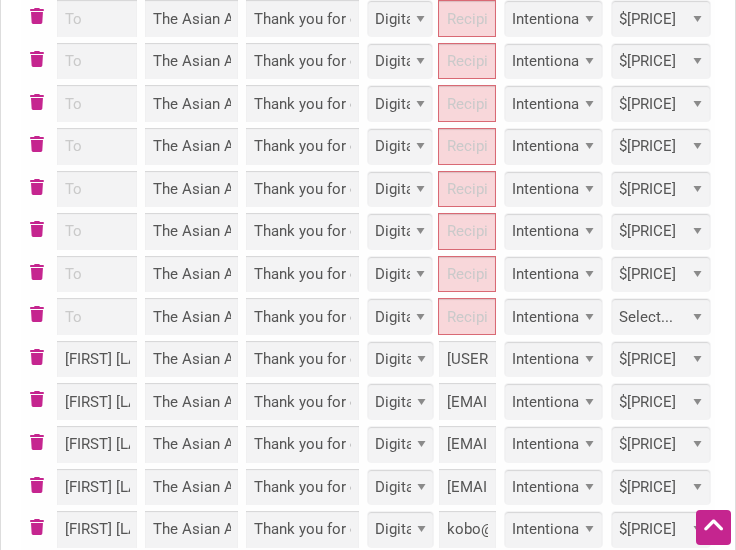 select on "50" 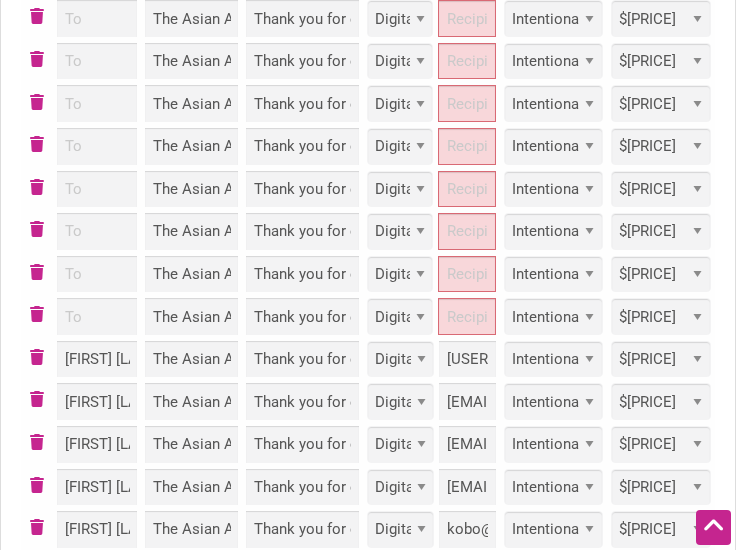 click on "Select...
Custom
$25
$50
$100
$150
$200
$250
$500" at bounding box center [661, 316] 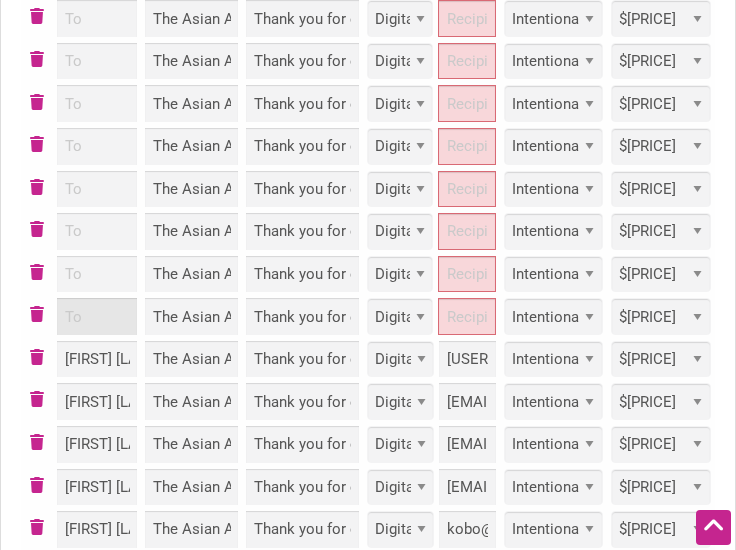 click at bounding box center [97, 316] 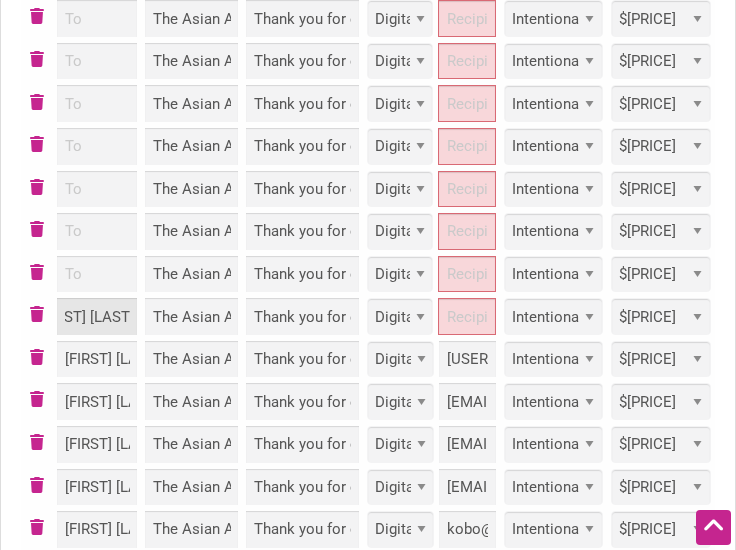 type on "[FIRST] [LAST]" 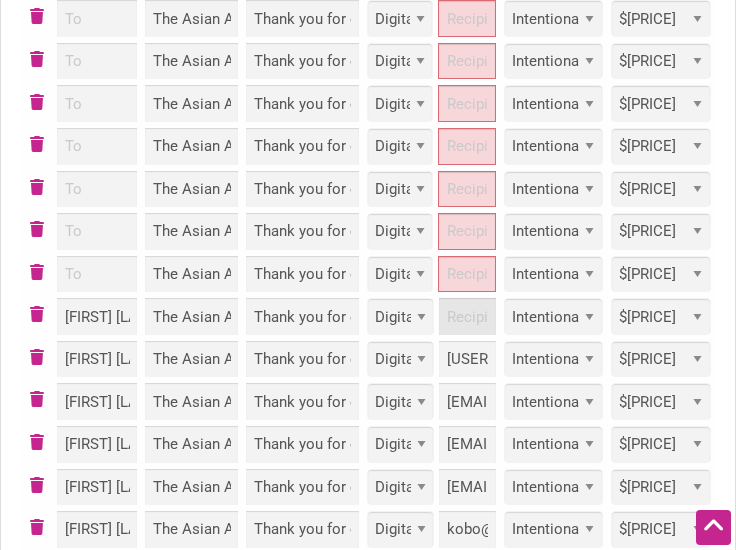 click at bounding box center (467, 316) 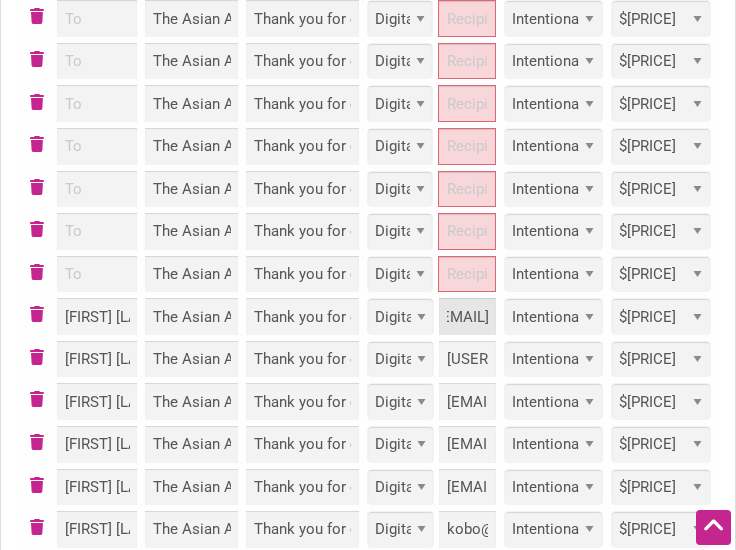 type on "brian@[EXAMPLE_DOMAIN]" 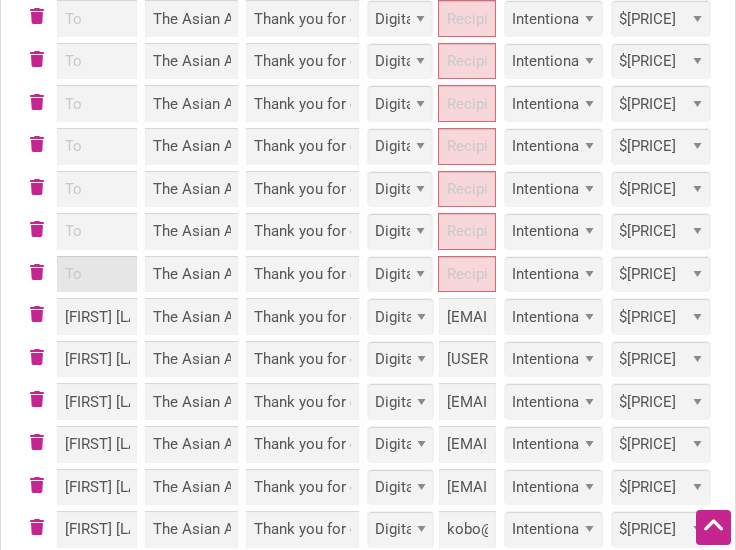 paste on "[FIRST] [LAST]" 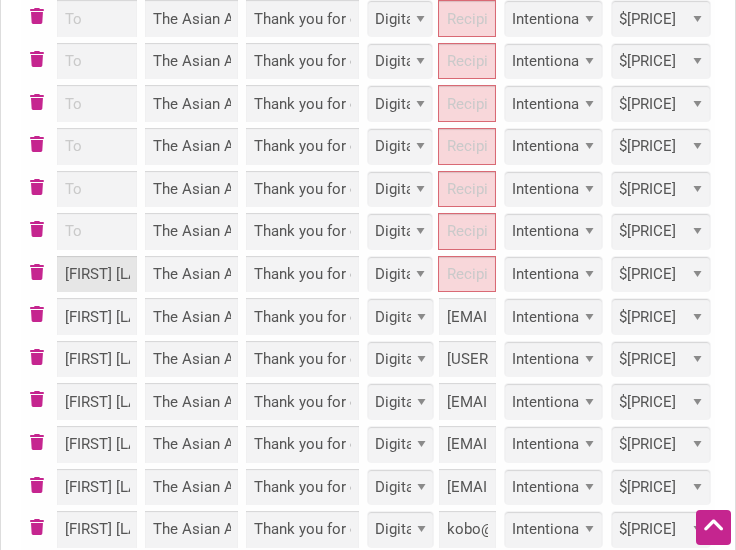 click on "[FIRST] [LAST]" at bounding box center [97, 274] 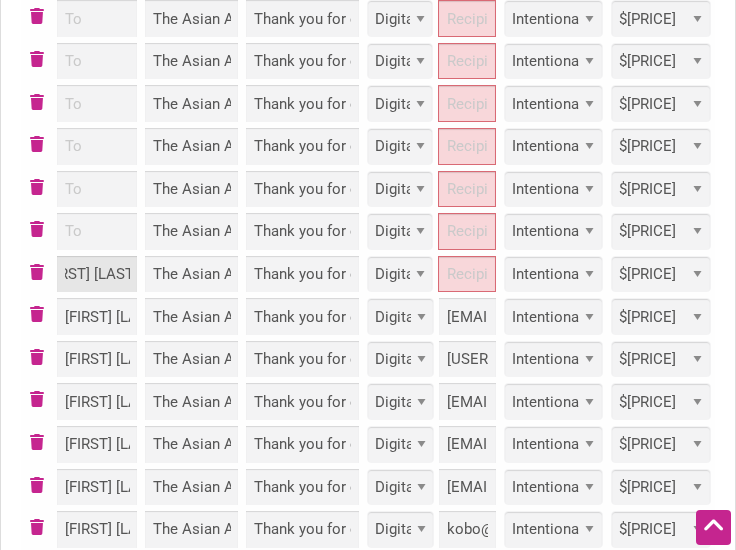 type on "[FIRST] [LAST]" 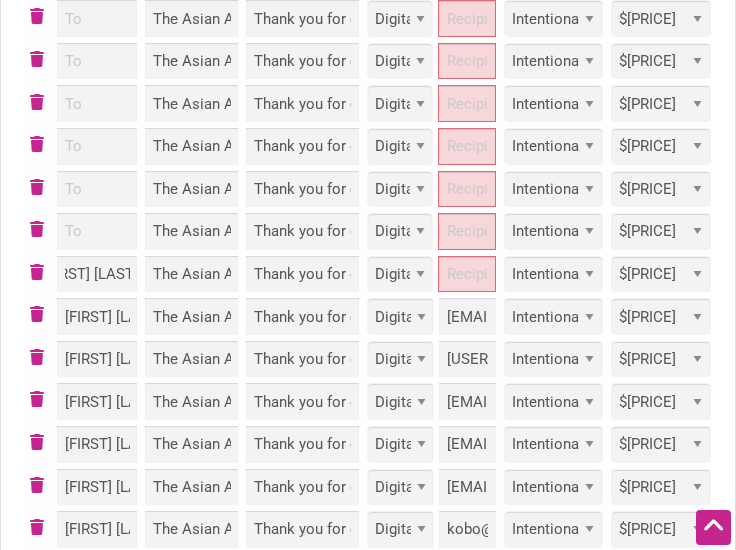 scroll, scrollTop: 0, scrollLeft: 0, axis: both 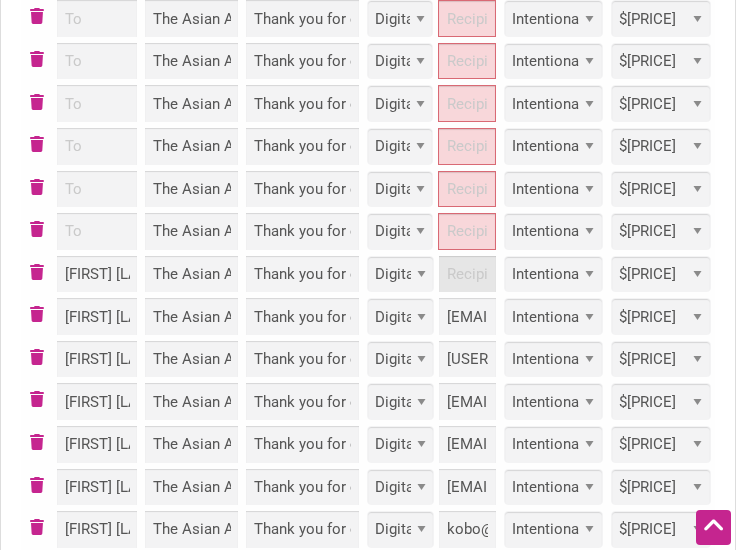 click at bounding box center [467, 274] 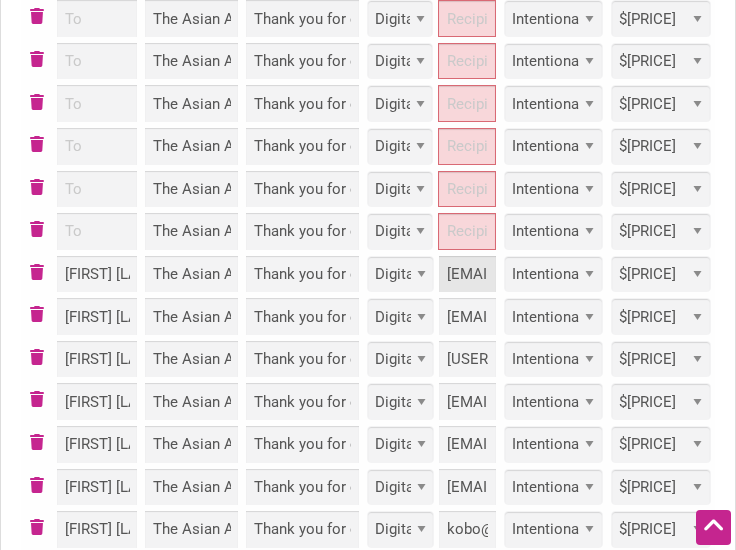 scroll, scrollTop: 0, scrollLeft: 107, axis: horizontal 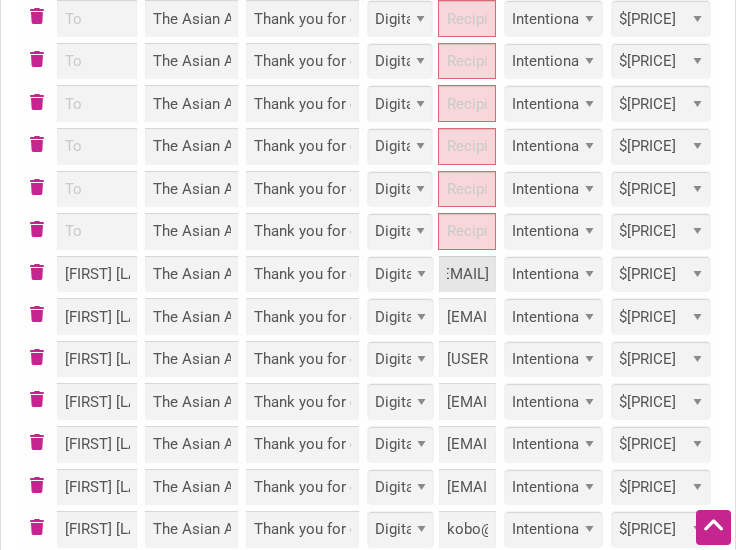 type on "ccmsgc@[EXAMPLE_DOMAIN]" 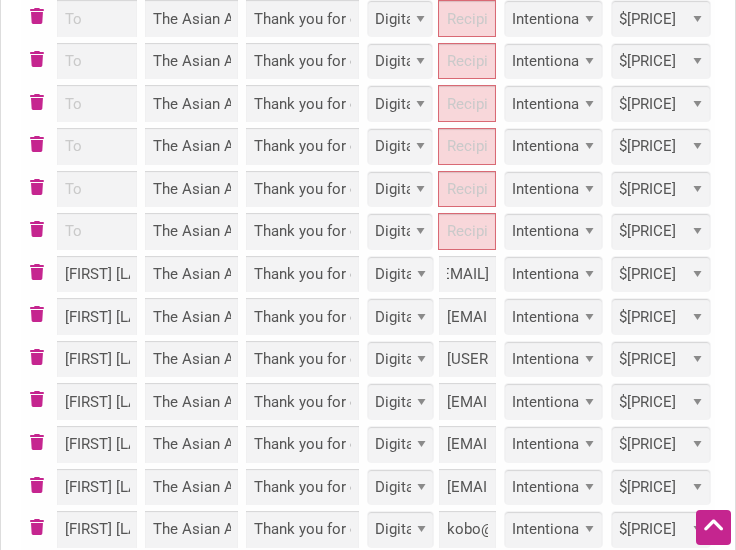 scroll, scrollTop: 0, scrollLeft: 0, axis: both 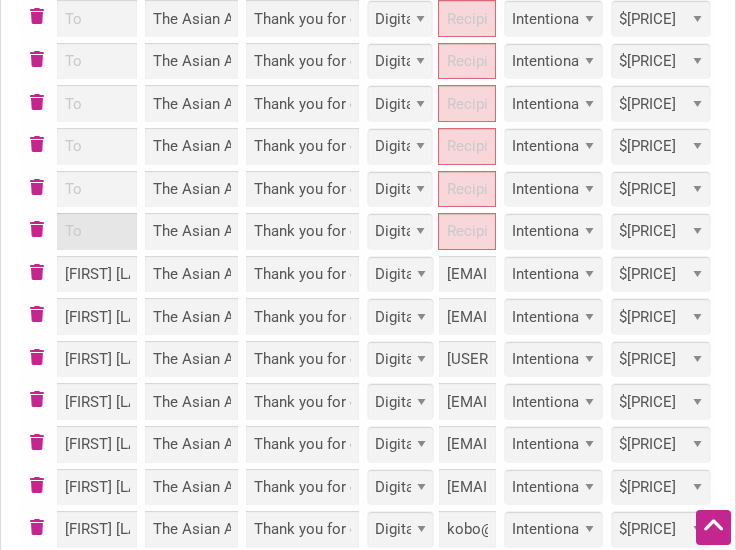 click at bounding box center [97, 231] 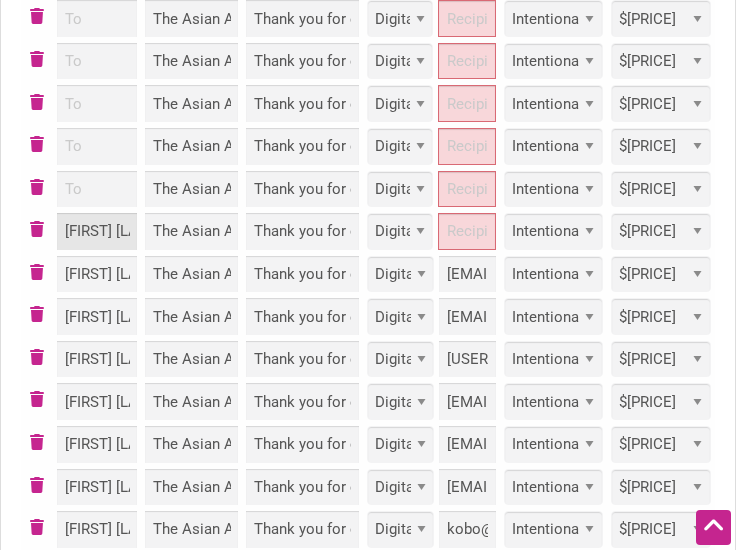 scroll, scrollTop: 0, scrollLeft: 40, axis: horizontal 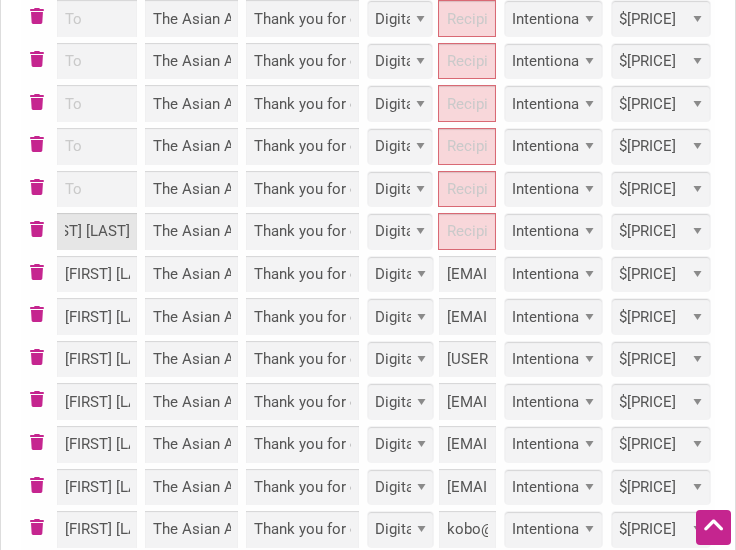 type on "[FIRST] [LAST]" 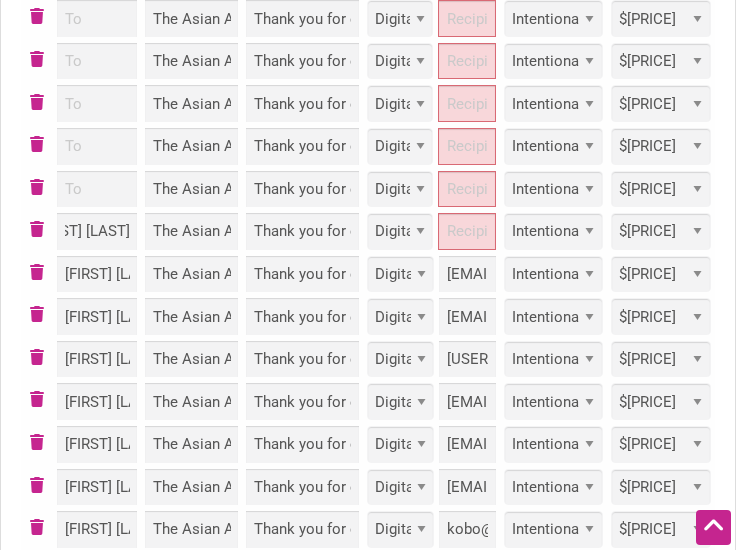 scroll, scrollTop: 0, scrollLeft: 0, axis: both 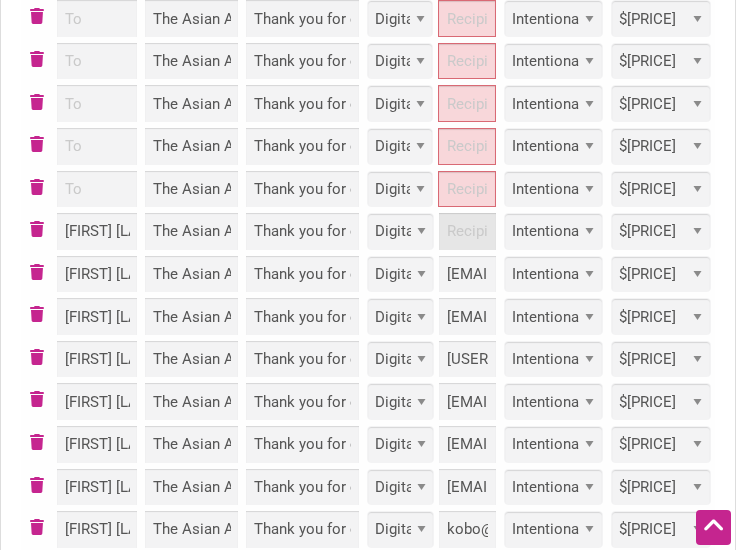 click at bounding box center (467, 231) 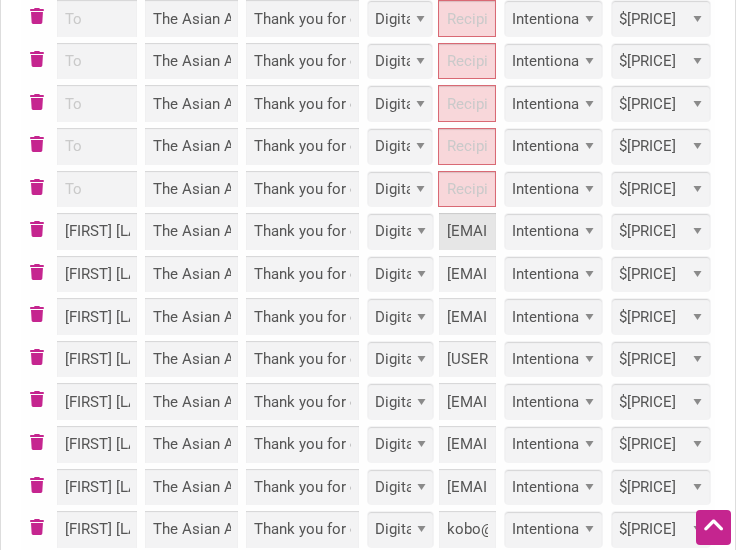 scroll, scrollTop: 0, scrollLeft: 155, axis: horizontal 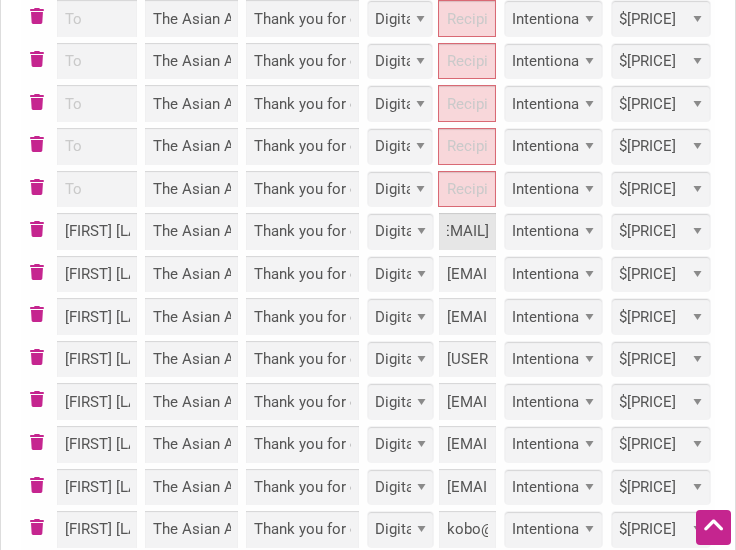 click on "Shop@[EXAMPLE_DOMAIN]" at bounding box center (467, 231) 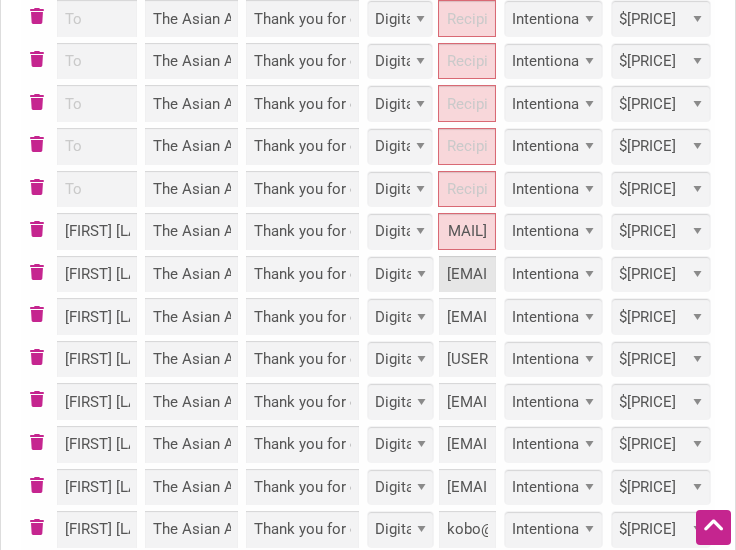 scroll, scrollTop: 0, scrollLeft: 0, axis: both 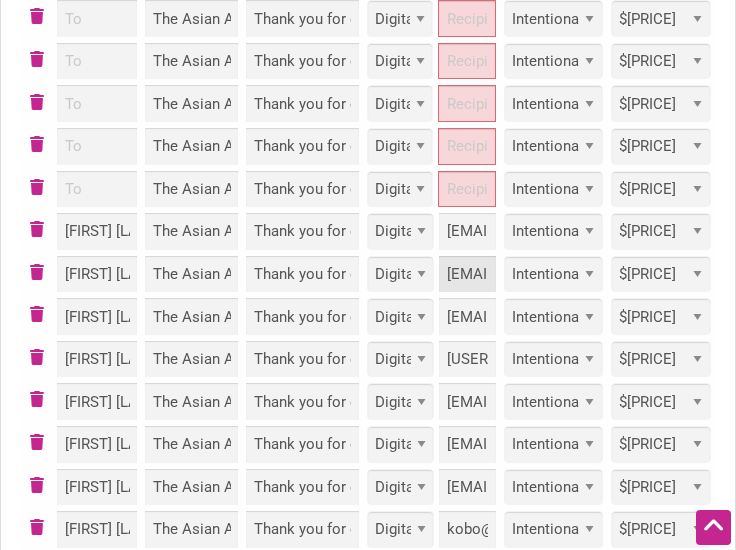 click on "ccmsgc@[EXAMPLE_DOMAIN]" at bounding box center (467, 274) 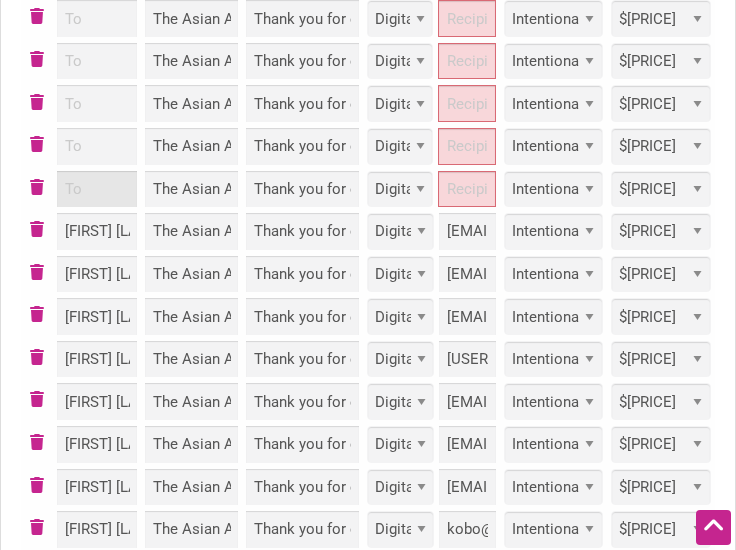paste on "[FIRST] [LAST]" 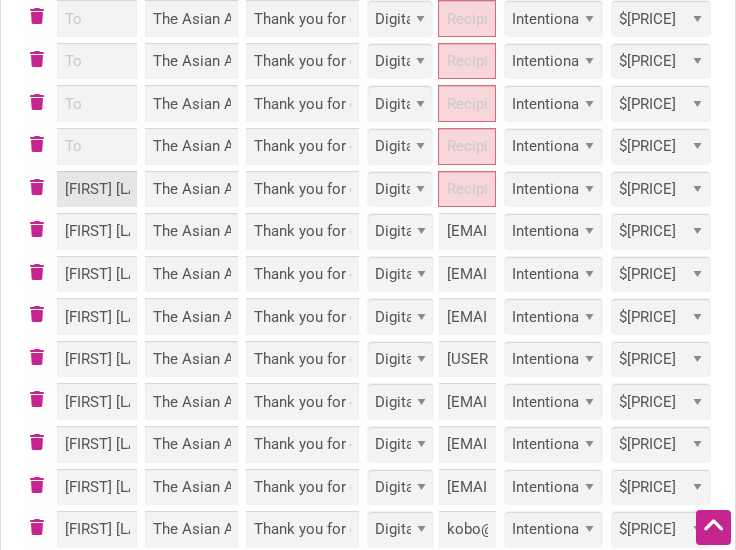 click on "[FIRST] [LAST]" at bounding box center [97, 189] 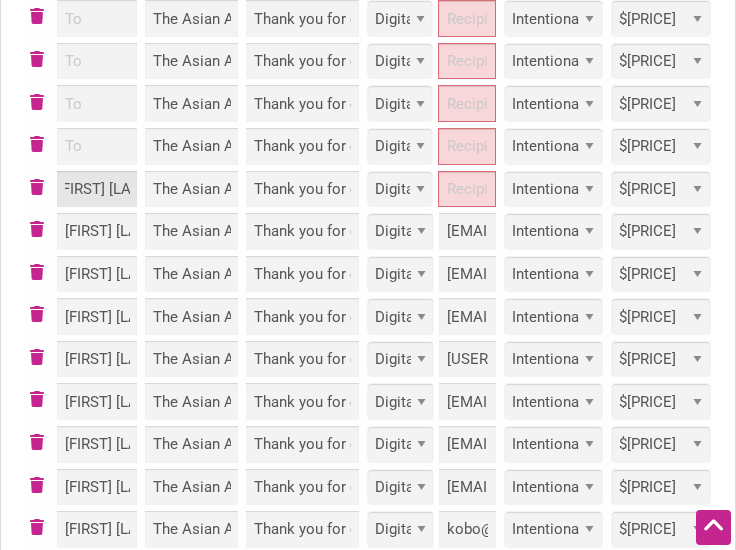 type on "[FIRST] [LAST]" 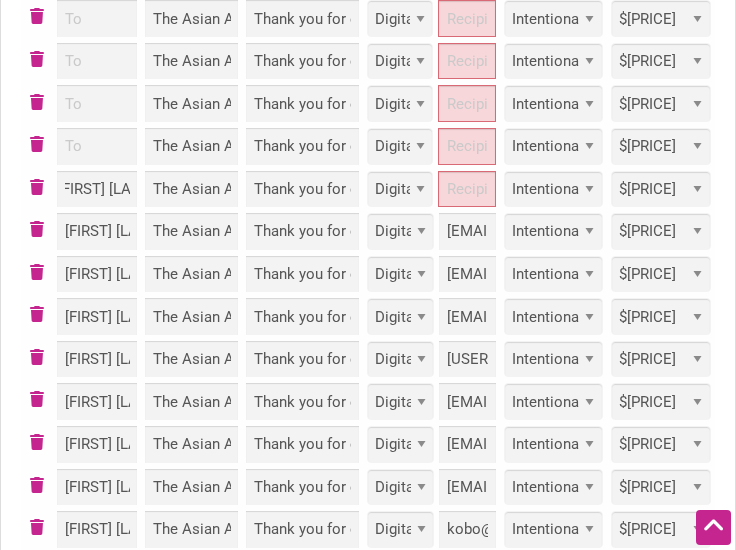 scroll, scrollTop: 0, scrollLeft: 0, axis: both 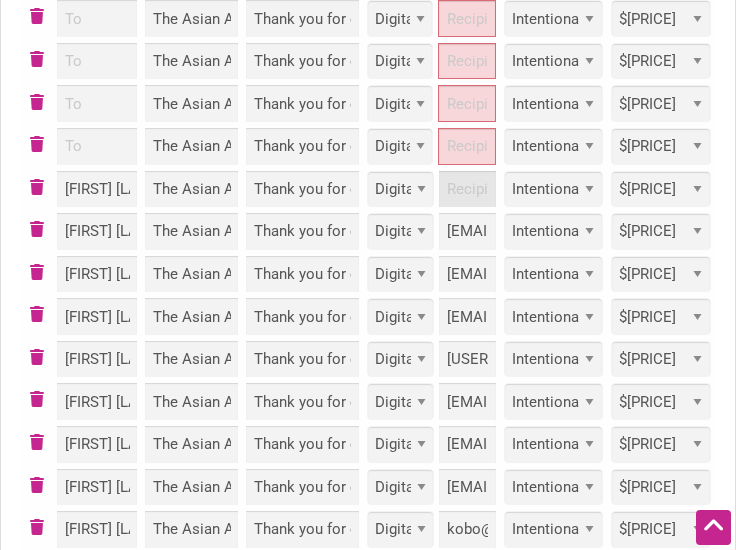 click at bounding box center (467, 189) 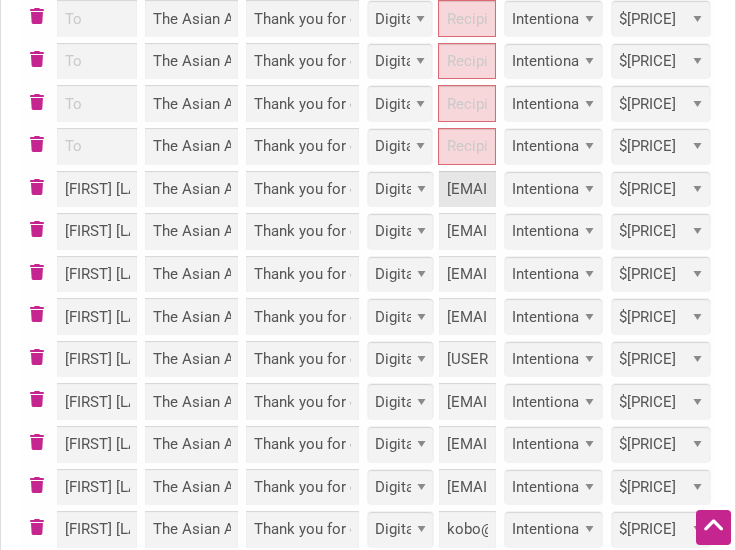 scroll, scrollTop: 0, scrollLeft: 120, axis: horizontal 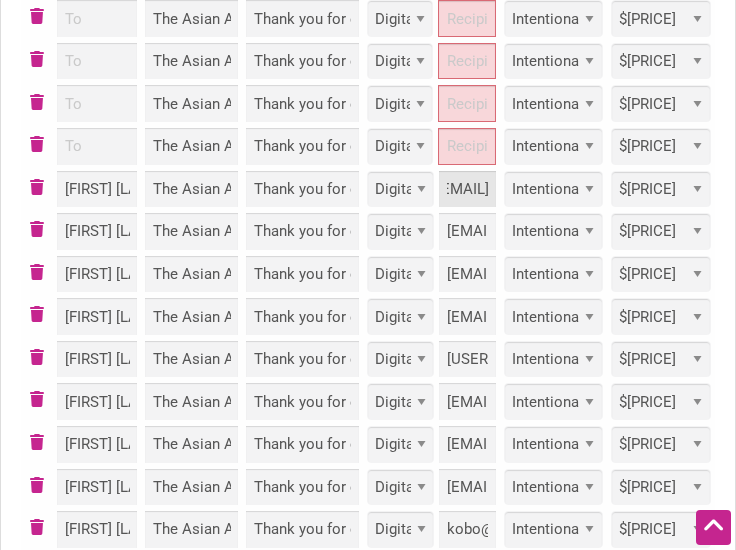 type on "Luckyyear100gmail.com" 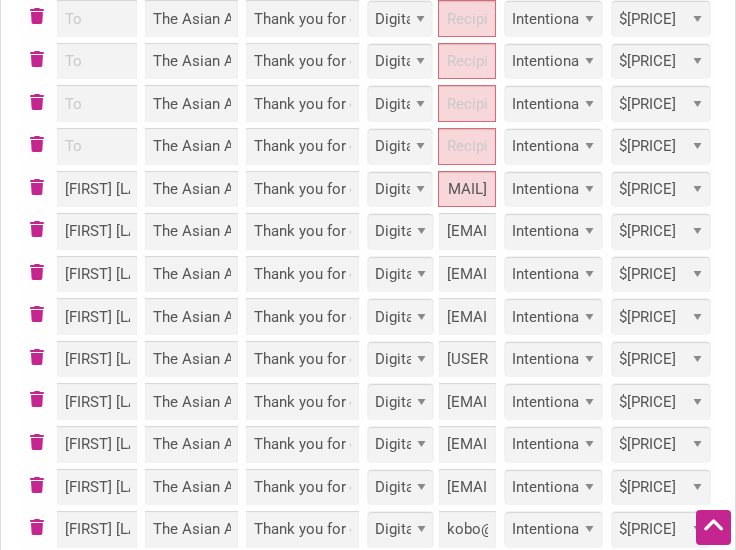 scroll, scrollTop: 0, scrollLeft: 0, axis: both 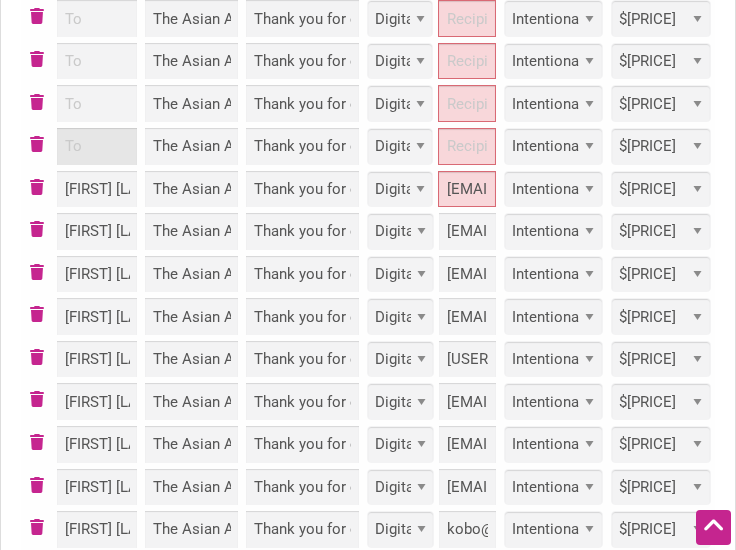 paste on "baohua tan" 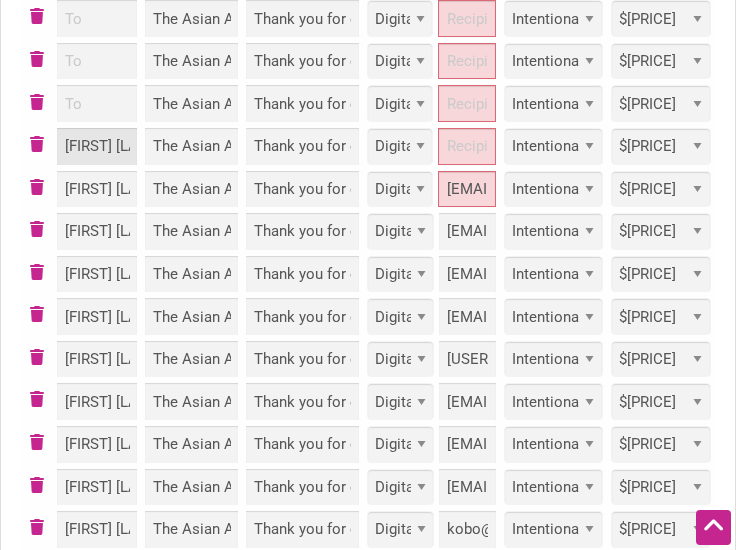 scroll, scrollTop: 0, scrollLeft: 9, axis: horizontal 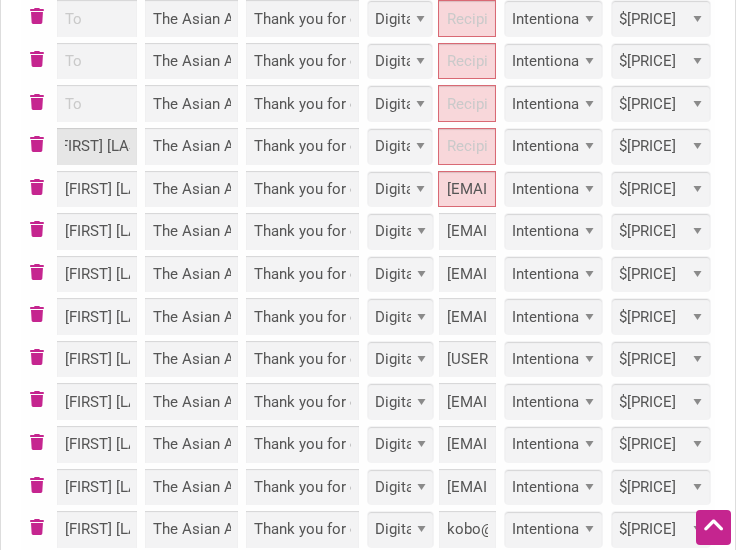 click on "baohua tan" at bounding box center [97, 146] 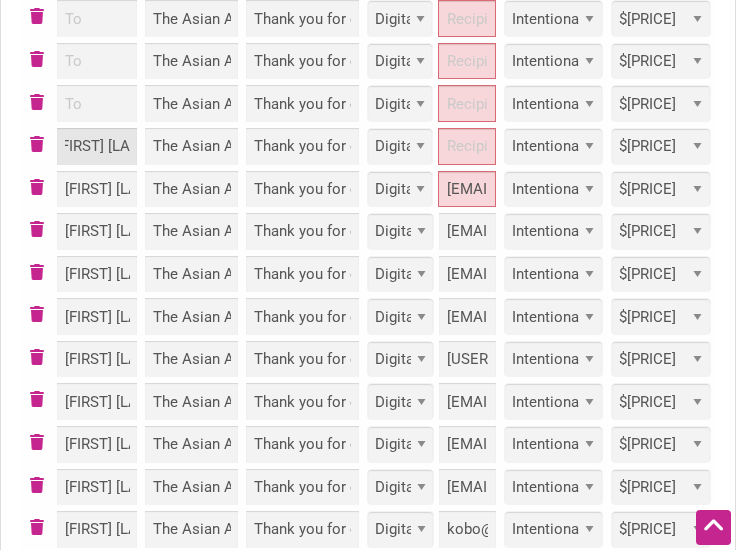 scroll, scrollTop: 0, scrollLeft: 0, axis: both 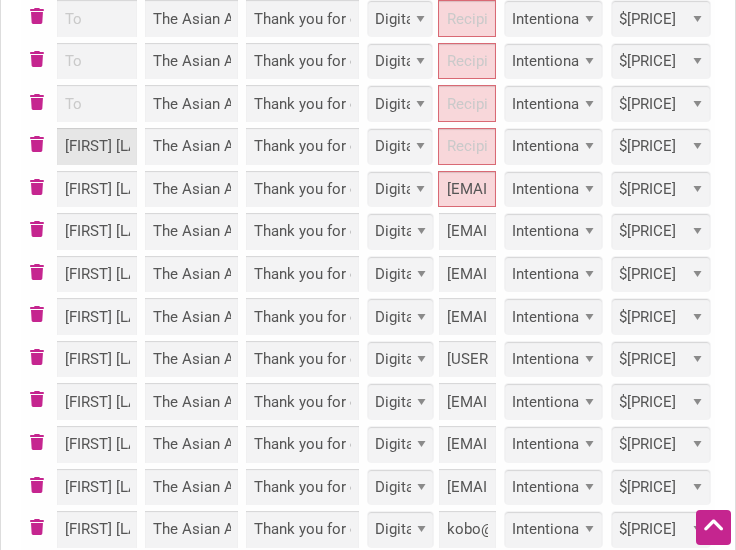 type on "[FIRST] [LAST]" 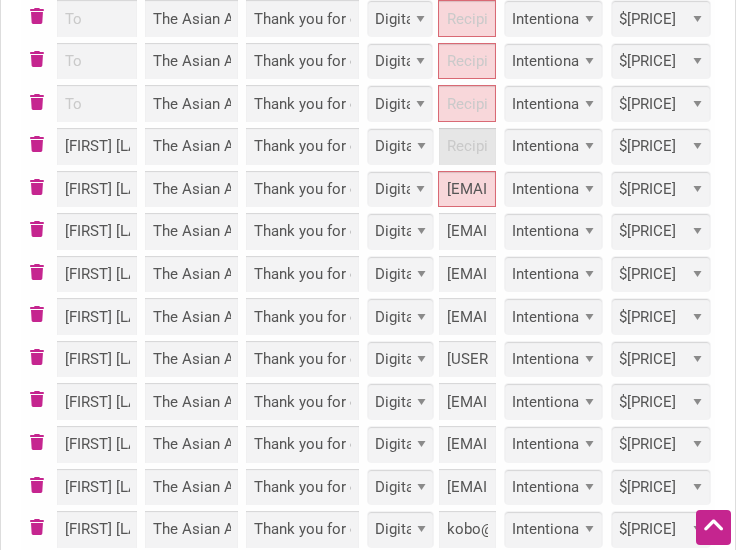 click at bounding box center [467, 146] 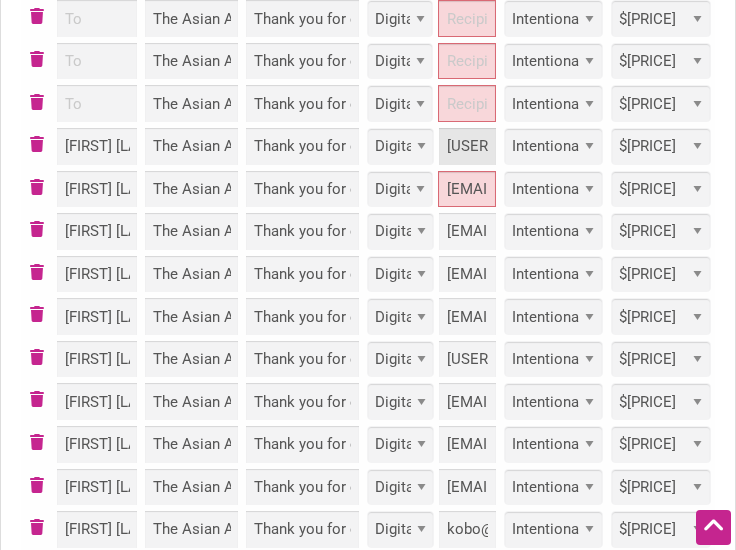 scroll, scrollTop: 0, scrollLeft: 122, axis: horizontal 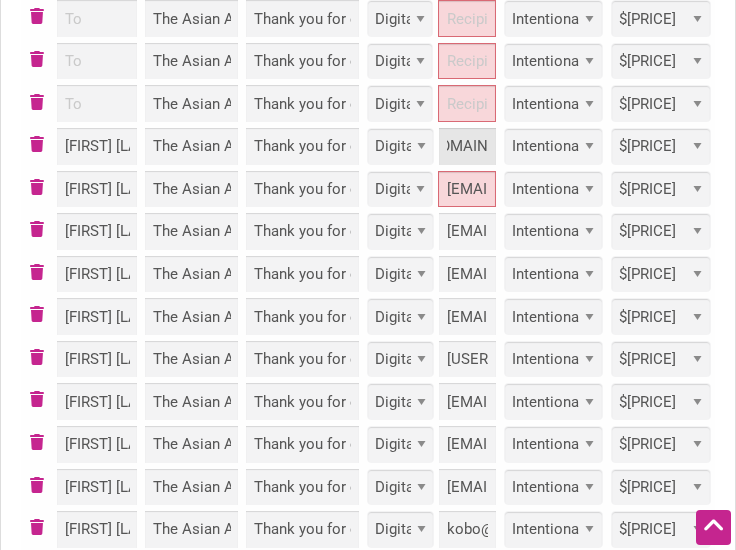 type on "greattan668@[EXAMPLE_DOMAIN]" 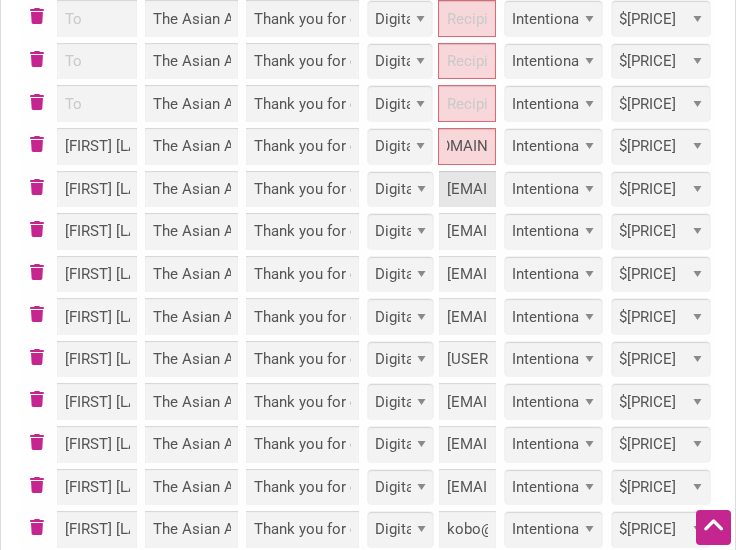 scroll, scrollTop: 0, scrollLeft: 0, axis: both 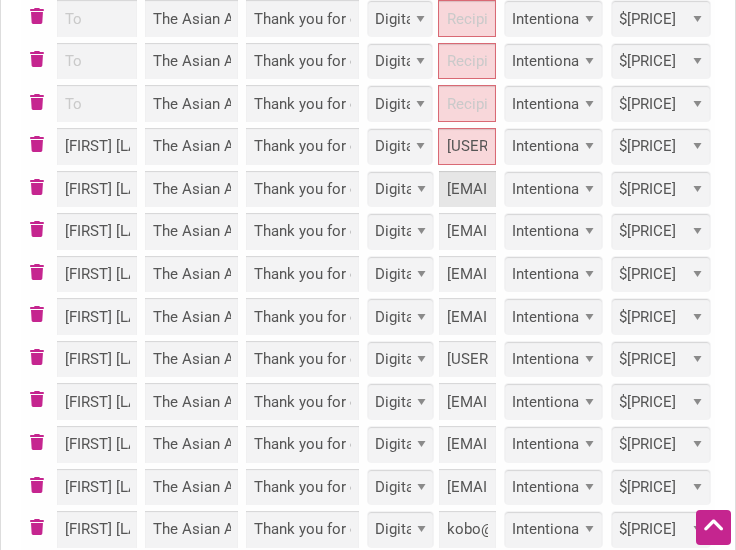 click on "Luckyyear100gmail.com" at bounding box center (467, 189) 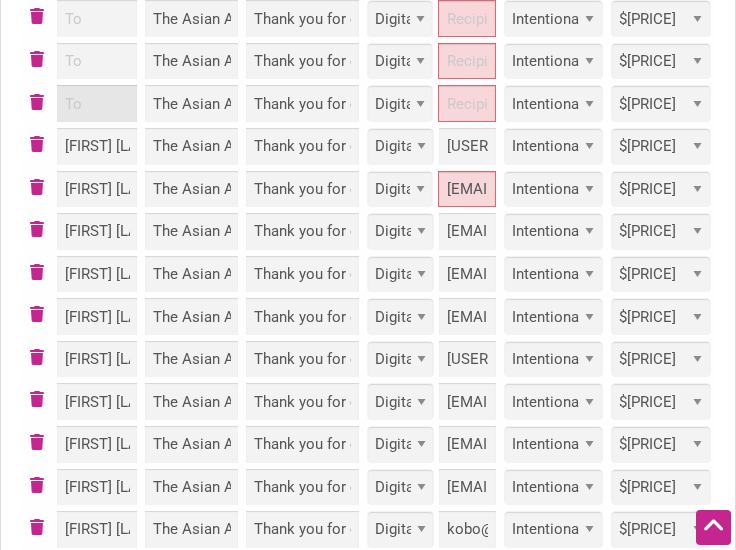 click at bounding box center (97, 103) 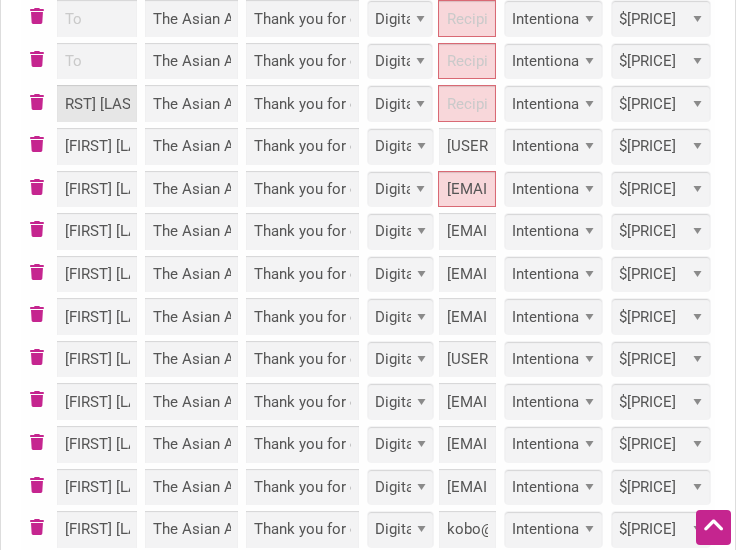 scroll, scrollTop: 0, scrollLeft: 0, axis: both 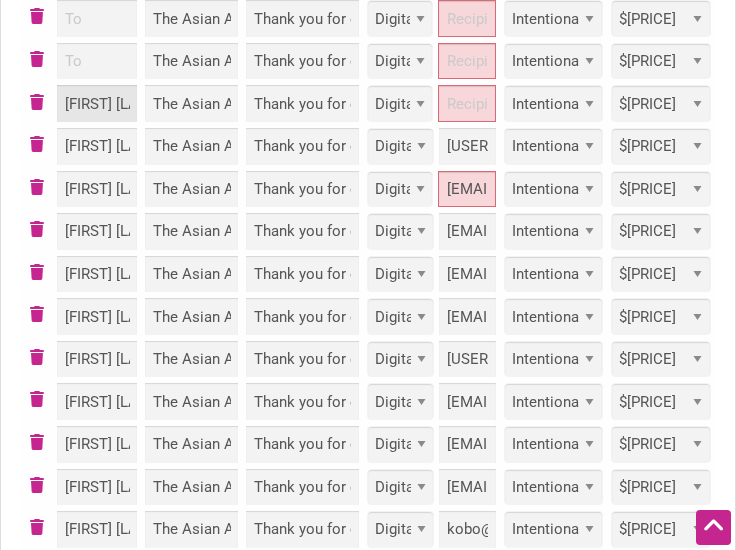 drag, startPoint x: 75, startPoint y: 100, endPoint x: 87, endPoint y: 104, distance: 12.649111 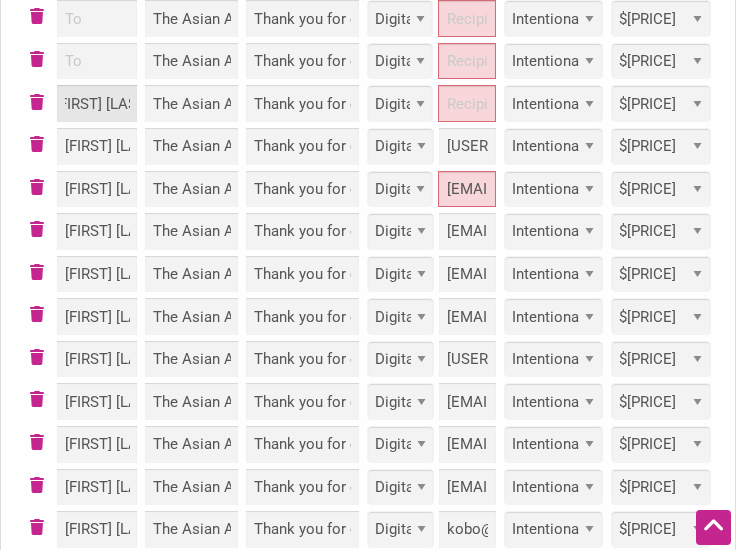 drag, startPoint x: 111, startPoint y: 99, endPoint x: 173, endPoint y: 105, distance: 62.289646 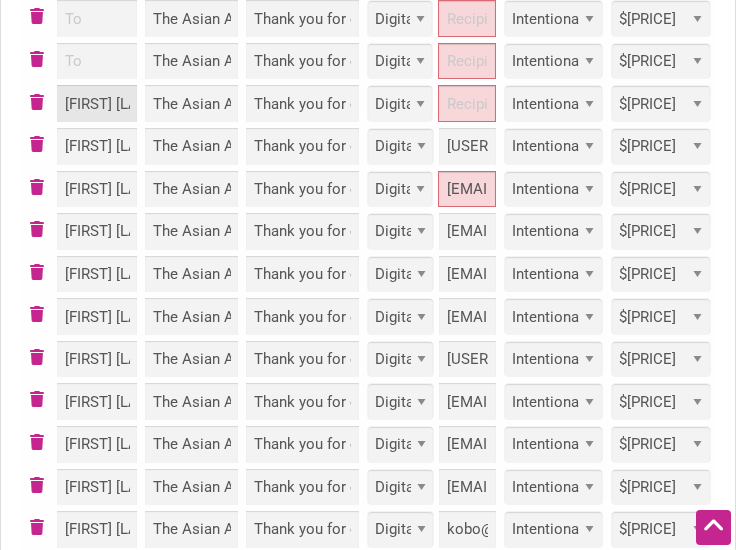 scroll, scrollTop: 0, scrollLeft: 5, axis: horizontal 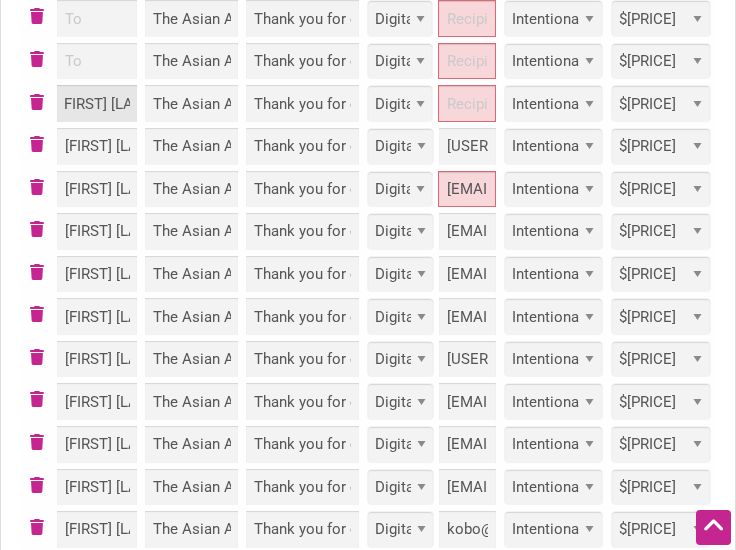 type on "[FIRST] [LAST]" 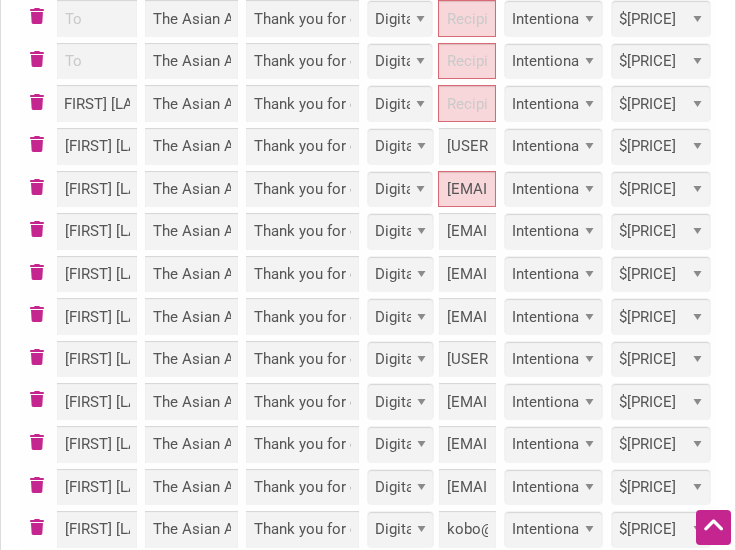scroll, scrollTop: 0, scrollLeft: 0, axis: both 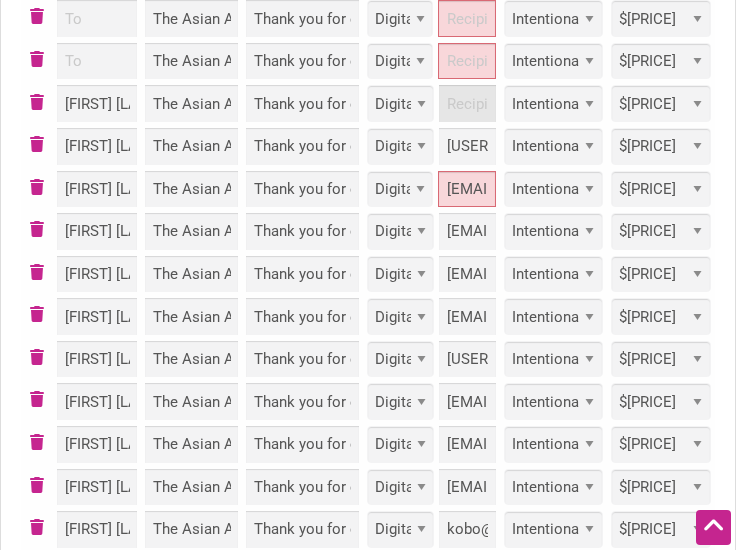 click at bounding box center (467, 103) 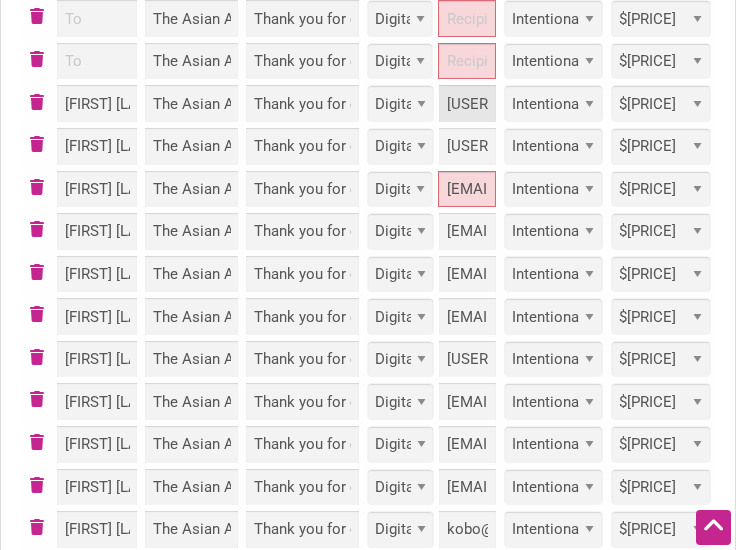scroll, scrollTop: 0, scrollLeft: 130, axis: horizontal 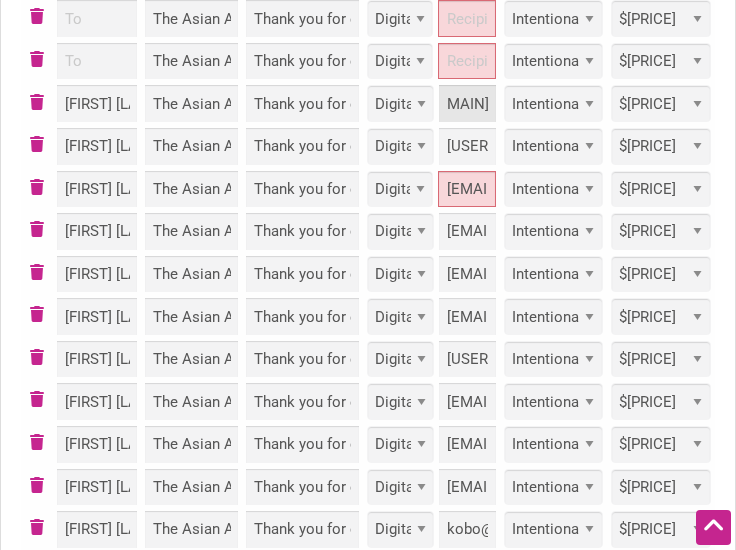 type on "qixinshen611@[EXAMPLE_DOMAIN]" 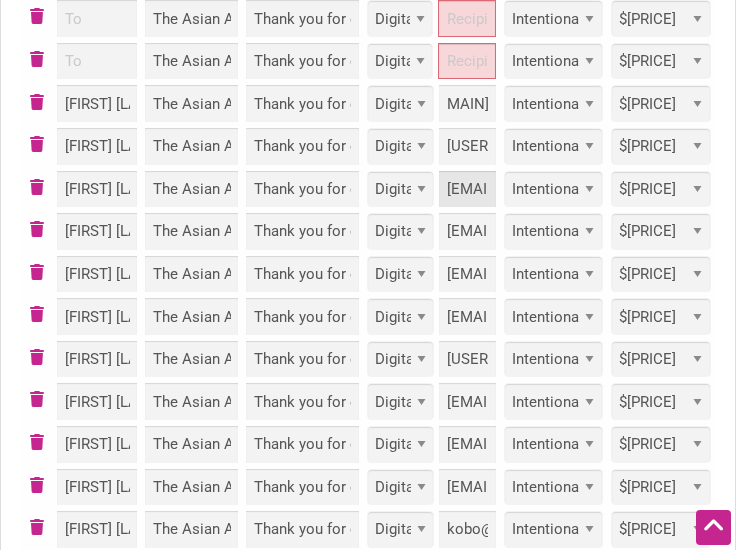 scroll, scrollTop: 0, scrollLeft: 0, axis: both 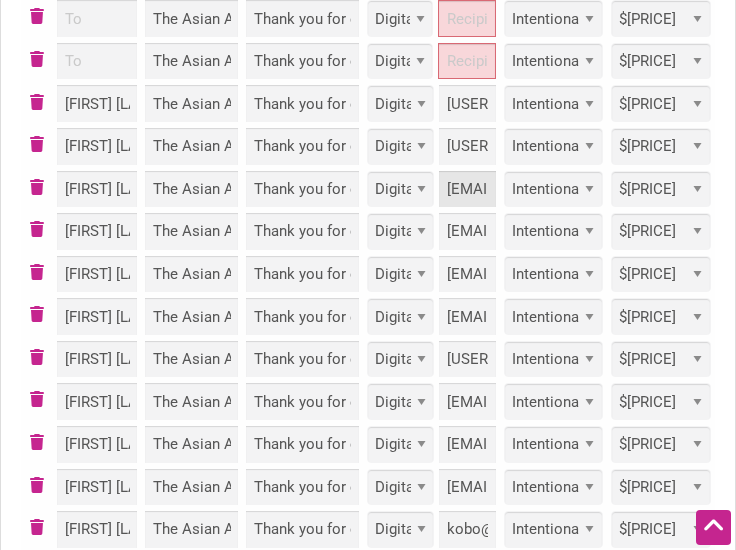 click on "Luckyyear100gmail.com" at bounding box center (467, 189) 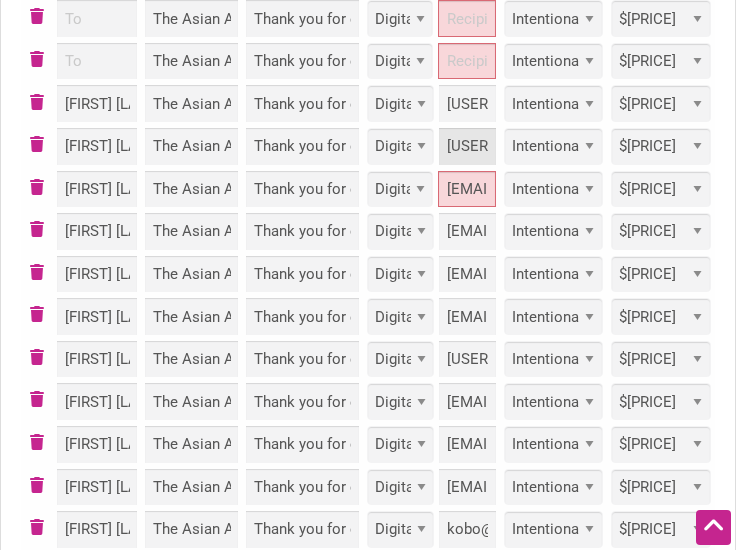 click on "greattan668@[EXAMPLE_DOMAIN]" at bounding box center [467, 146] 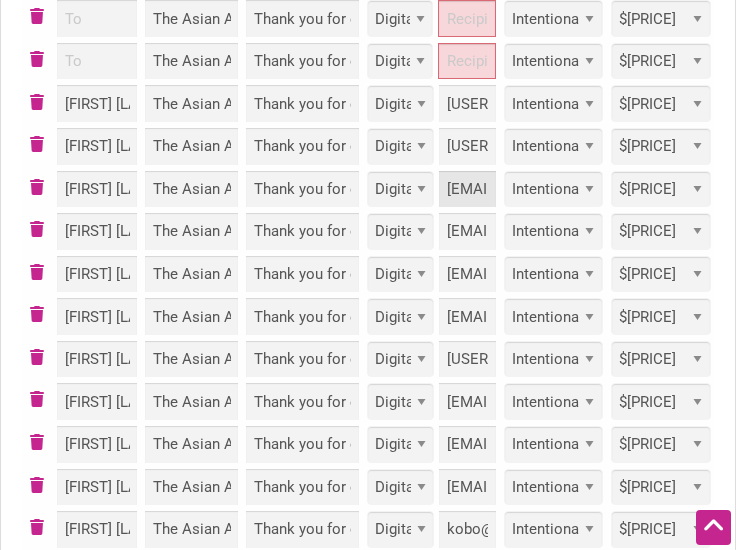 scroll, scrollTop: 0, scrollLeft: 120, axis: horizontal 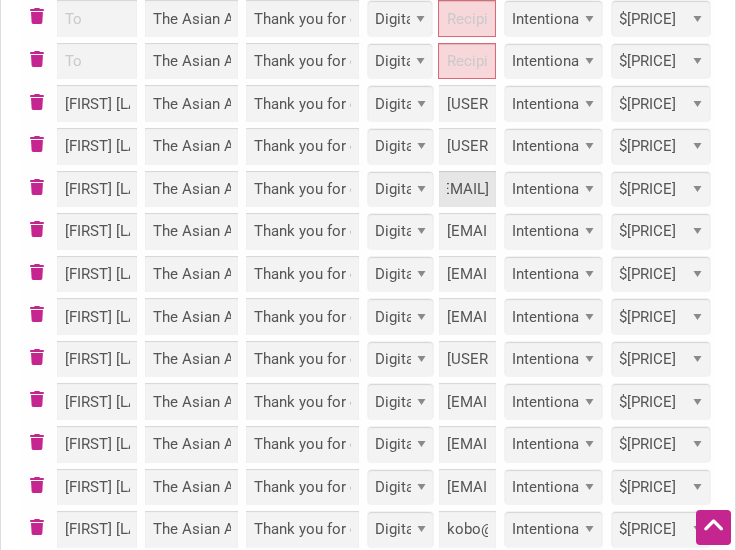 drag, startPoint x: 475, startPoint y: 192, endPoint x: 566, endPoint y: 197, distance: 91.13726 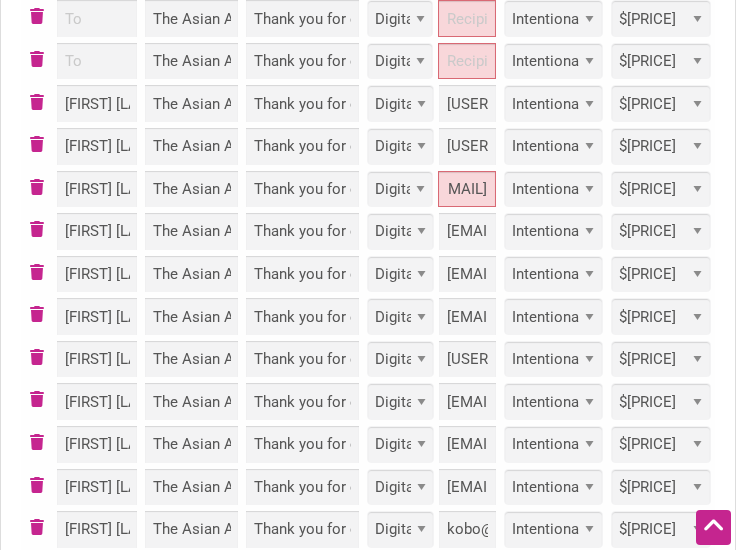 scroll, scrollTop: 0, scrollLeft: 0, axis: both 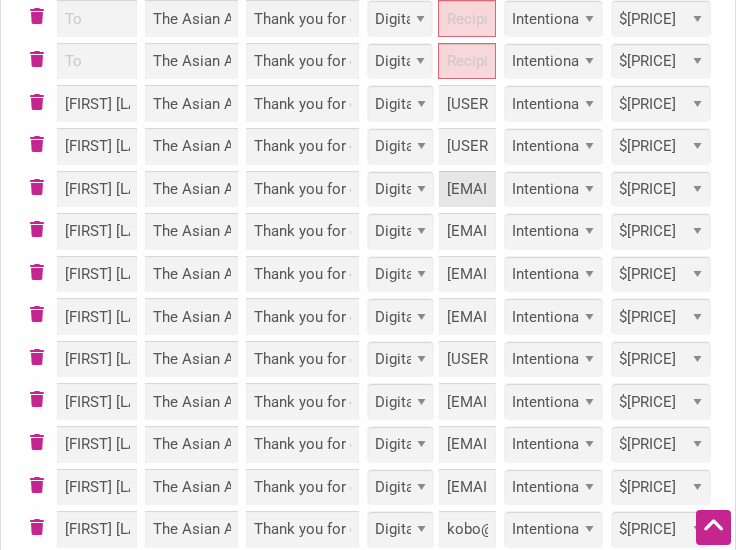 click on "Luckyyear100gmail.com" at bounding box center (467, 189) 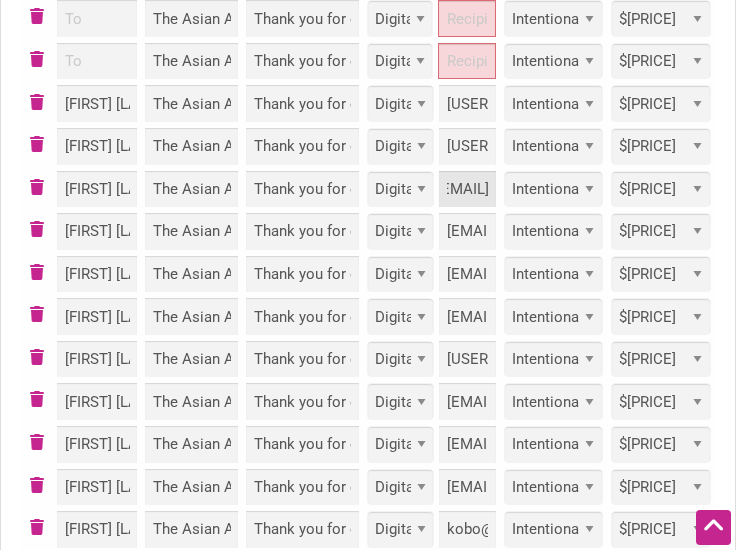 scroll, scrollTop: 0, scrollLeft: 82, axis: horizontal 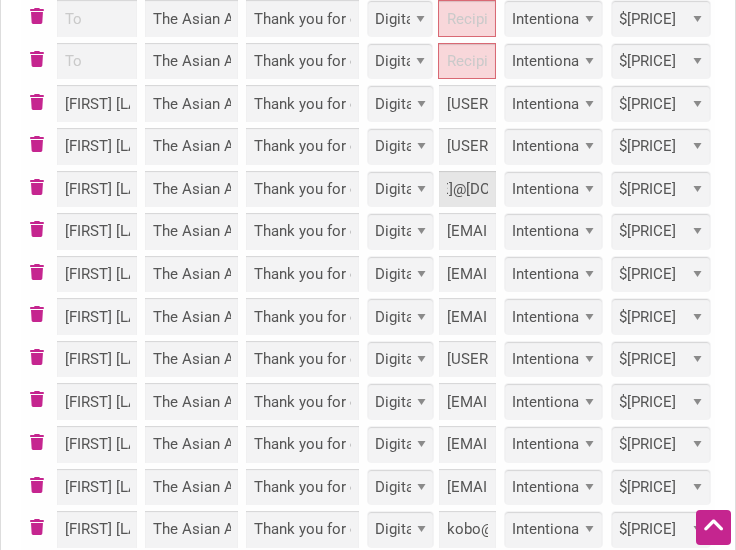 type on "Luckyyear100@[EXAMPLE_DOMAIN]" 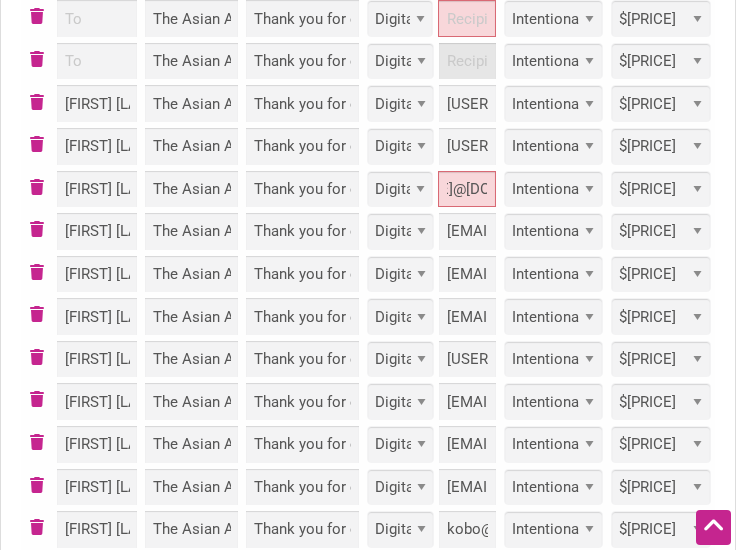 scroll, scrollTop: 0, scrollLeft: 0, axis: both 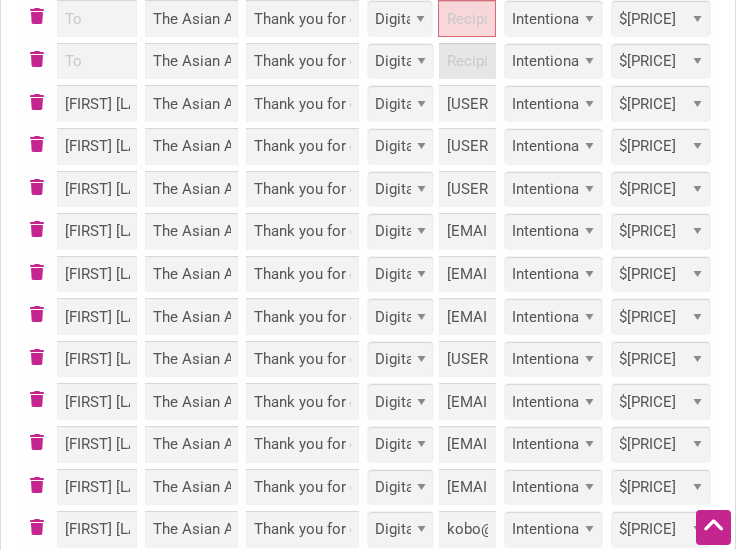 click at bounding box center [467, 61] 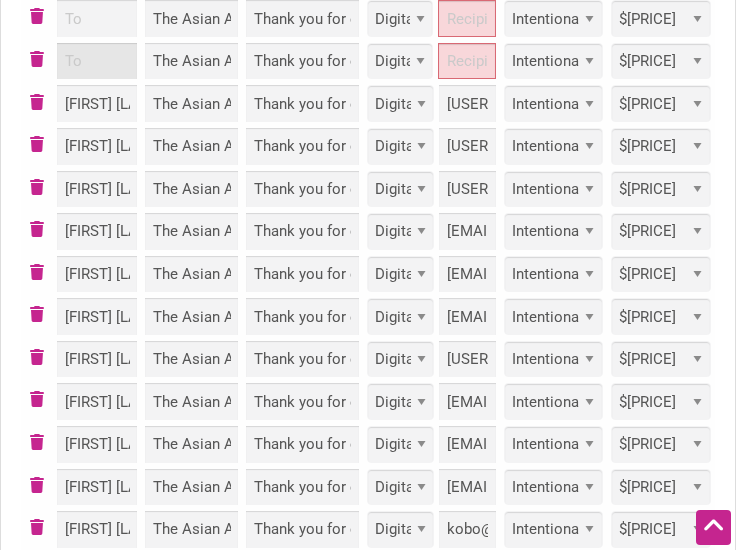 click at bounding box center [97, 61] 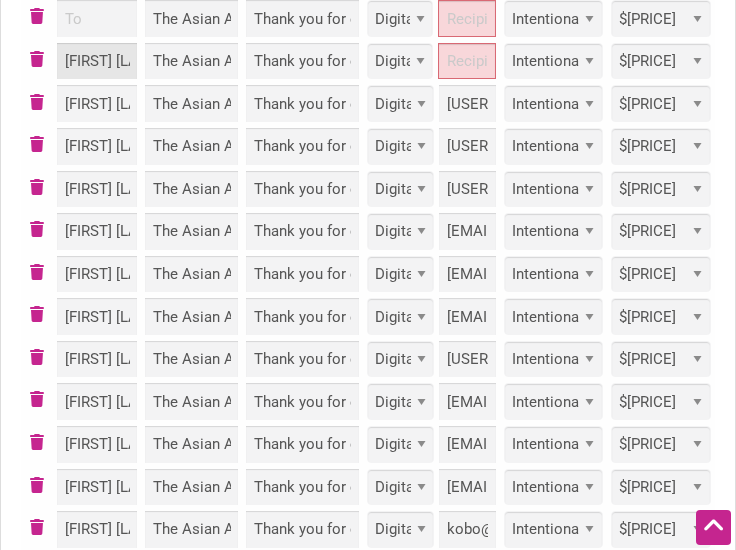 scroll, scrollTop: 0, scrollLeft: 19, axis: horizontal 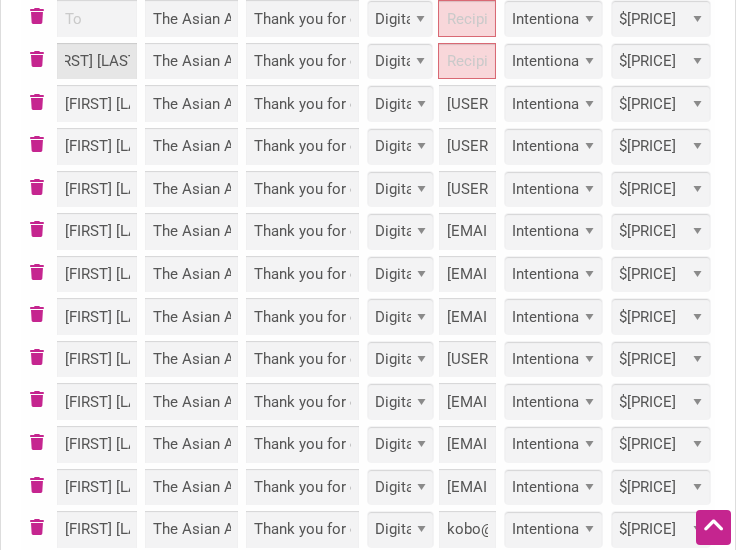 type on "[FIRST] [LAST]" 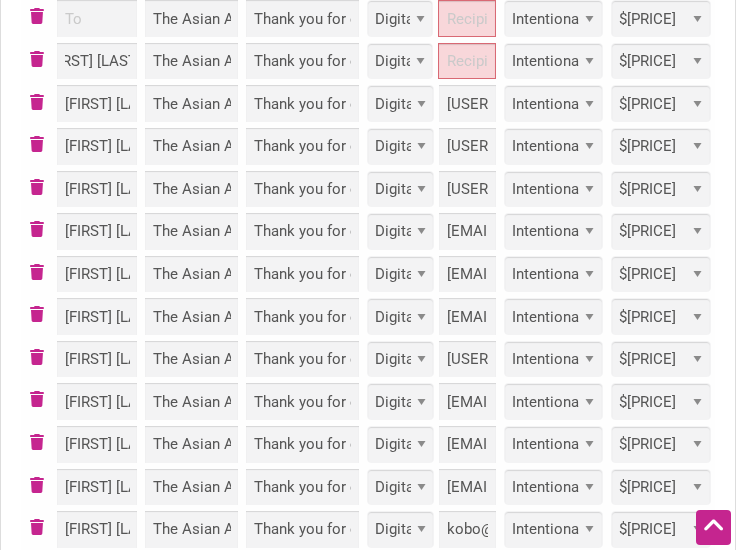 scroll, scrollTop: 0, scrollLeft: 0, axis: both 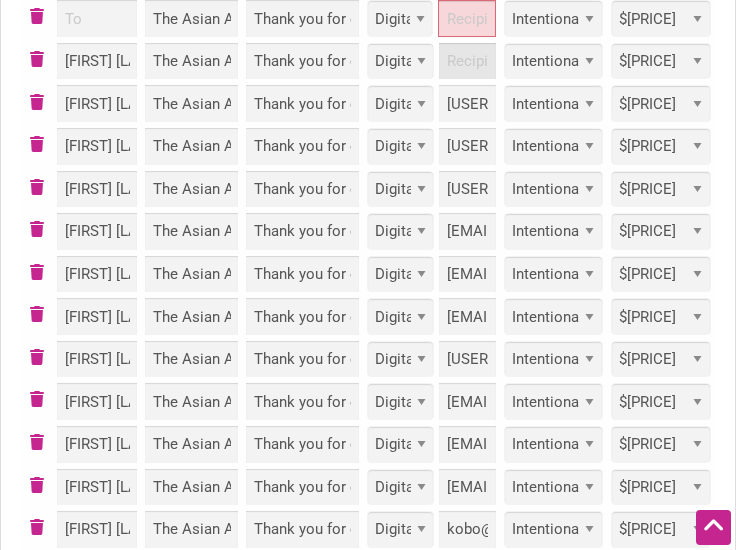 click at bounding box center [467, 61] 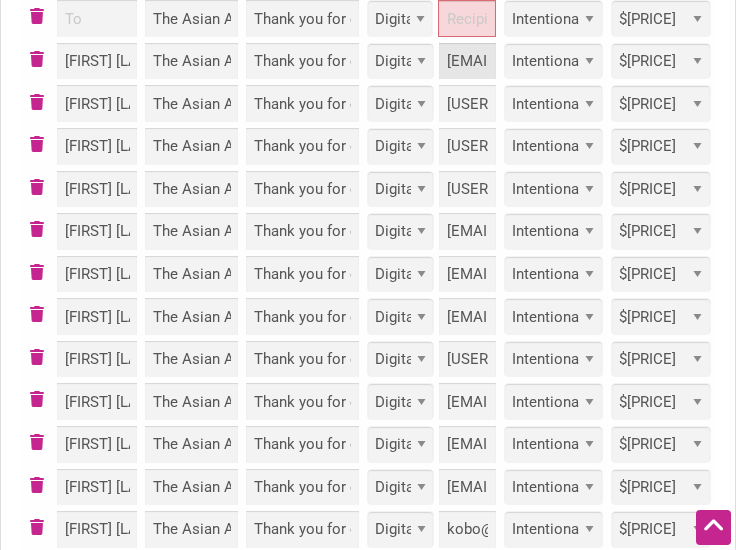 scroll, scrollTop: 0, scrollLeft: 154, axis: horizontal 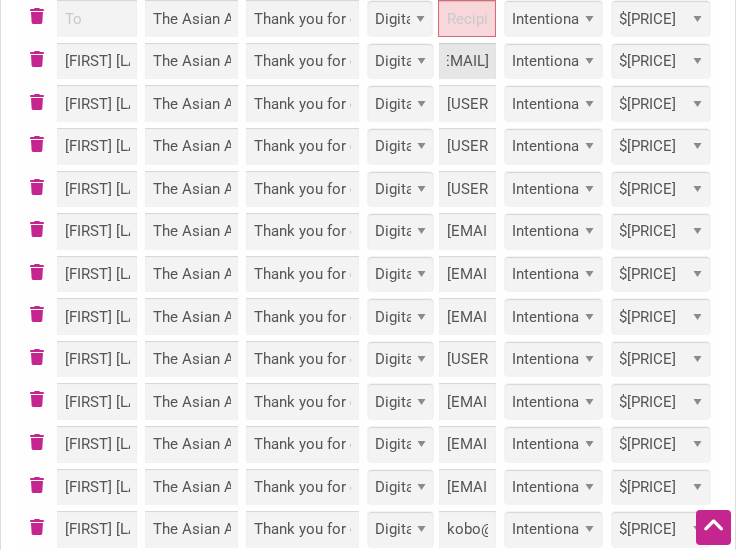 type on "Jiexiazhang0816@[EXAMPLE_DOMAIN]" 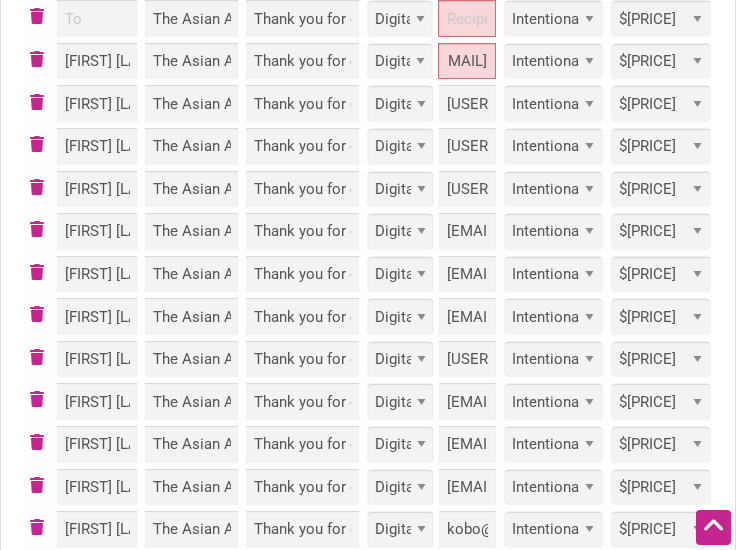 scroll, scrollTop: 0, scrollLeft: 0, axis: both 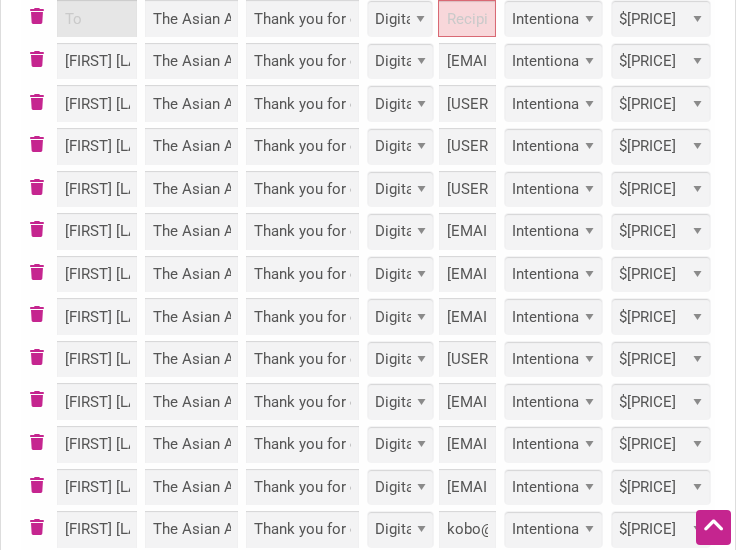 paste on "[FIRST] [LAST]" 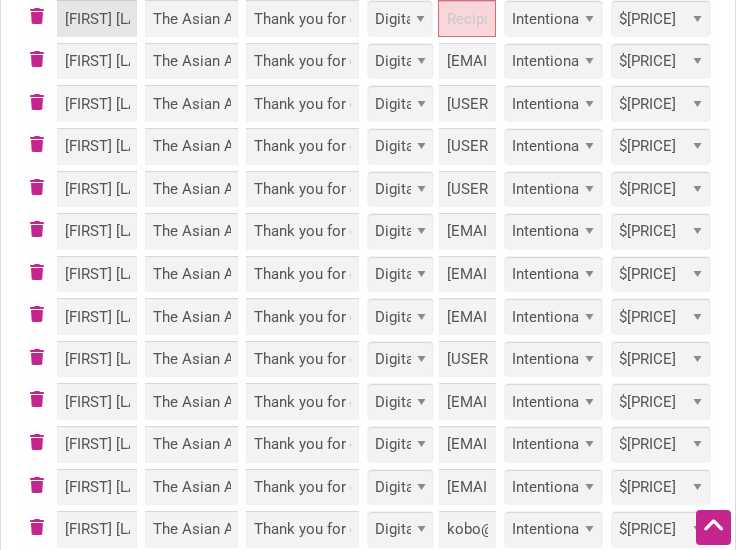 scroll, scrollTop: 0, scrollLeft: 13, axis: horizontal 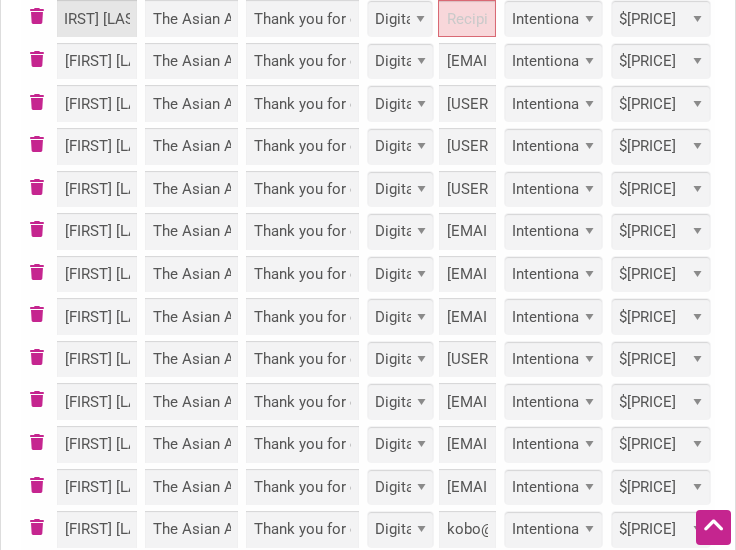 type on "[FIRST] [LAST]" 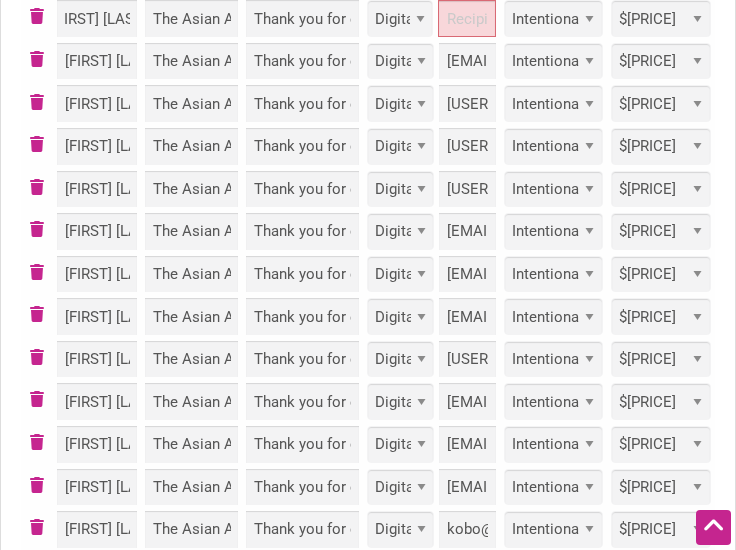 scroll, scrollTop: 0, scrollLeft: 0, axis: both 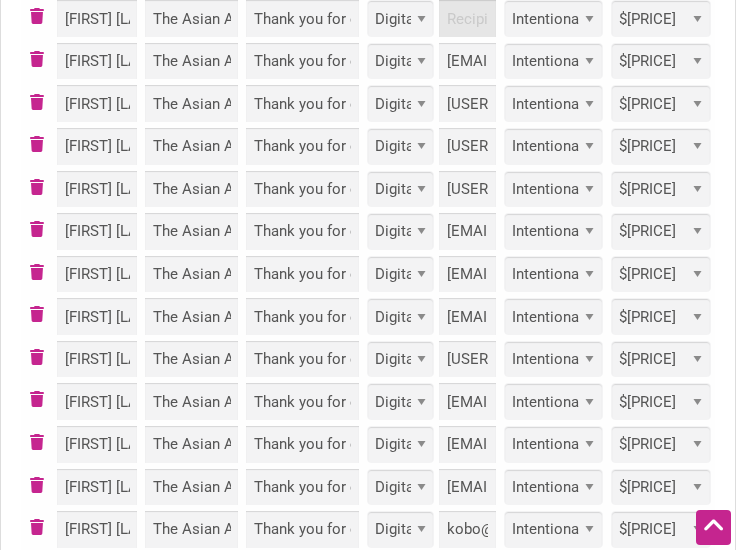 click at bounding box center (467, 18) 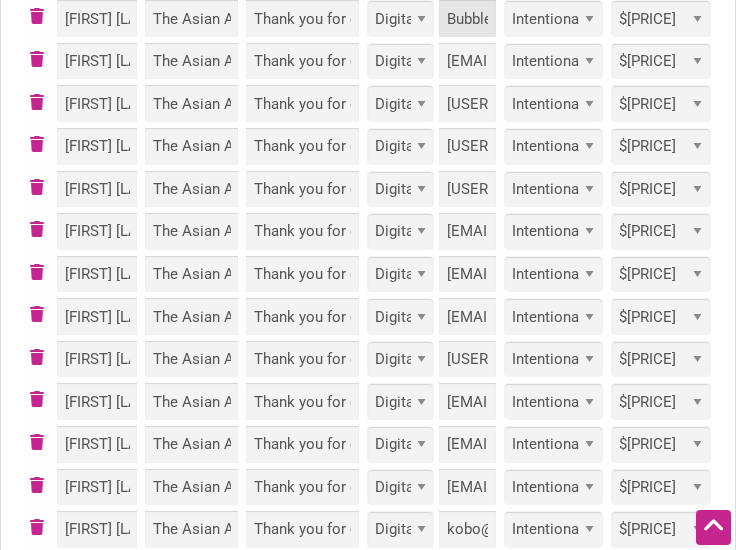 scroll, scrollTop: 0, scrollLeft: 204, axis: horizontal 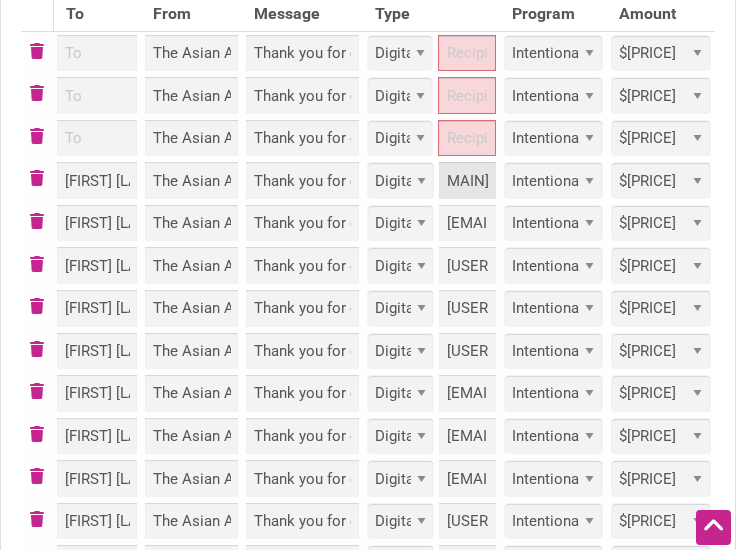 type on "Bubbletea.freshfruitjuice@[EXAMPLE_DOMAIN]" 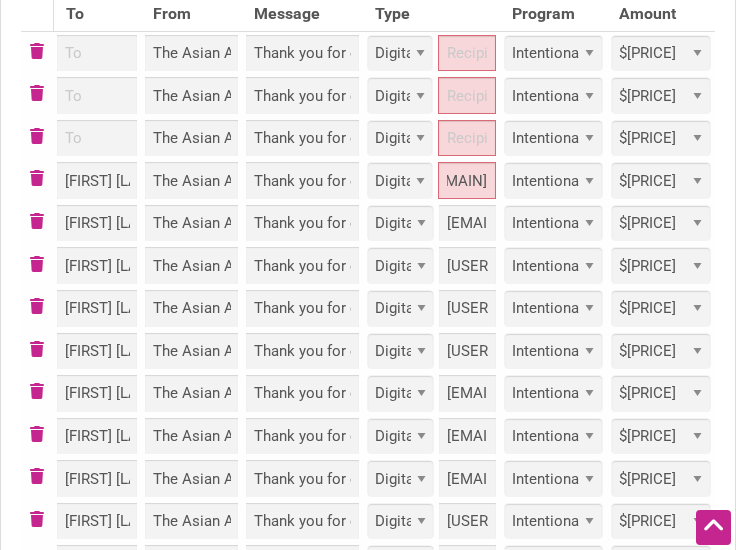 scroll, scrollTop: 0, scrollLeft: 0, axis: both 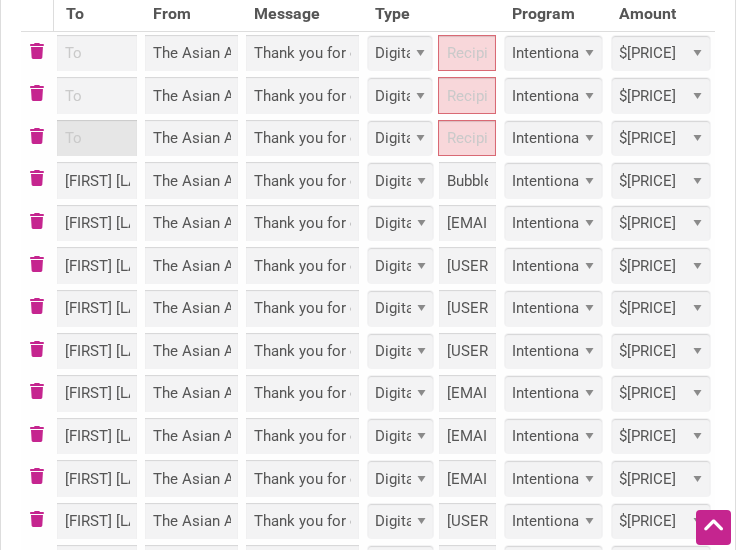 paste on "Lang pham" 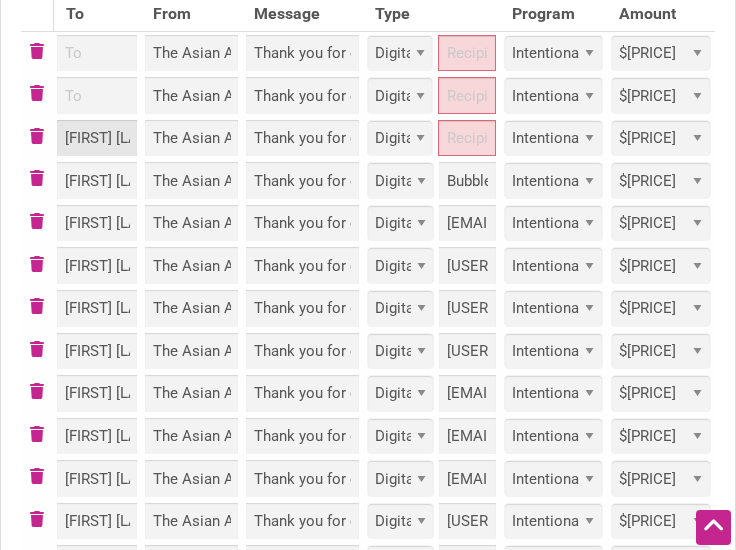 click on "Lang pham" at bounding box center [97, 138] 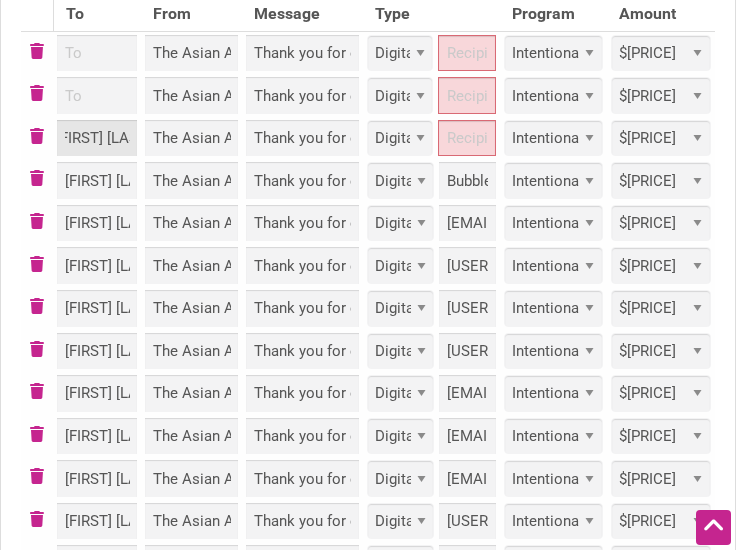 click on "Lang pham" at bounding box center (97, 138) 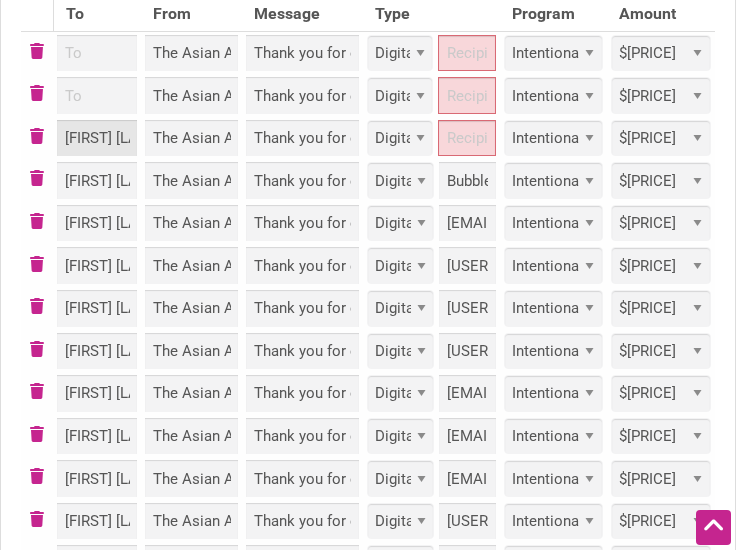 type on "[FIRST] [LAST]" 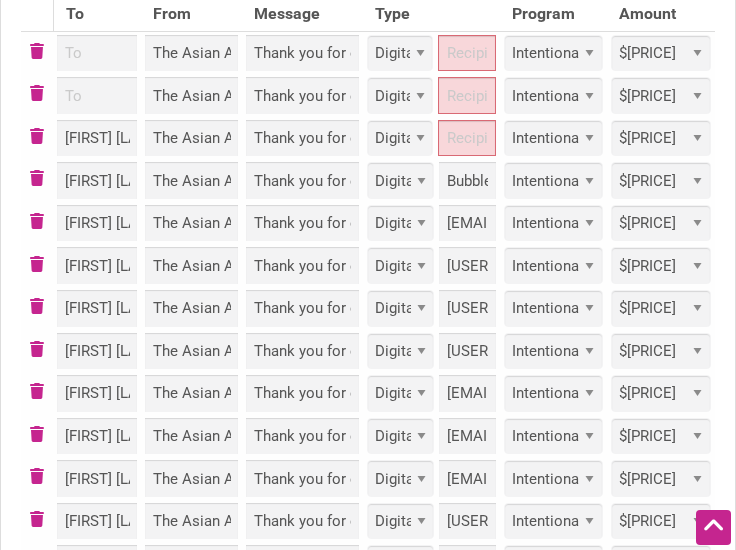 scroll, scrollTop: 0, scrollLeft: 0, axis: both 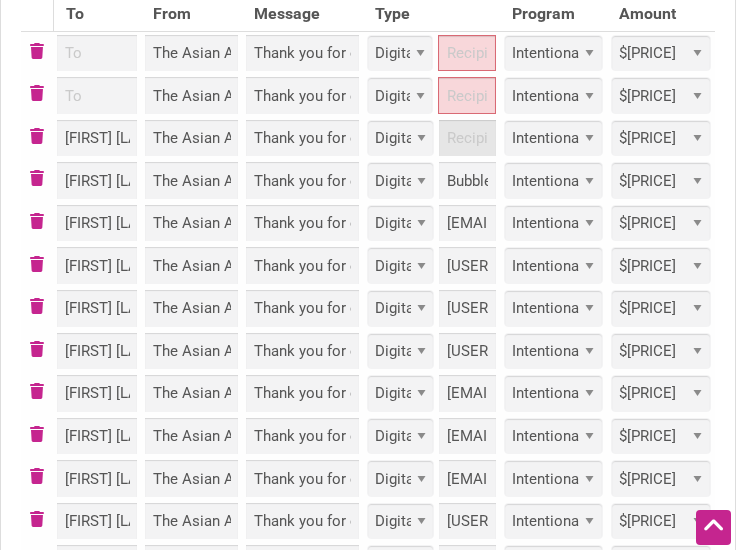 click at bounding box center [467, 138] 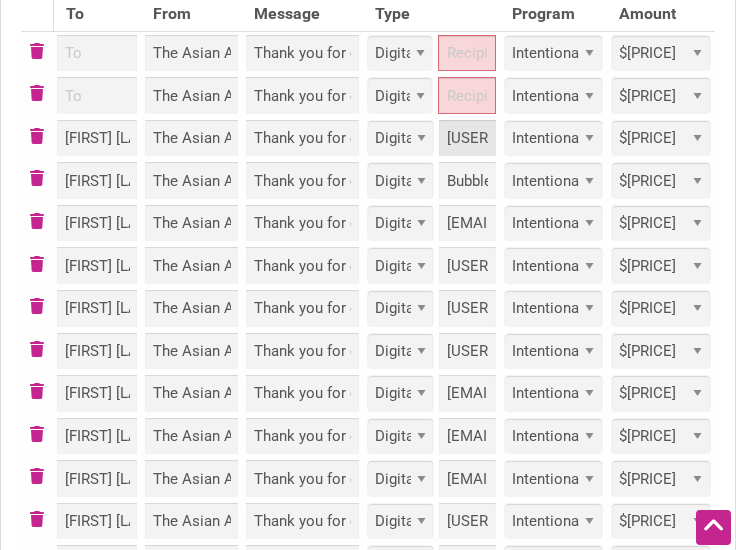 scroll, scrollTop: 0, scrollLeft: 114, axis: horizontal 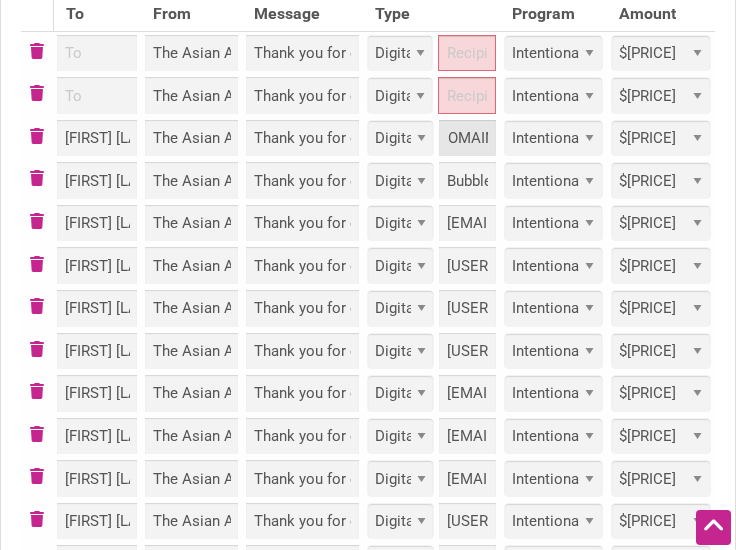 type on "Phamtlang@[EXAMPLE_DOMAIN]" 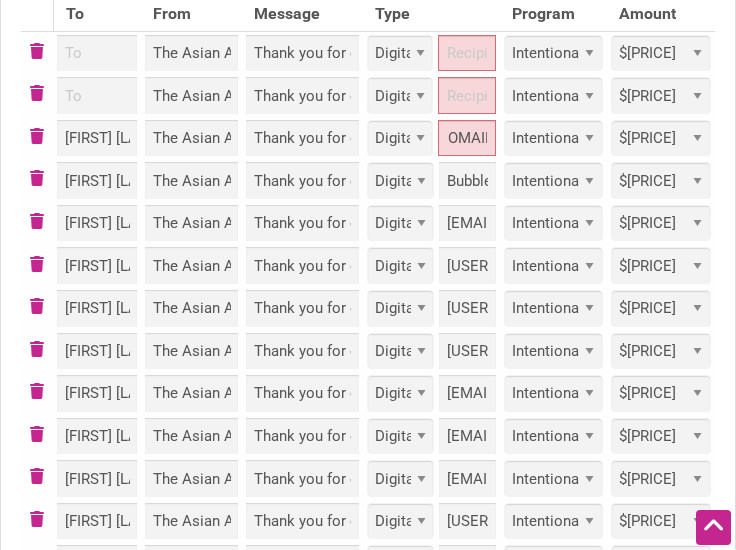 scroll, scrollTop: 0, scrollLeft: 0, axis: both 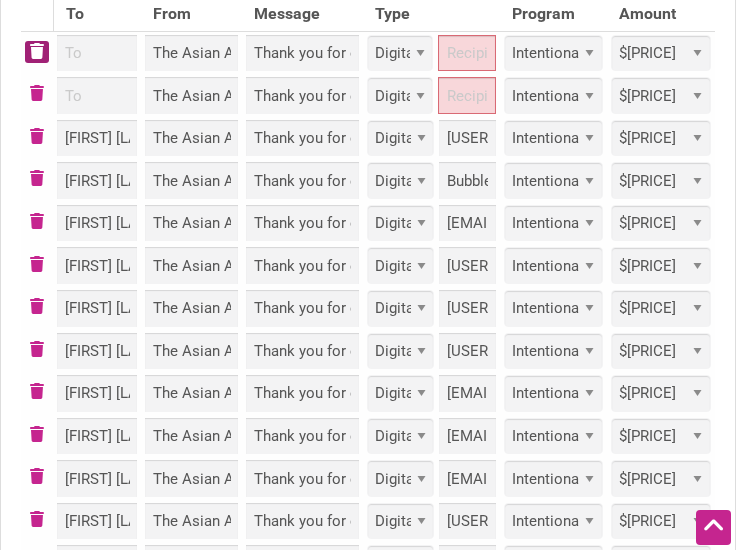 click at bounding box center [37, 52] 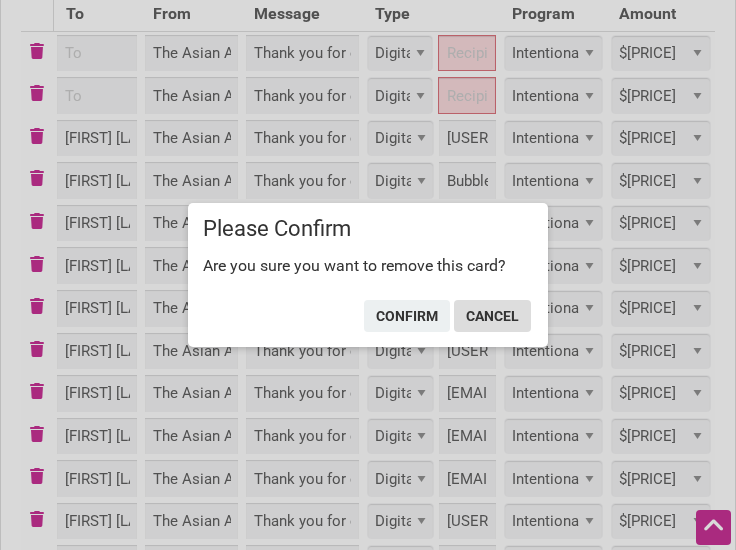 click on "cancel" at bounding box center (492, 316) 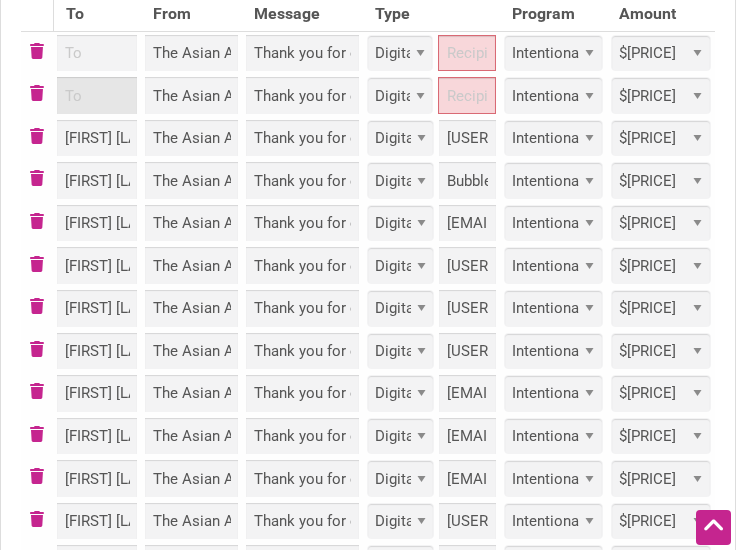 click at bounding box center (97, 95) 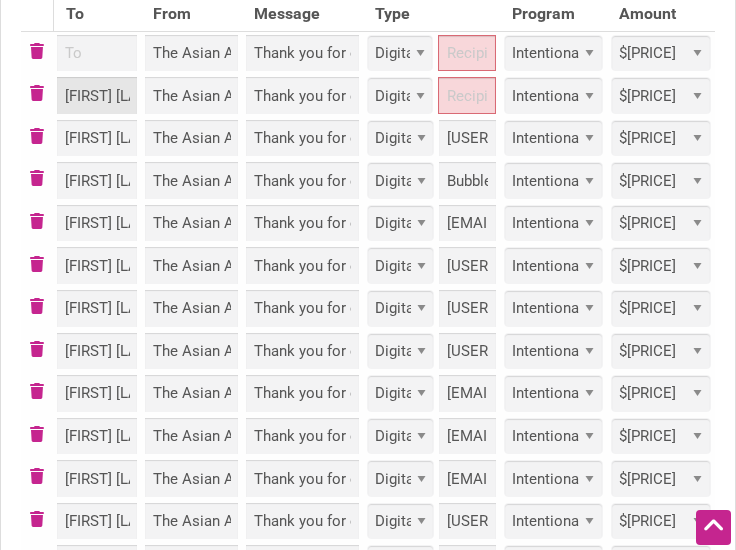 scroll, scrollTop: 0, scrollLeft: 24, axis: horizontal 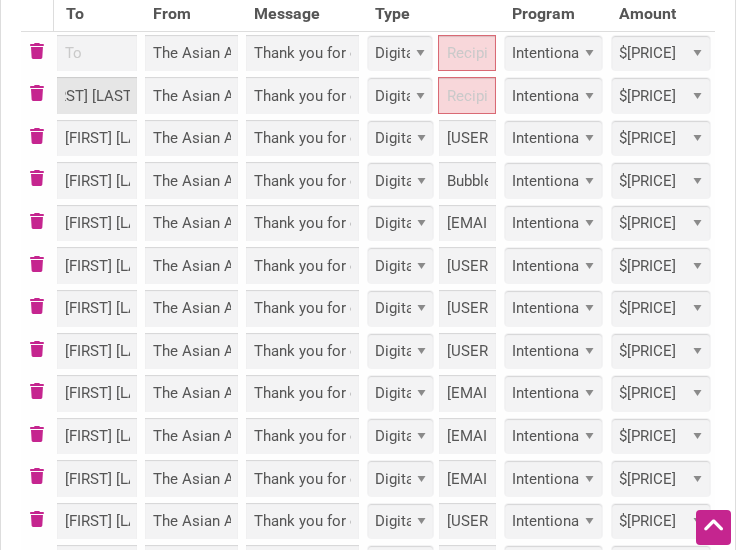 type on "[FIRST] [LAST]" 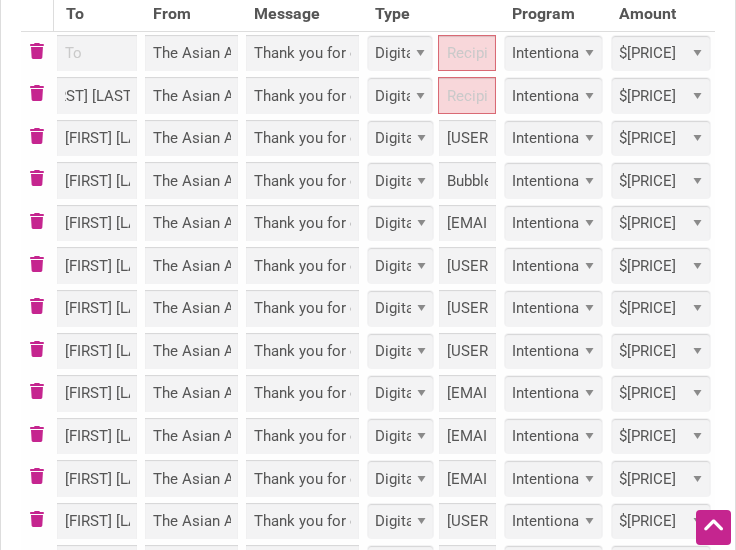 scroll, scrollTop: 0, scrollLeft: 0, axis: both 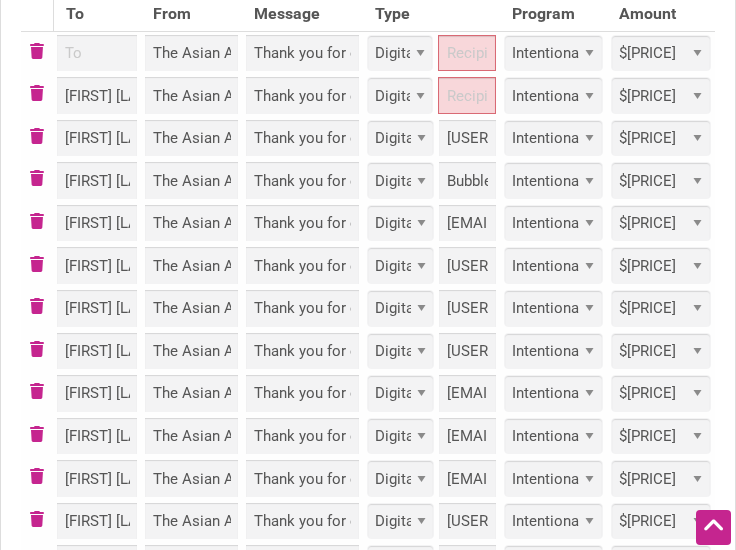 click on "Physical
Digital" at bounding box center (400, 95) 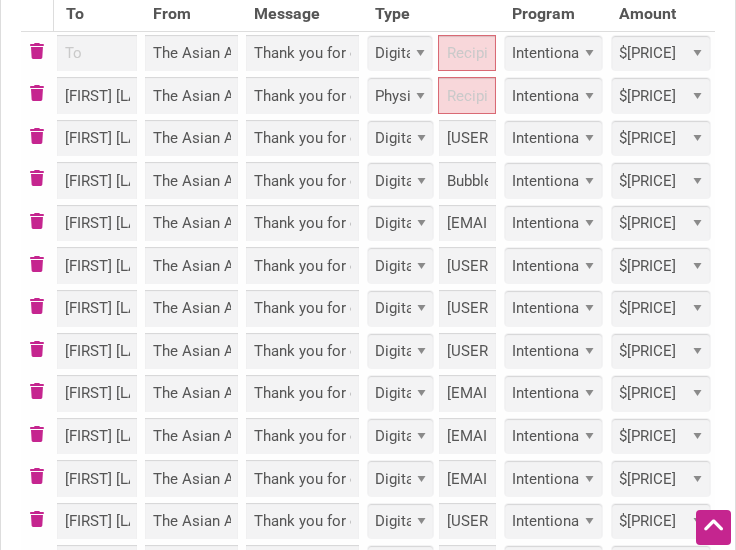 click on "Physical
Digital" at bounding box center (400, 95) 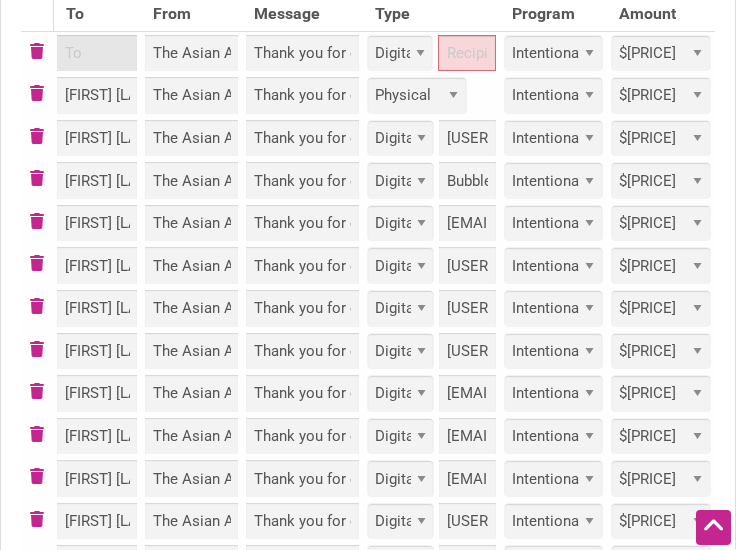 click at bounding box center [97, 53] 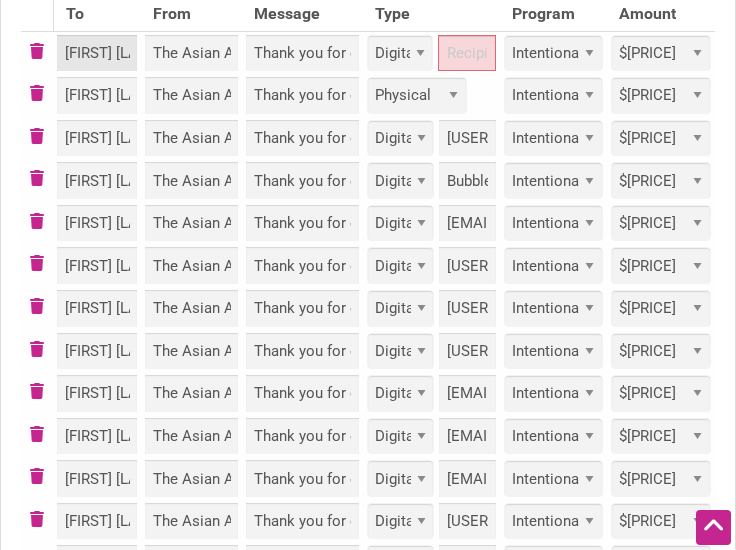 scroll, scrollTop: 0, scrollLeft: 16, axis: horizontal 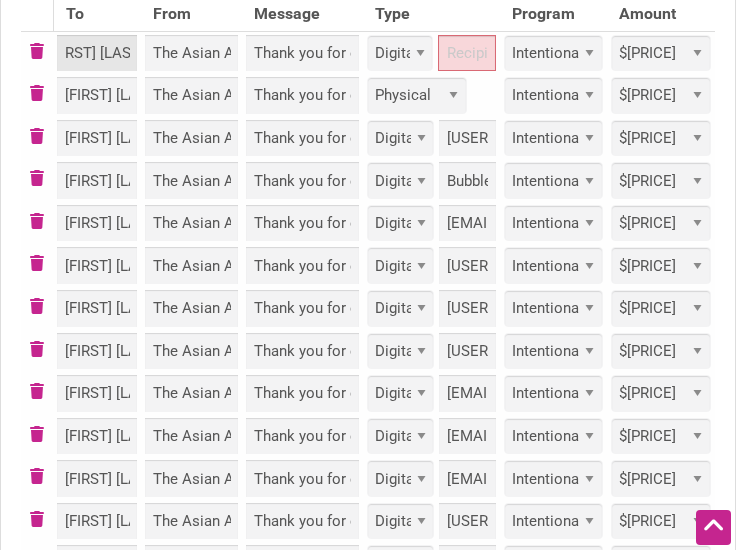type on "[FIRST] [LAST]" 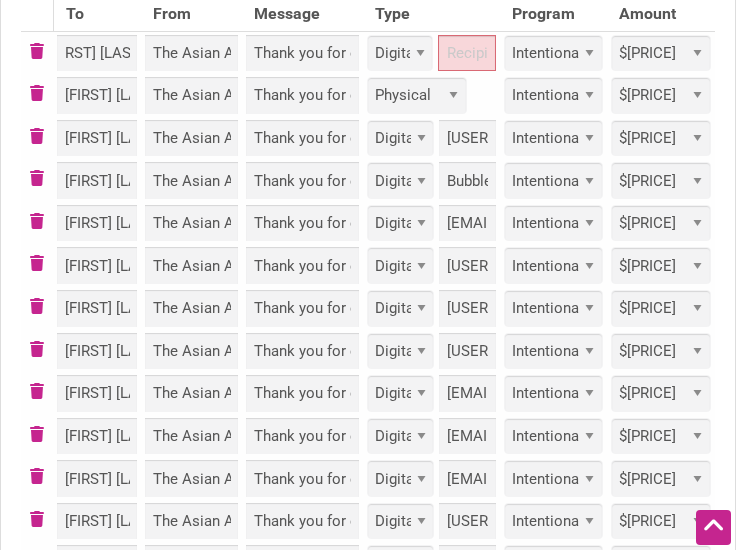 scroll, scrollTop: 0, scrollLeft: 0, axis: both 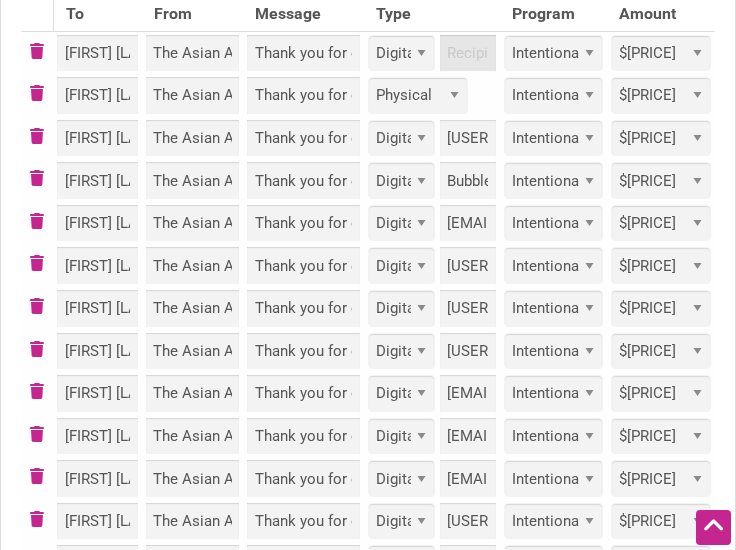 click at bounding box center (468, 53) 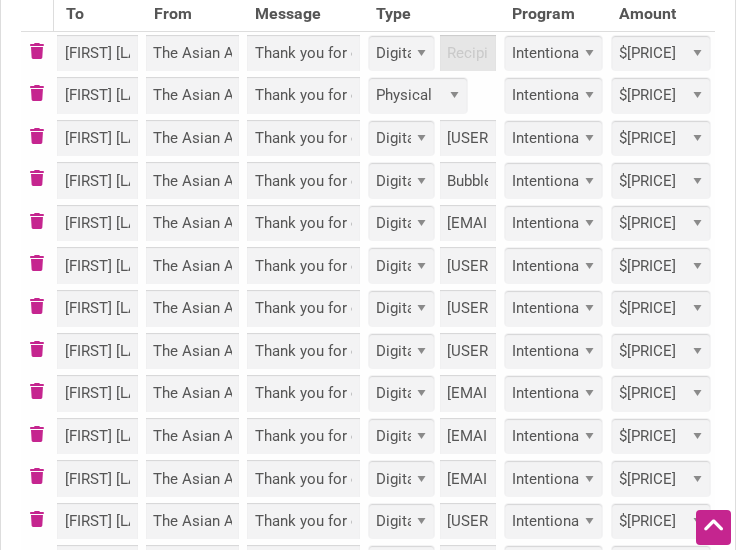 paste on "Jessicax90@[EXAMPLE_DOMAIN]" 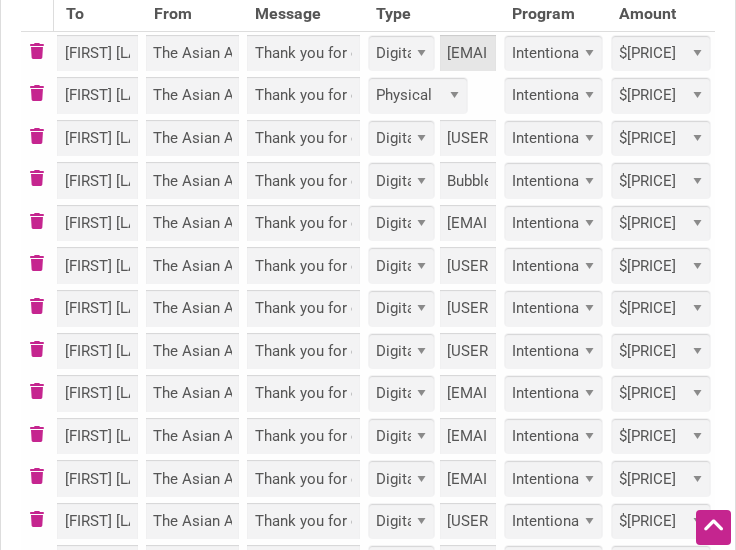 scroll, scrollTop: 0, scrollLeft: 121, axis: horizontal 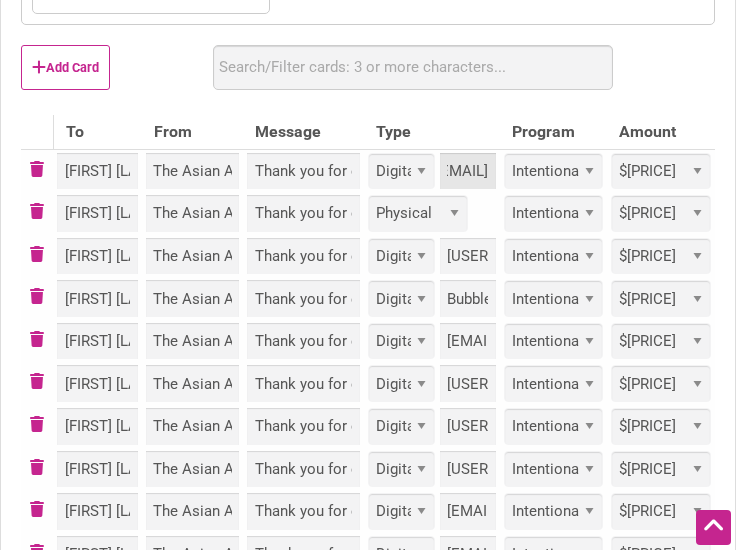 type on "Jessicax90@[EXAMPLE_DOMAIN]" 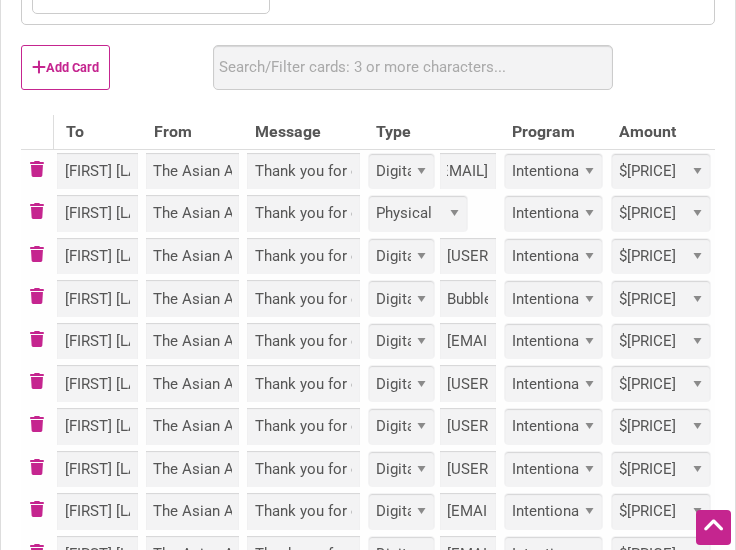scroll, scrollTop: 0, scrollLeft: 0, axis: both 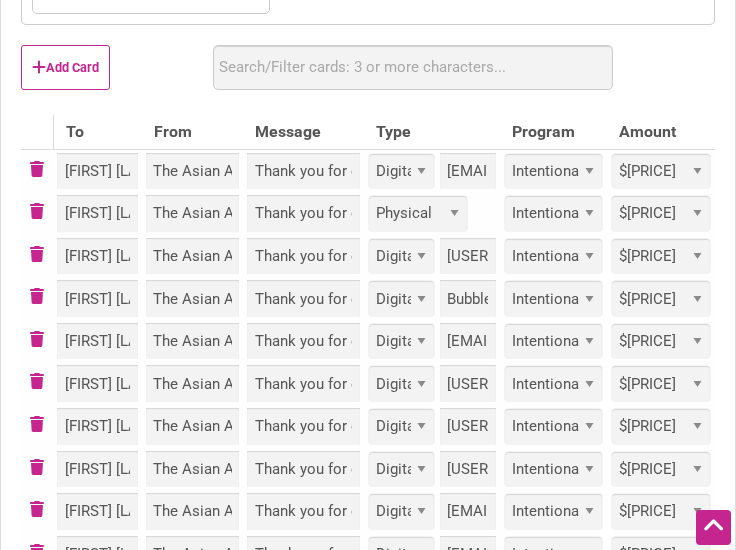 click on "Add Card
Use a spreadsheet?
Upload
Download
Get Template" at bounding box center [368, 75] 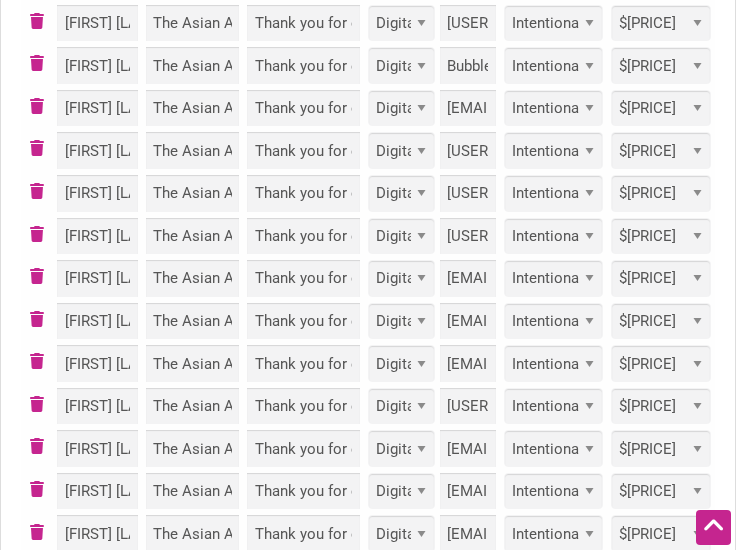 scroll, scrollTop: 958, scrollLeft: 0, axis: vertical 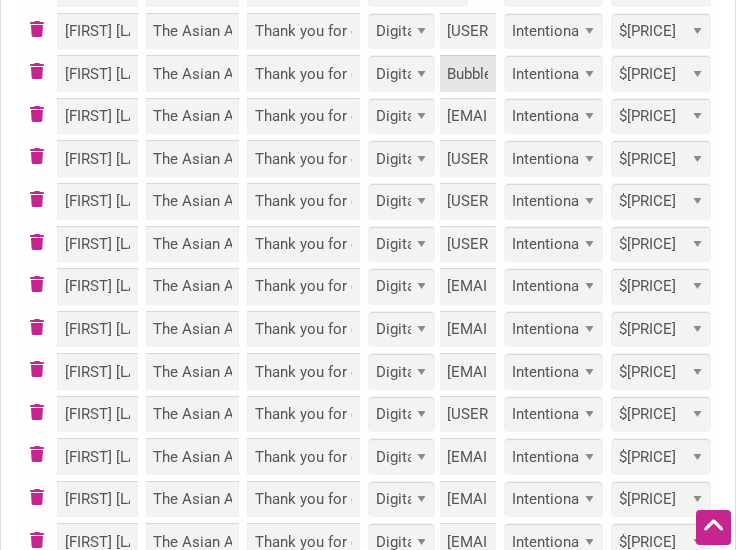 click on "Bubbletea.freshfruitjuice@[EXAMPLE_DOMAIN]" at bounding box center (468, 73) 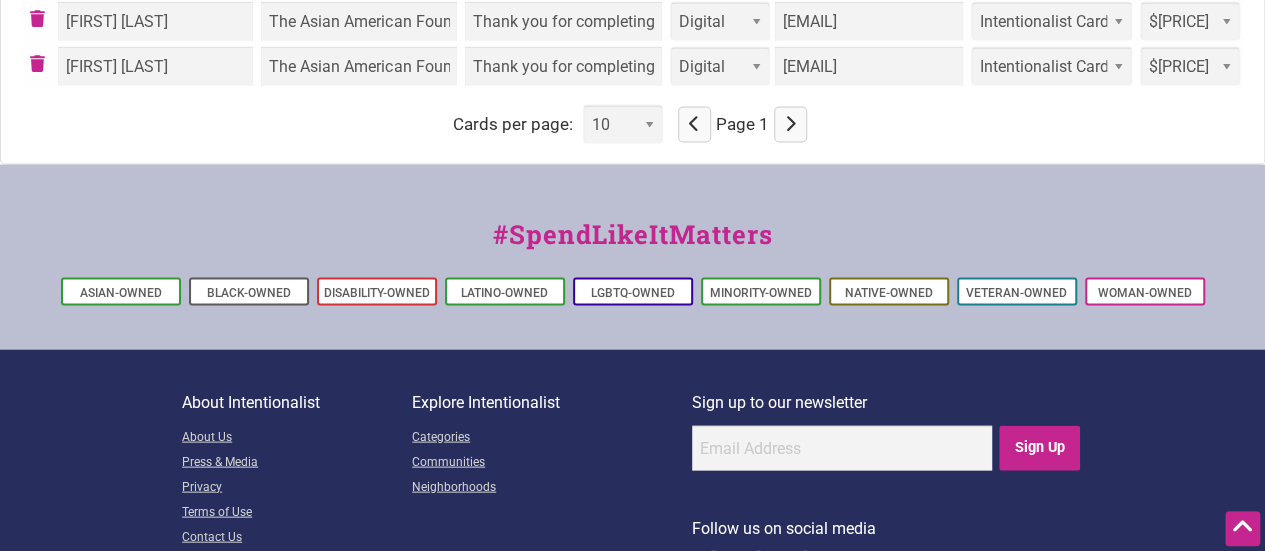 scroll, scrollTop: 1956, scrollLeft: 0, axis: vertical 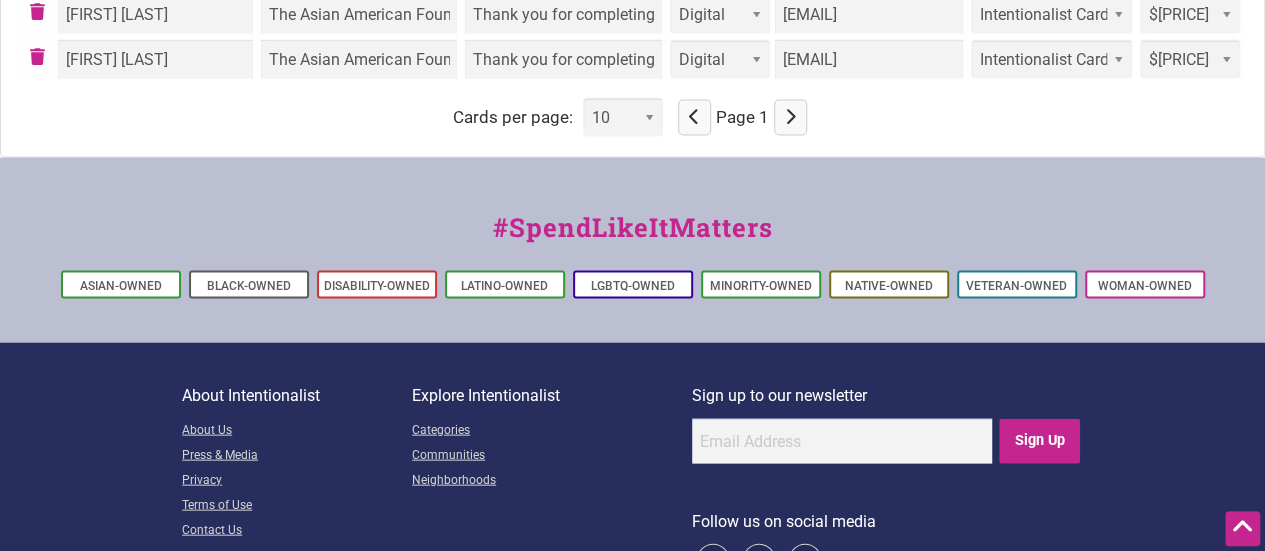 click on "Cards per page:
10
25
50
100
200
500
Page 1" at bounding box center [632, 117] 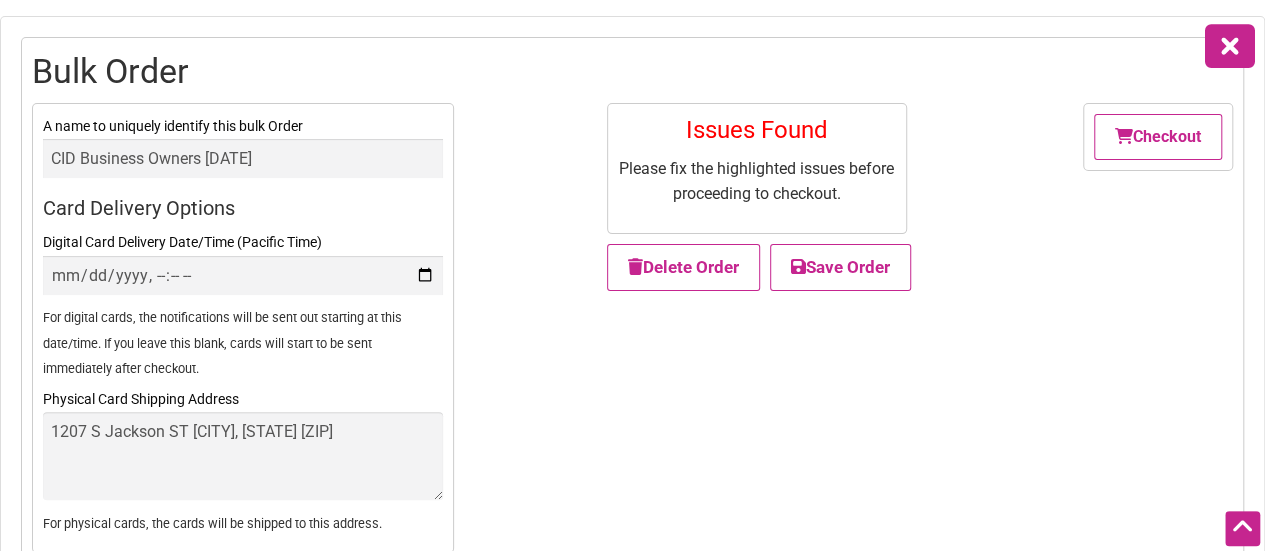 scroll, scrollTop: 128, scrollLeft: 0, axis: vertical 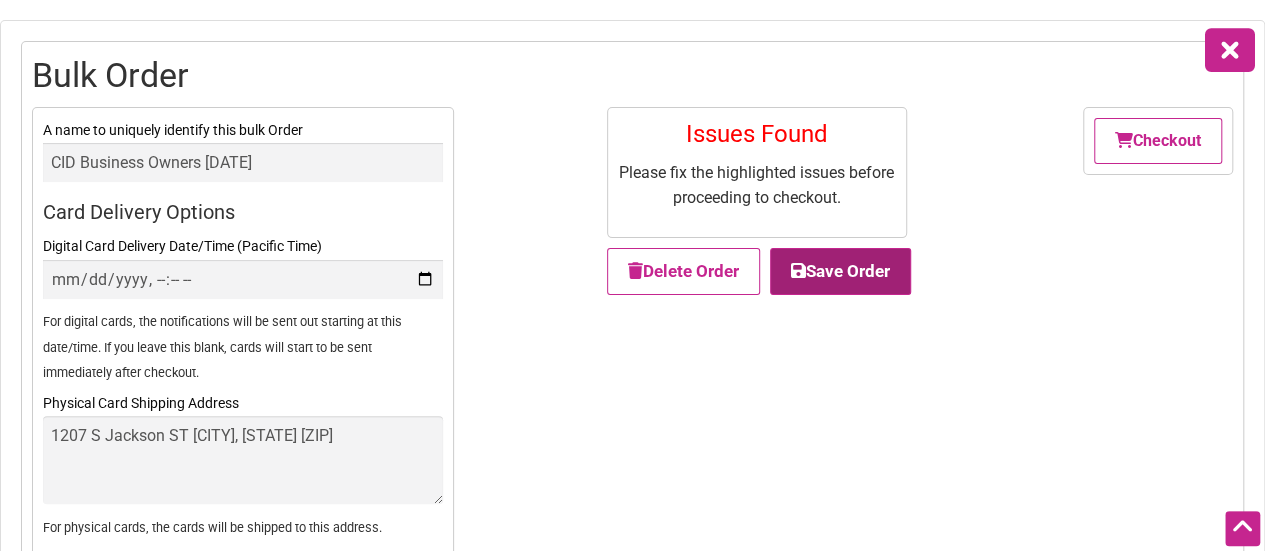 click on "Save Order" at bounding box center (840, 272) 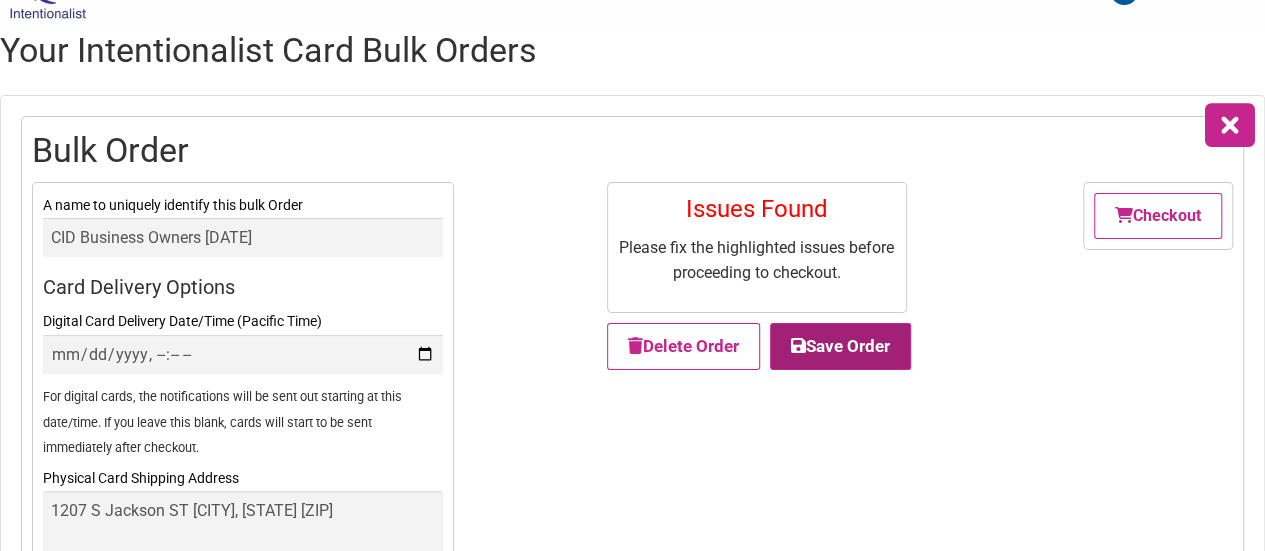 scroll, scrollTop: 47, scrollLeft: 0, axis: vertical 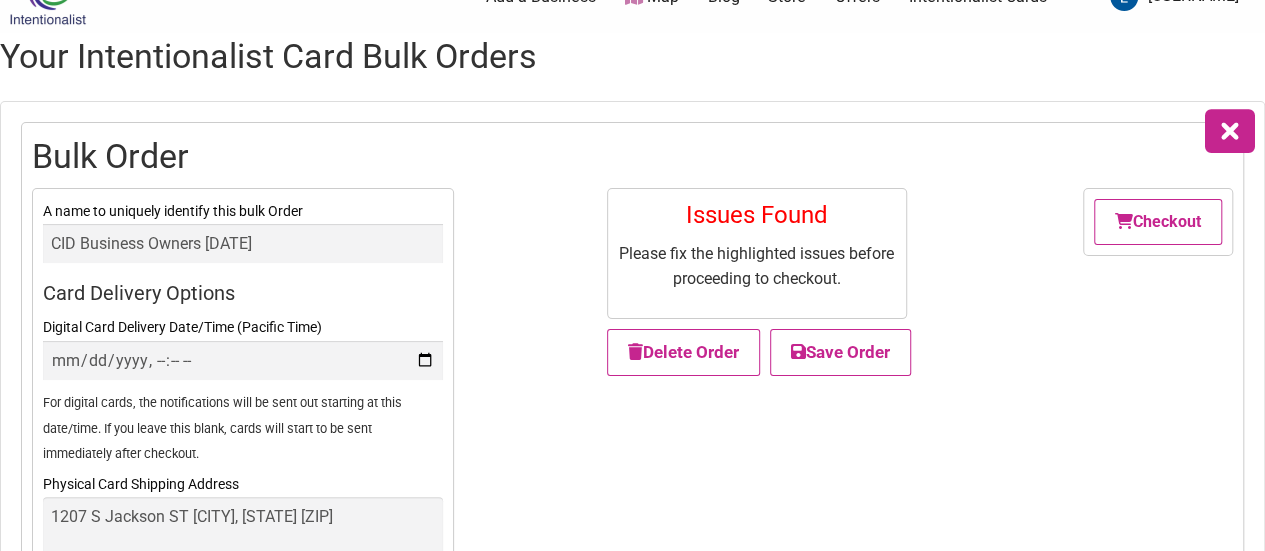 click on "A name to uniquely identify this bulk Order
CID Business Owners 2025-08-04
Card Delivery Options
Digital Card Delivery Date/Time (Pacific Time)
For digital cards, the notifications will be sent out starting at this date/time. If you leave this blank, cards will start to be sent immediately after checkout.
Physical Card Shipping Address
1207 S Jackson ST Seattle WA 98144
For physical cards, the cards will be shipped to this address.
Issues Found
Please fix the highlighted issues before proceeding to checkout.
$" at bounding box center [632, 413] 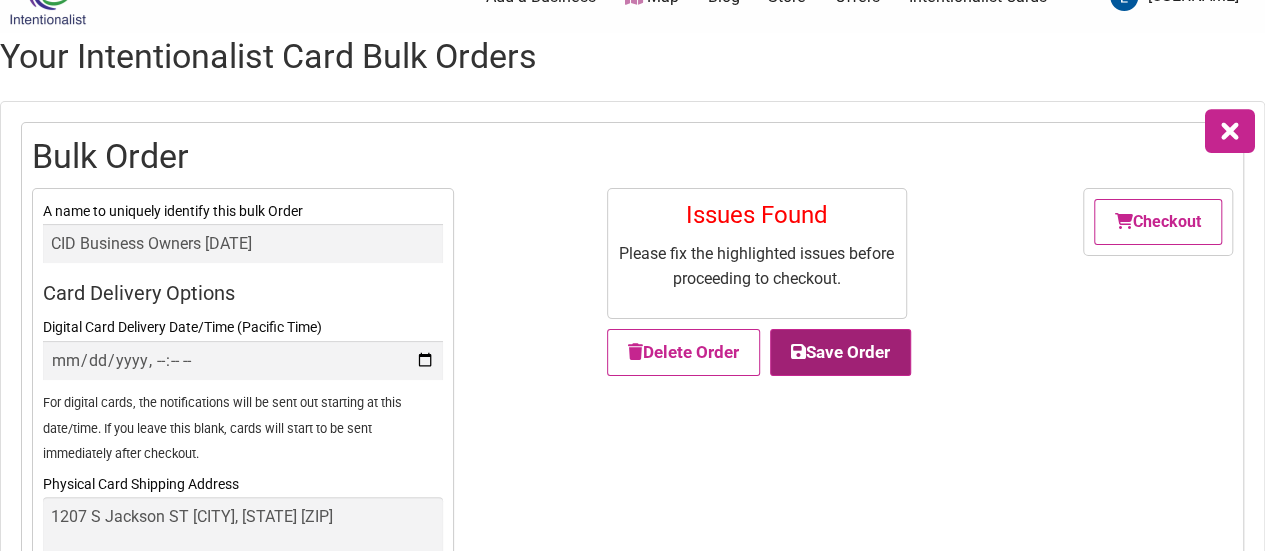 click on "Save Order" at bounding box center (840, 353) 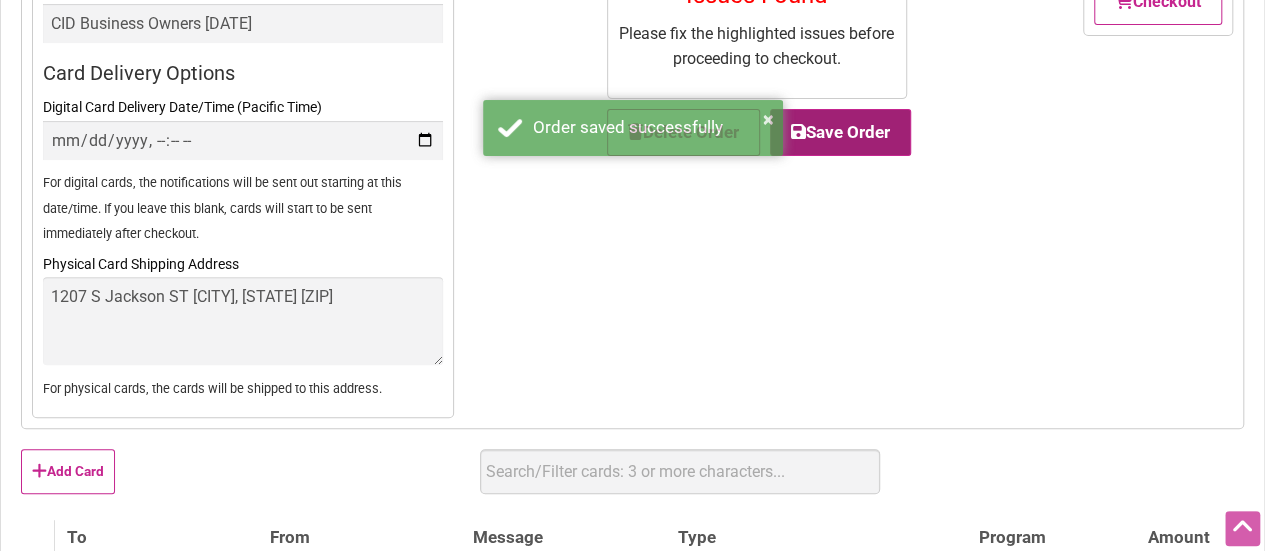 scroll, scrollTop: 0, scrollLeft: 0, axis: both 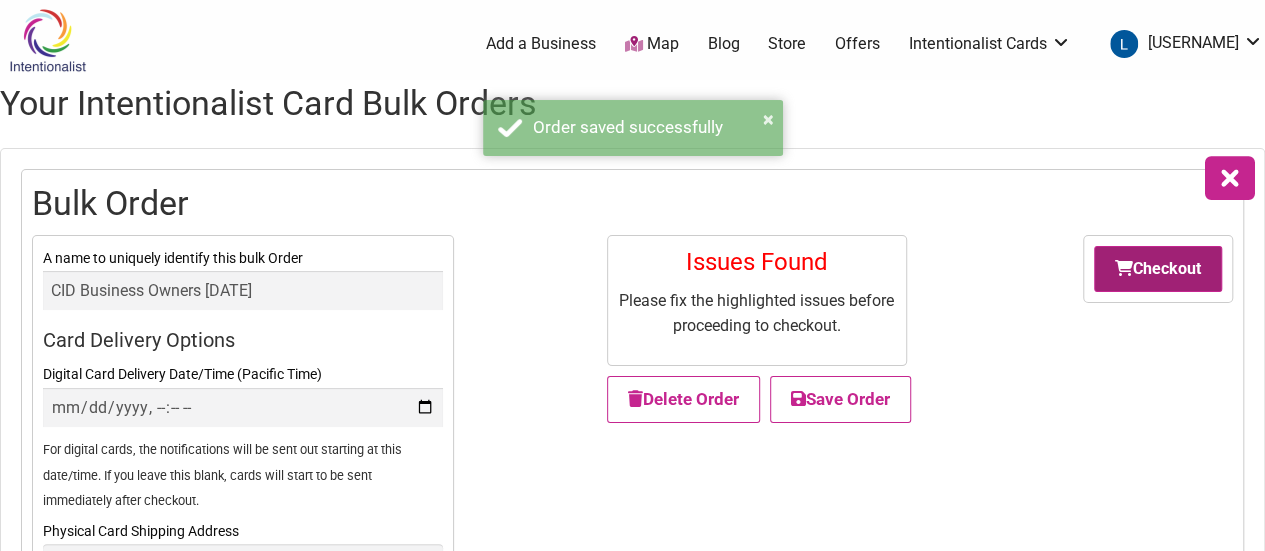 click on "Checkout" at bounding box center [1158, 269] 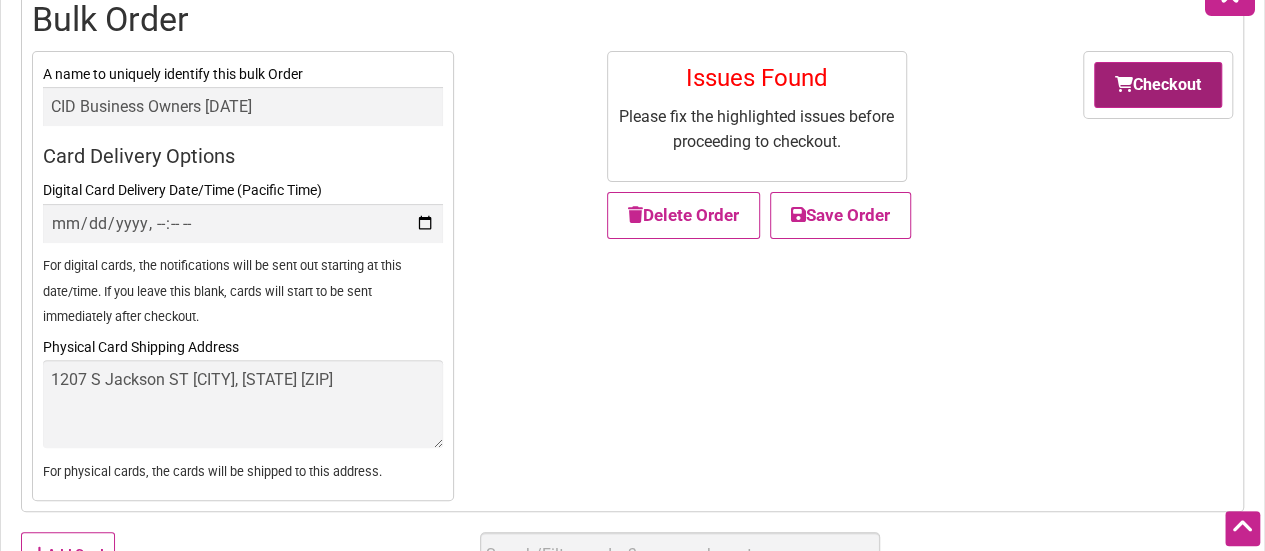 scroll, scrollTop: 130, scrollLeft: 0, axis: vertical 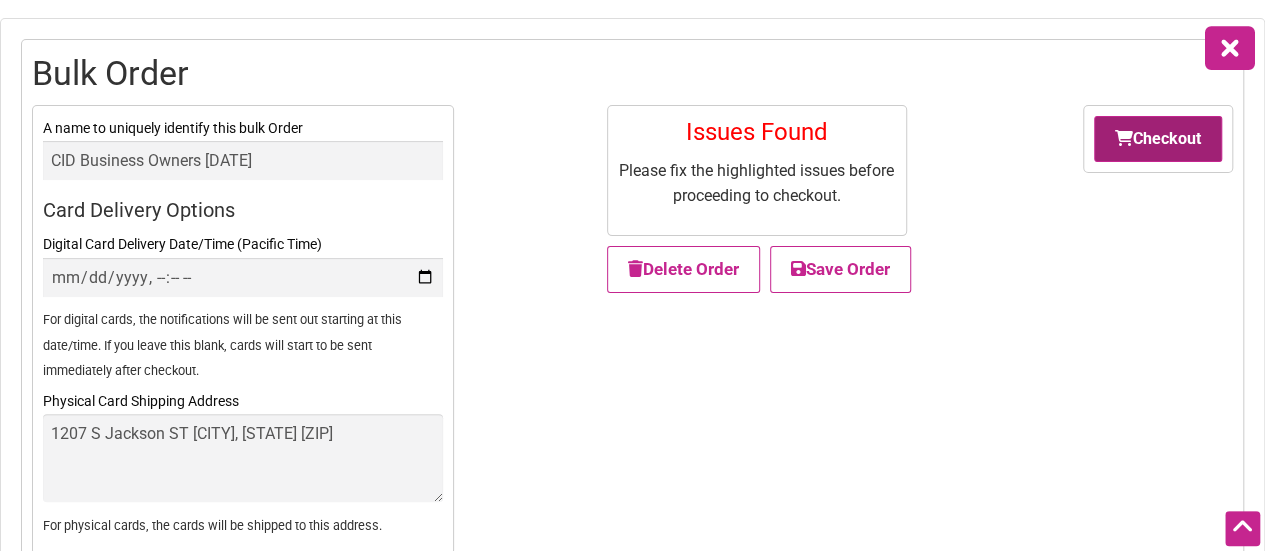 click on "Checkout" at bounding box center (1158, 139) 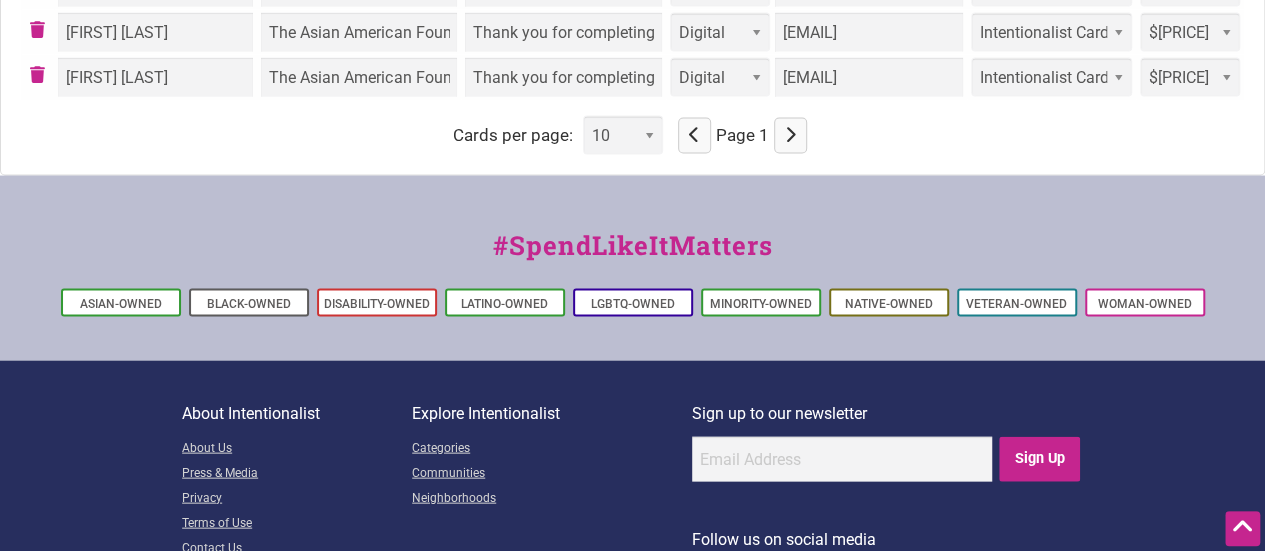 scroll, scrollTop: 1939, scrollLeft: 0, axis: vertical 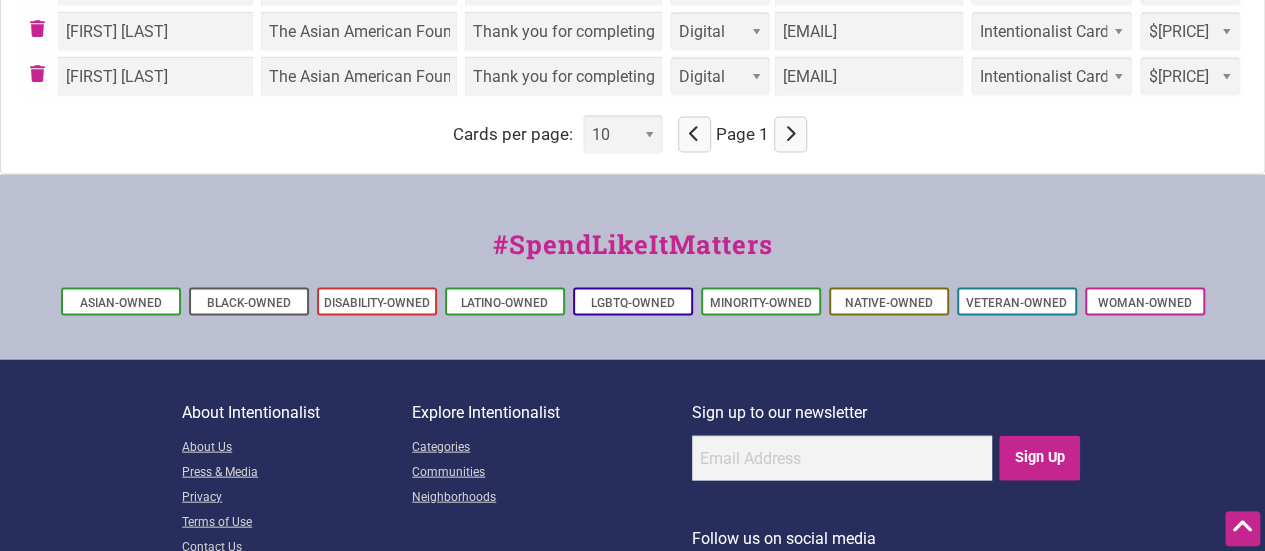 click at bounding box center (790, 134) 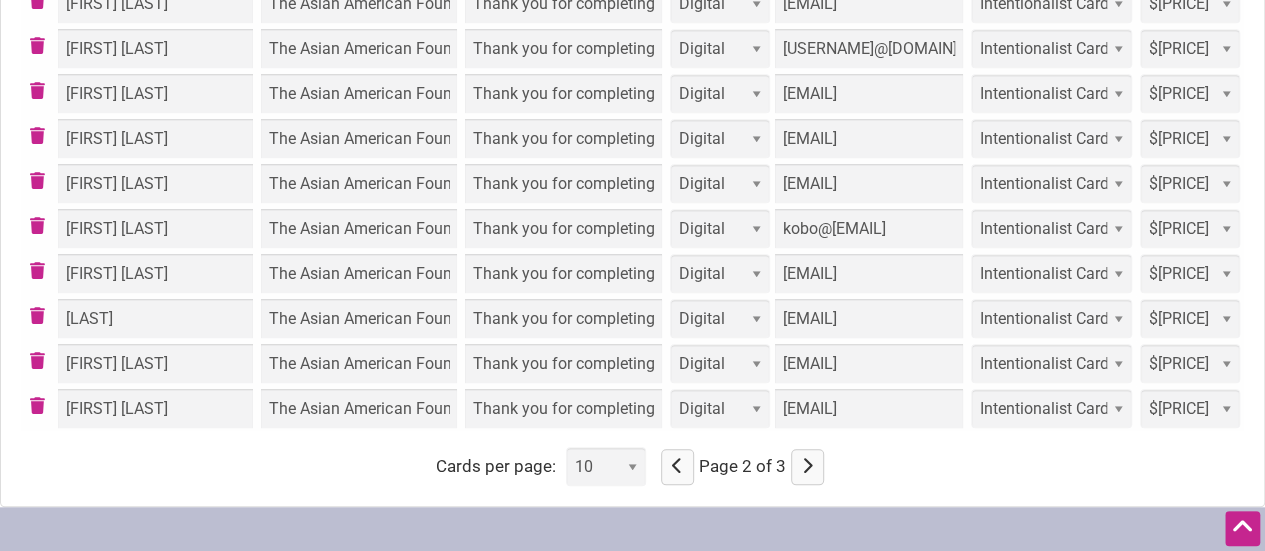 scroll, scrollTop: 844, scrollLeft: 0, axis: vertical 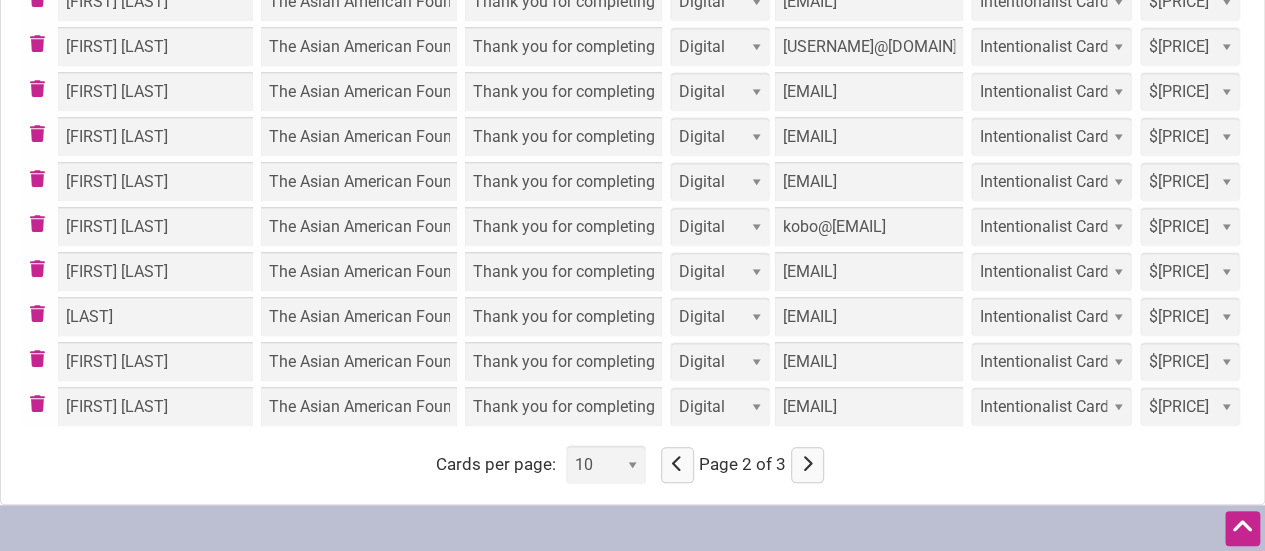 click at bounding box center (807, 464) 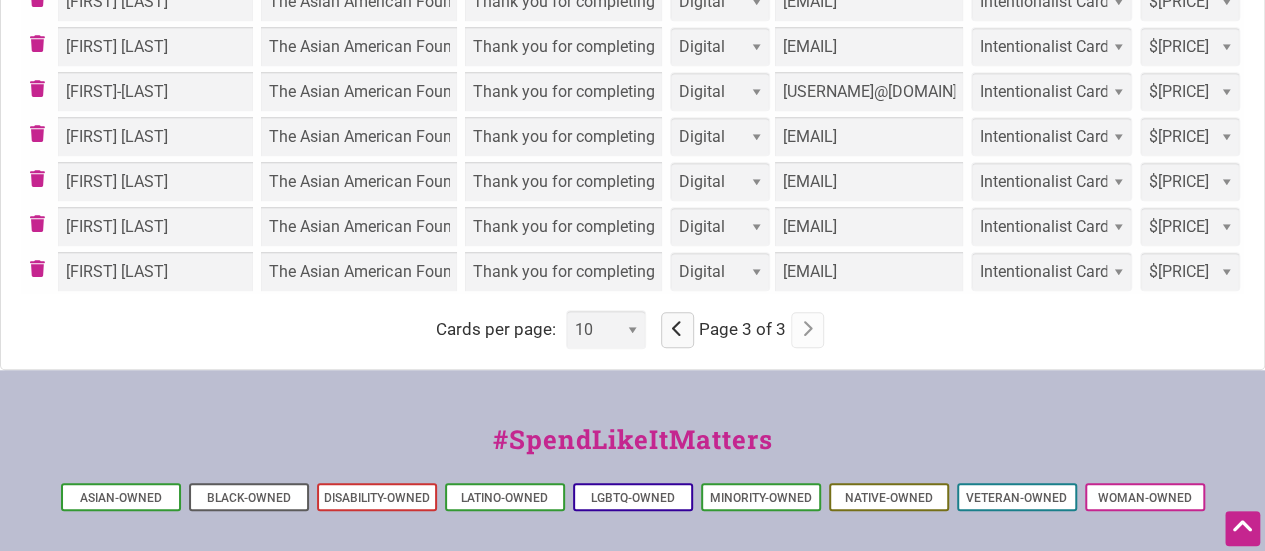 click at bounding box center (677, 330) 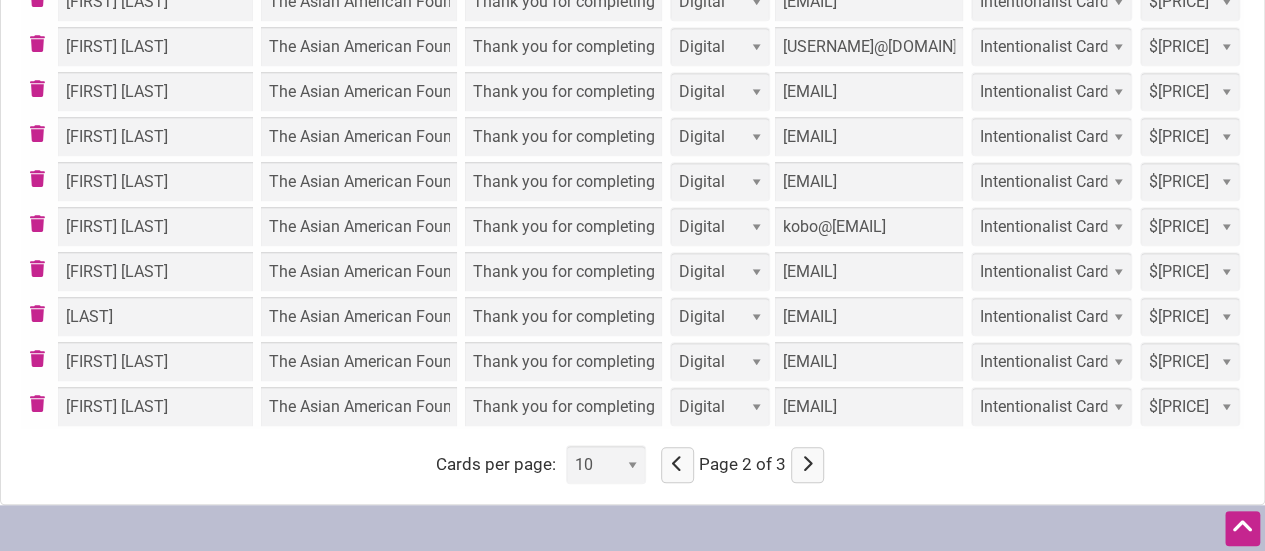 click at bounding box center [677, 465] 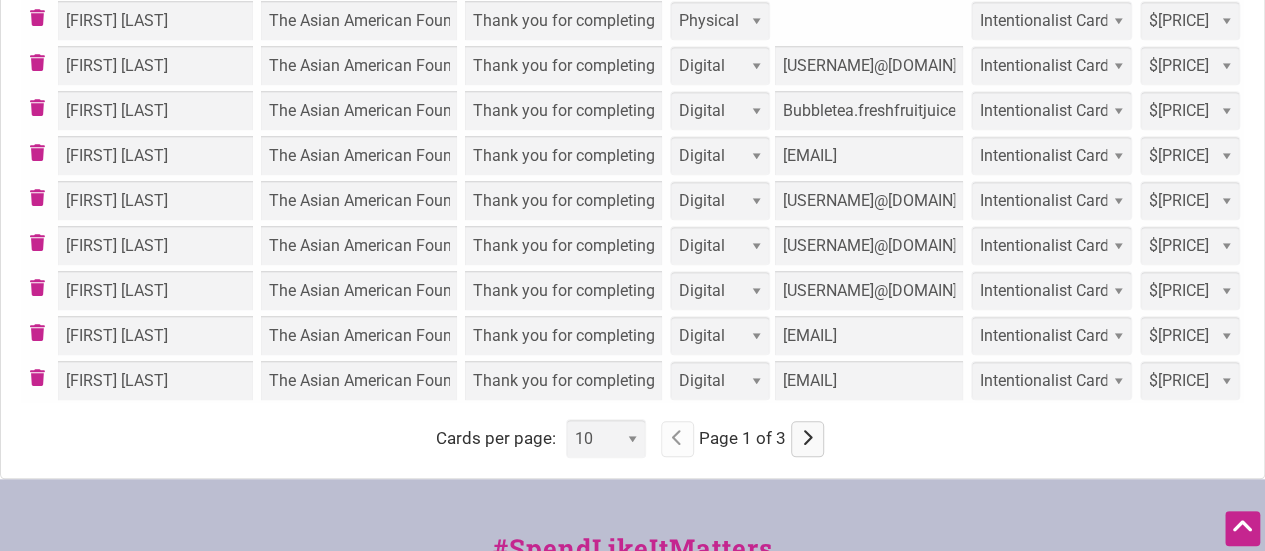scroll, scrollTop: 872, scrollLeft: 0, axis: vertical 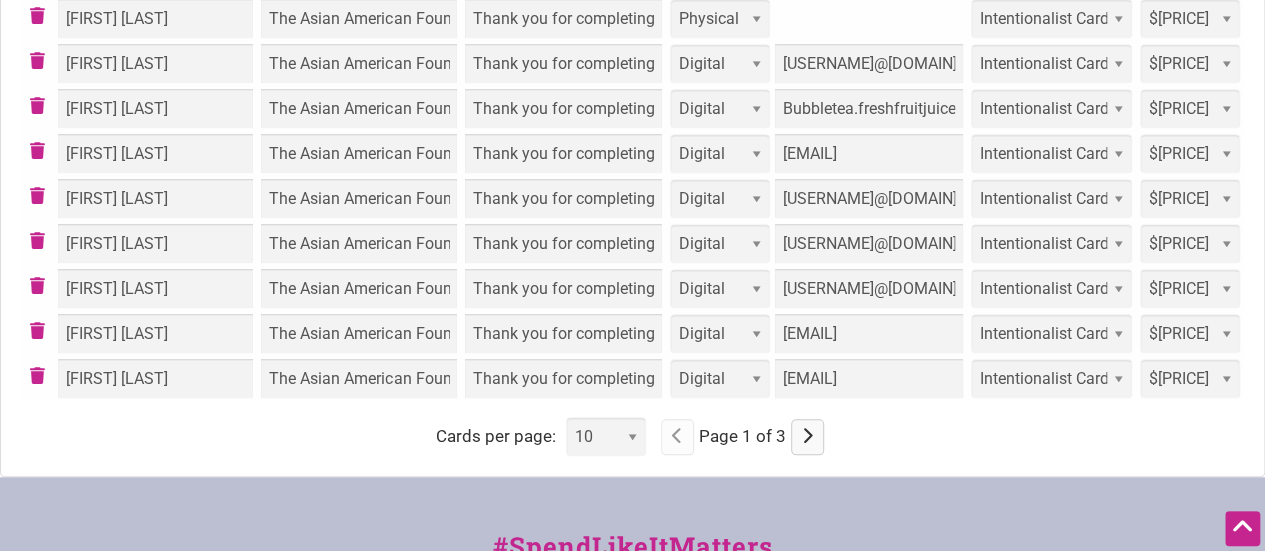click at bounding box center [807, 437] 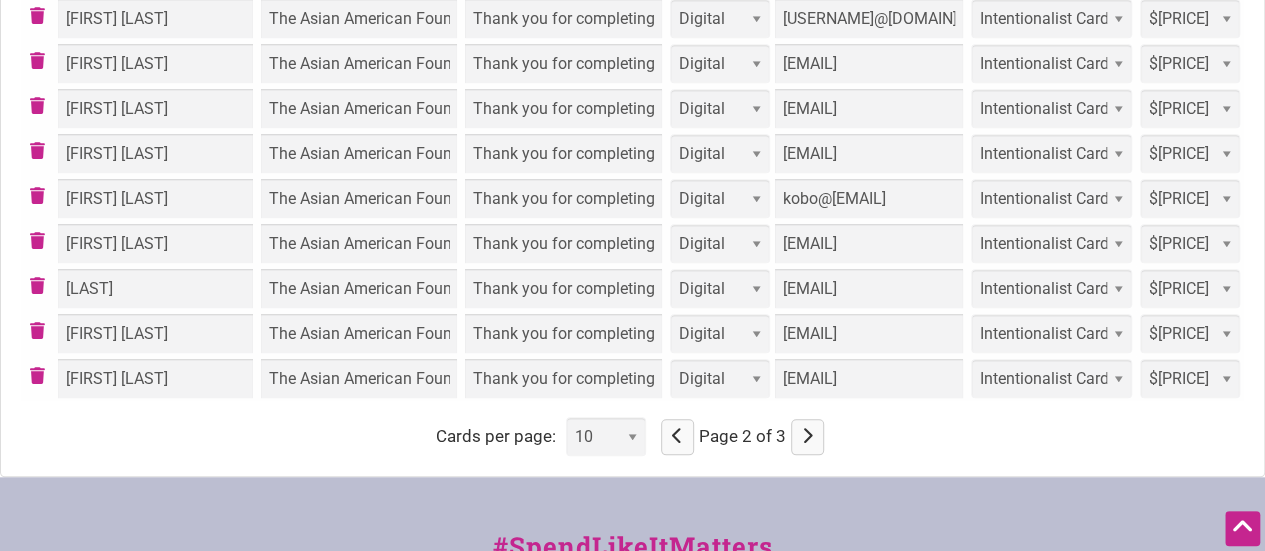 click at bounding box center [807, 437] 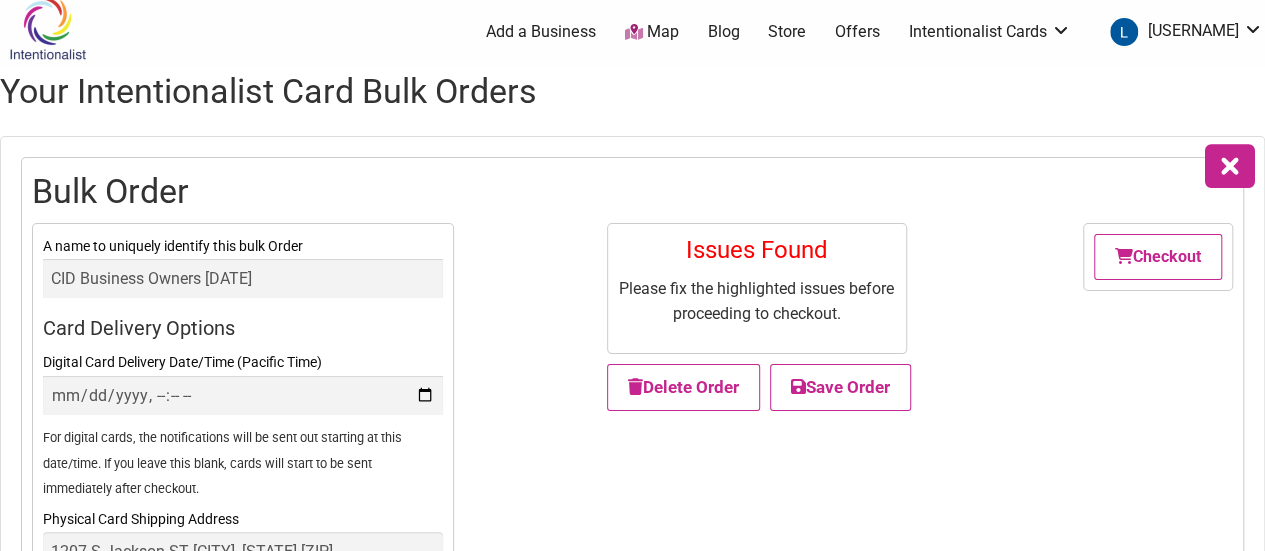 scroll, scrollTop: 1, scrollLeft: 0, axis: vertical 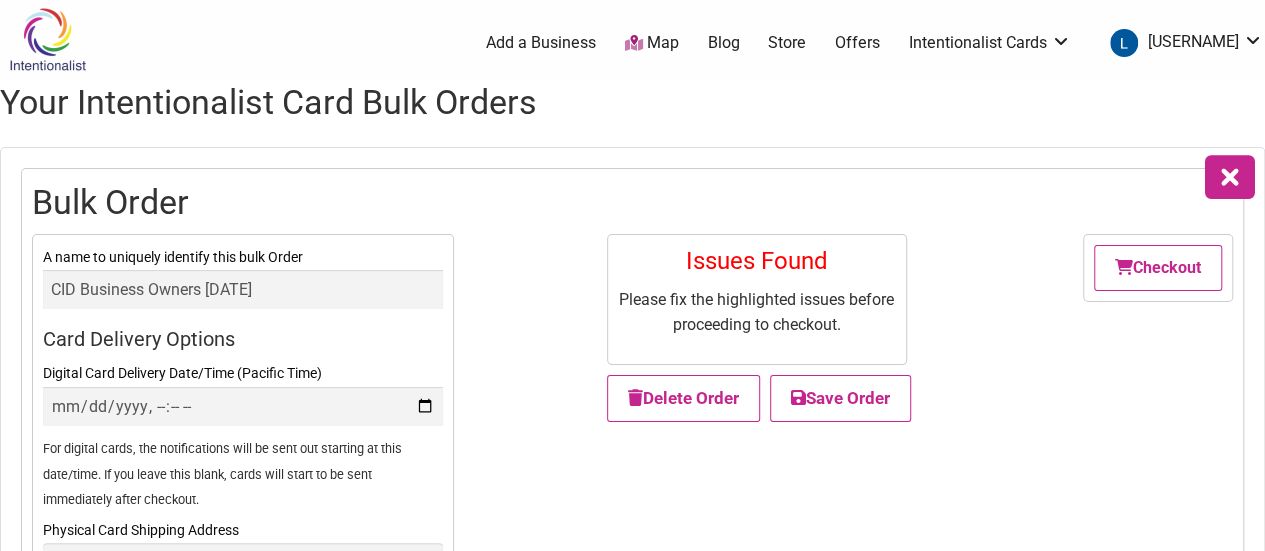 click on "Please fix the highlighted issues before proceeding to checkout." at bounding box center (757, 312) 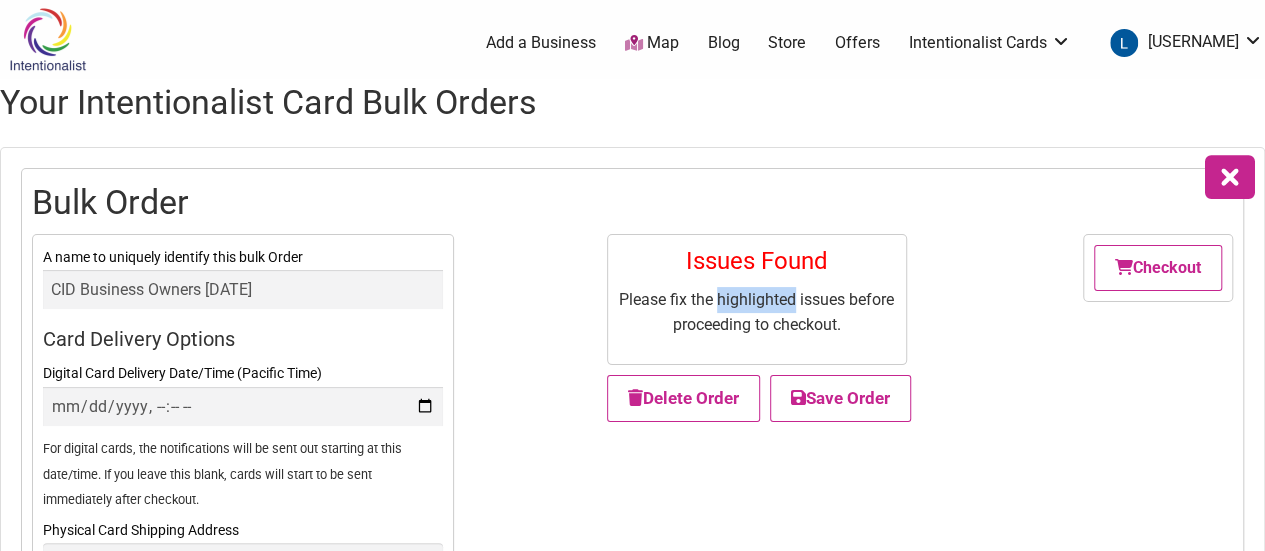 click on "Please fix the highlighted issues before proceeding to checkout." at bounding box center [757, 312] 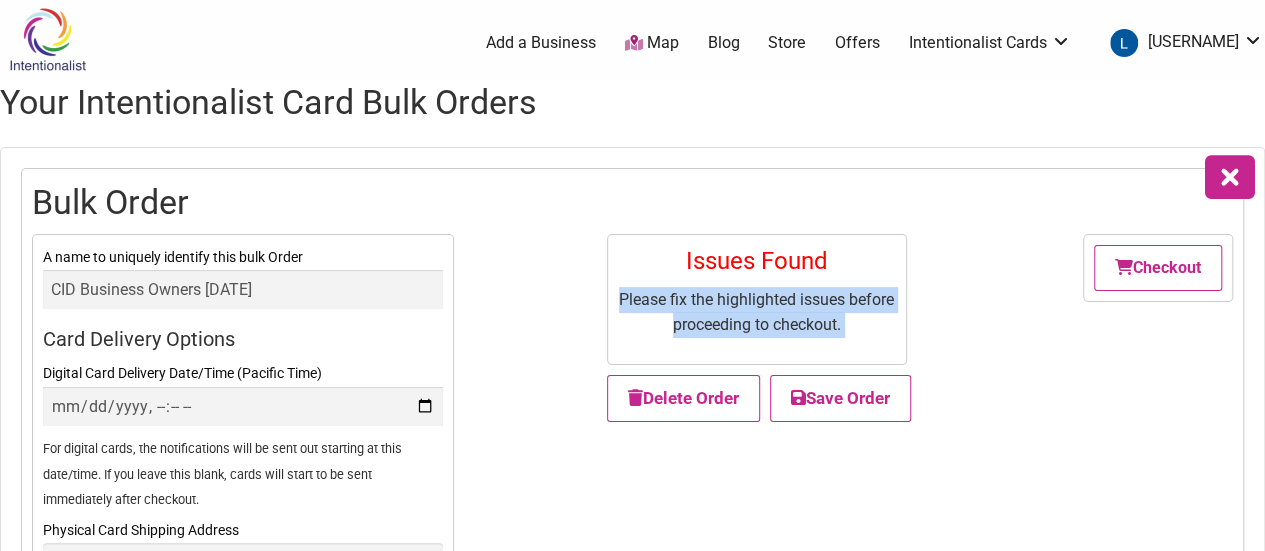click on "Please fix the highlighted issues before proceeding to checkout." at bounding box center (757, 312) 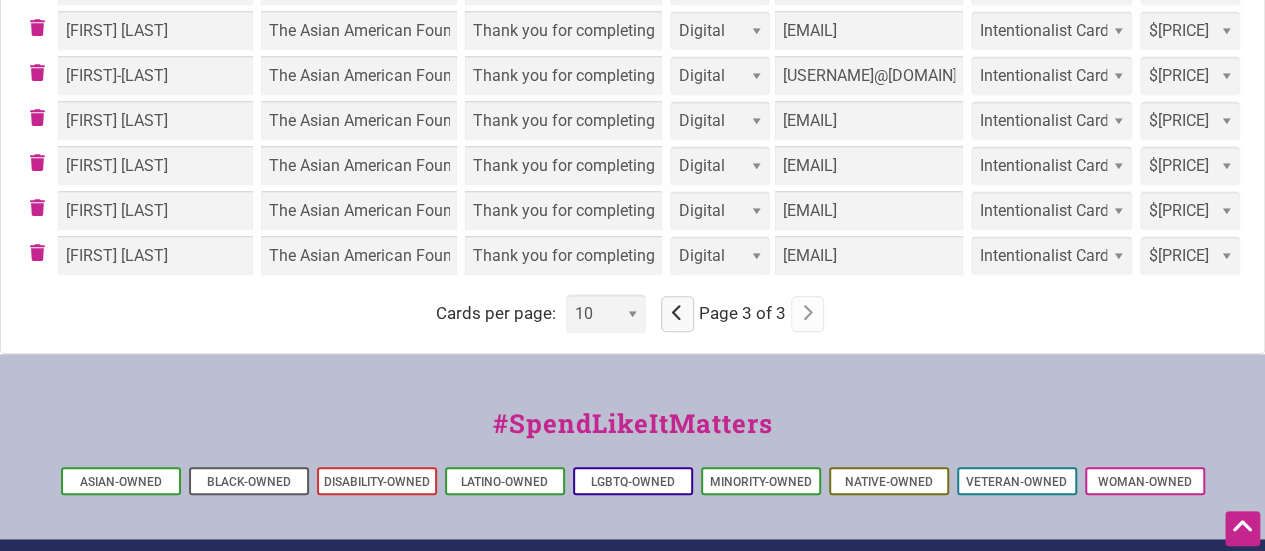 scroll, scrollTop: 861, scrollLeft: 0, axis: vertical 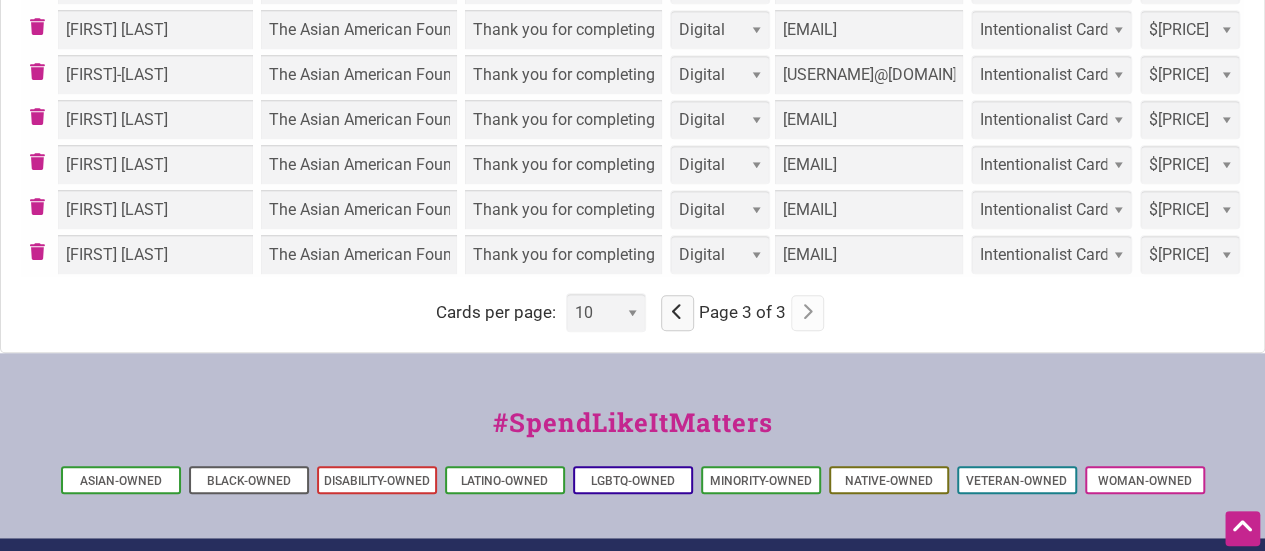 click at bounding box center (677, 313) 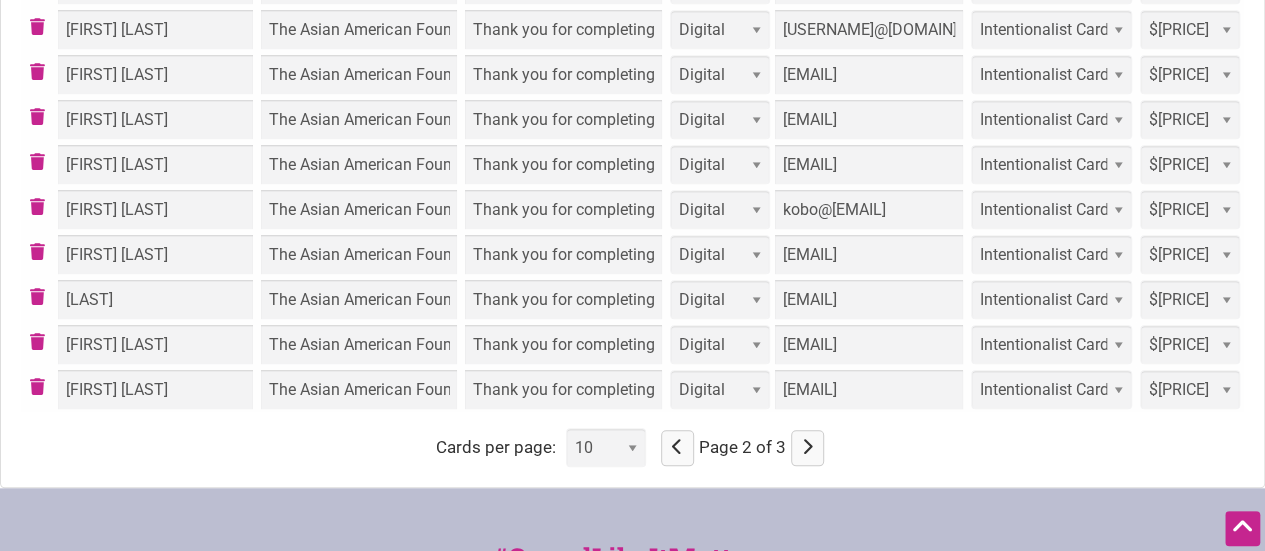 click at bounding box center (677, 447) 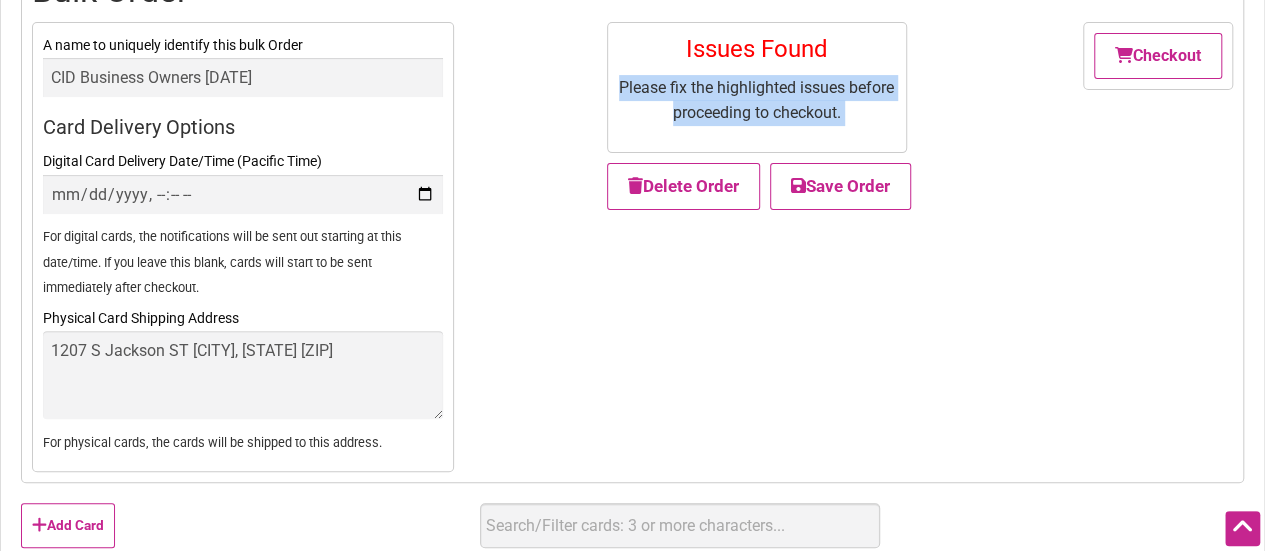 scroll, scrollTop: 0, scrollLeft: 0, axis: both 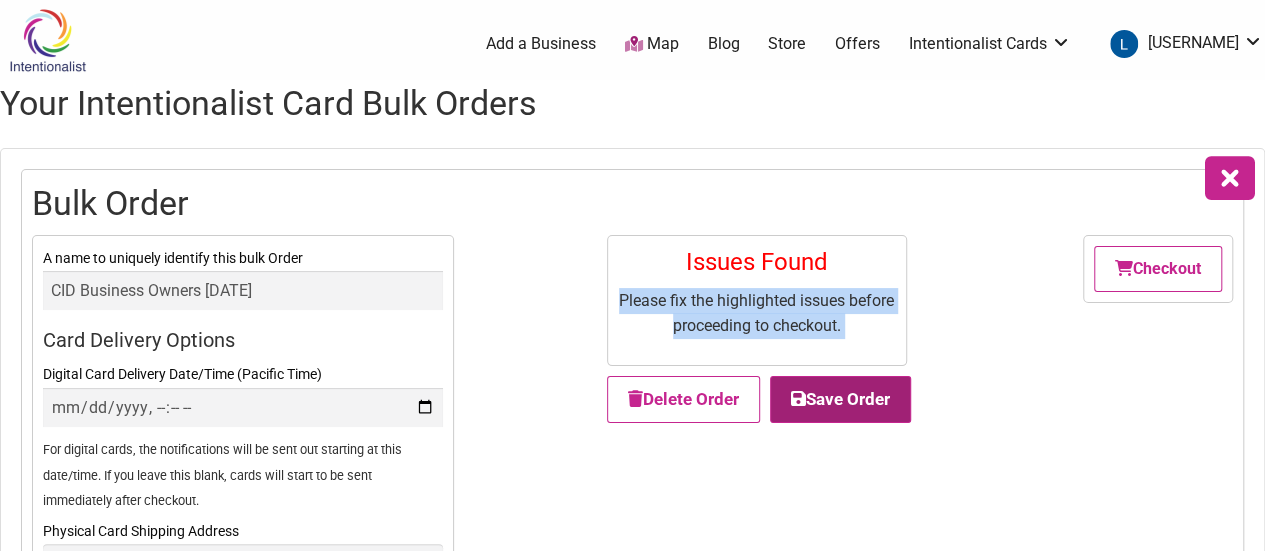 click on "Save Order" at bounding box center (840, 400) 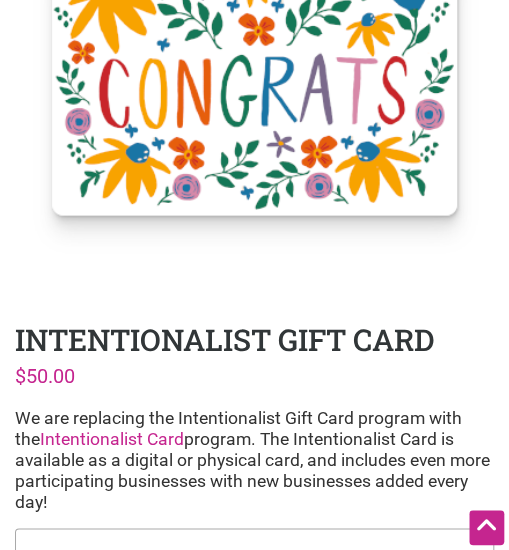 scroll, scrollTop: 0, scrollLeft: 0, axis: both 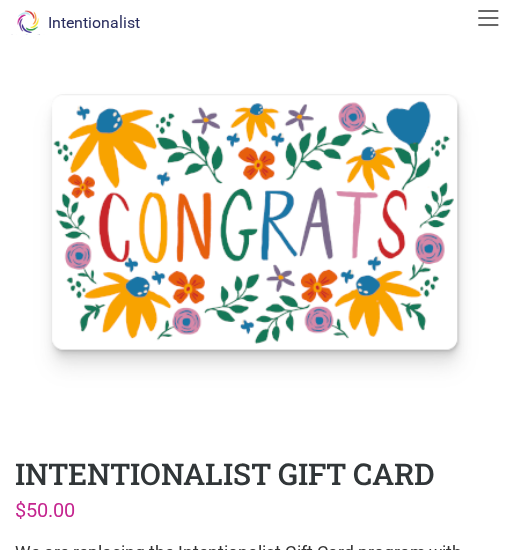 drag, startPoint x: 471, startPoint y: 18, endPoint x: 503, endPoint y: 22, distance: 32.24903 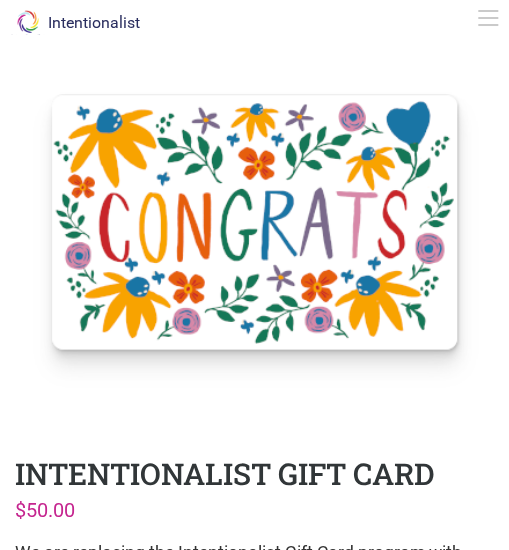 drag, startPoint x: 503, startPoint y: 22, endPoint x: 486, endPoint y: 13, distance: 19.235384 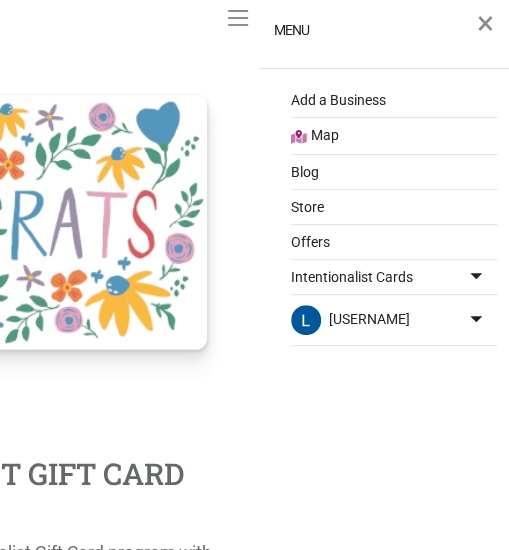 click on "Offers" at bounding box center (394, 242) 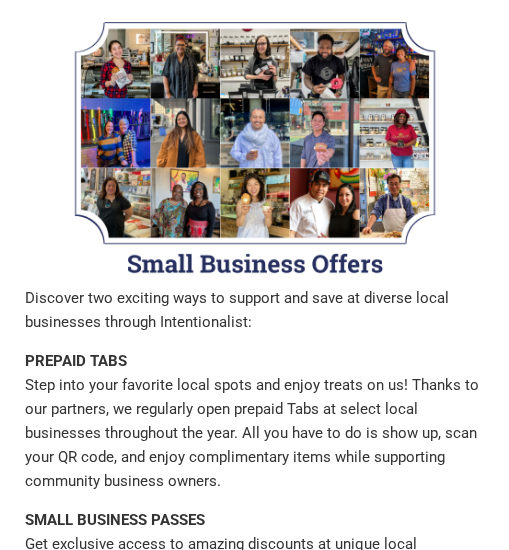 scroll, scrollTop: 0, scrollLeft: 0, axis: both 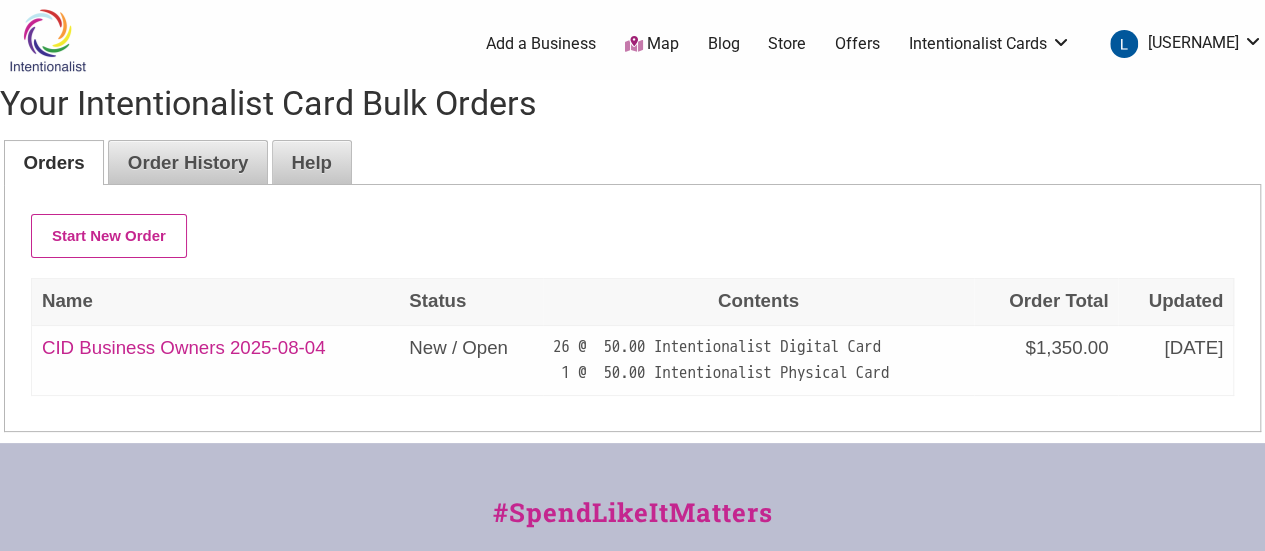 click on "CID Business Owners 2025-08-04" at bounding box center (184, 347) 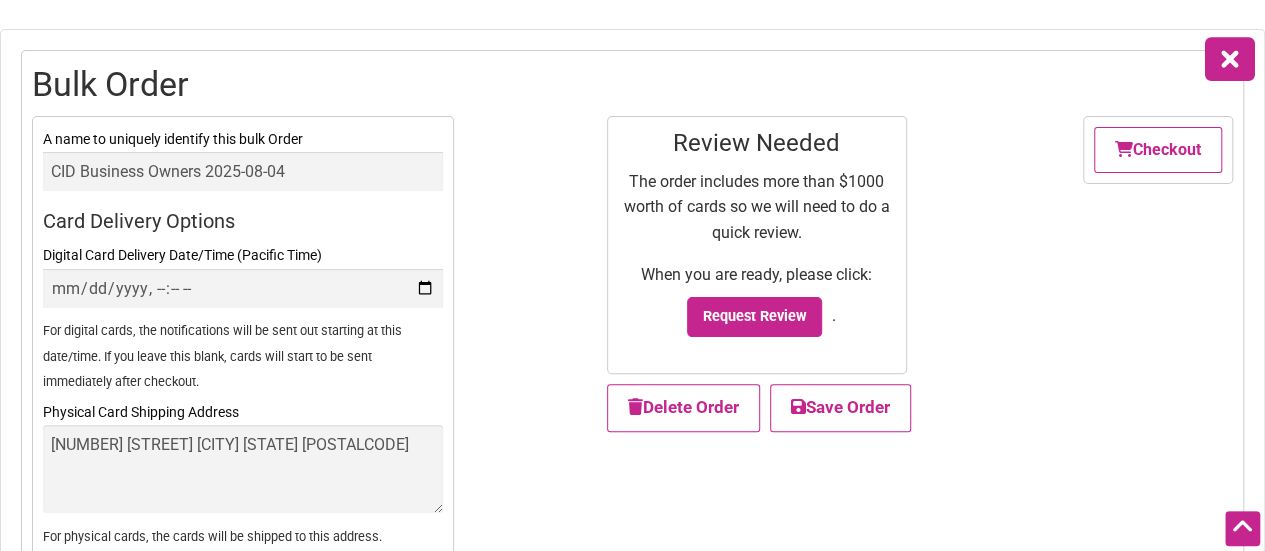 scroll, scrollTop: 0, scrollLeft: 0, axis: both 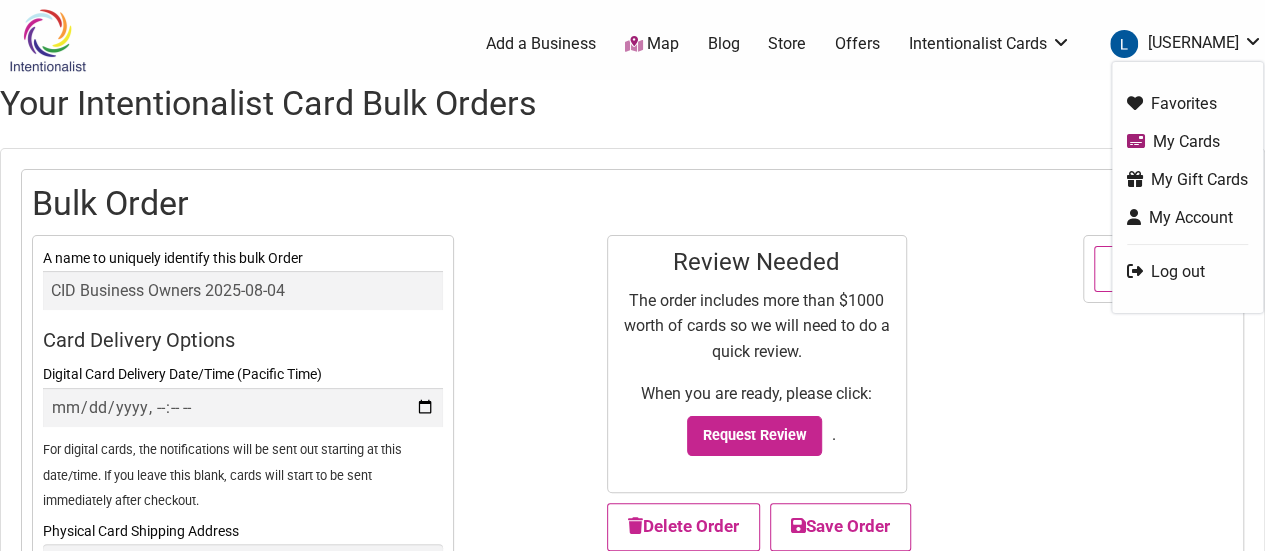 click on "[LAST]" at bounding box center (1181, 44) 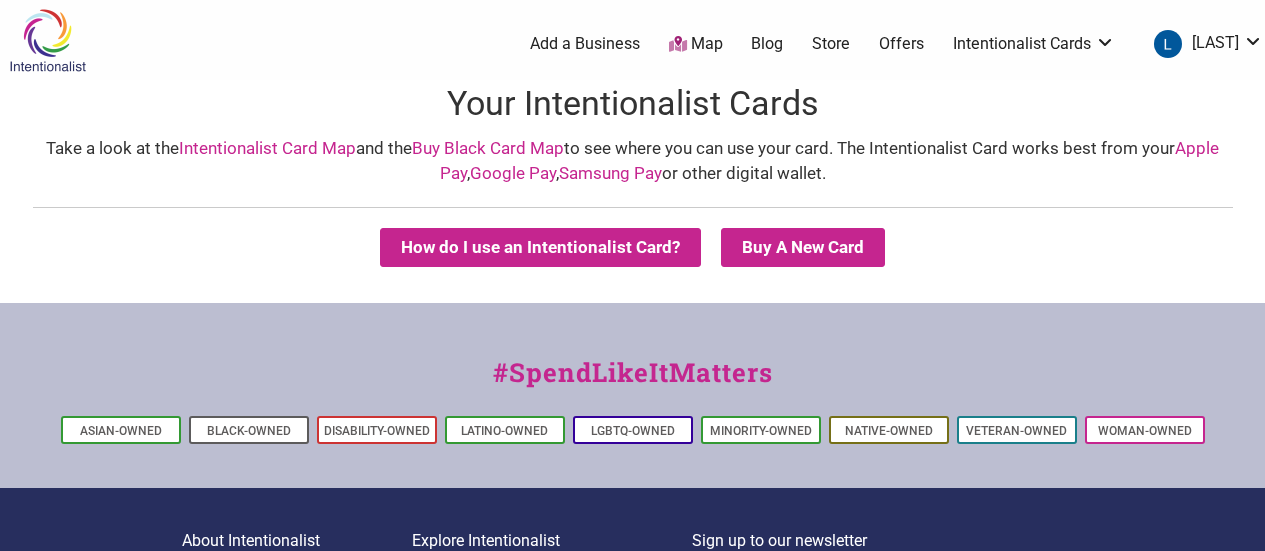 scroll, scrollTop: 0, scrollLeft: 0, axis: both 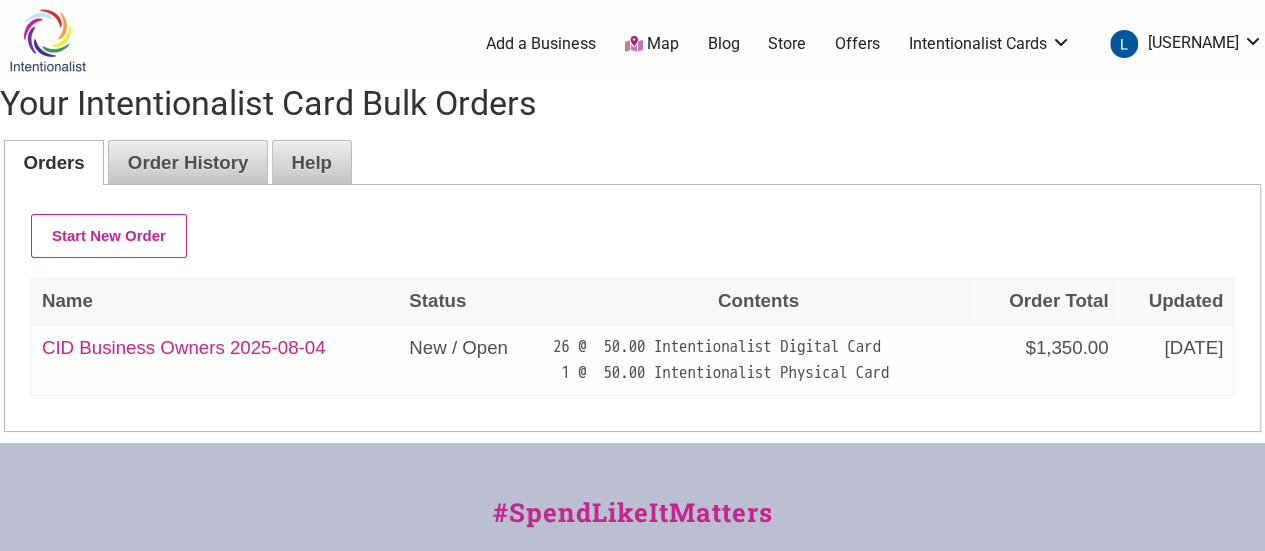 click on "CID Business Owners 2025-08-04" at bounding box center [184, 347] 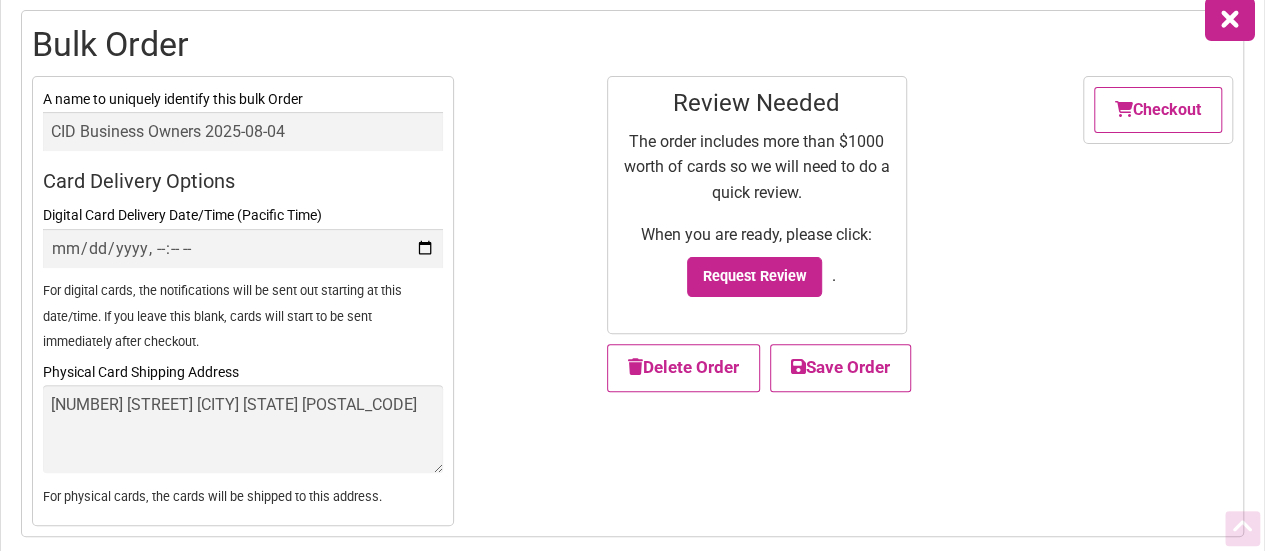 scroll, scrollTop: 160, scrollLeft: 0, axis: vertical 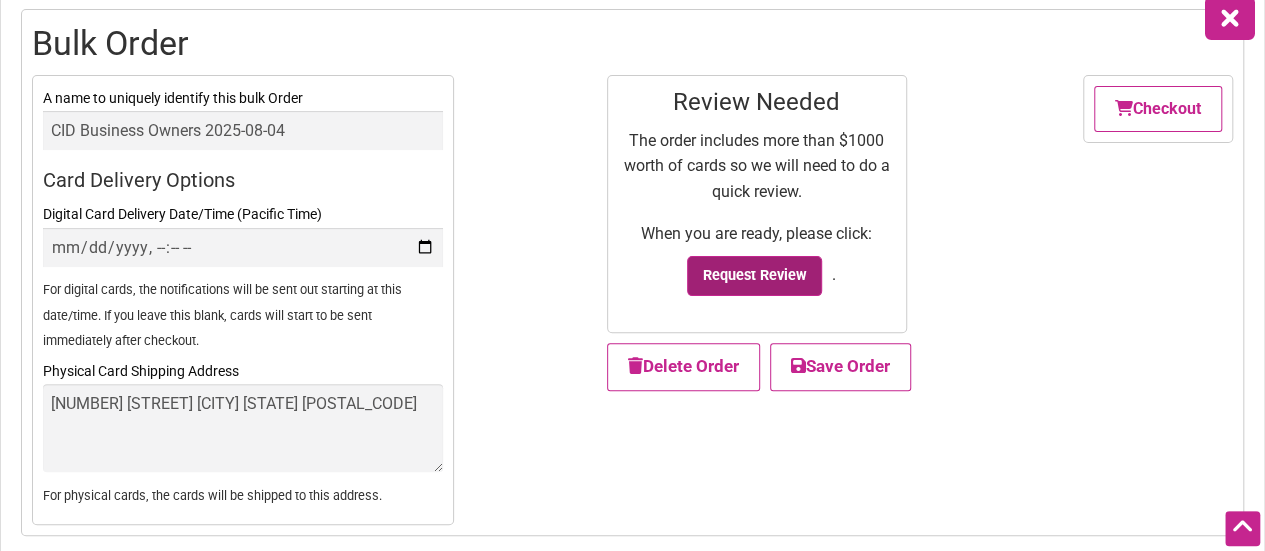 click on "Request Review" at bounding box center [754, 276] 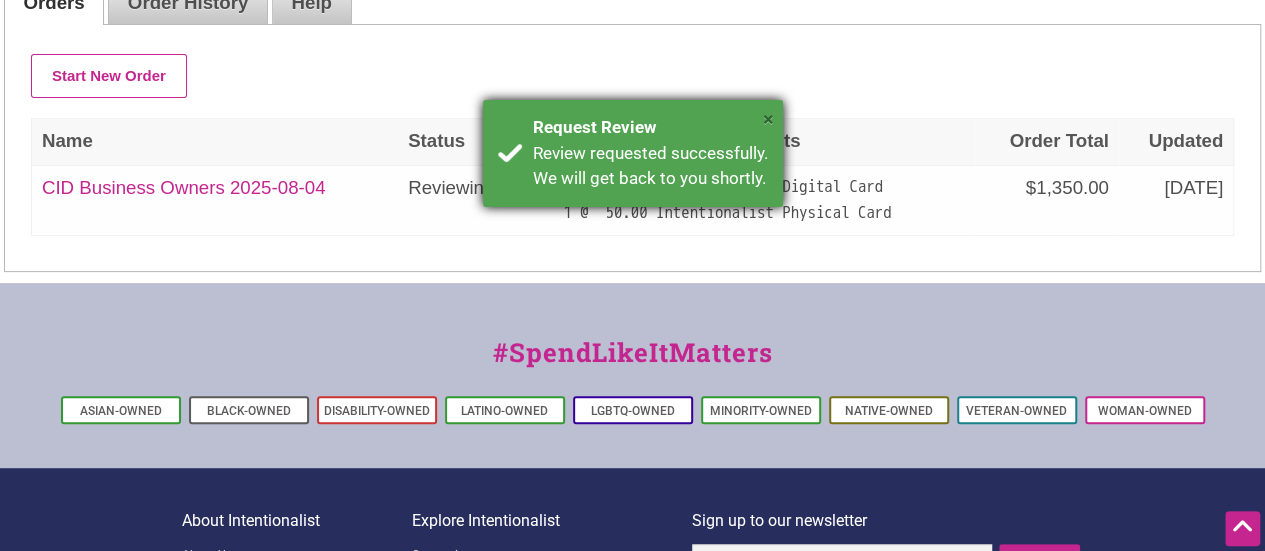 click on "×" at bounding box center (768, 119) 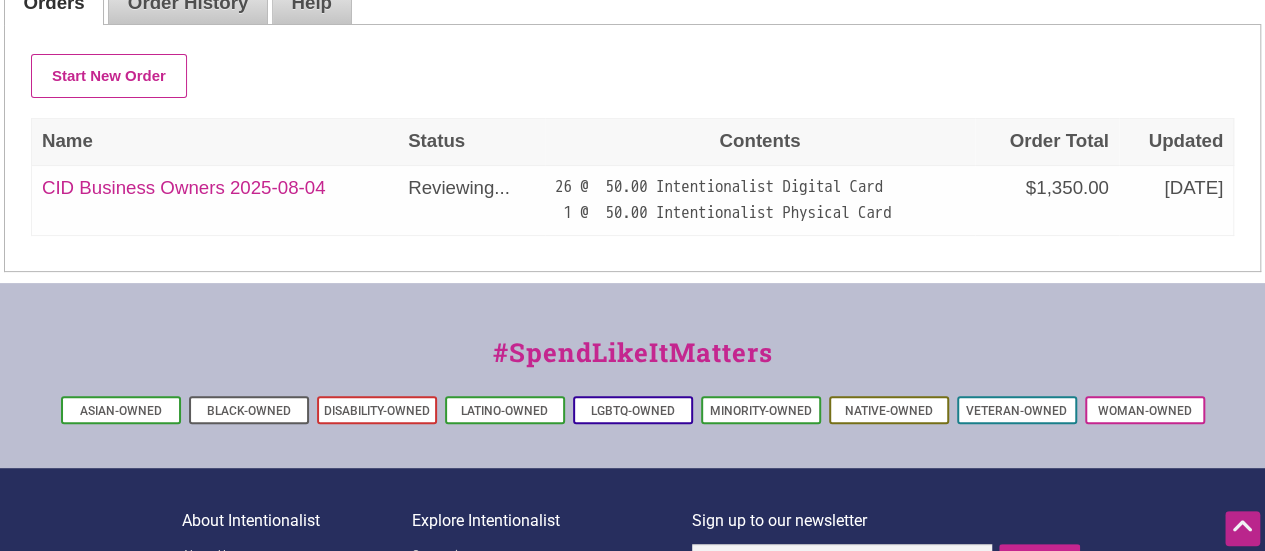 scroll, scrollTop: 0, scrollLeft: 0, axis: both 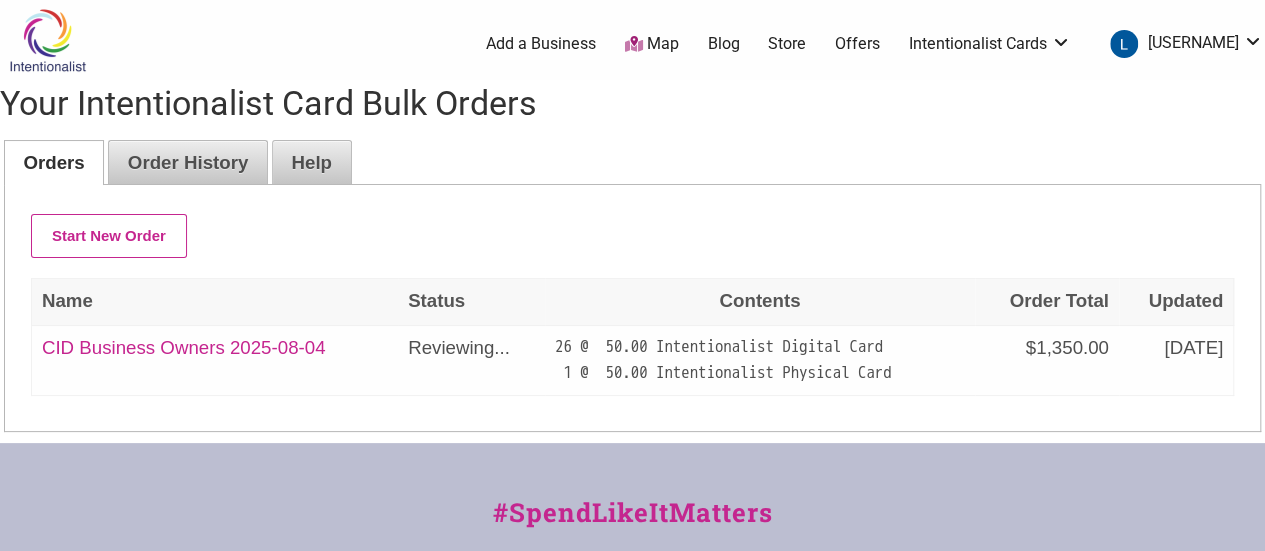click on "Your Intentionalist Card Bulk Orders" at bounding box center [632, 104] 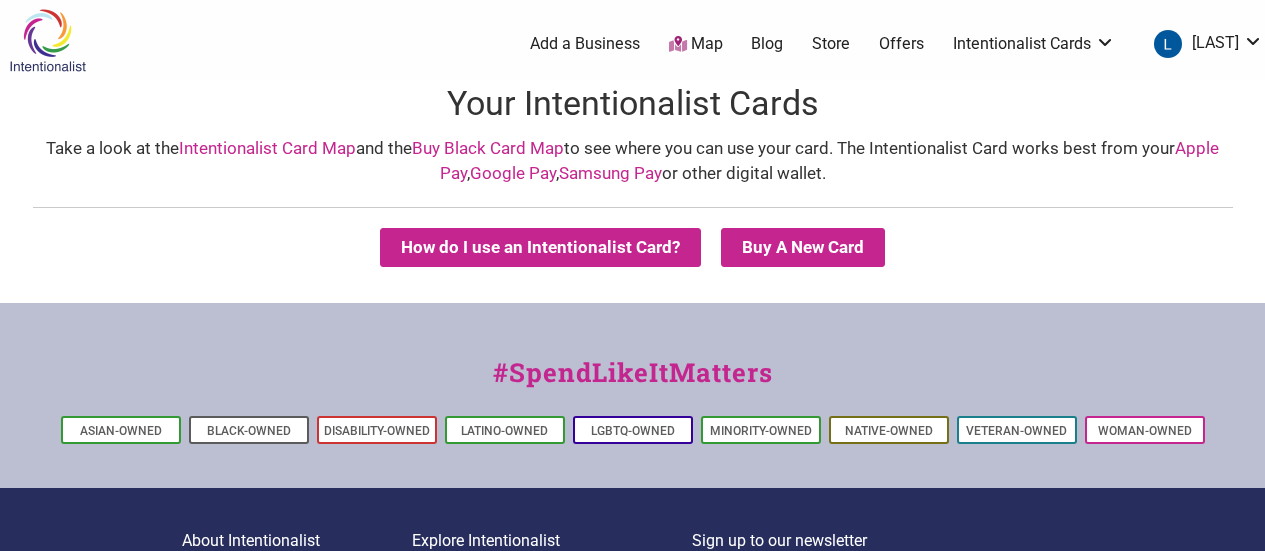 scroll, scrollTop: 0, scrollLeft: 0, axis: both 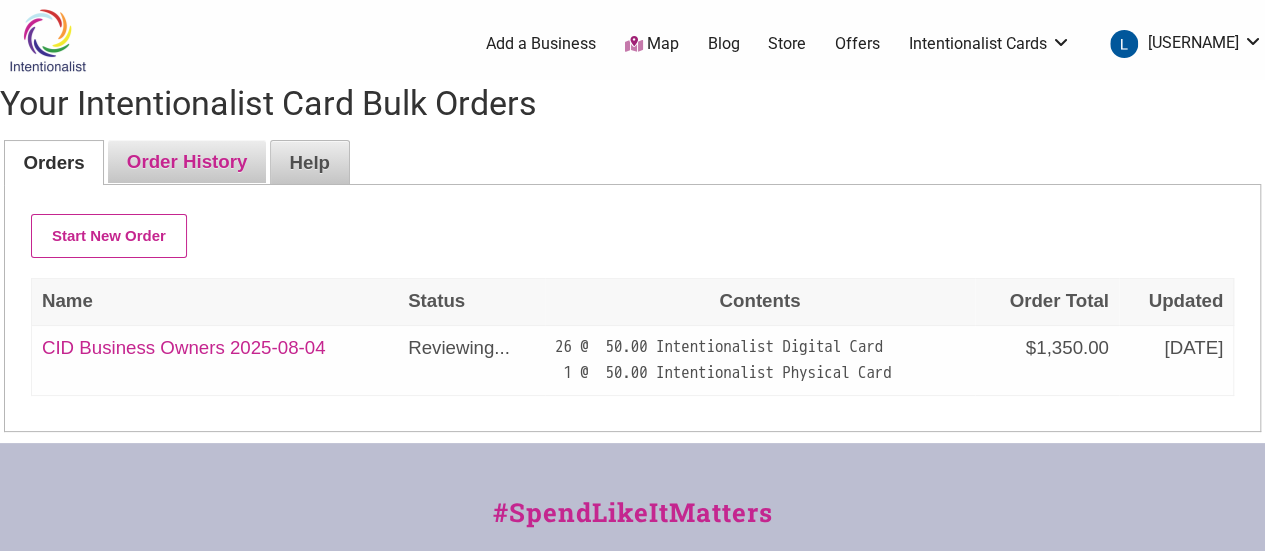 click on "Order History" at bounding box center [187, 161] 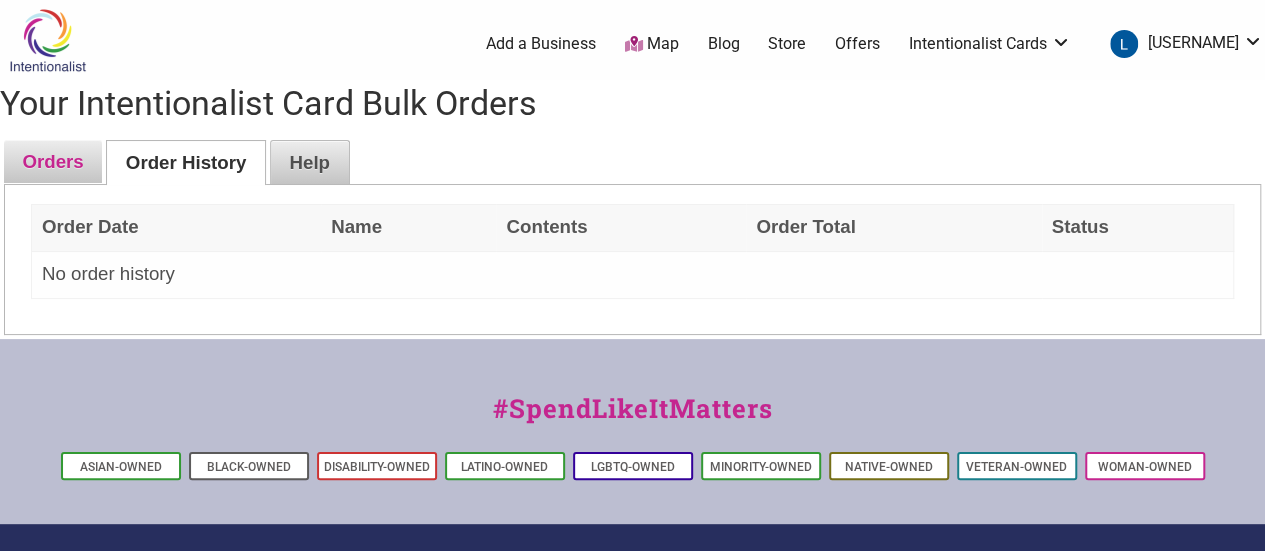 click on "Orders" at bounding box center (53, 161) 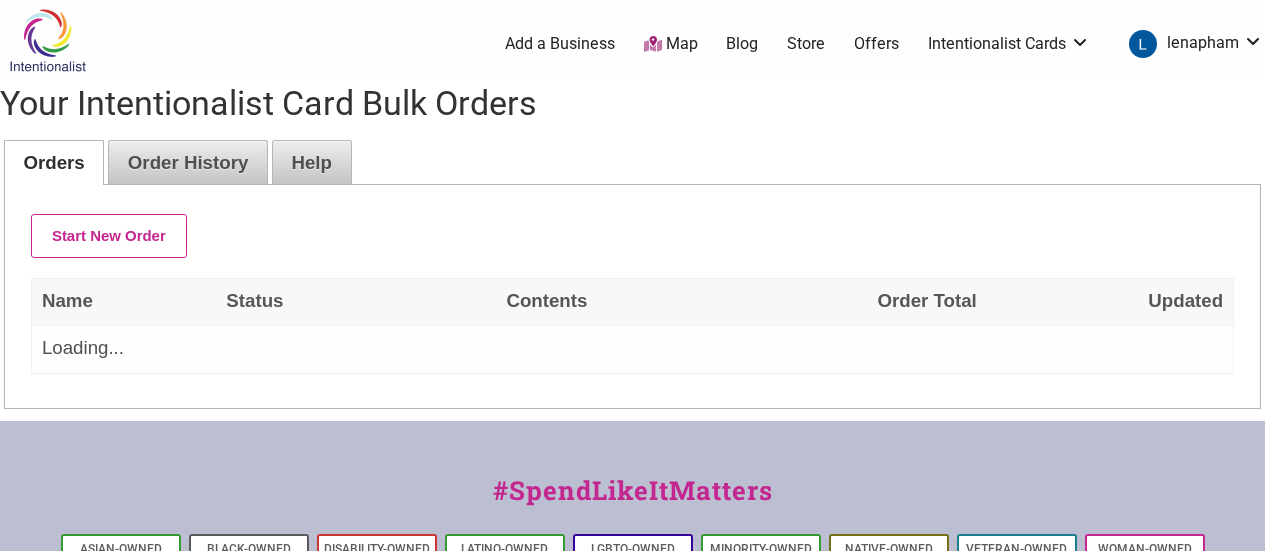 scroll, scrollTop: 0, scrollLeft: 0, axis: both 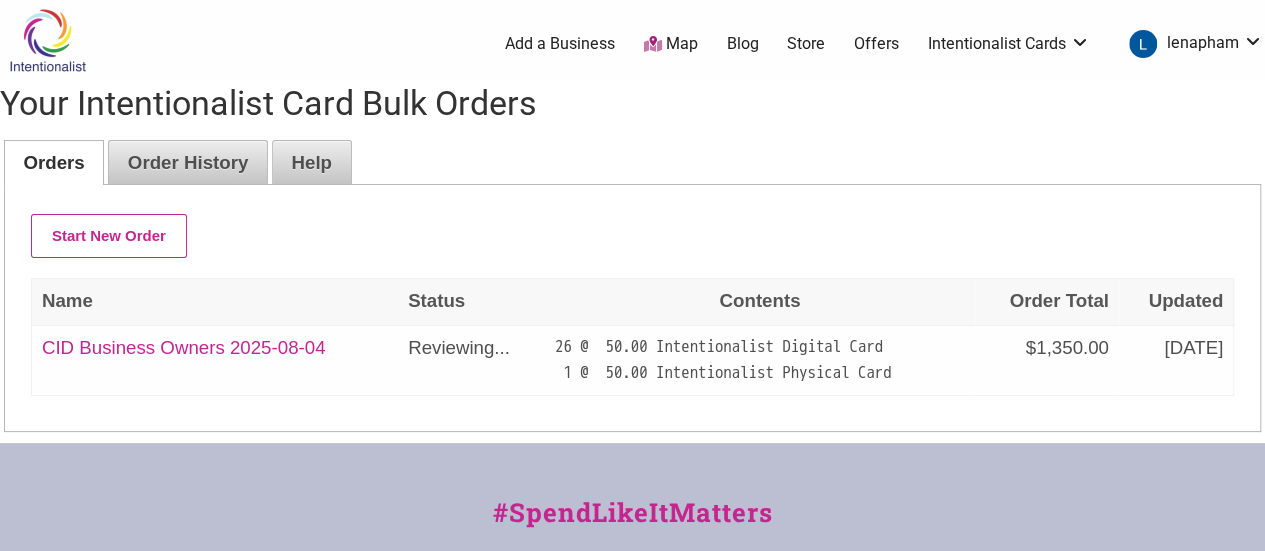 click on "CID Business Owners 2025-08-04" at bounding box center [184, 347] 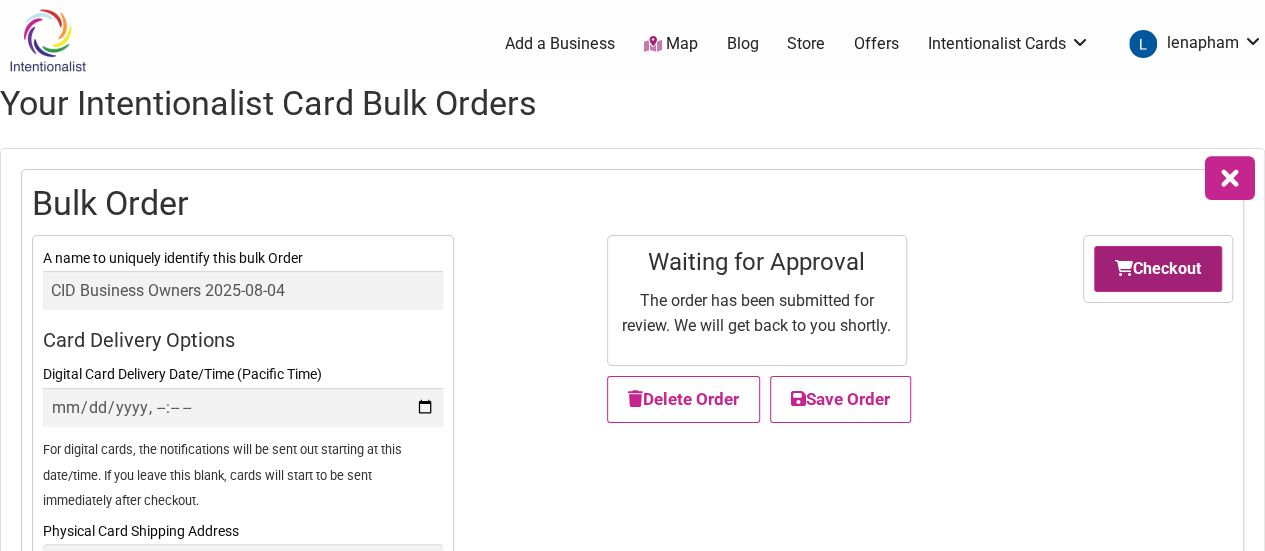 click on "Checkout" at bounding box center [1158, 269] 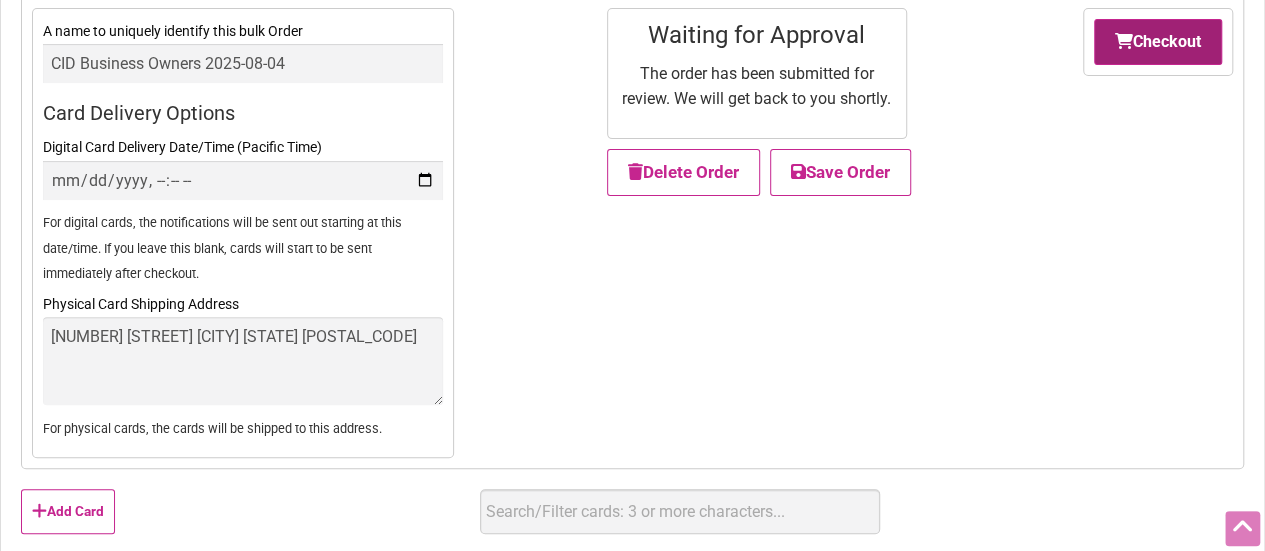 scroll, scrollTop: 228, scrollLeft: 0, axis: vertical 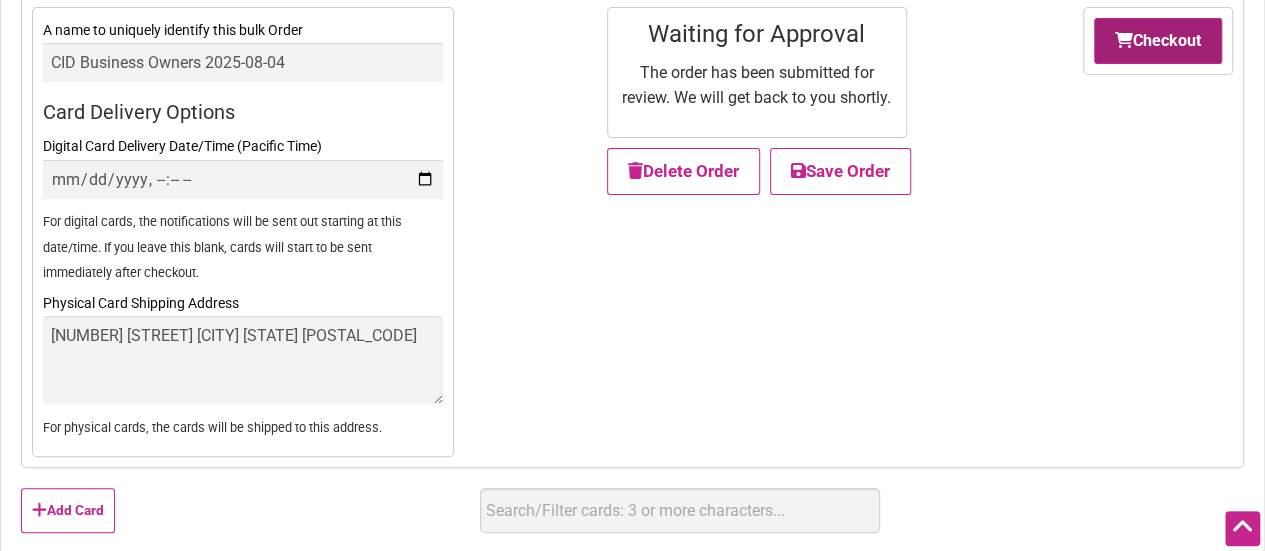 click on "Checkout" at bounding box center [1158, 41] 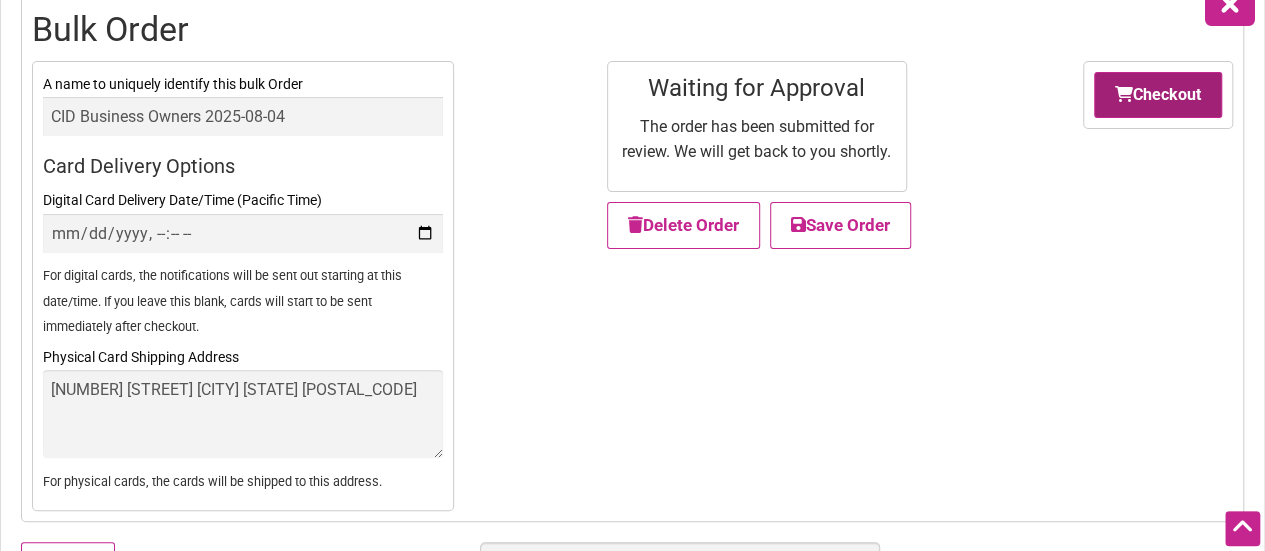 scroll, scrollTop: 173, scrollLeft: 0, axis: vertical 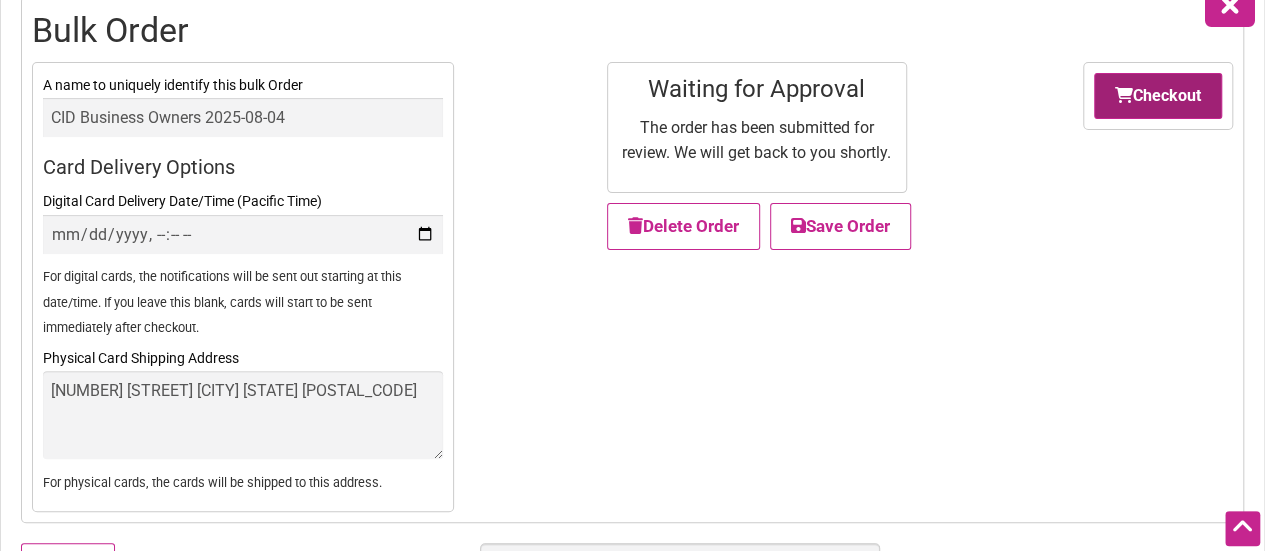 click on "Checkout" at bounding box center (1158, 96) 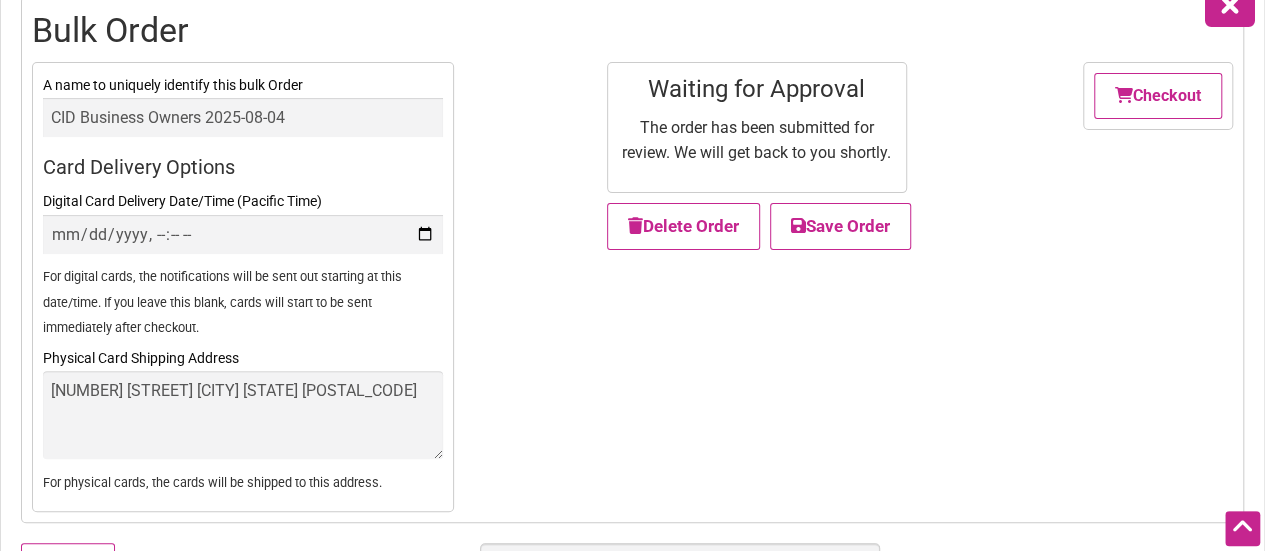 click on "A name to uniquely identify this bulk Order
CID Business Owners 2025-08-04
Card Delivery Options
Digital Card Delivery Date/Time (Pacific Time)
For digital cards, the notifications will be sent out starting at this date/time. If you leave this blank, cards will start to be sent immediately after checkout.
Physical Card Shipping Address
[NUMBER] [STREET] [CITY] [STATE] [POSTAL_CODE]
For physical cards, the cards will be shipped to this address.
Waiting for Approval
The order has been submitted for review. We will get back to you shortly. $" at bounding box center (632, 287) 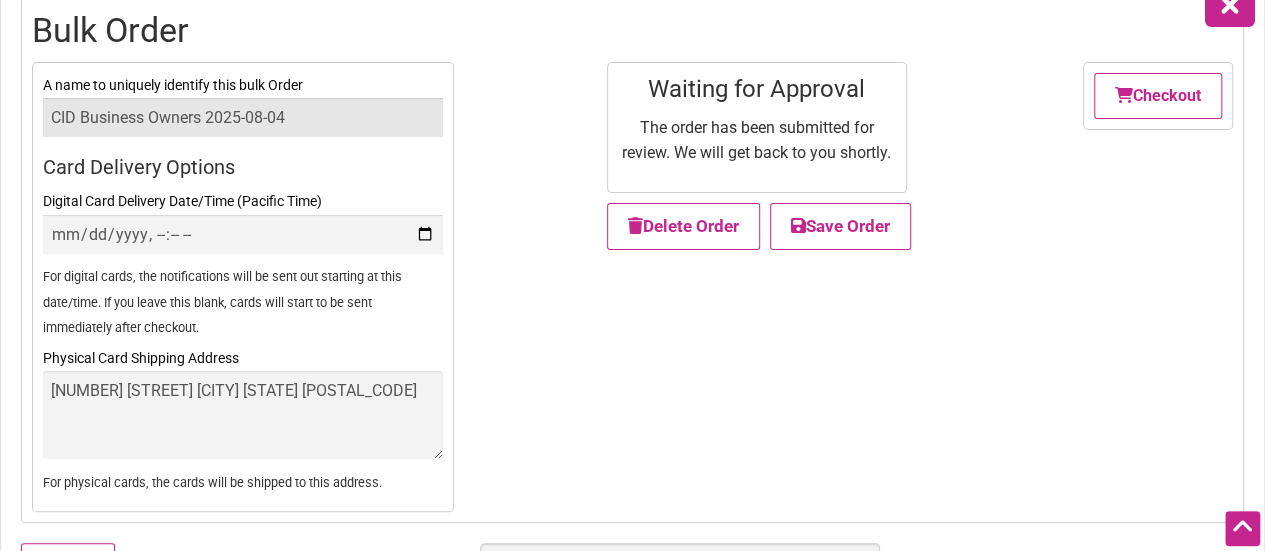 click on "CID Business Owners 2025-08-04" at bounding box center (243, 117) 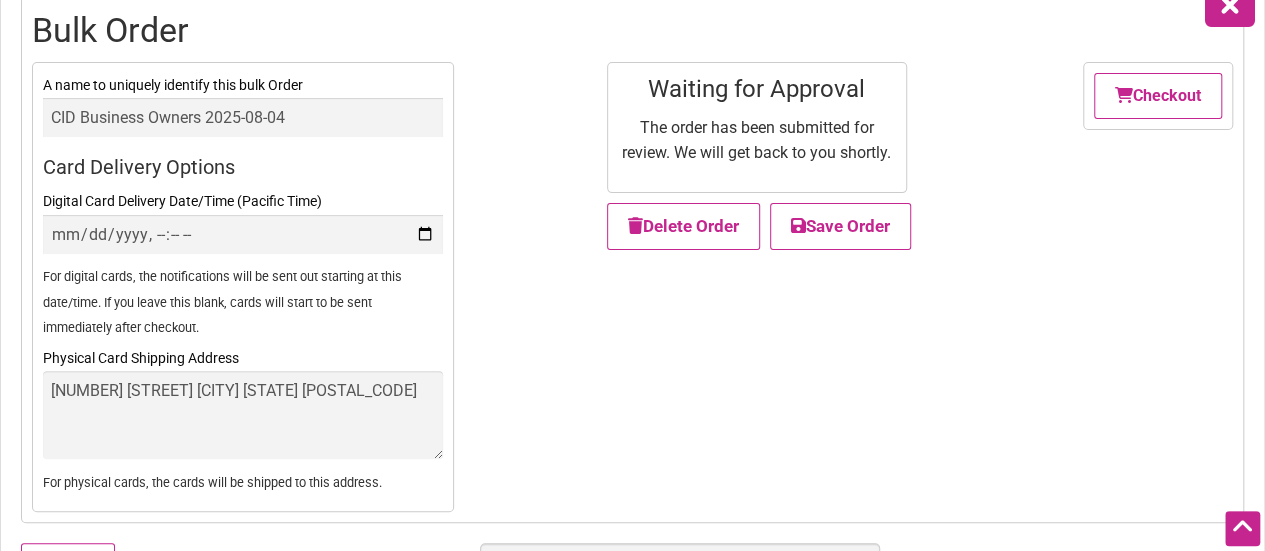 click on "A name to uniquely identify this bulk Order
CID Business Owners 2025-08-04
Card Delivery Options
Digital Card Delivery Date/Time (Pacific Time)
For digital cards, the notifications will be sent out starting at this date/time. If you leave this blank, cards will start to be sent immediately after checkout.
Physical Card Shipping Address
[NUMBER] [STREET] [CITY] [STATE] [POSTAL_CODE]
For physical cards, the cards will be shipped to this address.
Waiting for Approval
The order has been submitted for review. We will get back to you shortly. $" at bounding box center [632, 287] 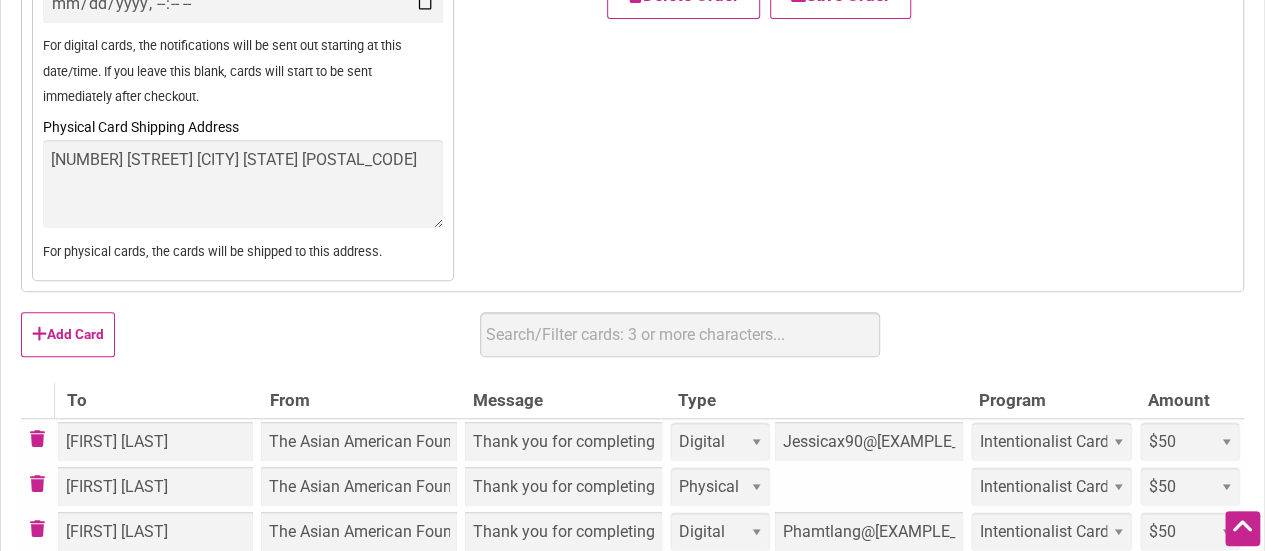 scroll, scrollTop: 407, scrollLeft: 0, axis: vertical 